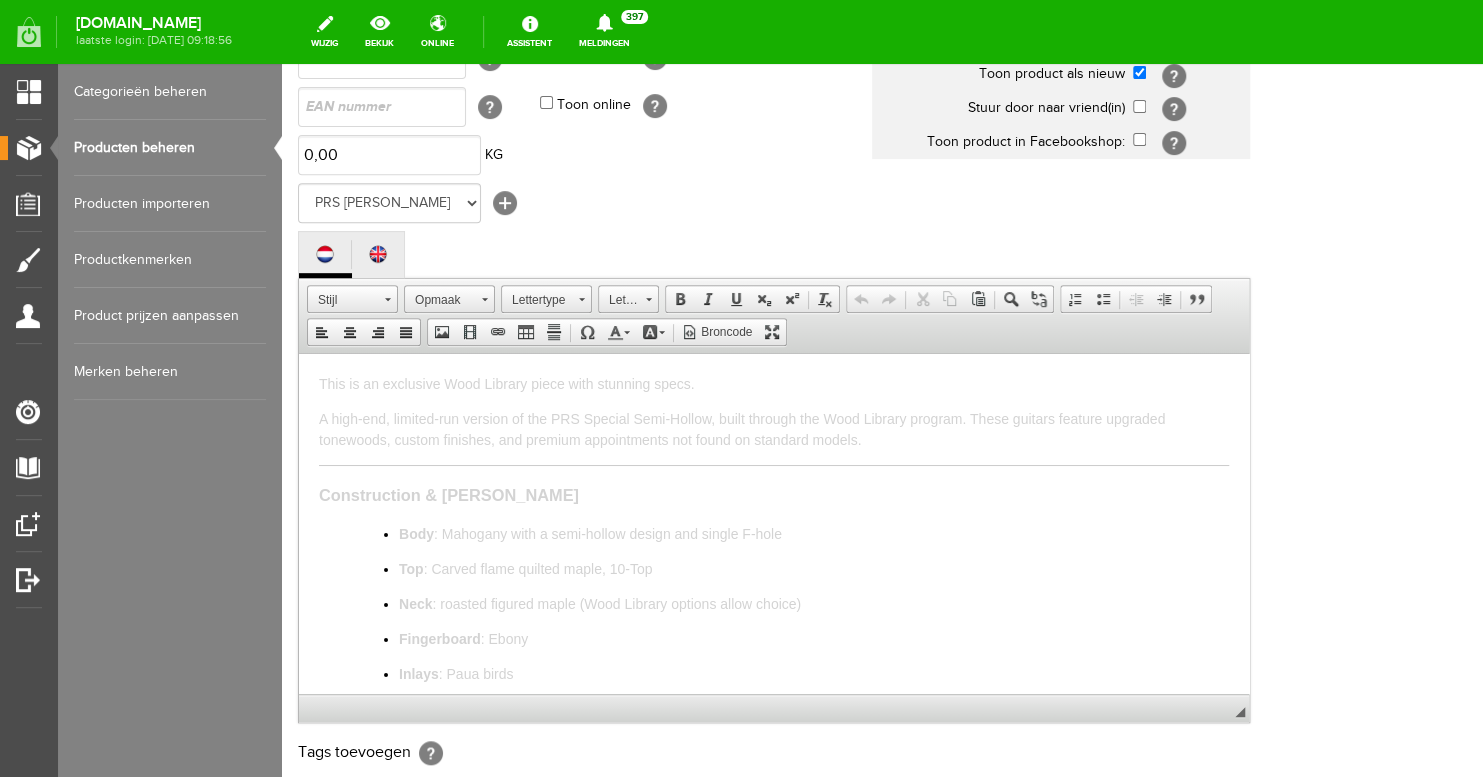 scroll, scrollTop: 1031, scrollLeft: 0, axis: vertical 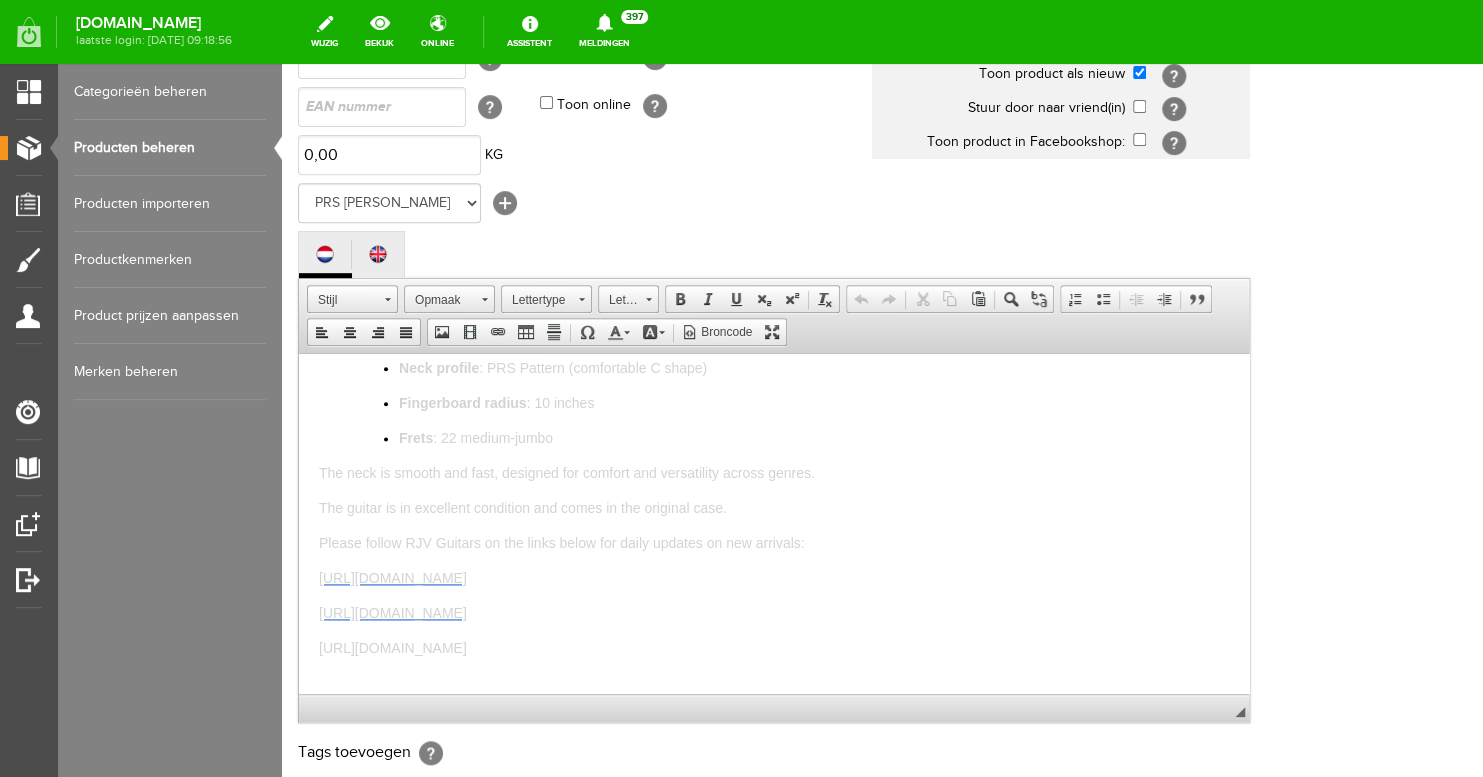 click on "Producten beheren" at bounding box center [170, 148] 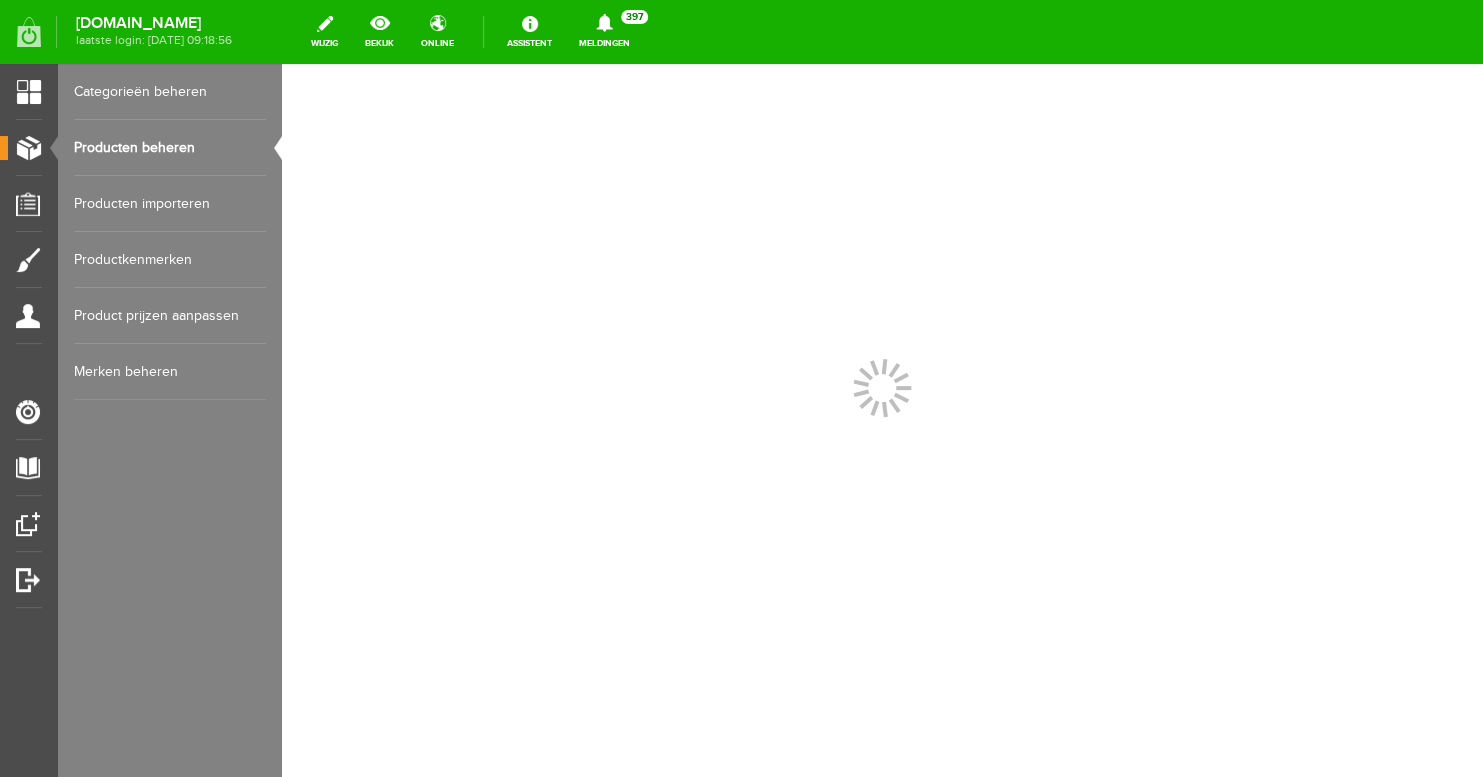 scroll, scrollTop: 0, scrollLeft: 0, axis: both 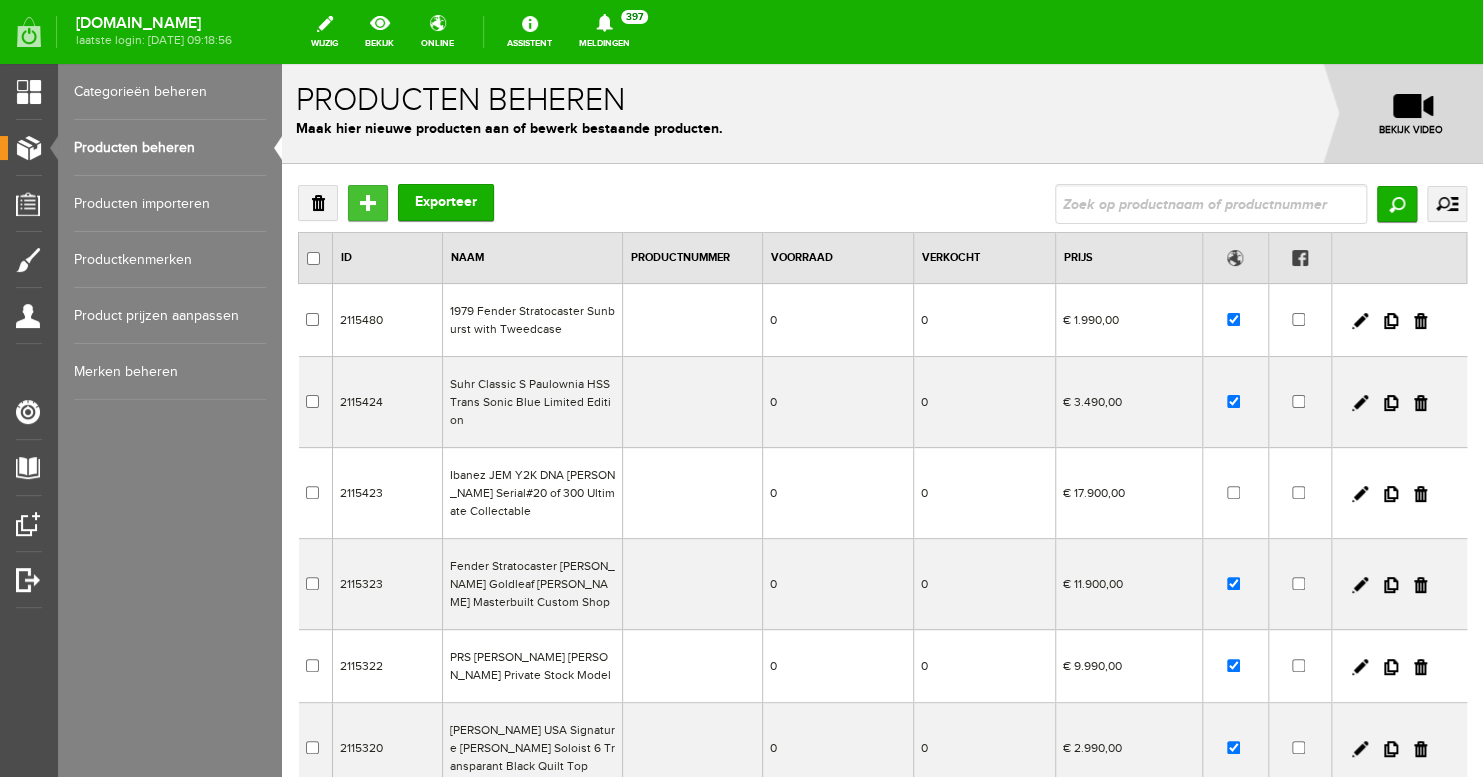 click on "Toevoegen" at bounding box center [368, 203] 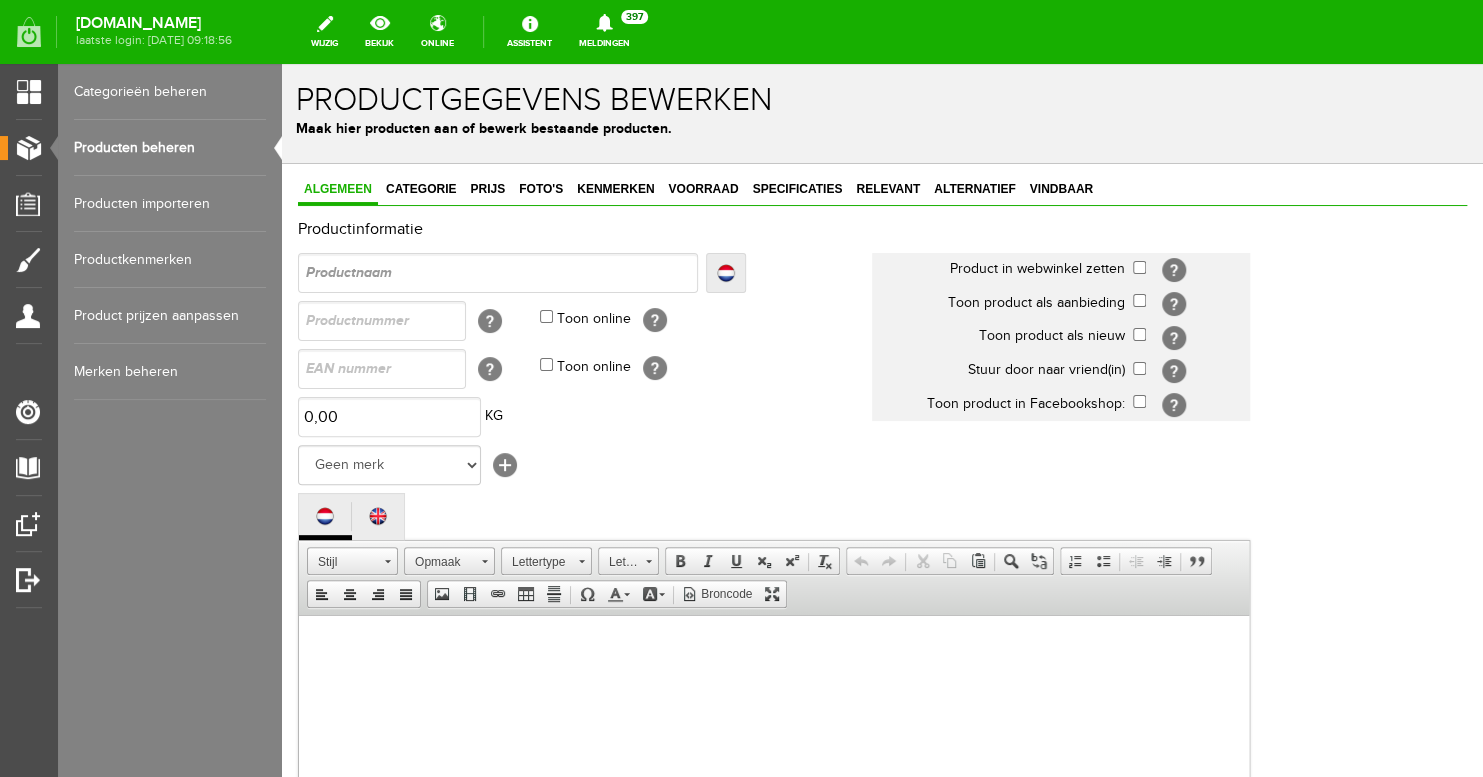 scroll, scrollTop: 0, scrollLeft: 0, axis: both 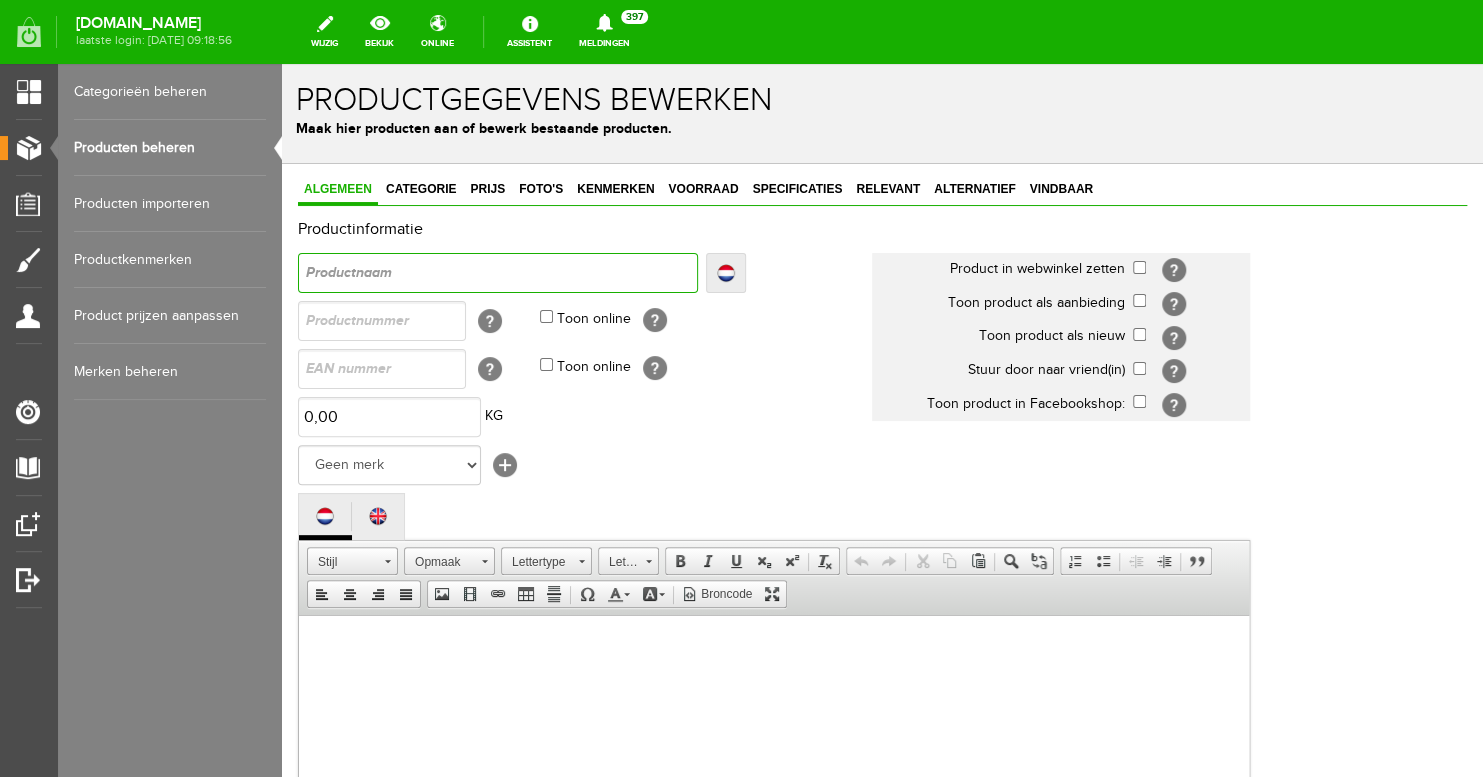 click at bounding box center (498, 273) 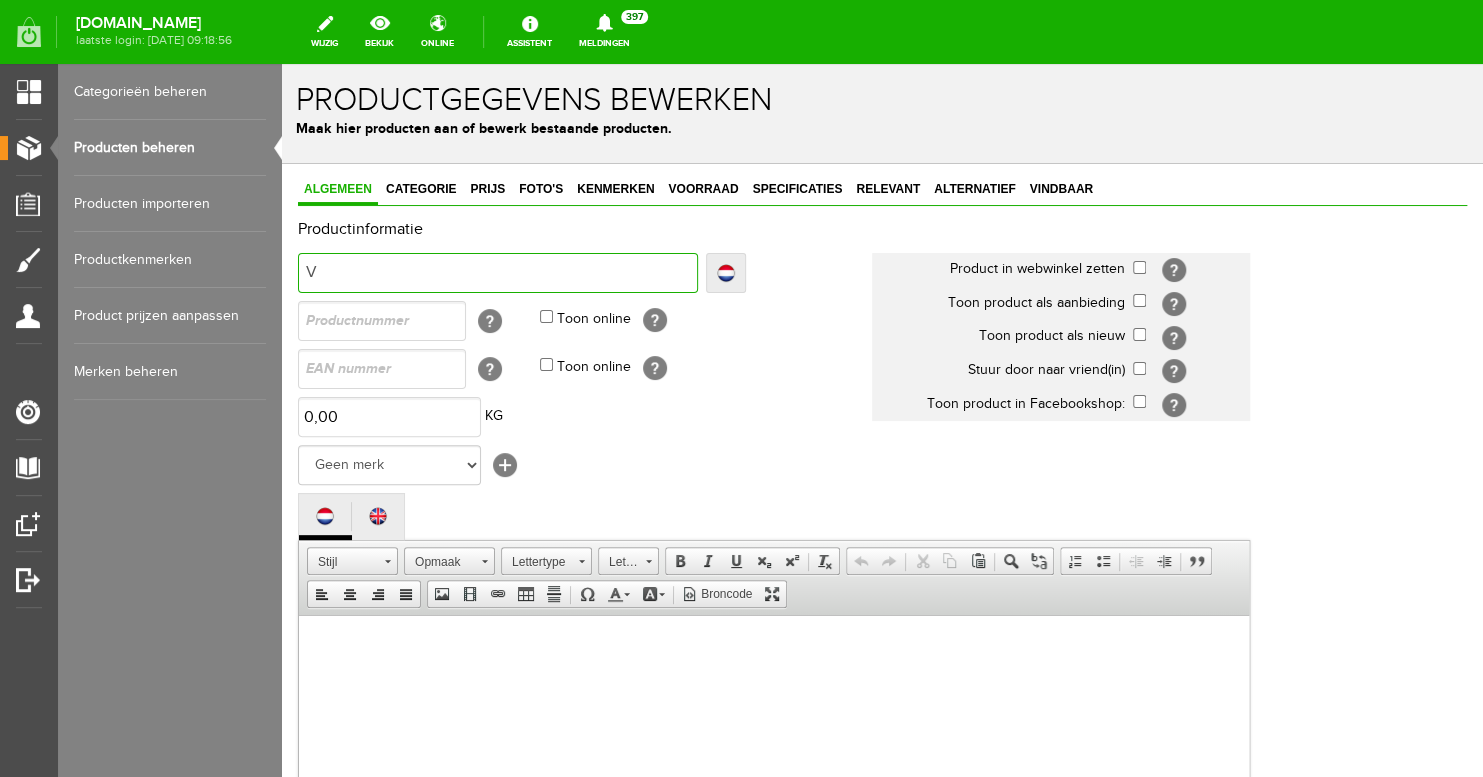type on "V" 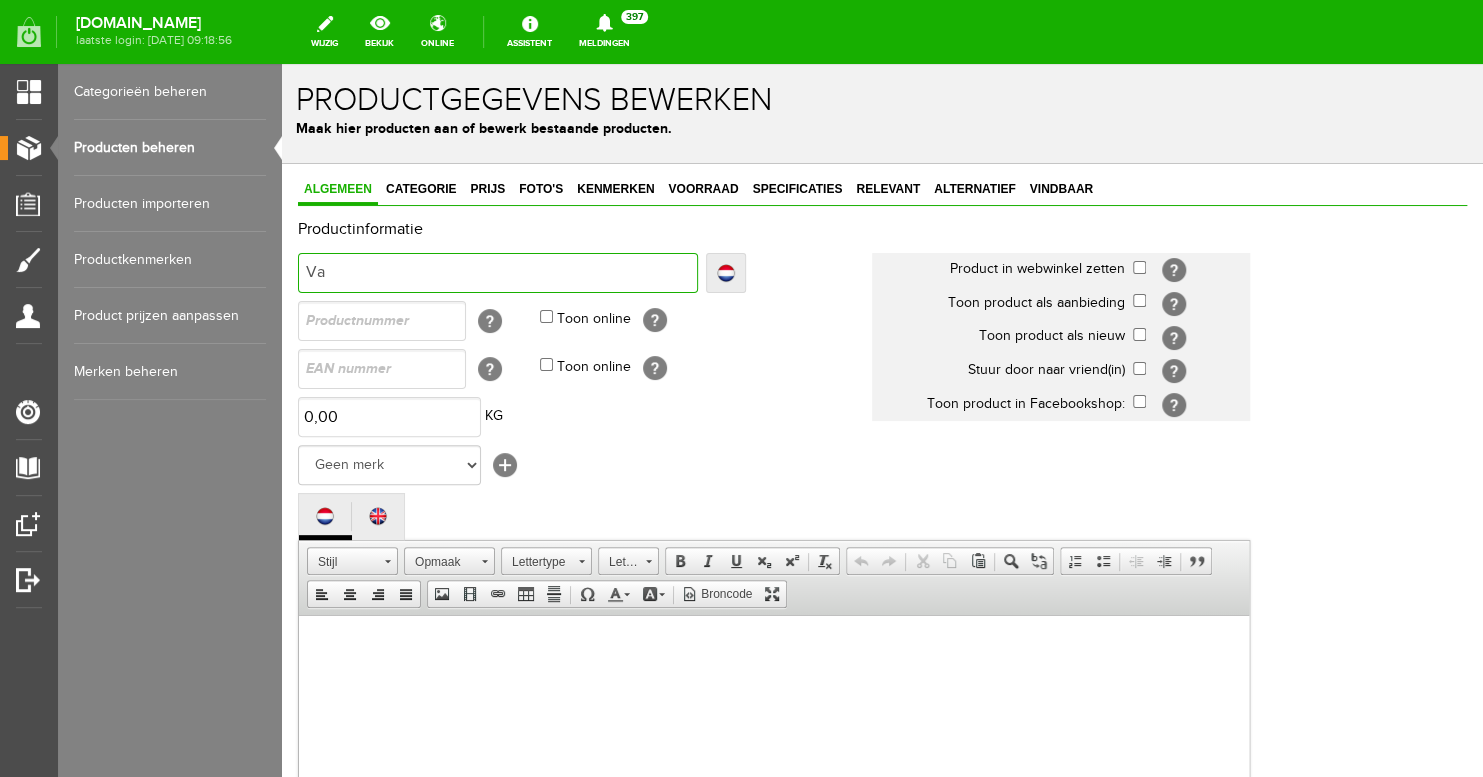 type on "Va" 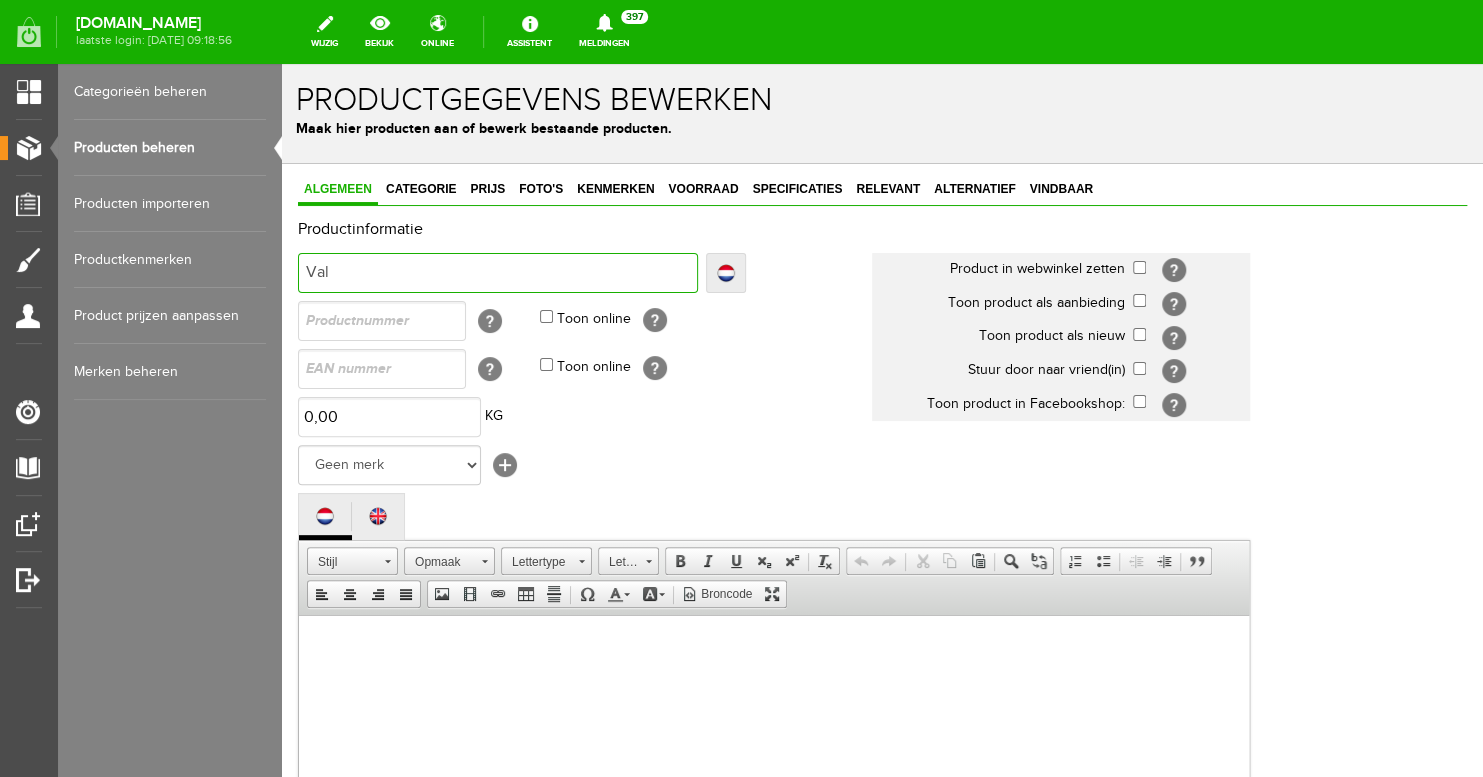 type on "Val" 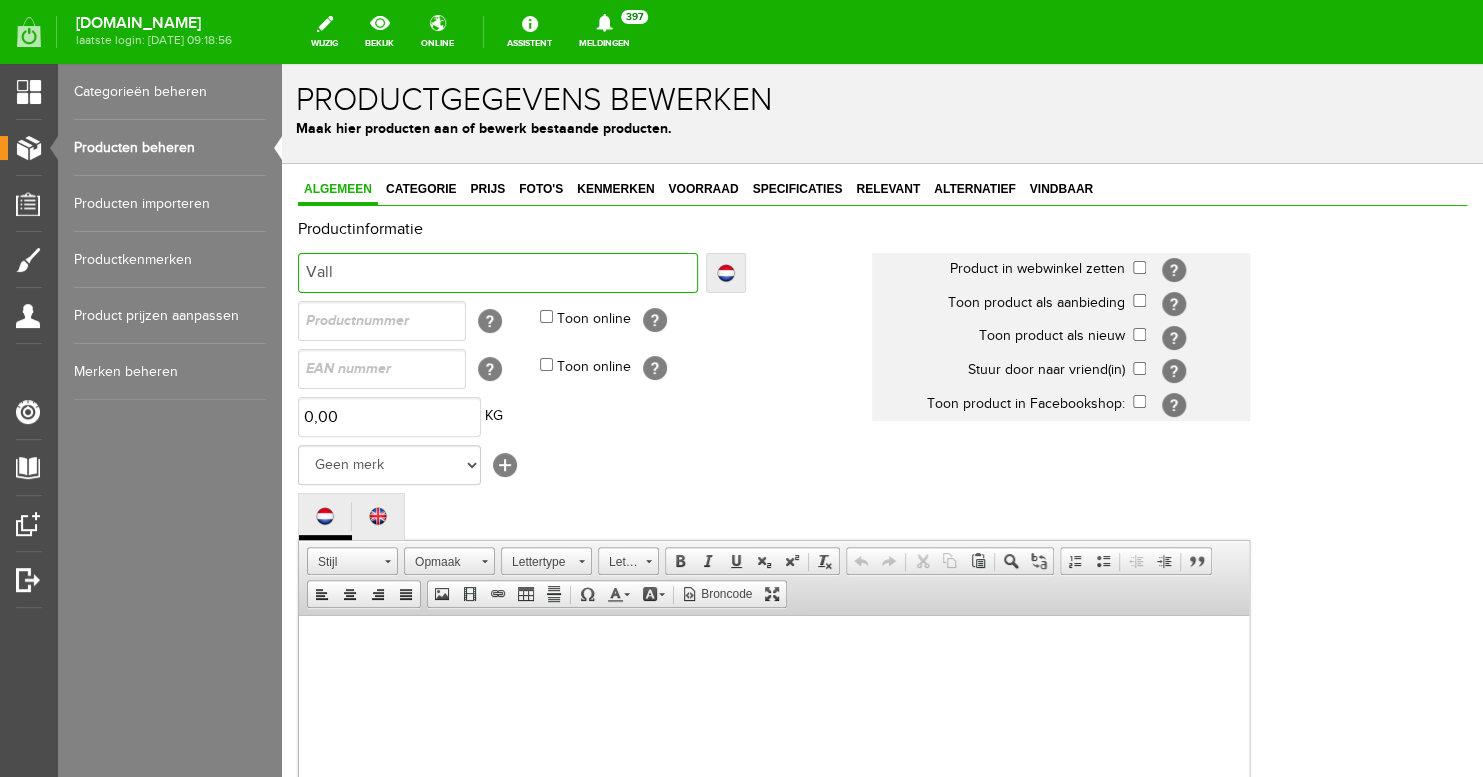type on "Vall" 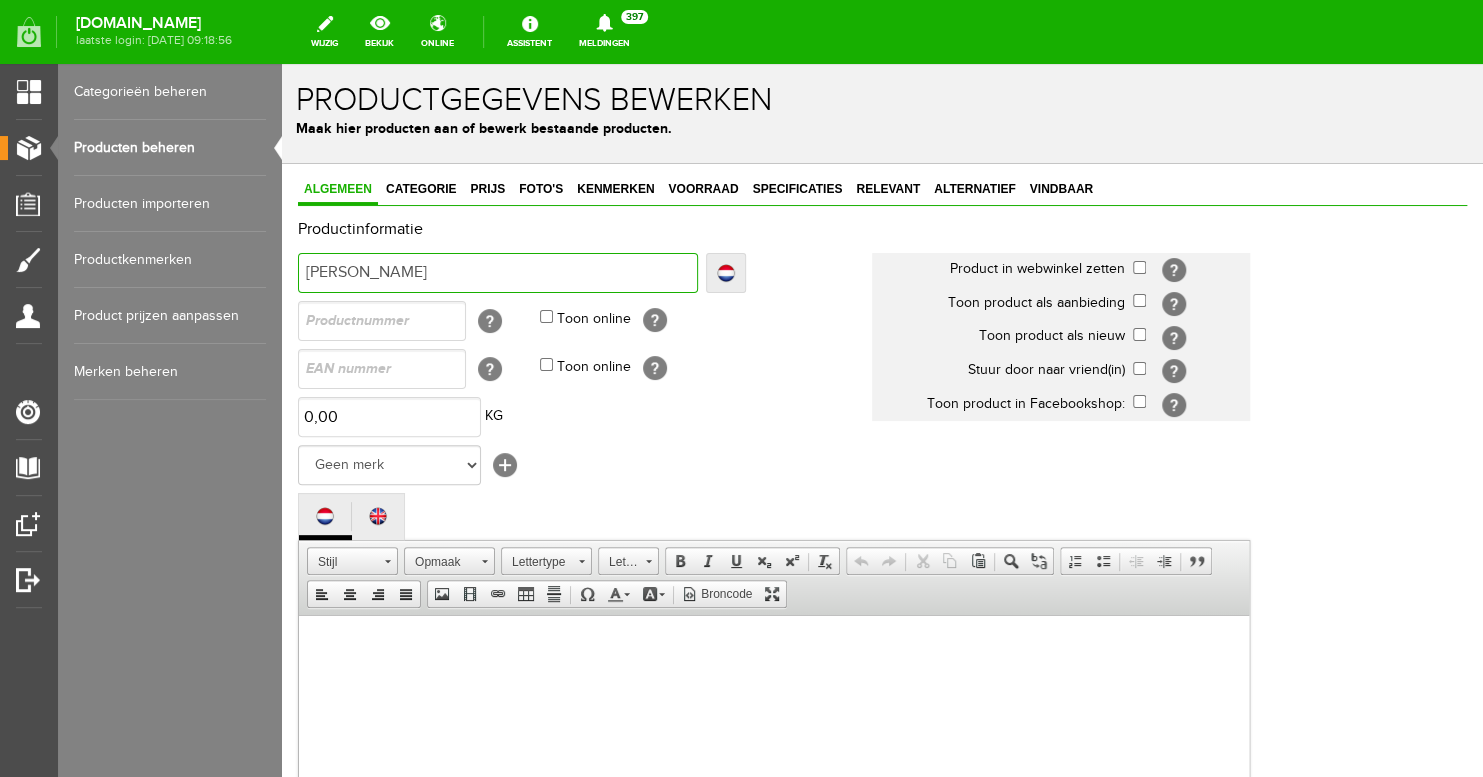 type on "[PERSON_NAME]" 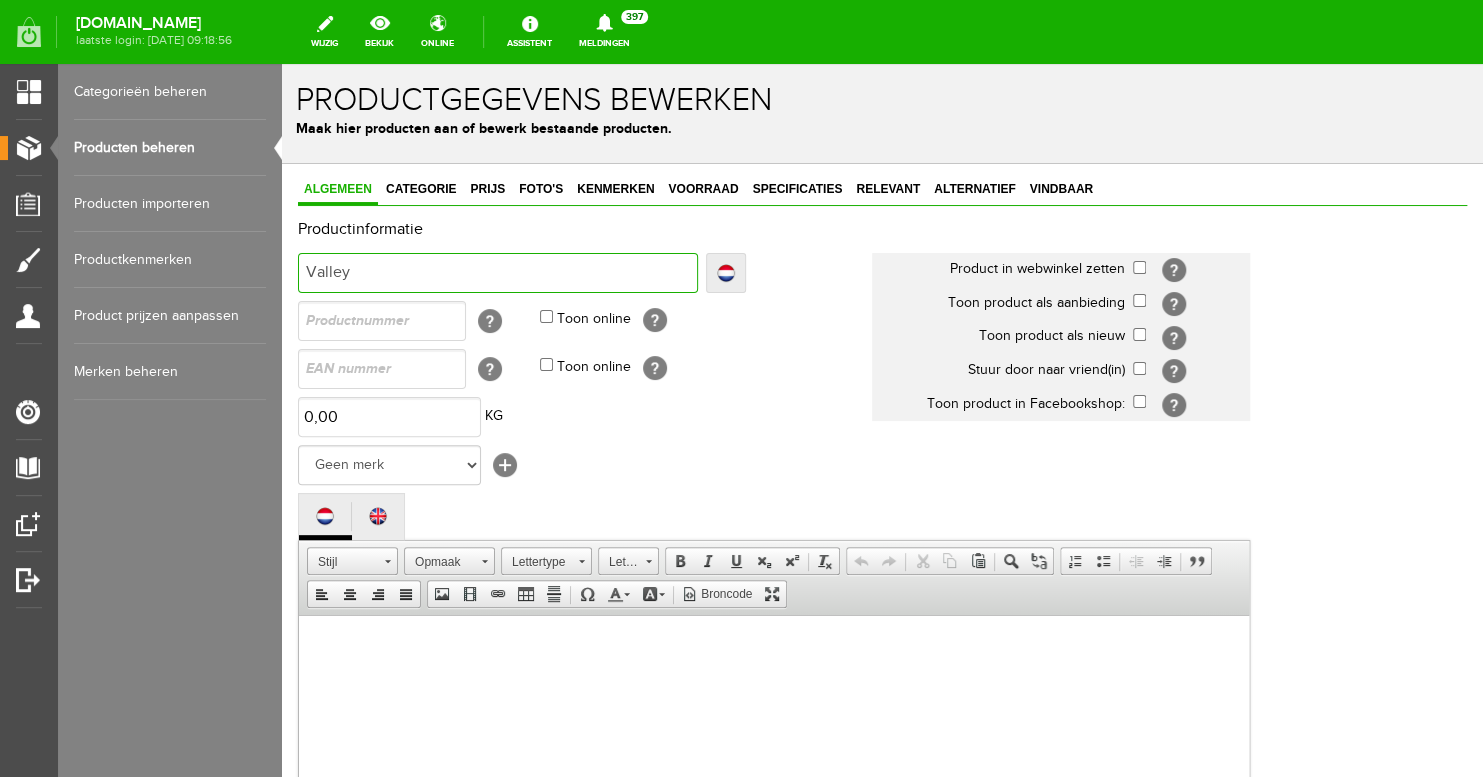 type on "Valley" 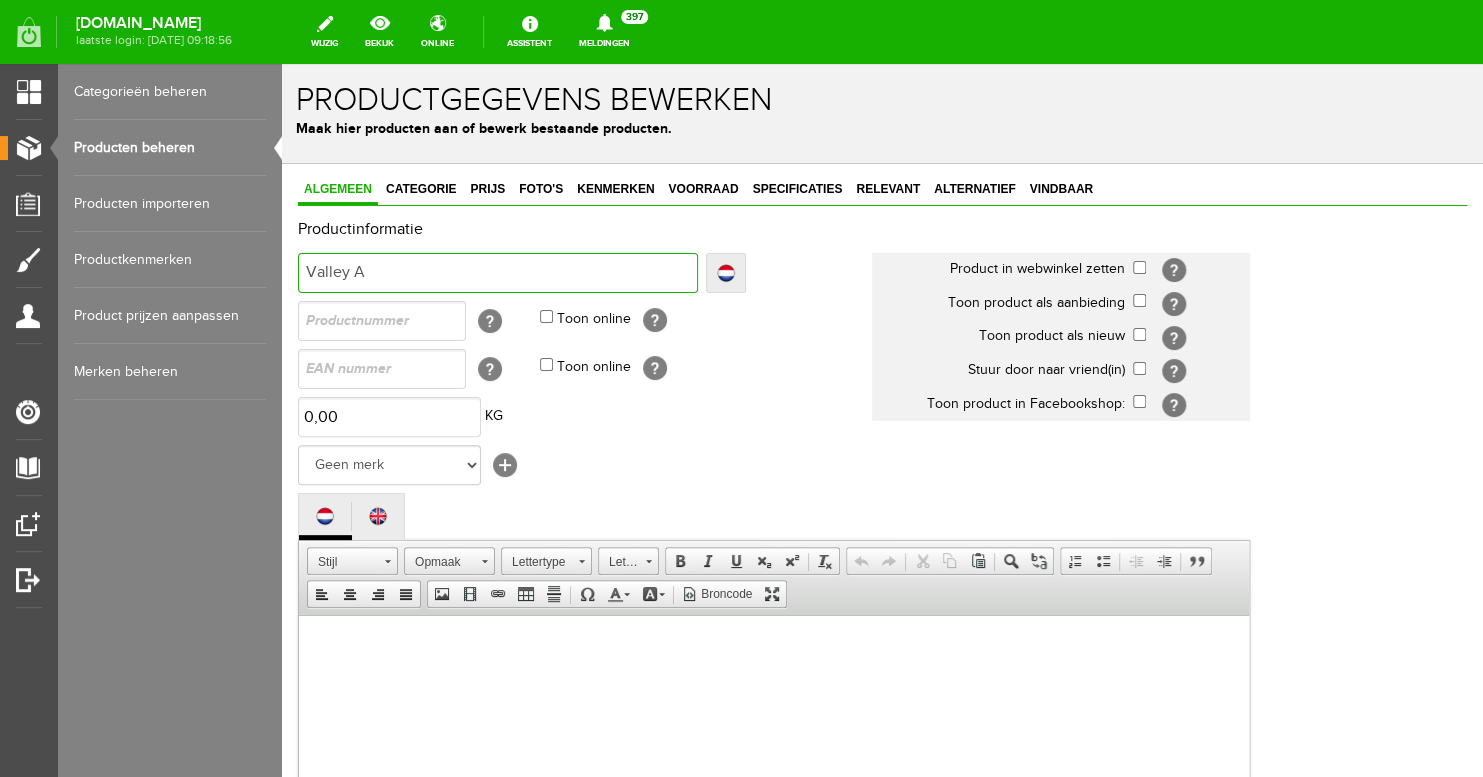 type on "Valley A" 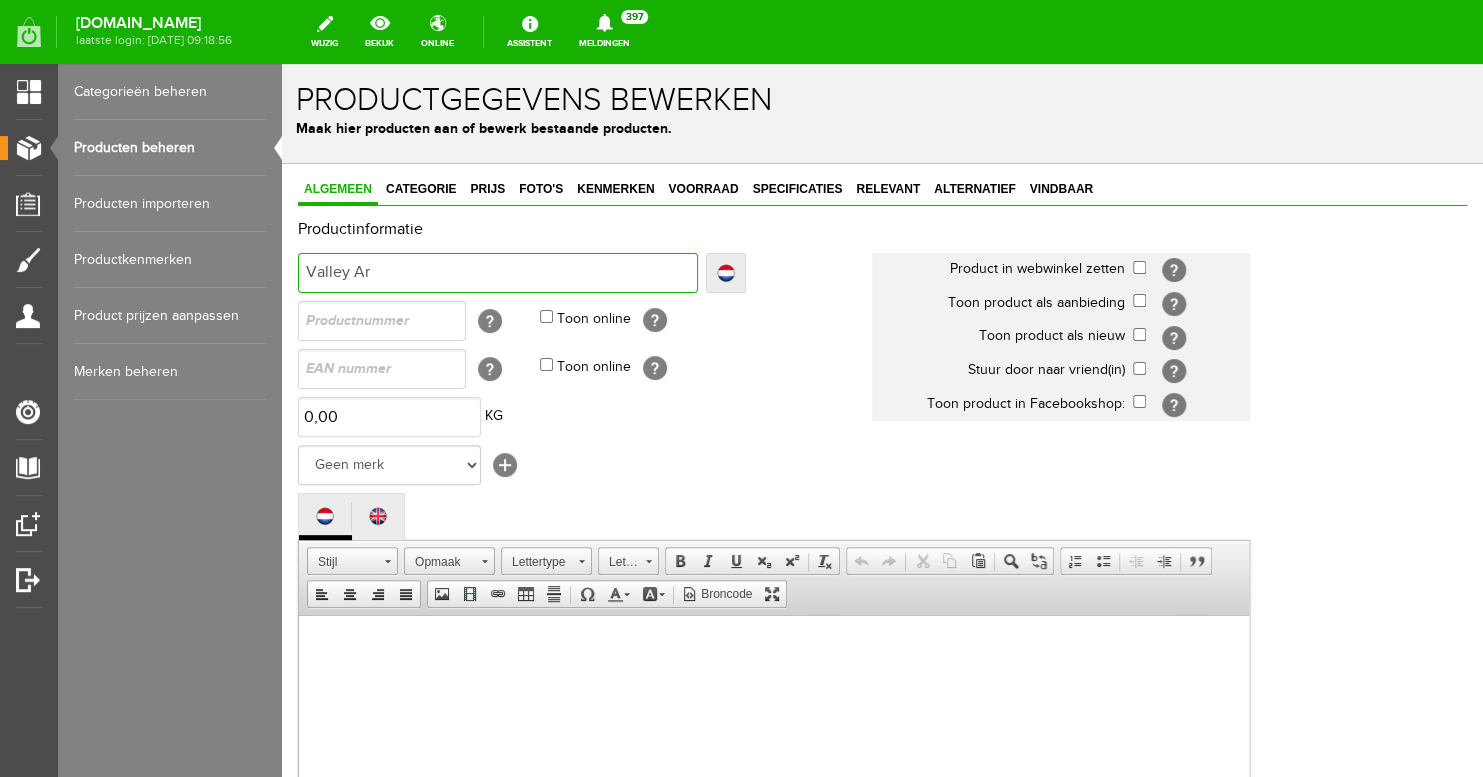 type on "Valley Ar" 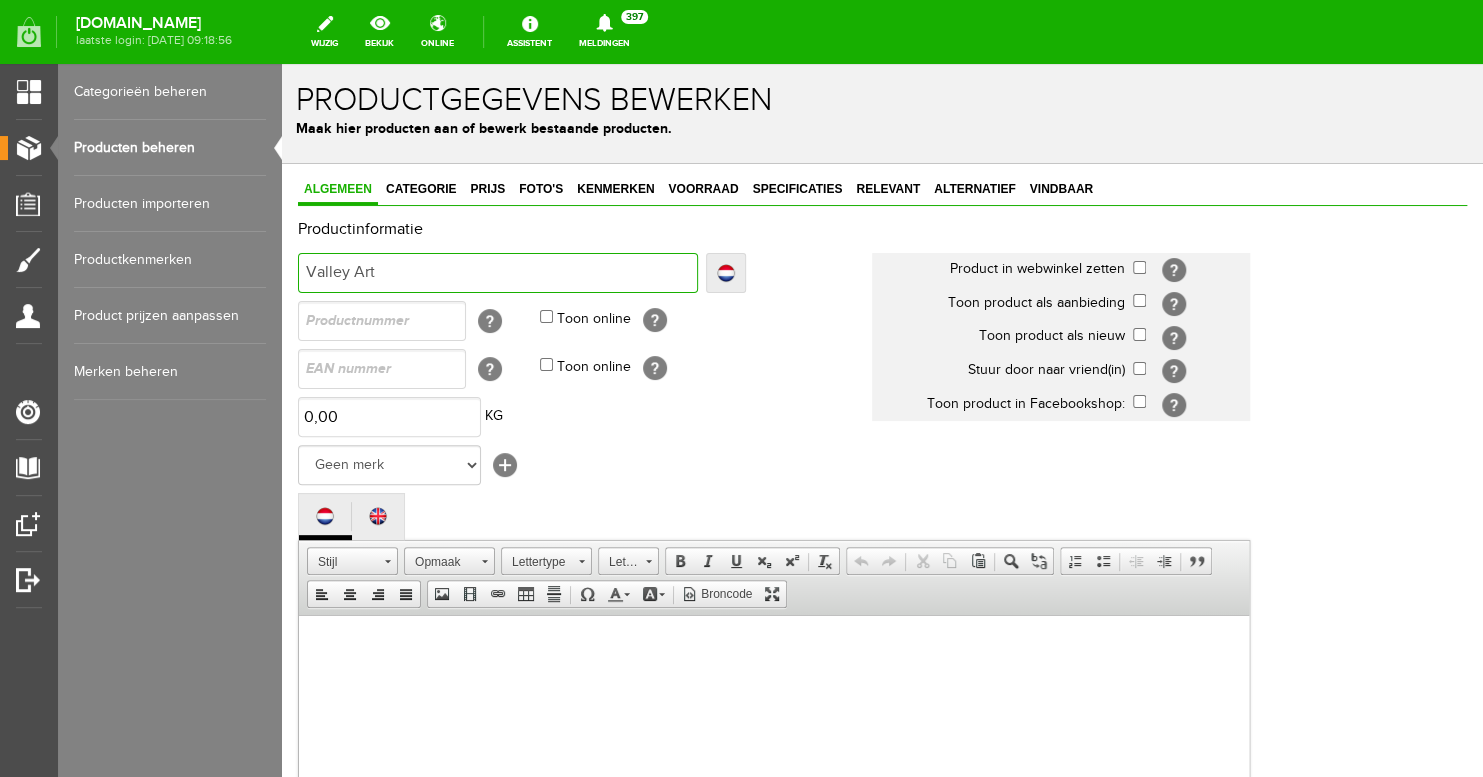 type on "Valley Art" 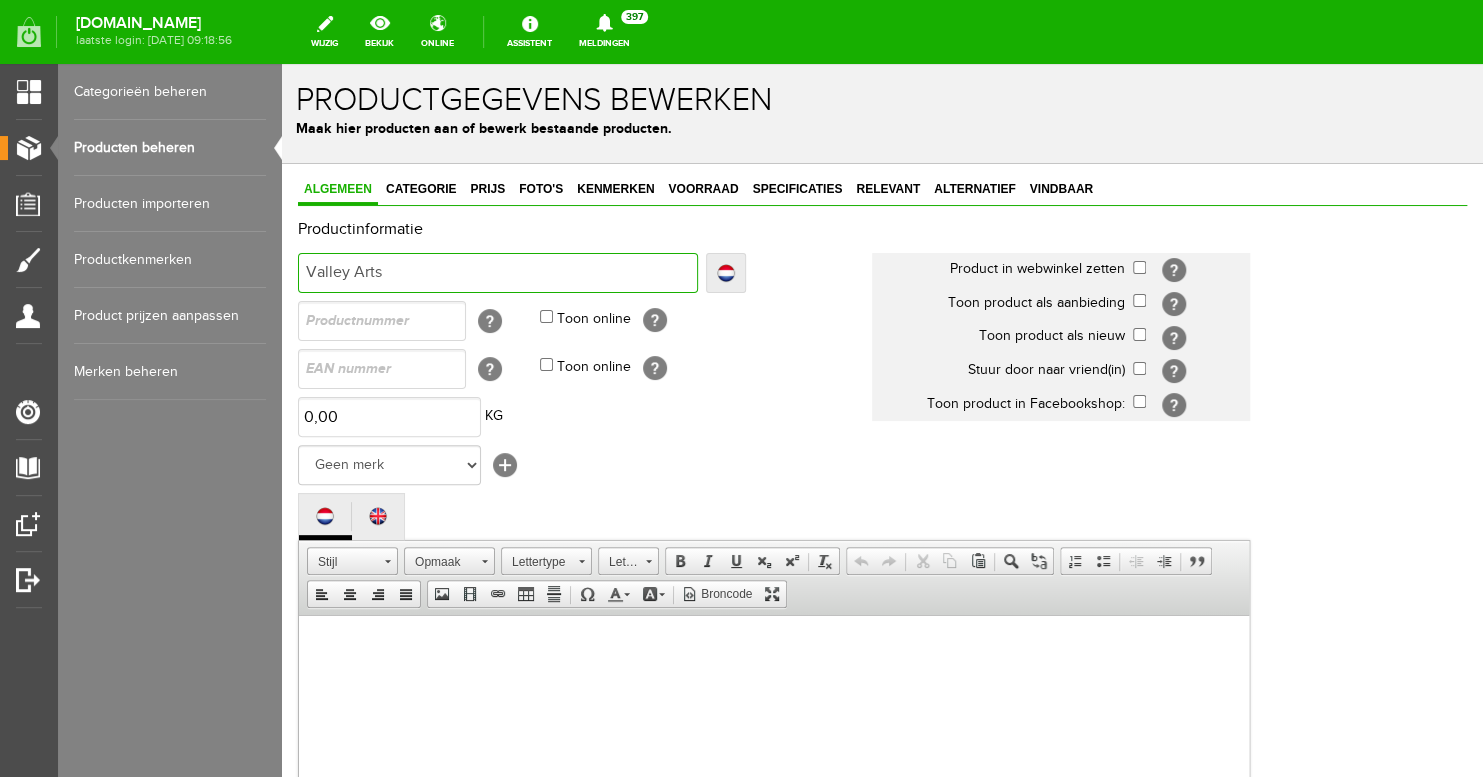type on "Valley Arts" 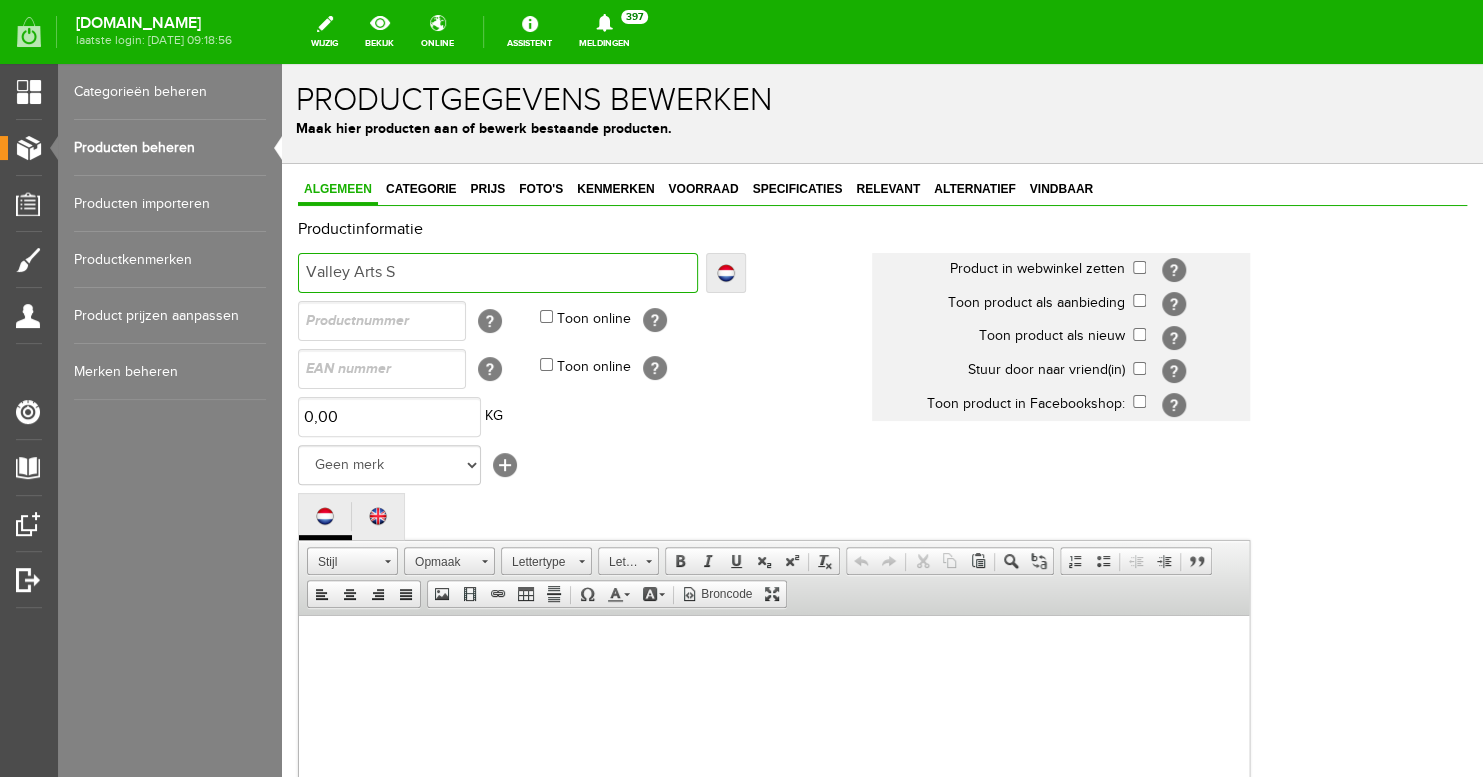 type on "Valley Arts S" 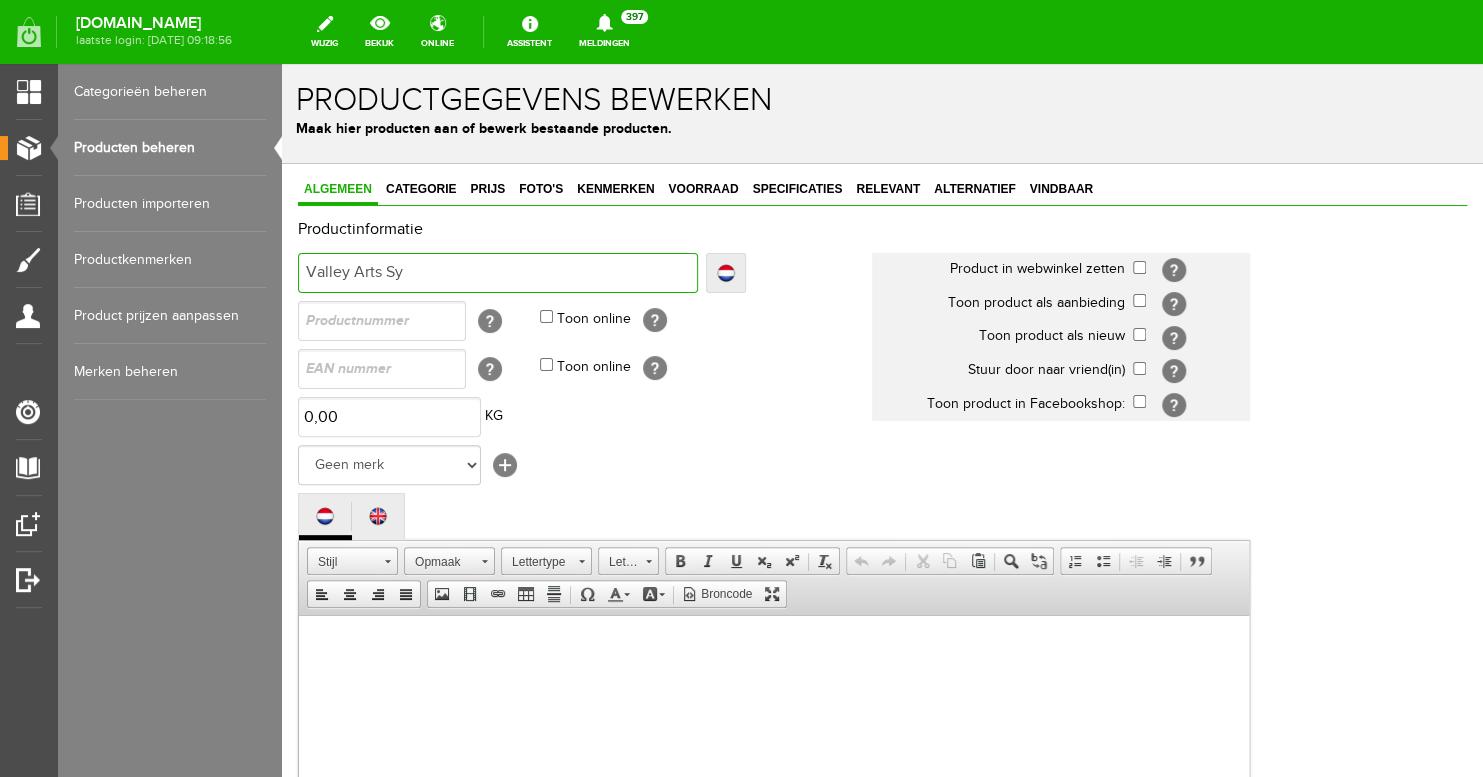 type on "Valley Arts Sy" 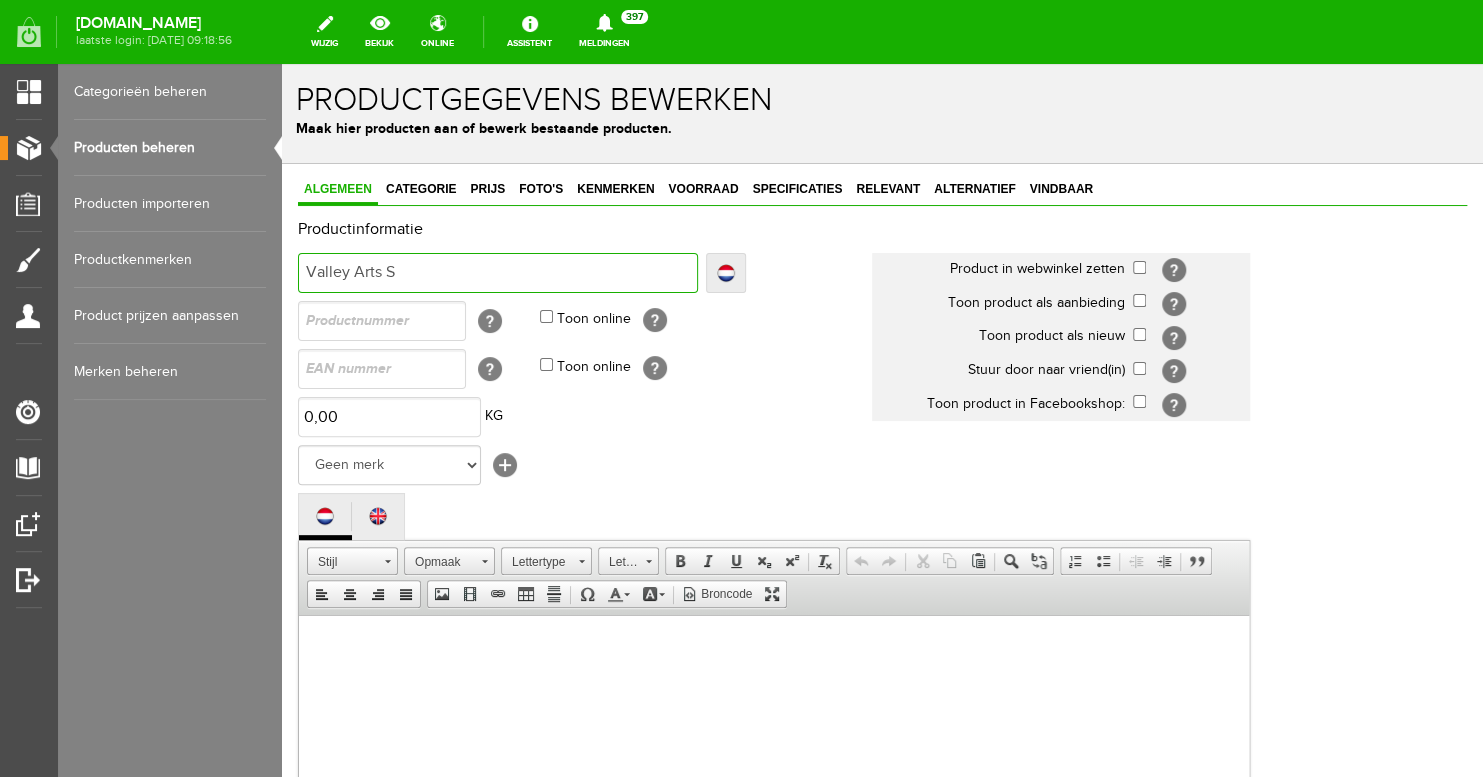 type on "Valley Arts S" 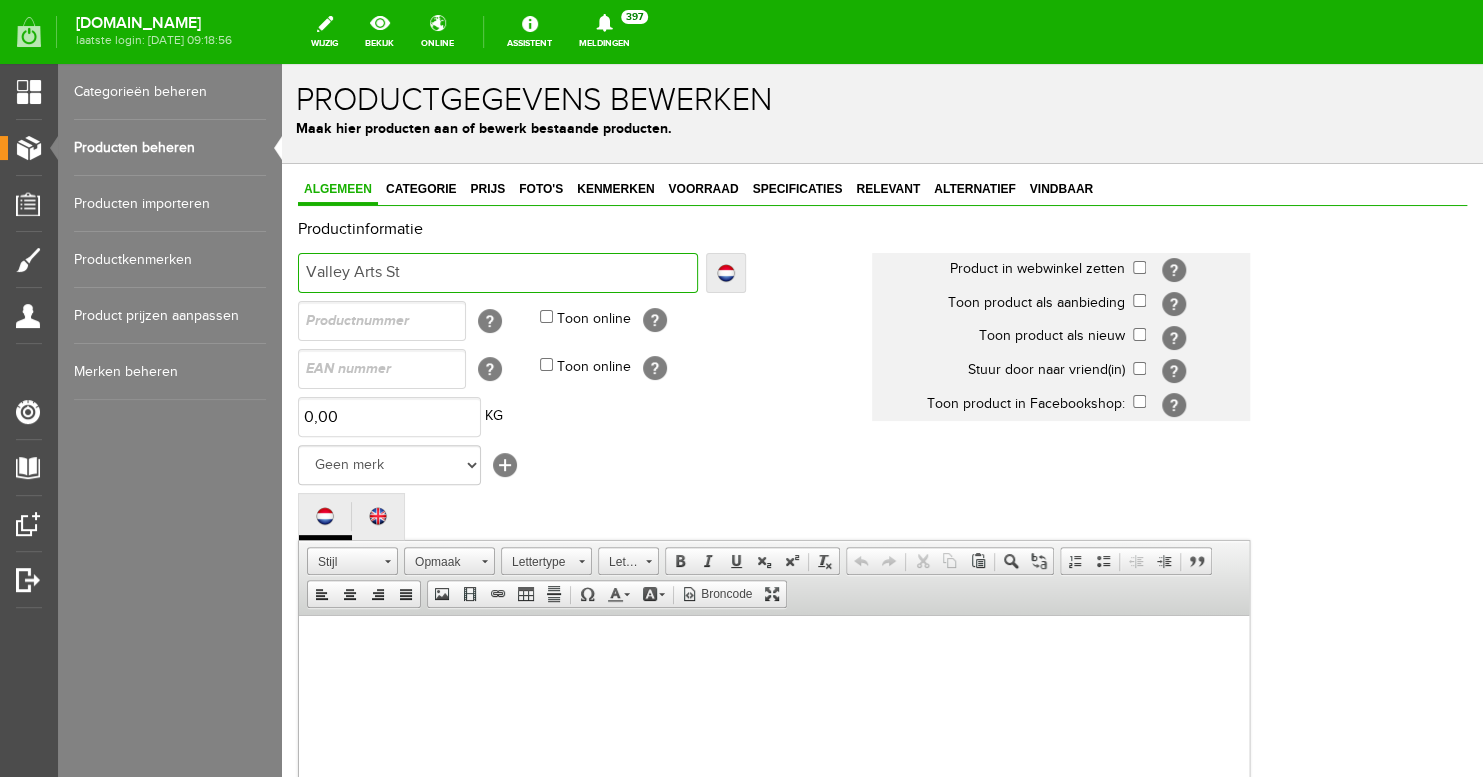 type on "Valley Arts St" 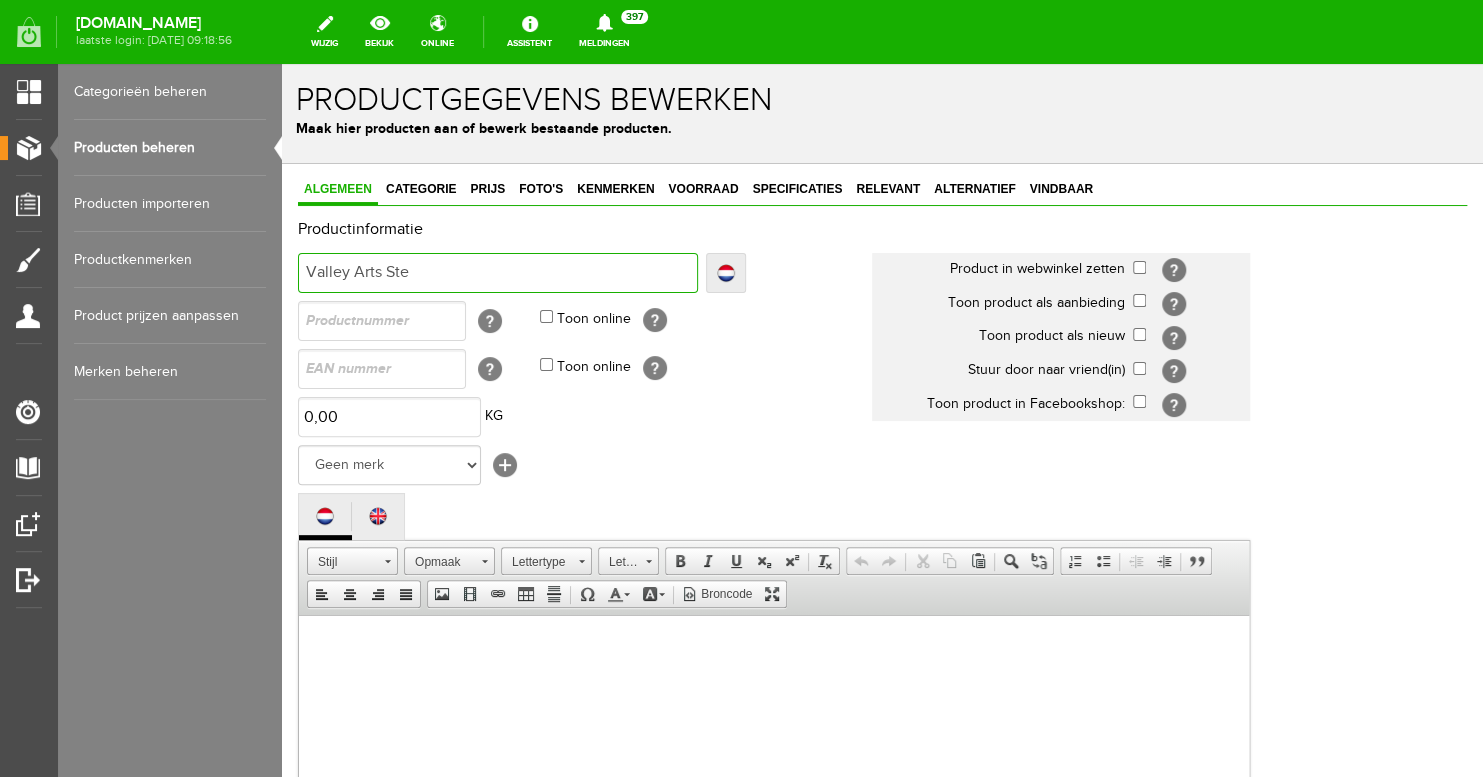 type on "Valley Arts Ste" 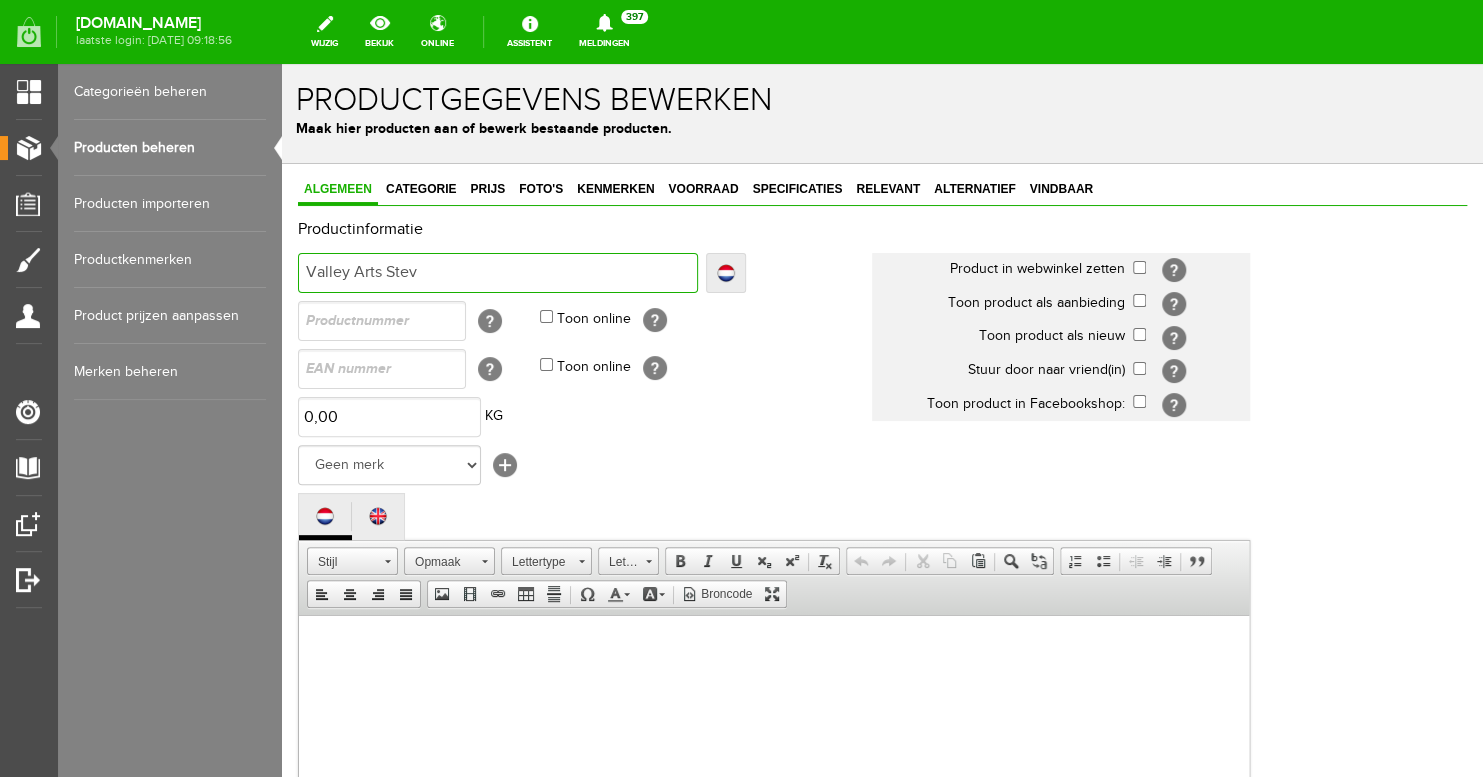 type on "Valley Arts Stev" 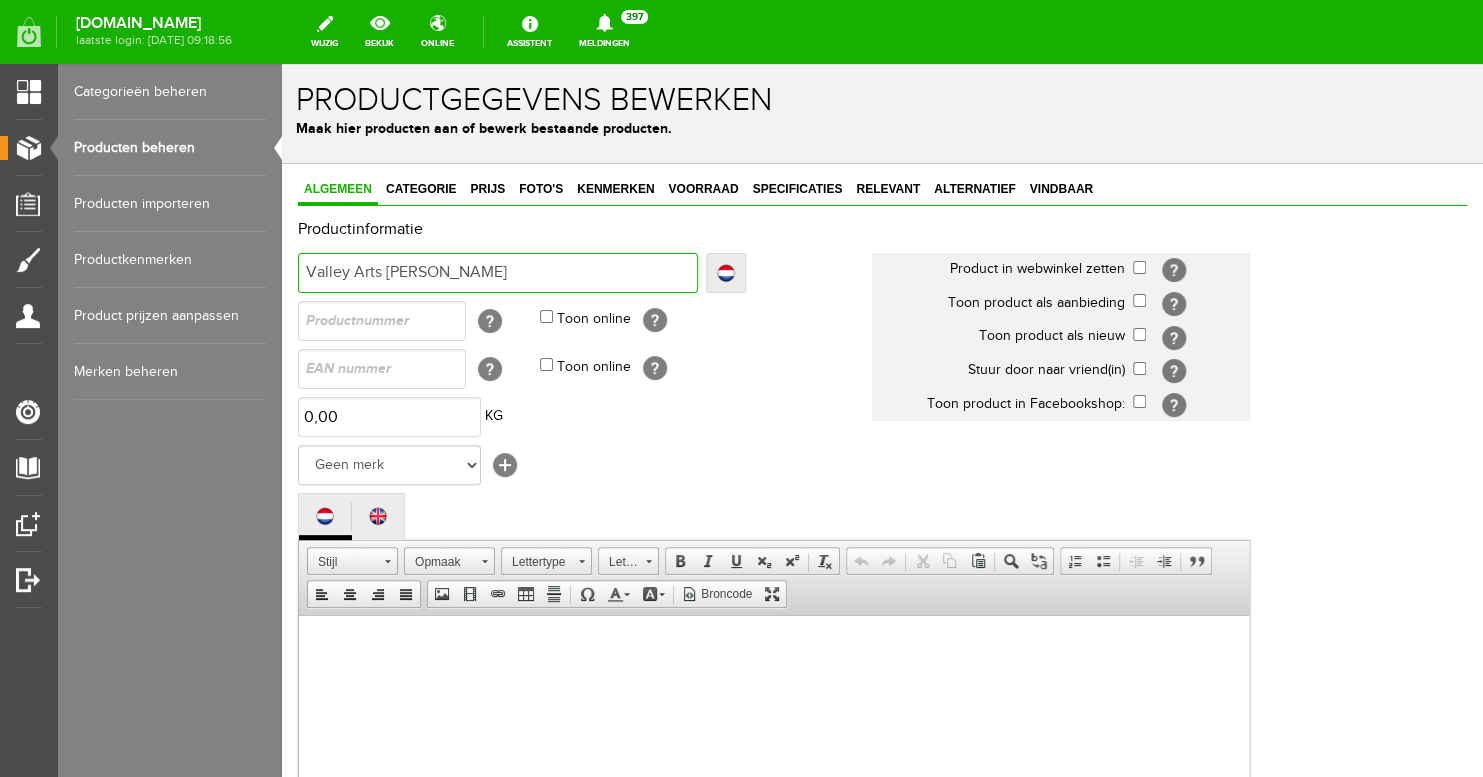 type on "Valley Arts [PERSON_NAME]" 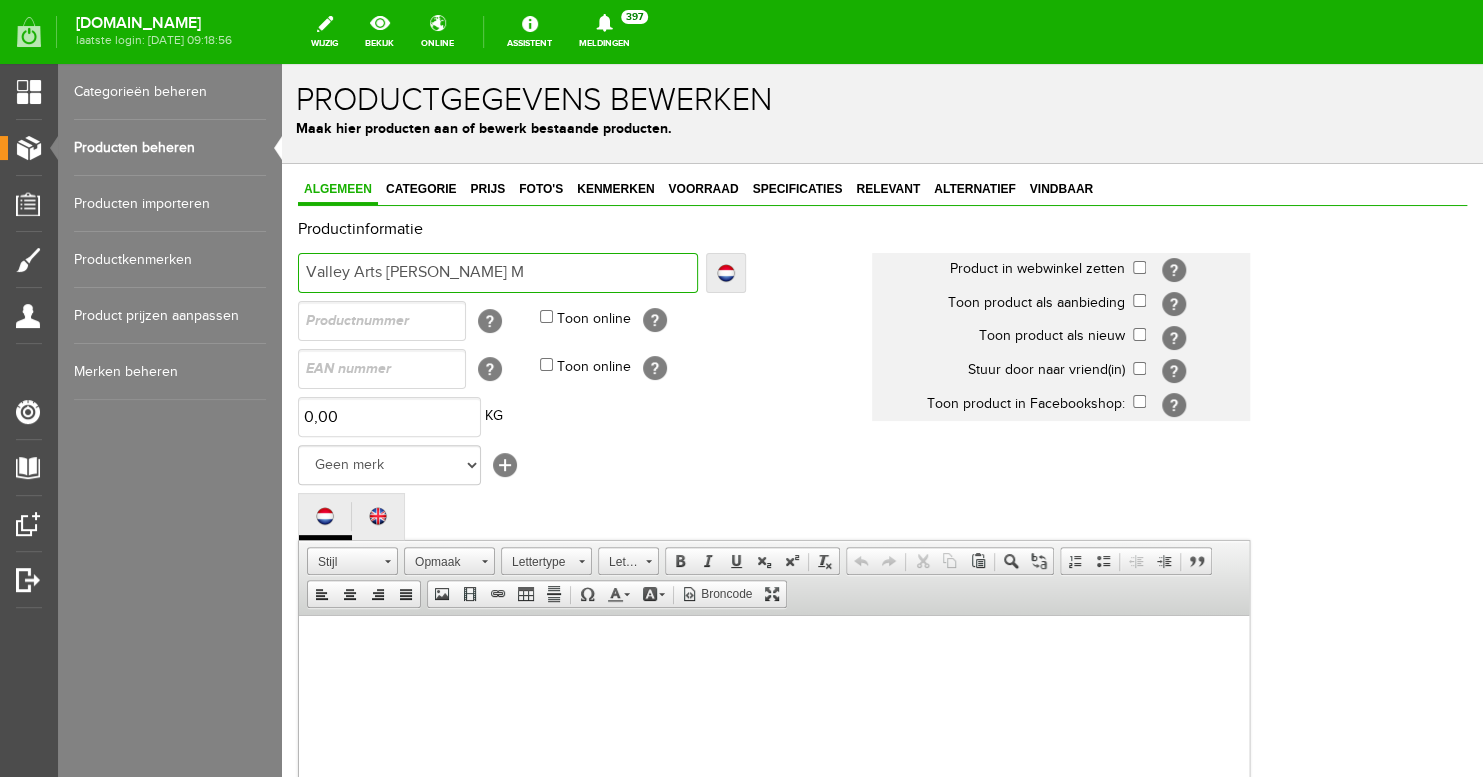 type on "Valley Arts [PERSON_NAME] M" 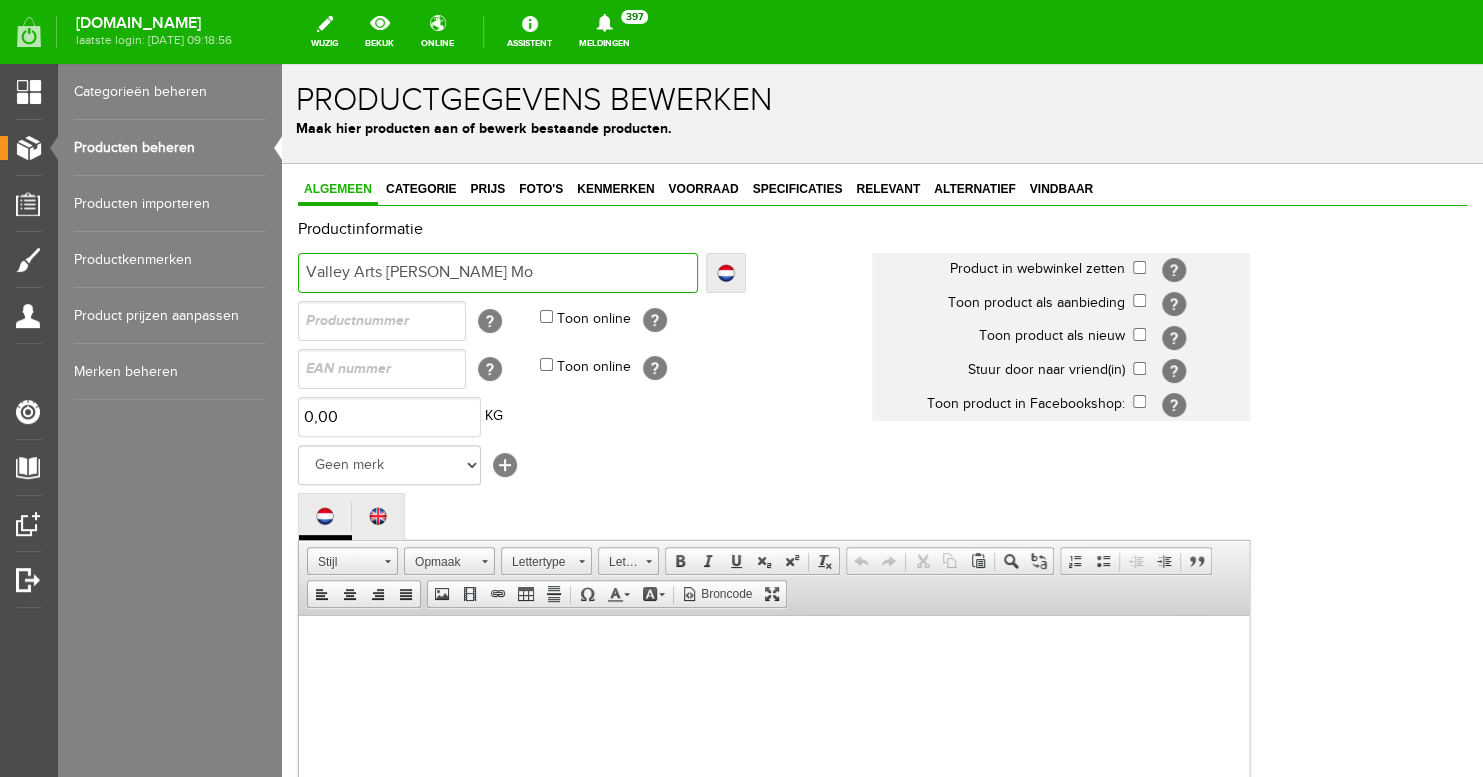 type on "Valley Arts [PERSON_NAME] Mo" 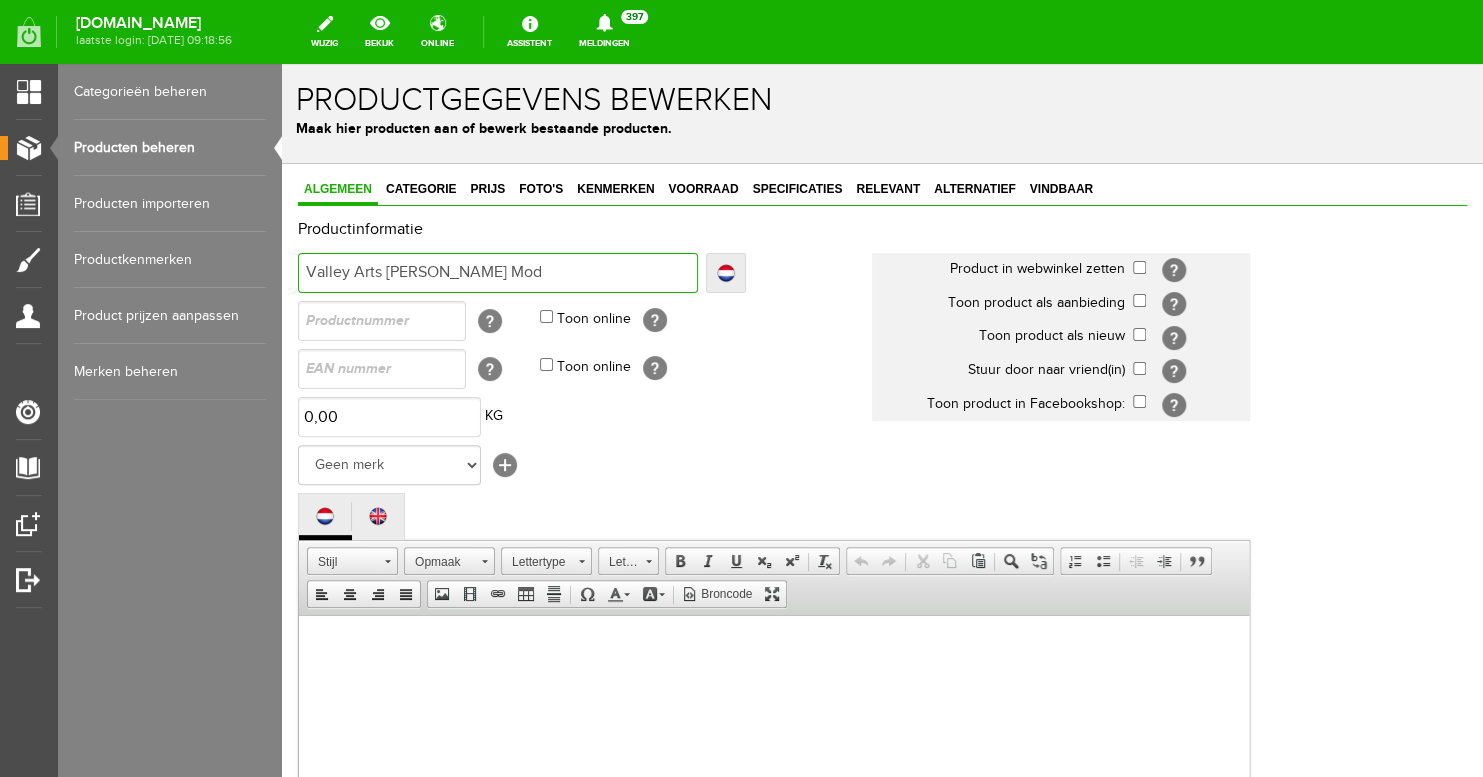 type on "Valley Arts [PERSON_NAME] Mode" 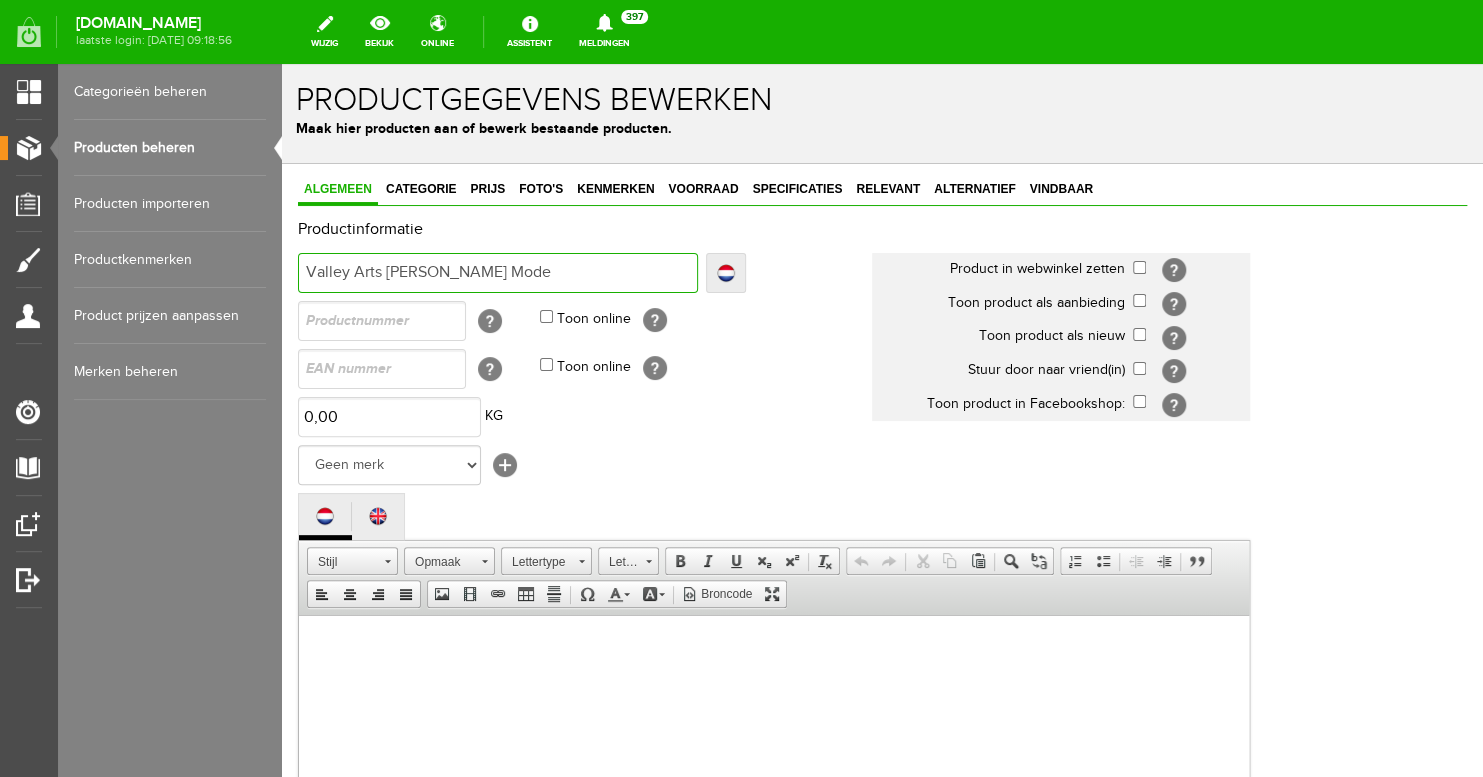 type on "Valley Arts [PERSON_NAME] Mode" 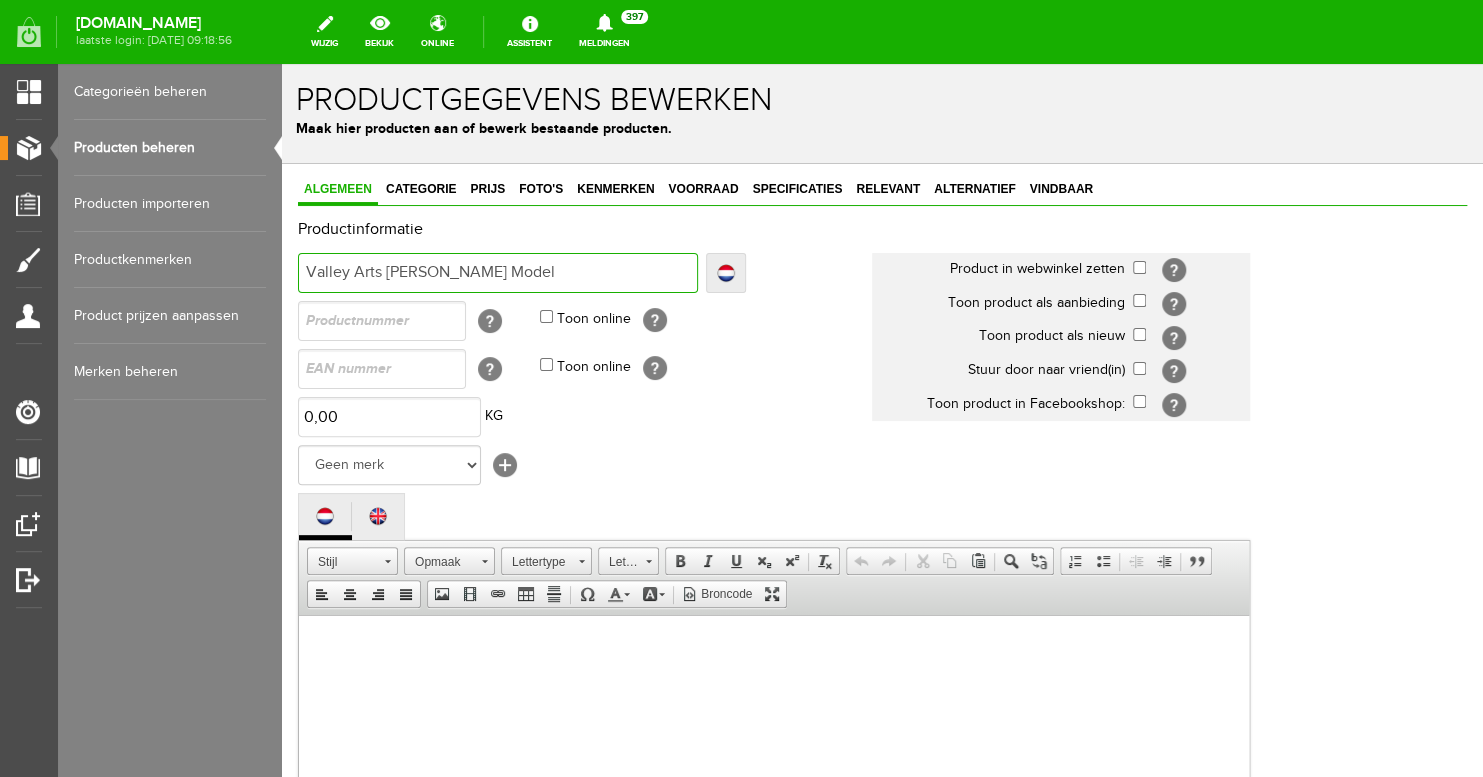 type on "Valley Arts [PERSON_NAME] Model" 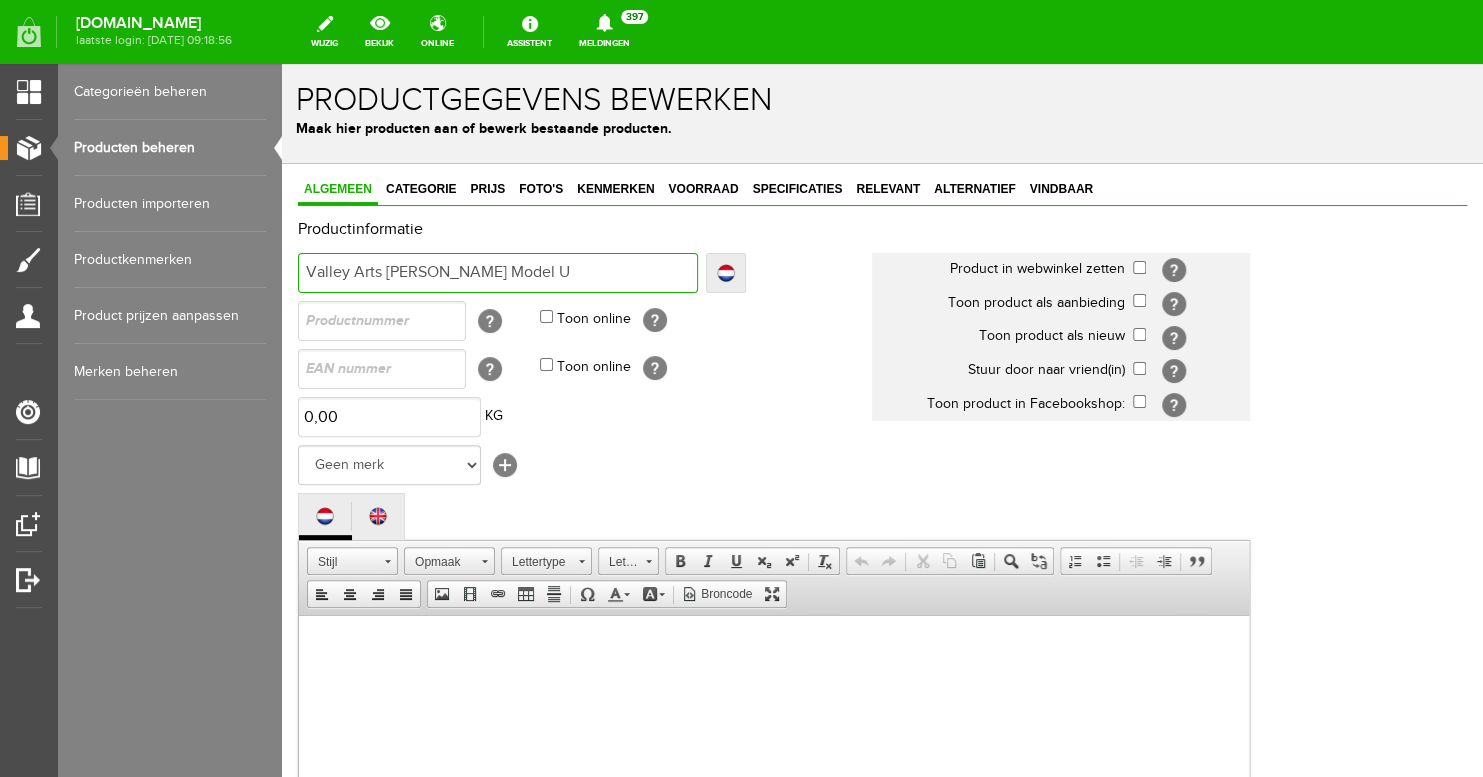 type on "Valley Arts [PERSON_NAME] Model U" 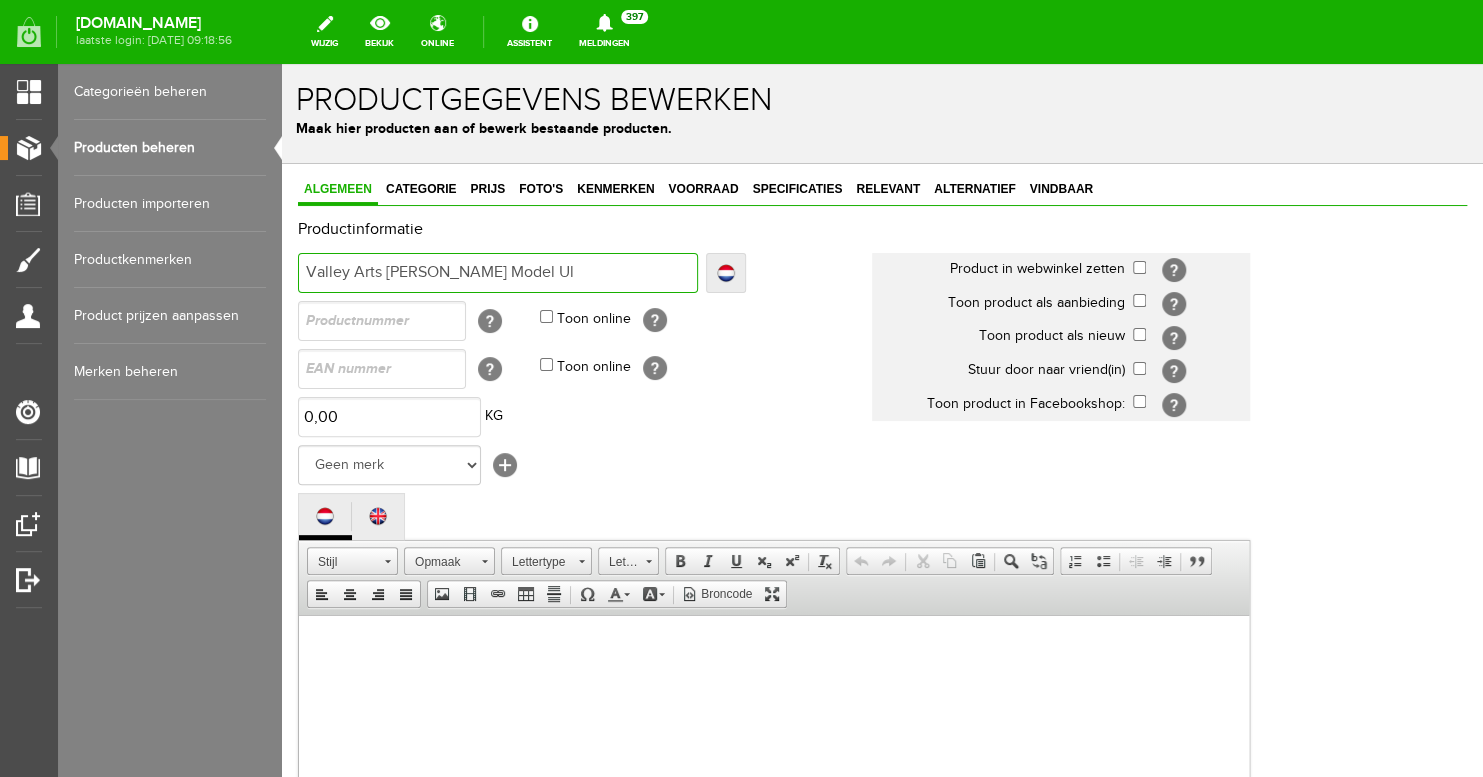 type on "Valley Arts [PERSON_NAME] Model Ul" 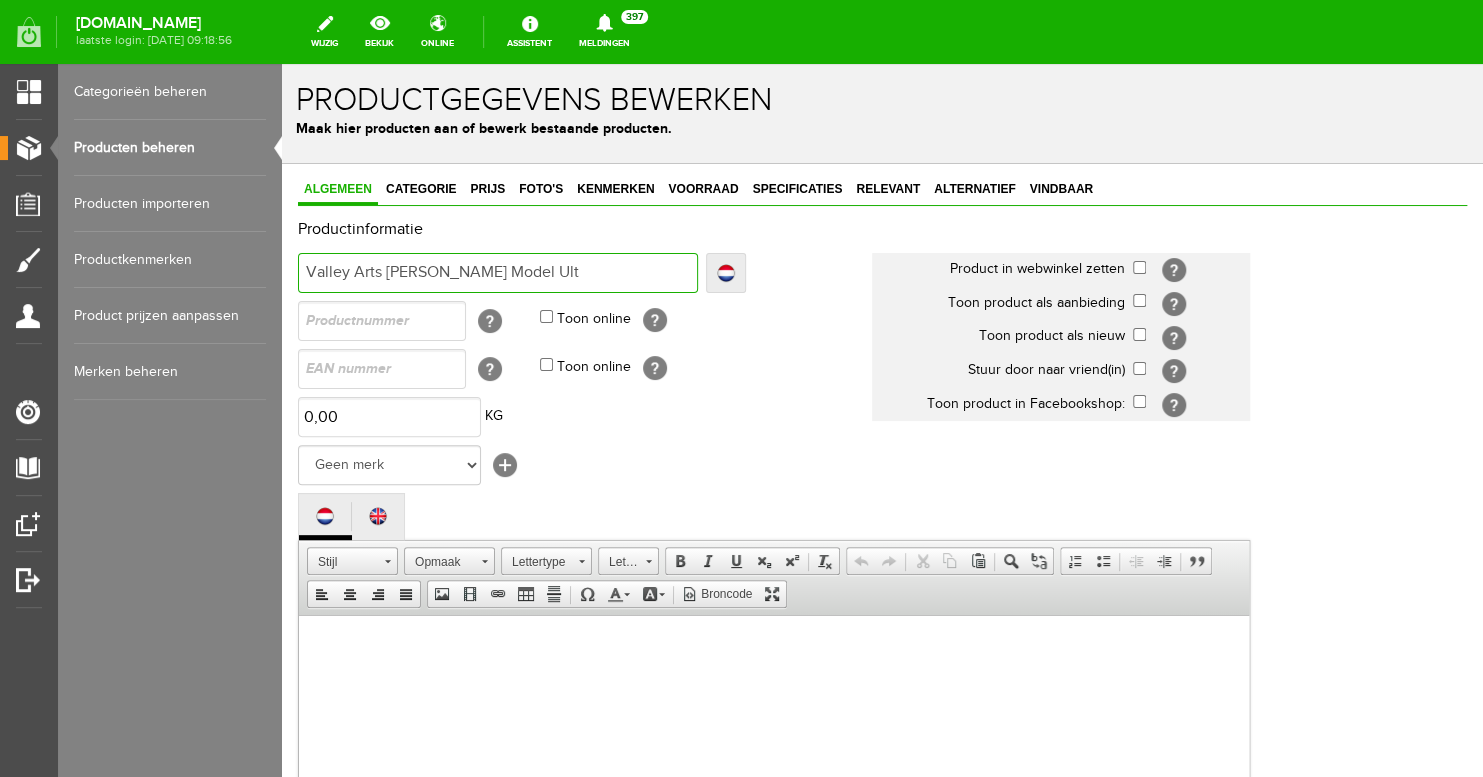type on "Valley Arts [PERSON_NAME] Model Ult" 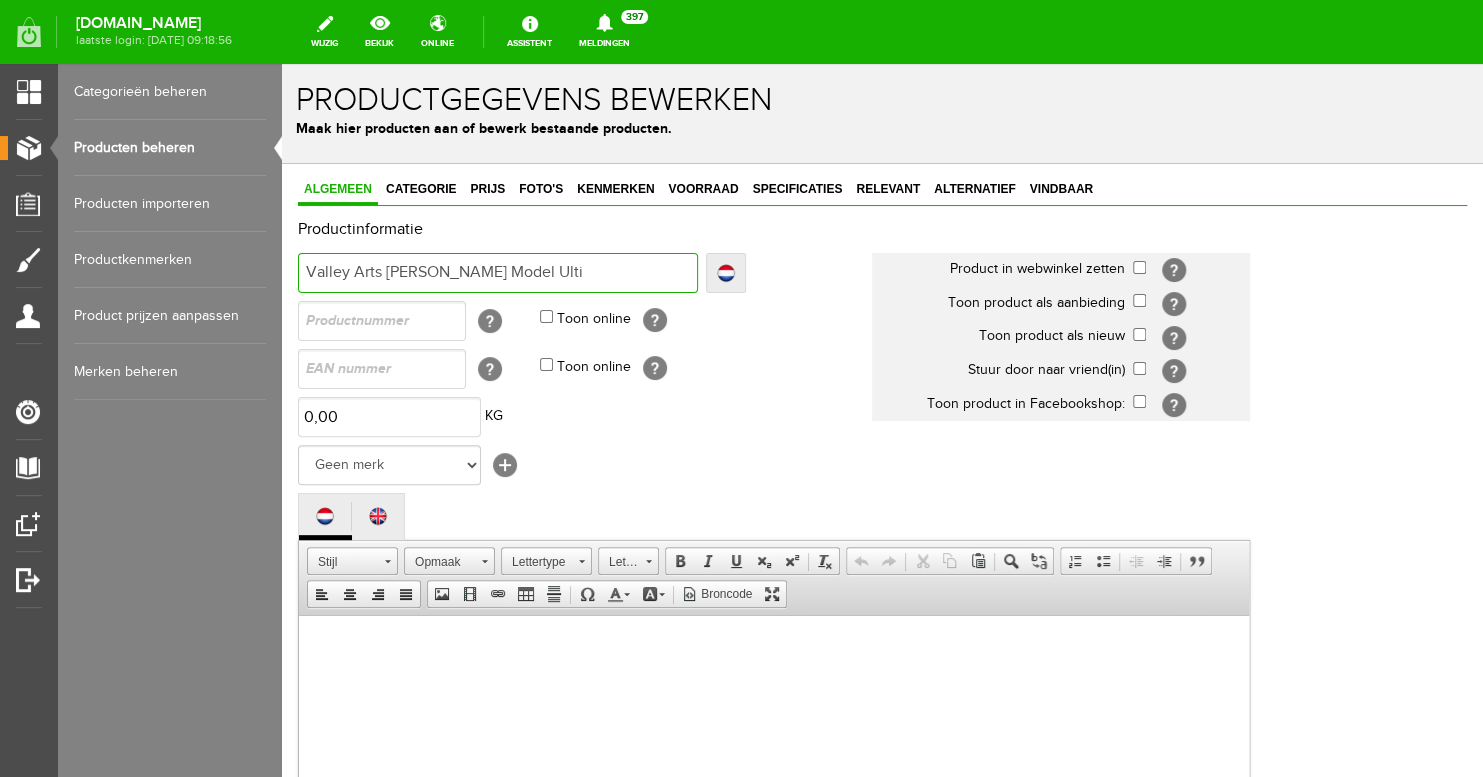 type on "Valley Arts [PERSON_NAME] Model Ulti" 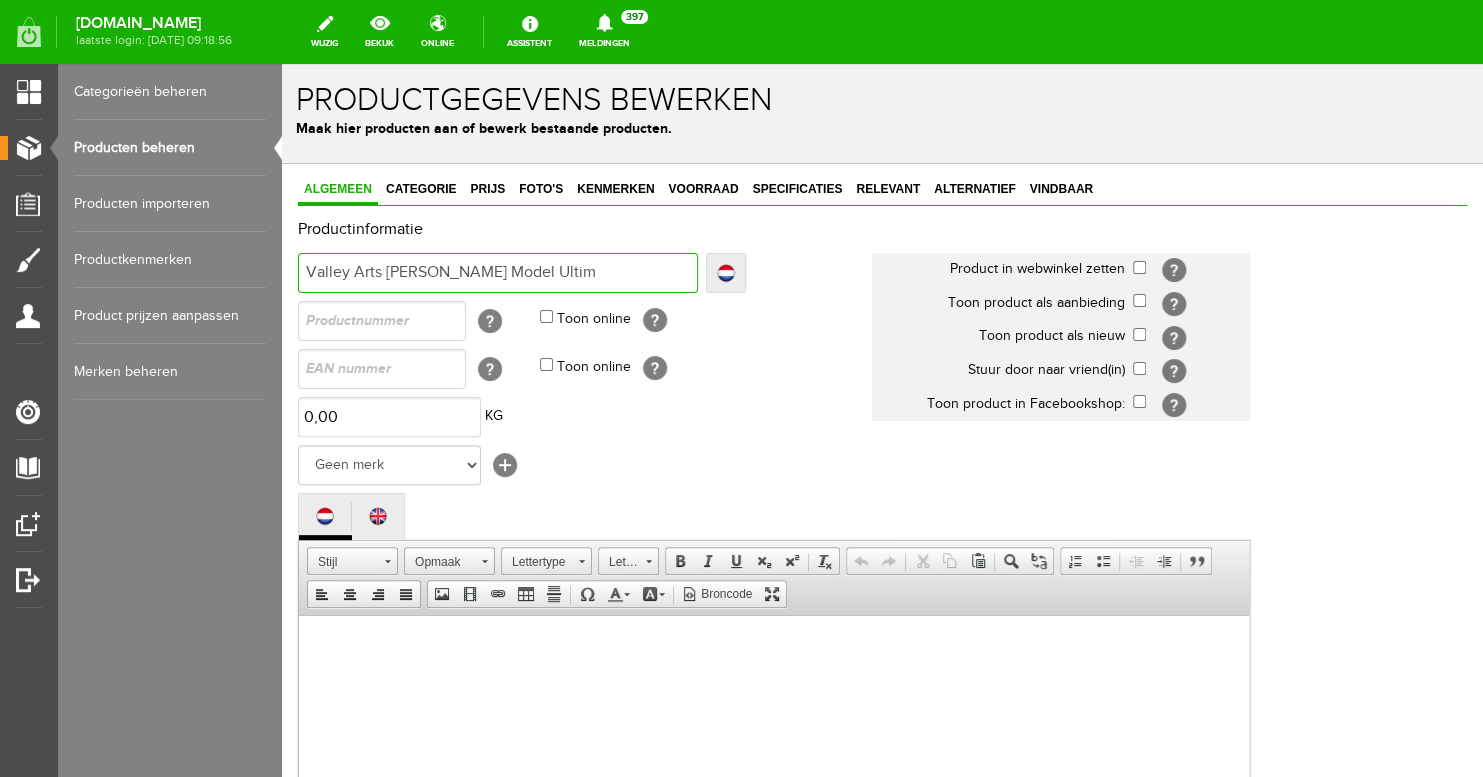 type on "Valley Arts [PERSON_NAME] Model Ultim" 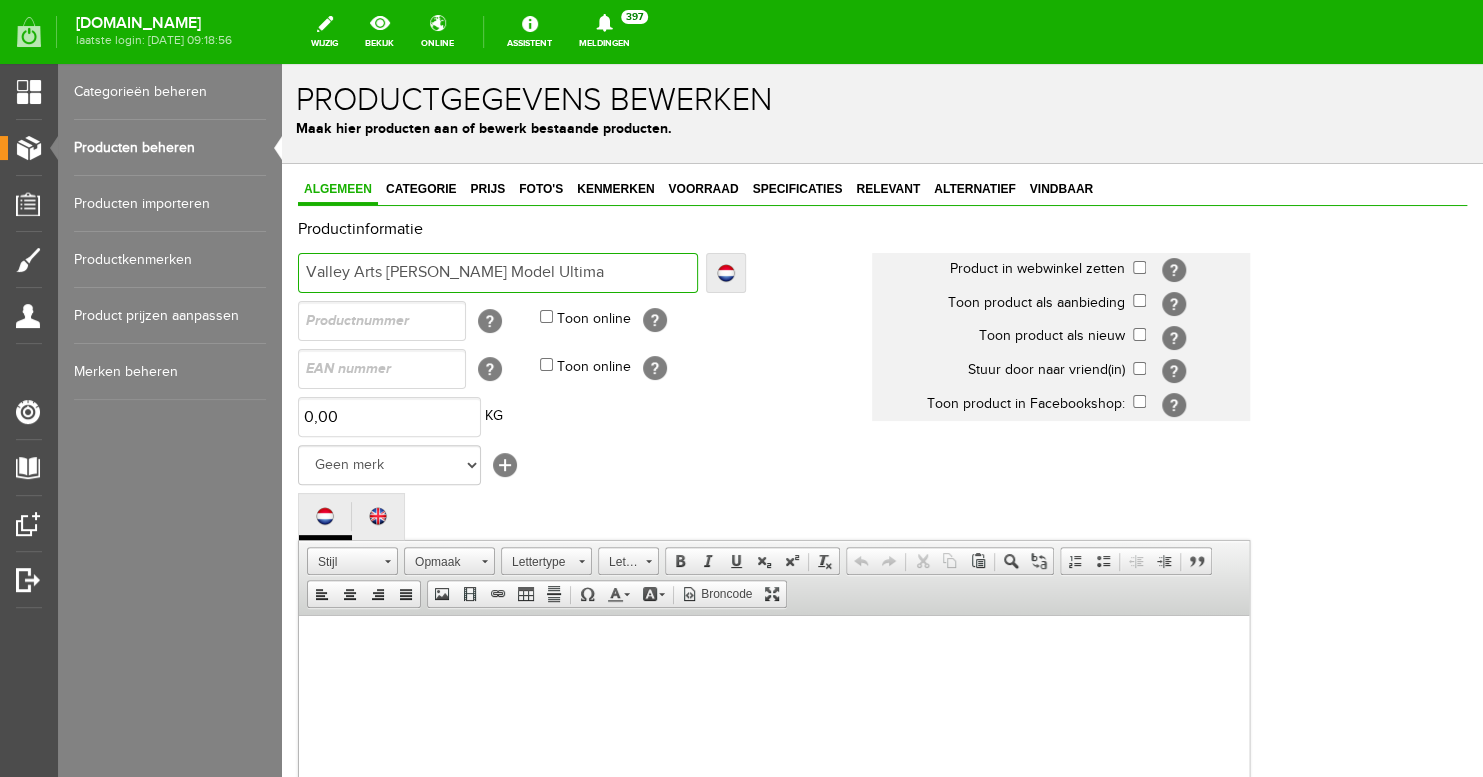 type on "Valley Arts [PERSON_NAME] Model Ultima" 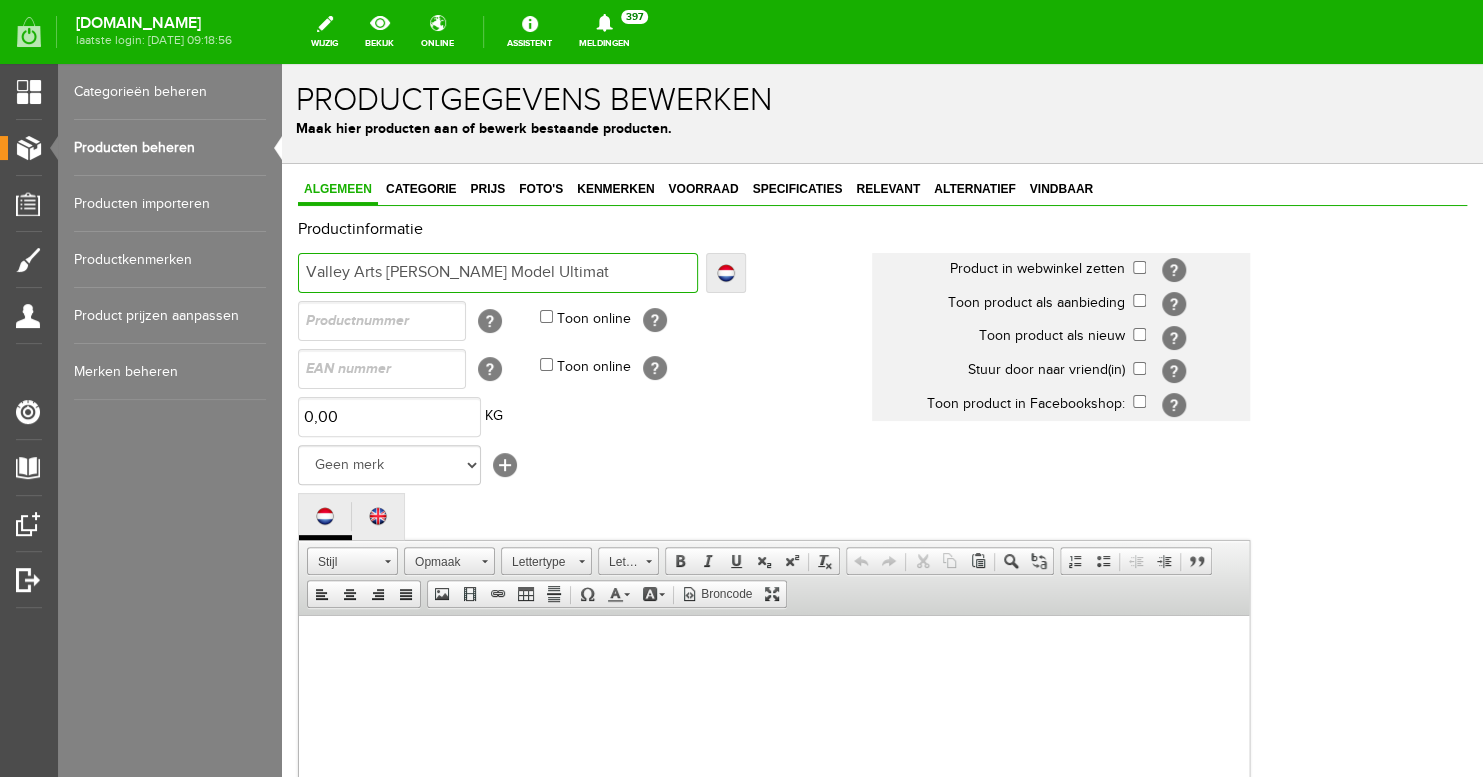type on "Valley Arts [PERSON_NAME] Model Ultimat" 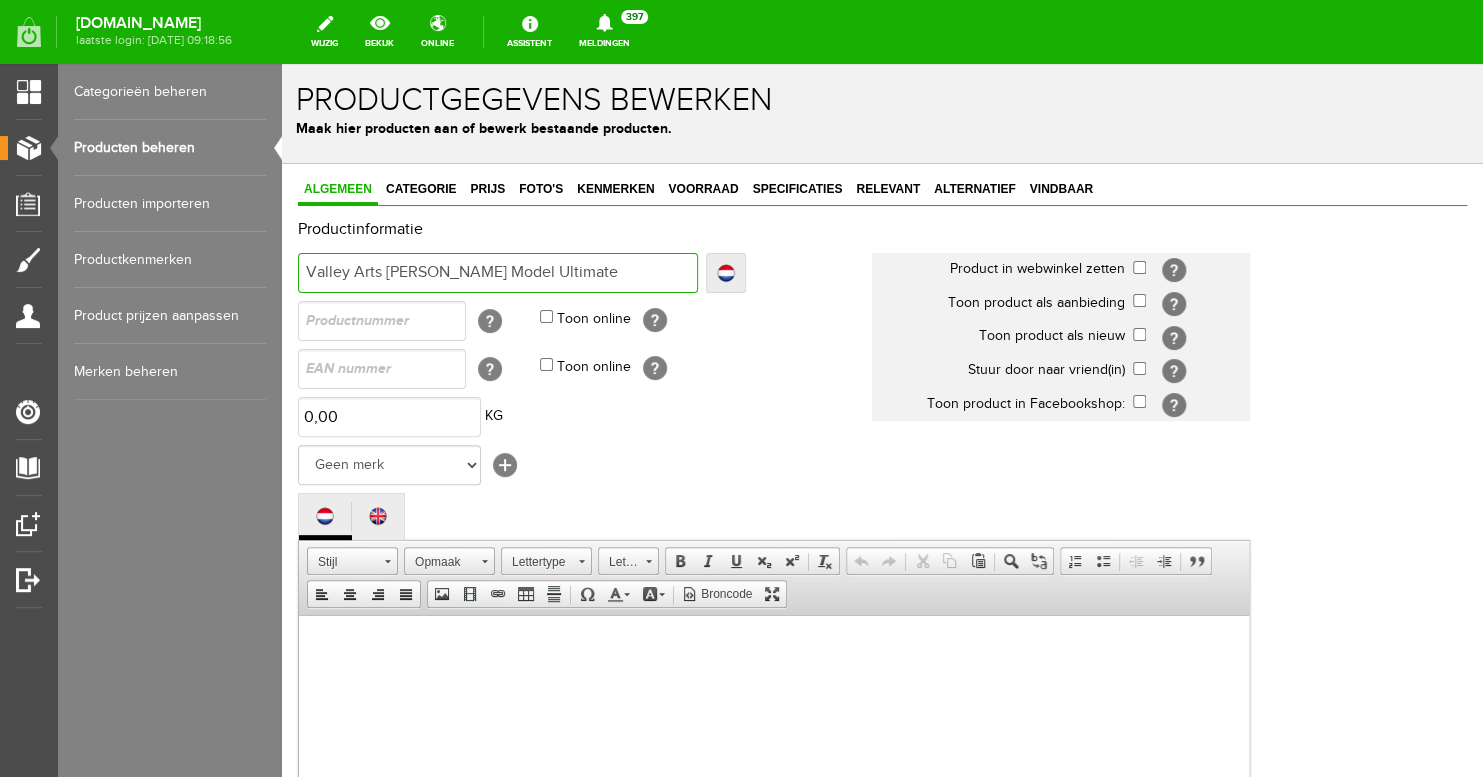 type on "Valley Arts [PERSON_NAME] Model Ultimate" 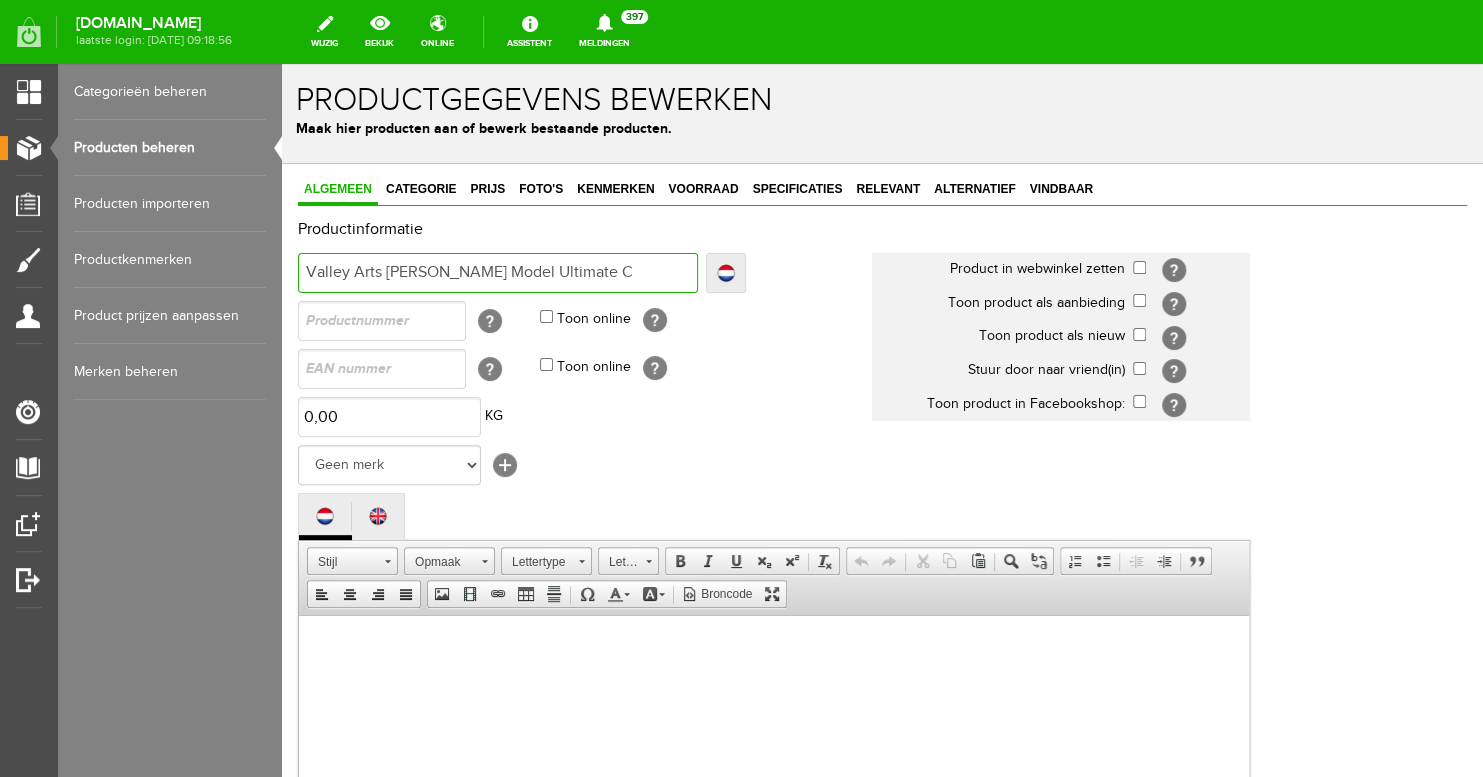 type on "Valley Arts [PERSON_NAME] Model Ultimate C" 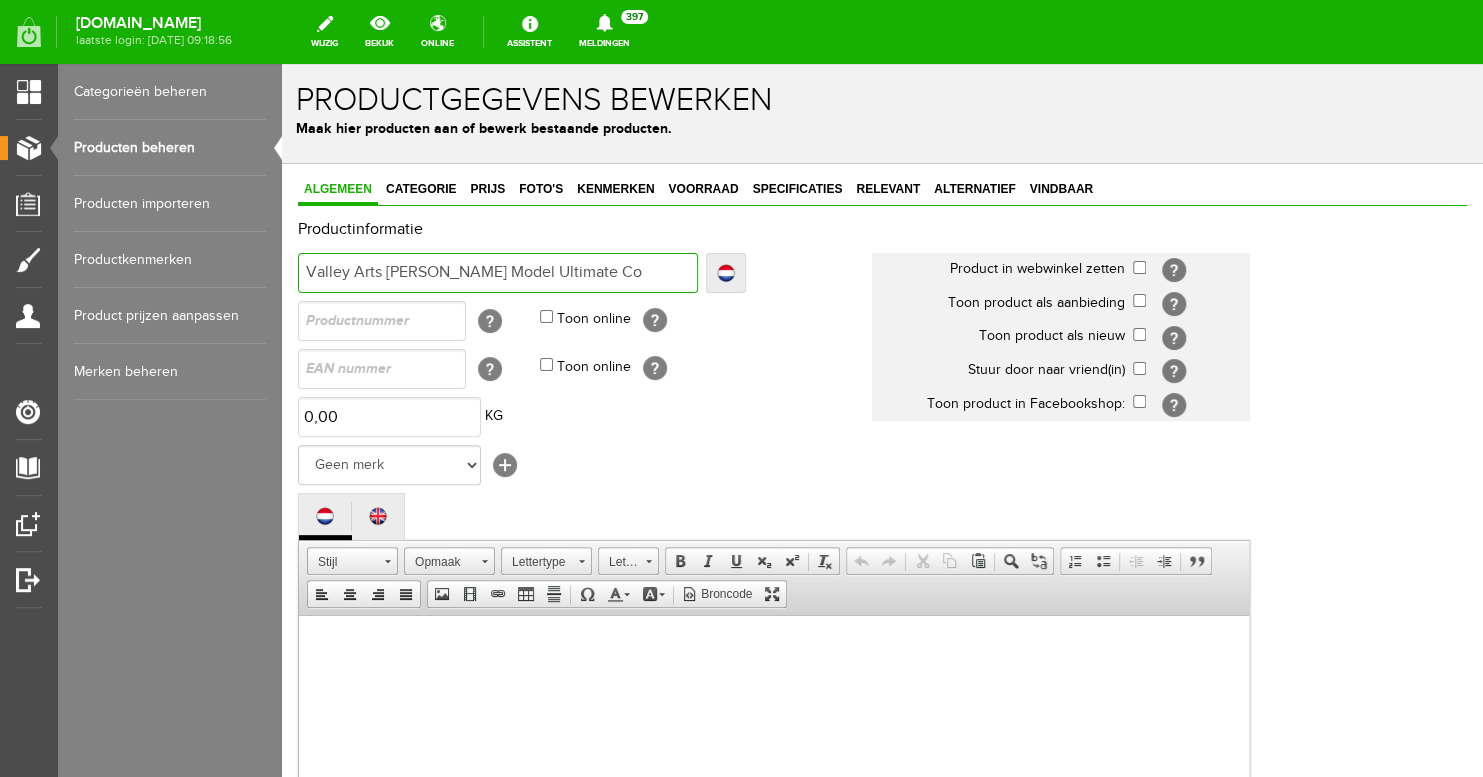 type on "Valley Arts [PERSON_NAME] Model Ultimate Co" 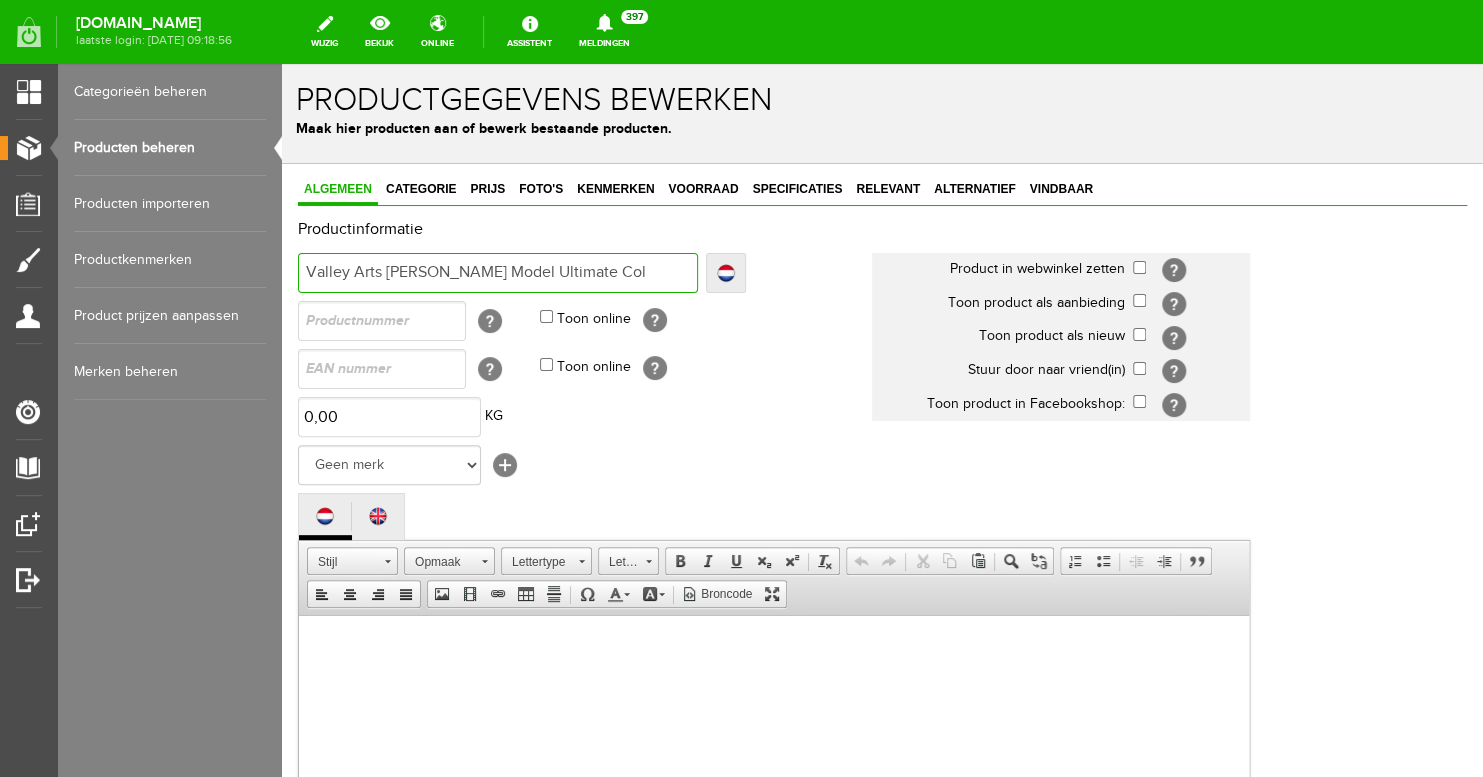 type on "Valley Arts [PERSON_NAME] Model Ultimate Col" 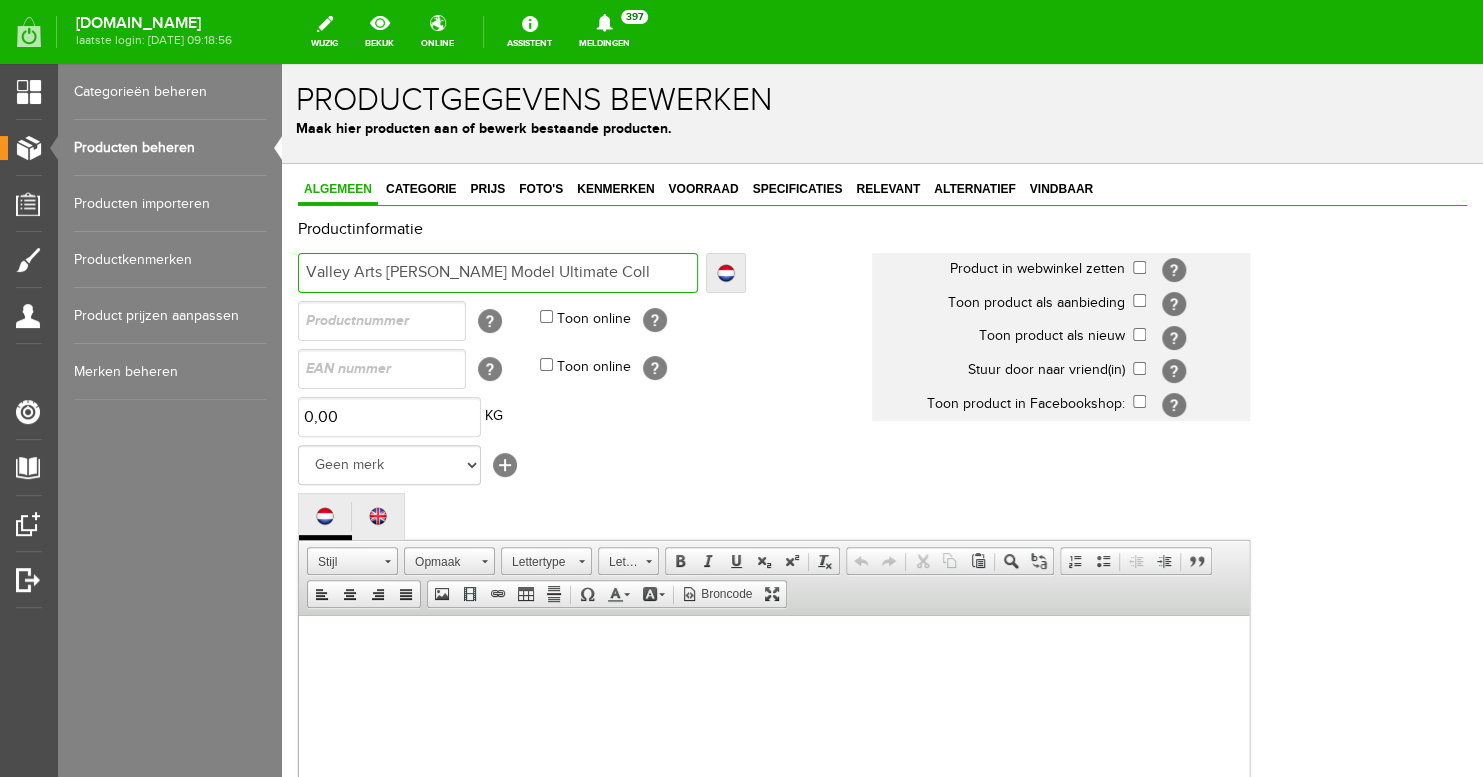 type on "Valley Arts [PERSON_NAME] Model Ultimate Colle" 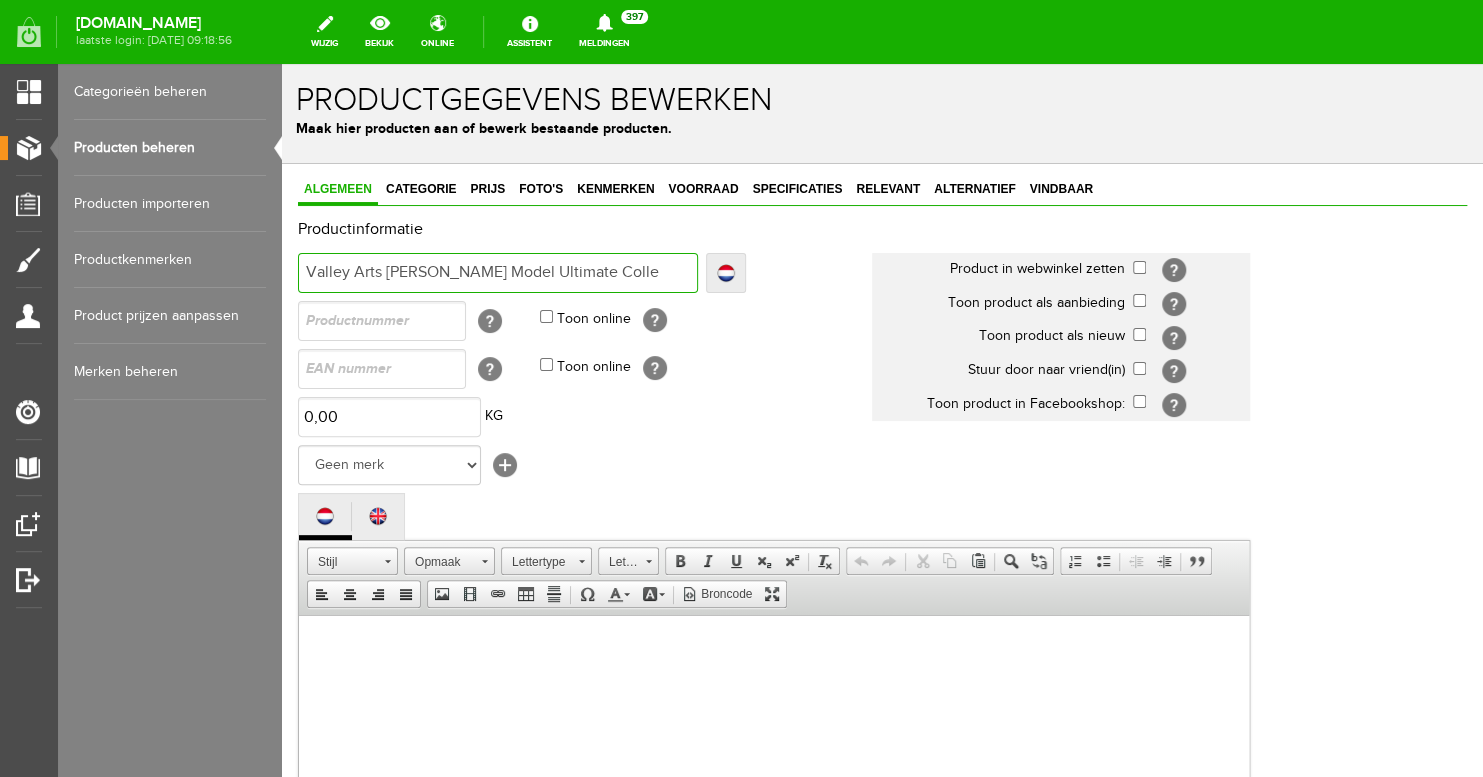 type on "Valley Arts [PERSON_NAME] Model Ultimate Colle" 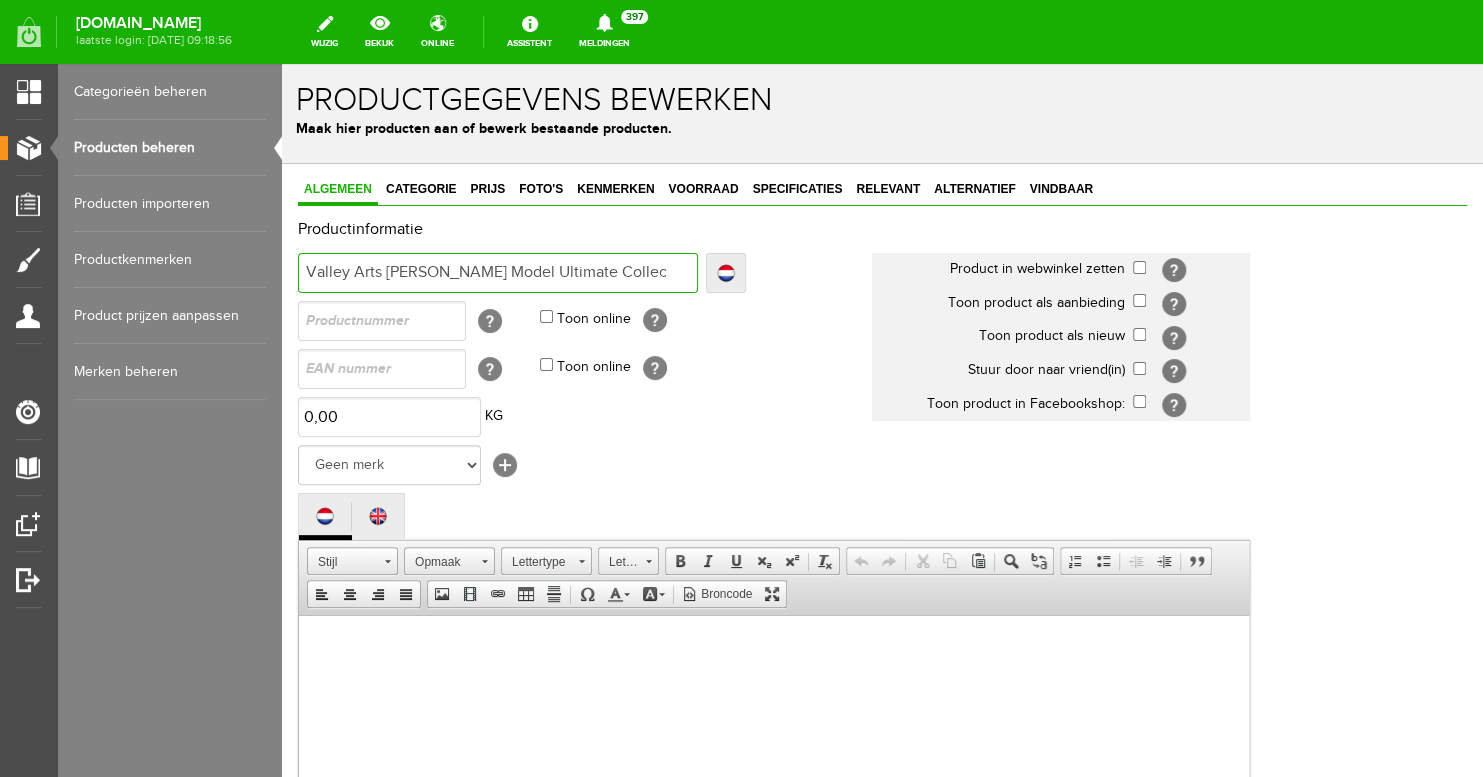 type on "Valley Arts [PERSON_NAME] Model Ultimate Collec" 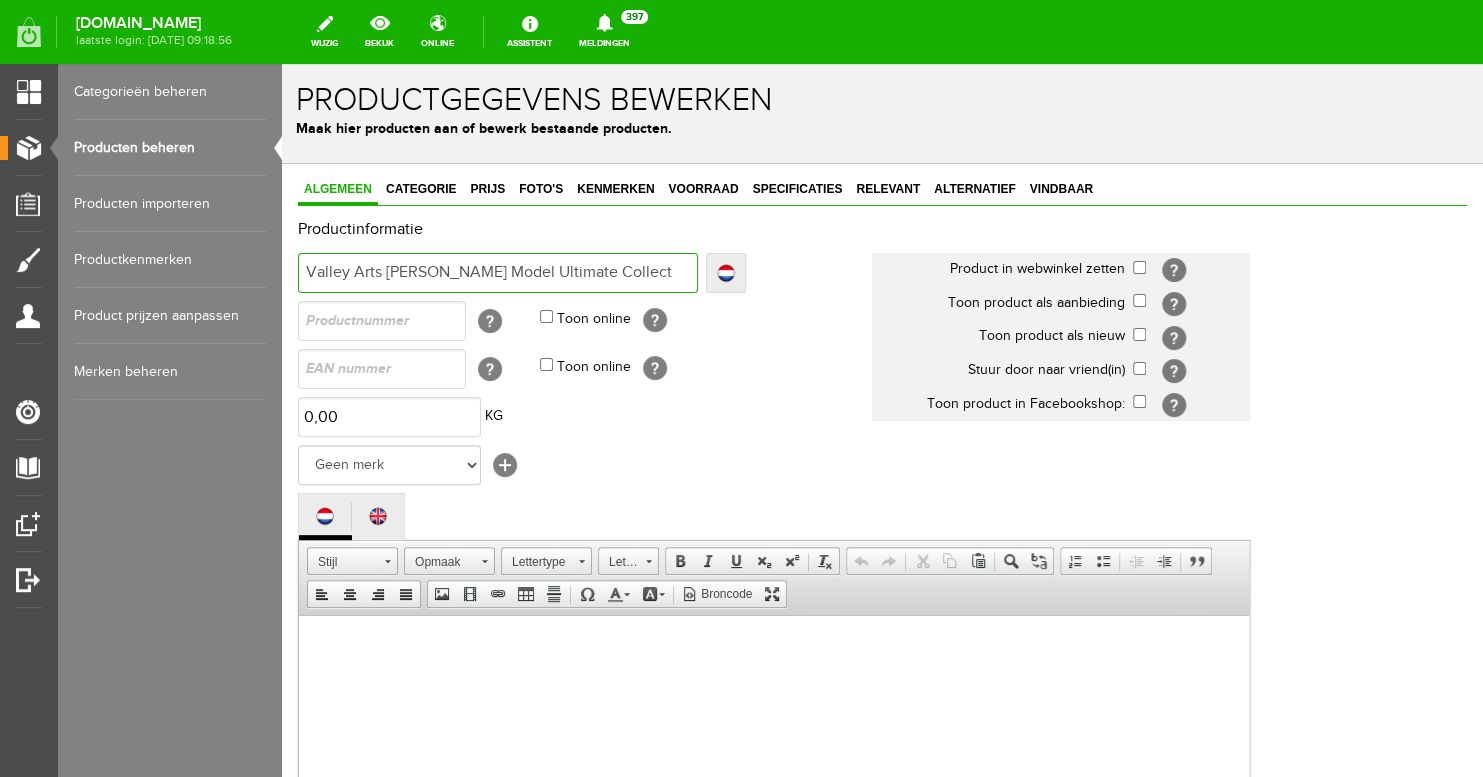 type on "Valley Arts [PERSON_NAME] Model Ultimate Collect" 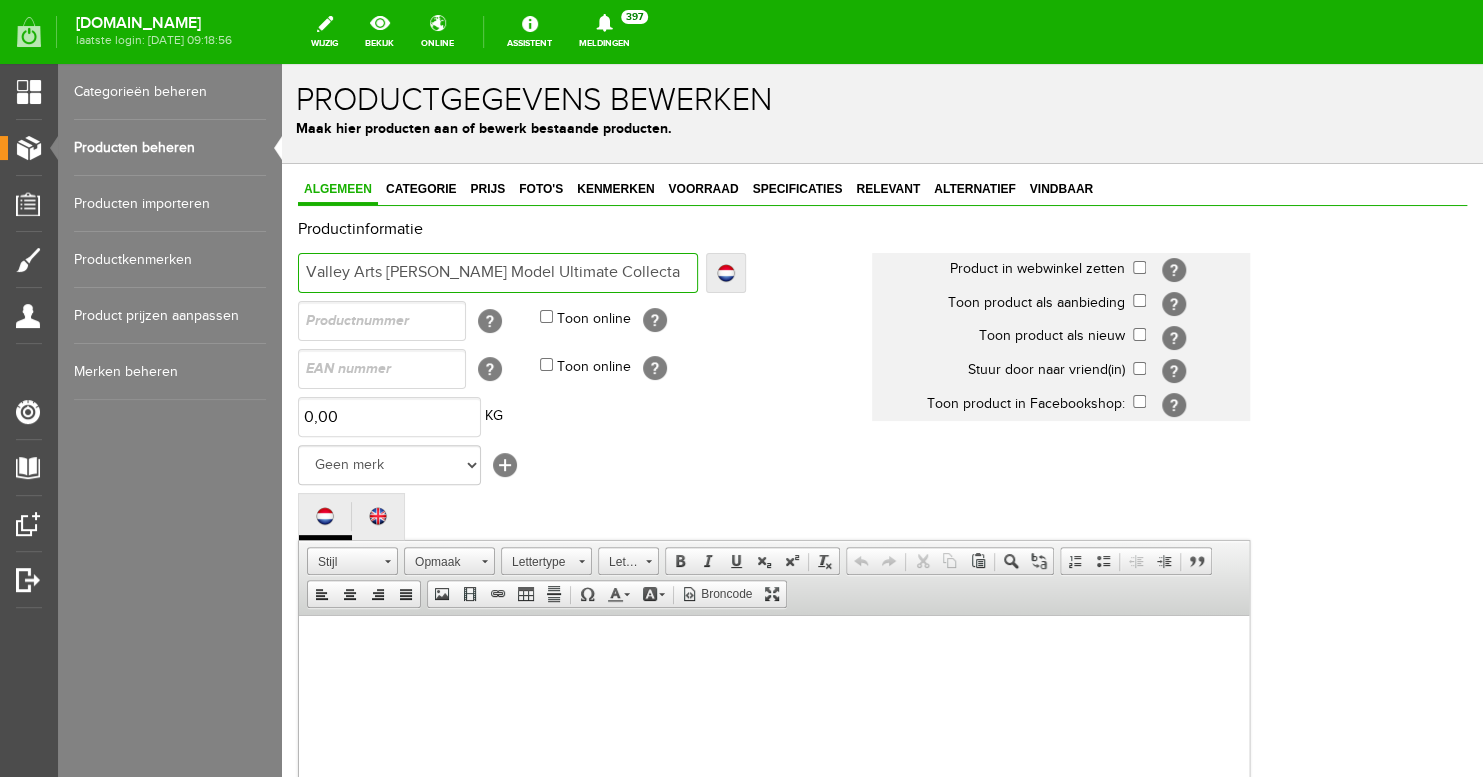 type on "Valley Arts [PERSON_NAME] Model Ultimate Collectab" 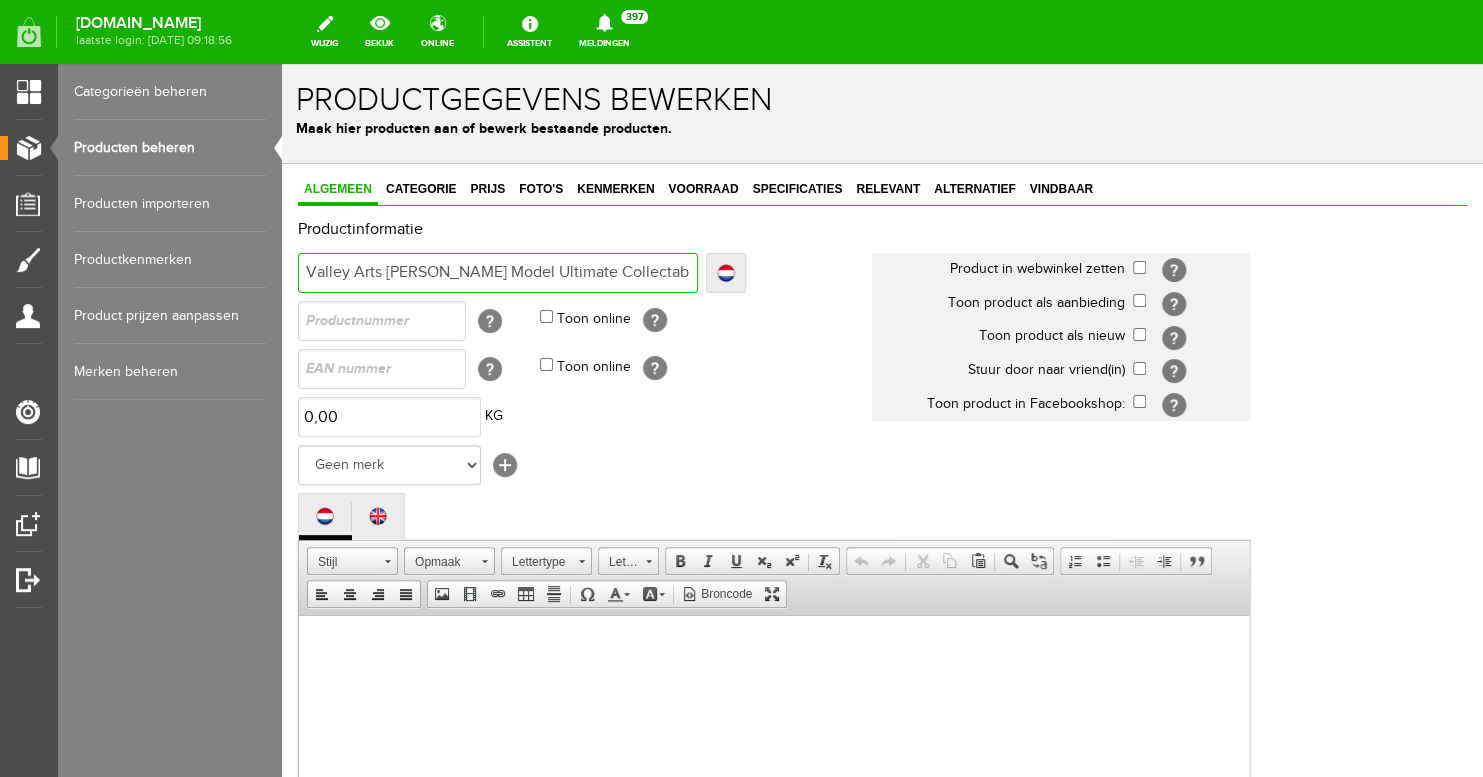 type on "Valley Arts [PERSON_NAME] Model Ultimate Collectab" 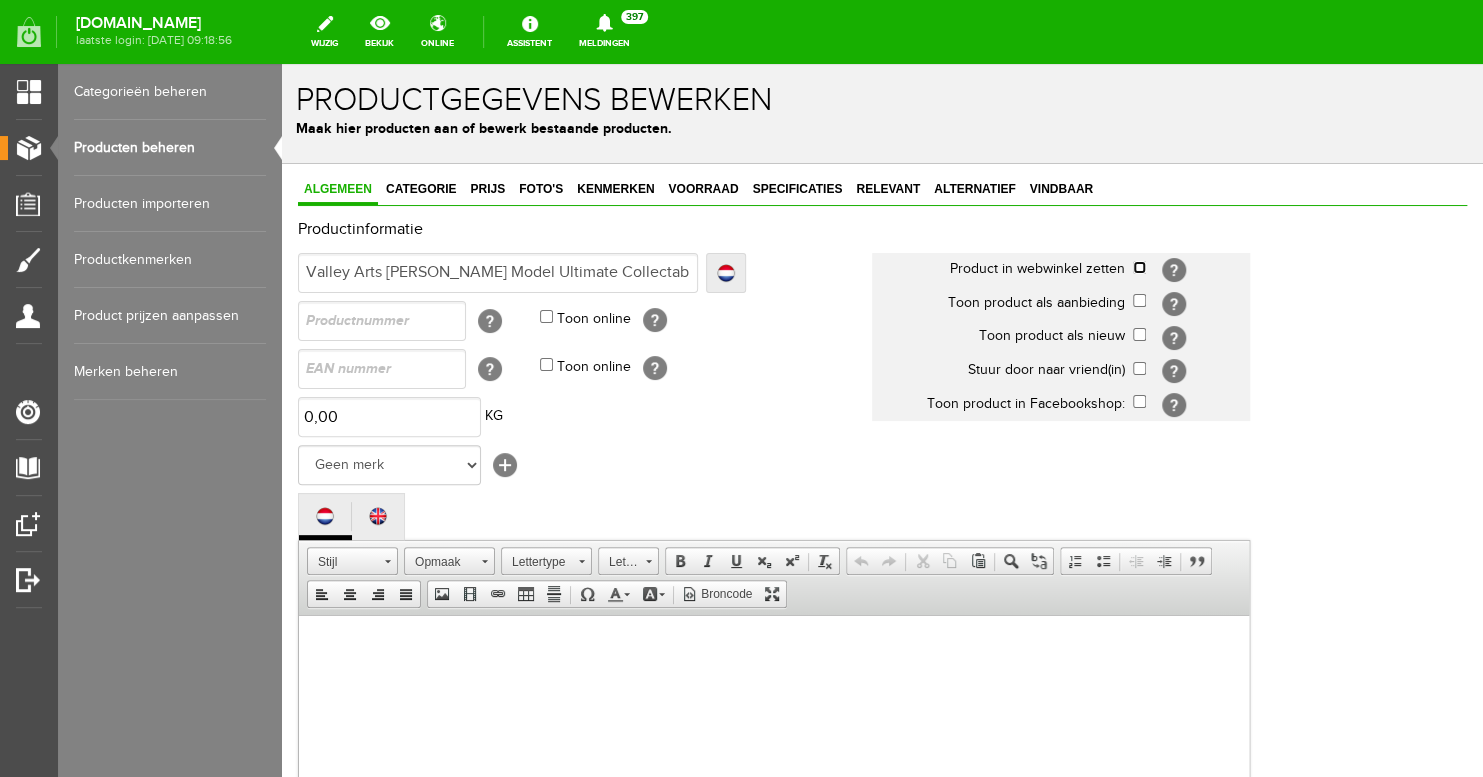 click at bounding box center [1139, 267] 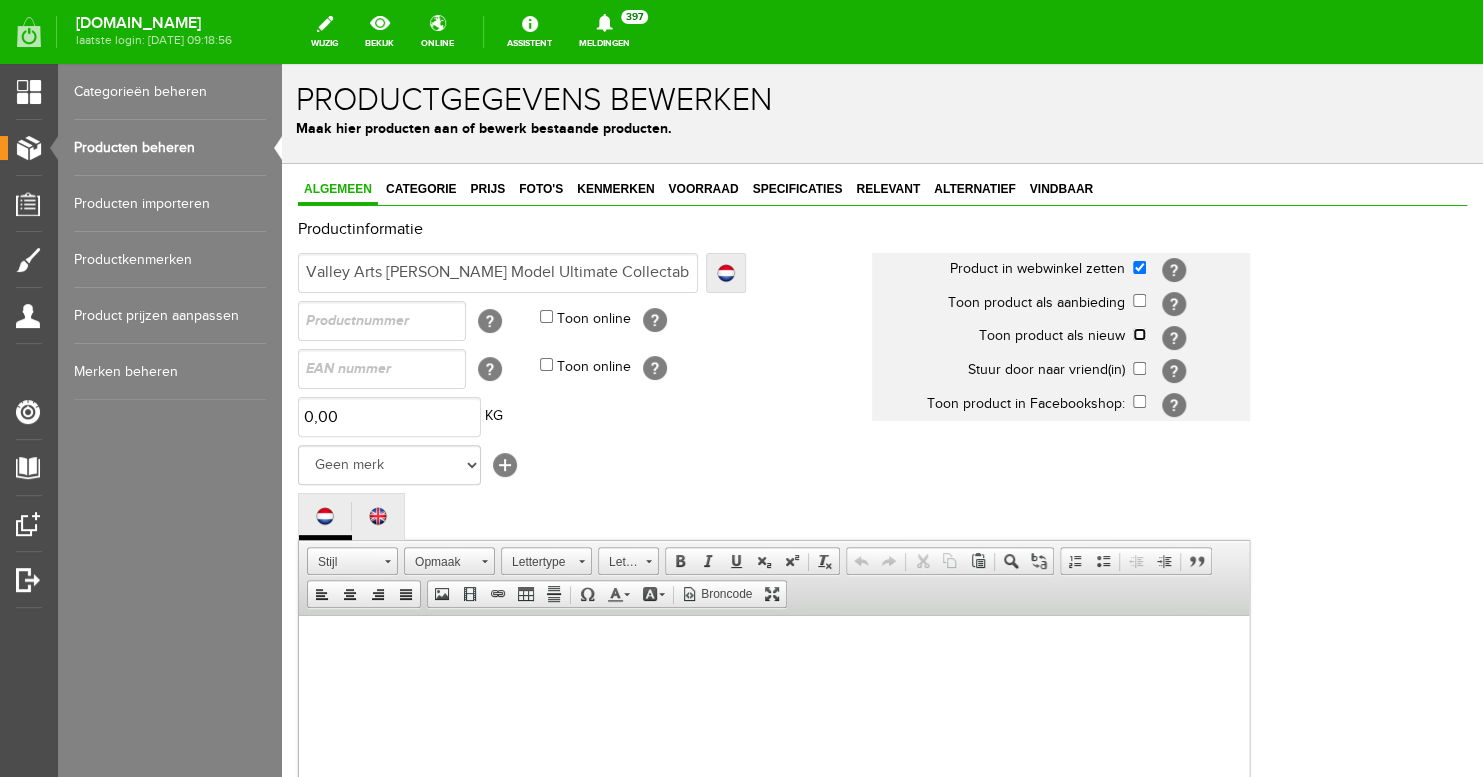 click at bounding box center [1139, 334] 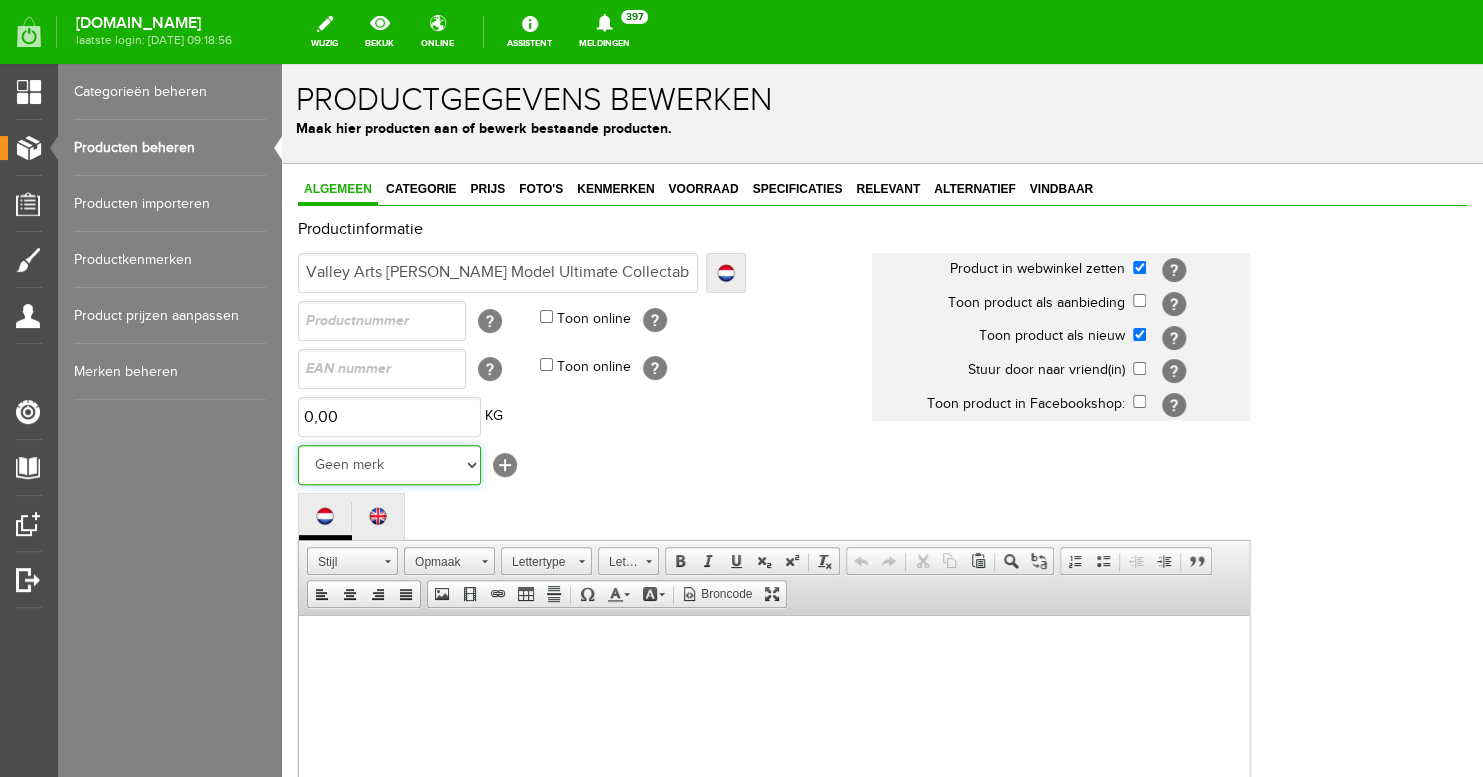click on "Geen merk
Hymn
Peavey
Vox
Rickenbacker
[PERSON_NAME]
[PERSON_NAME]
[PERSON_NAME]
[PERSON_NAME]
[PERSON_NAME]
[PERSON_NAME]
Hook
Gretsch
[PERSON_NAME]
The Heritage
Haar
ESP
[PERSON_NAME]
EVH
Duesenberg
Marshall
Music Man
[PERSON_NAME]
Fender
Ibanez
PRS [PERSON_NAME]
Other brands" at bounding box center [389, 465] 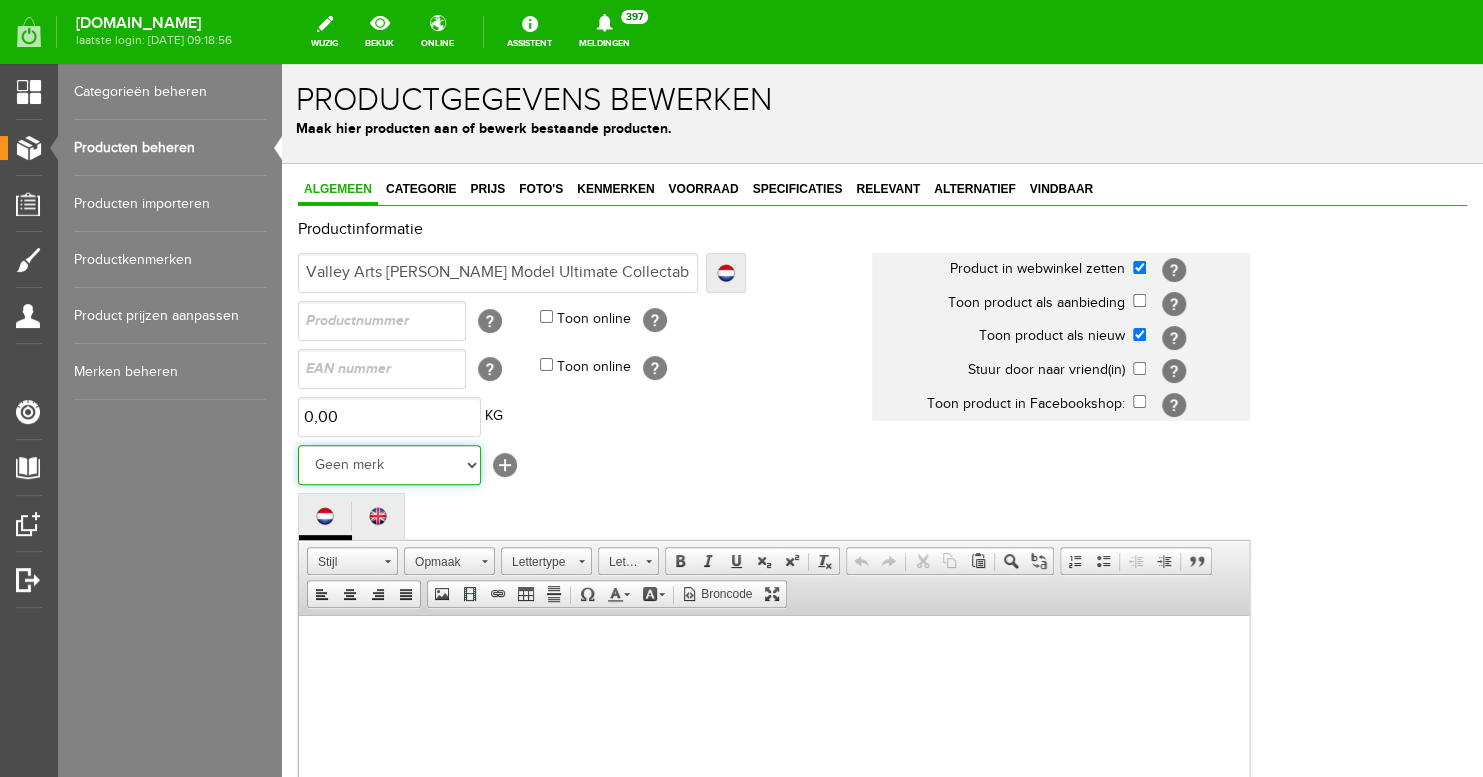 select on "124519" 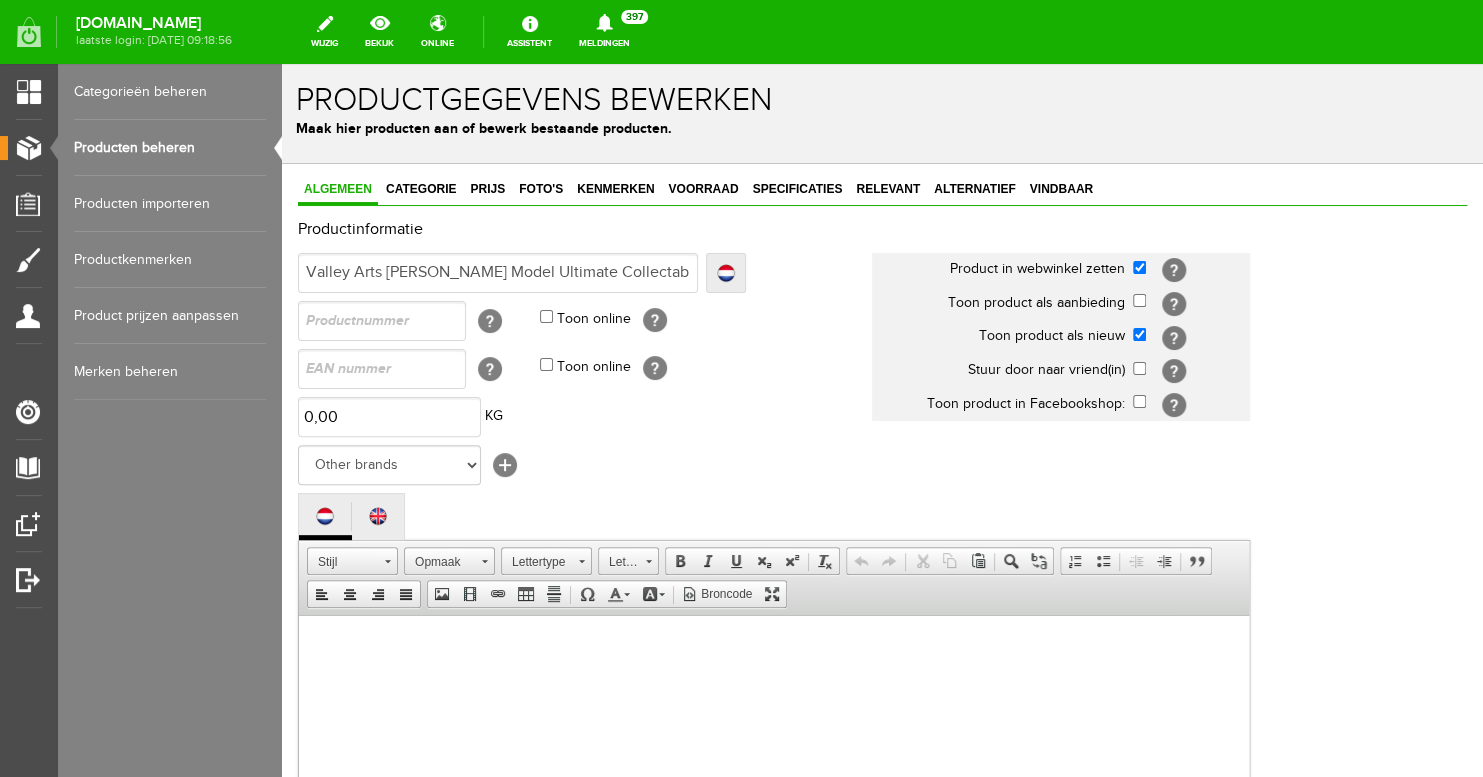 click on "0,00 KG" at bounding box center [585, 417] 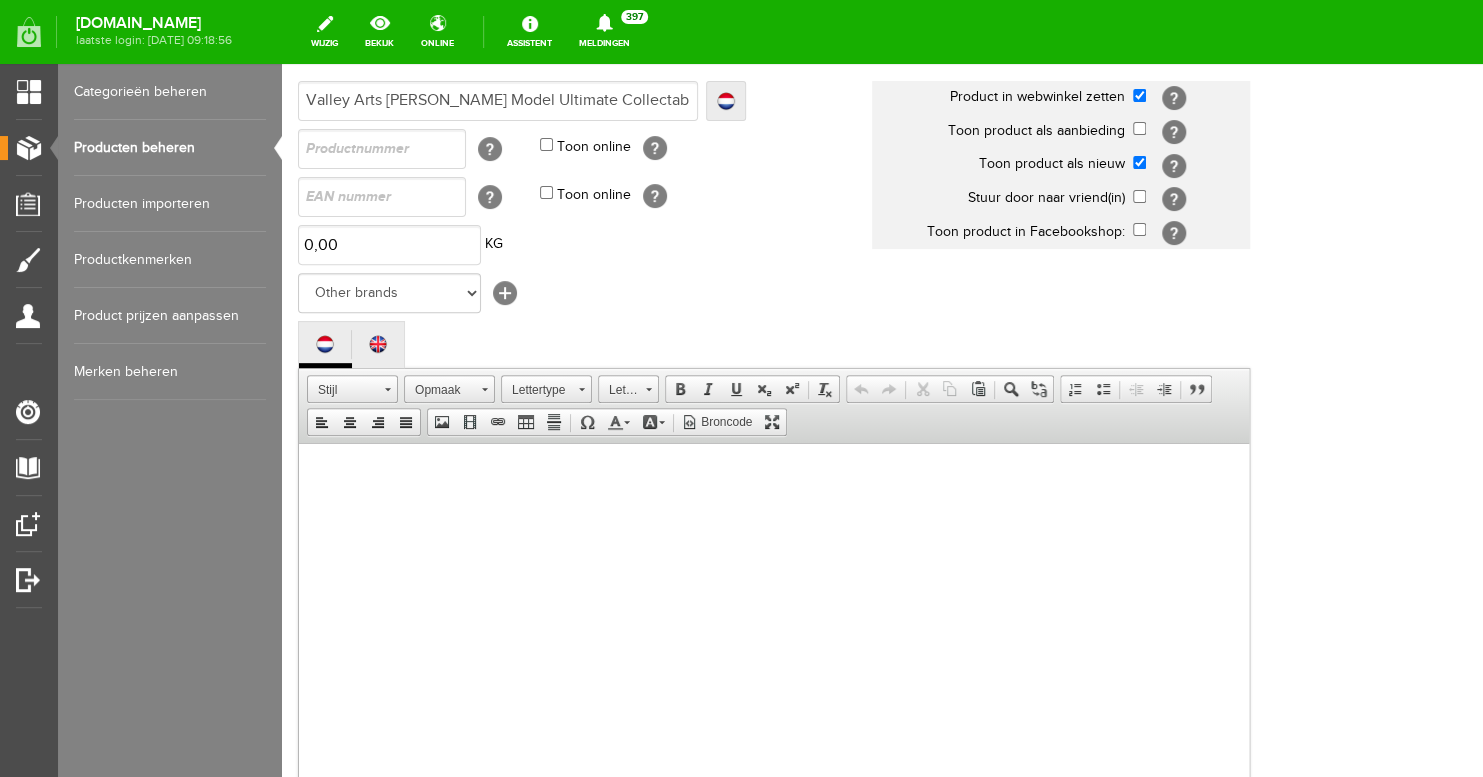 scroll, scrollTop: 368, scrollLeft: 0, axis: vertical 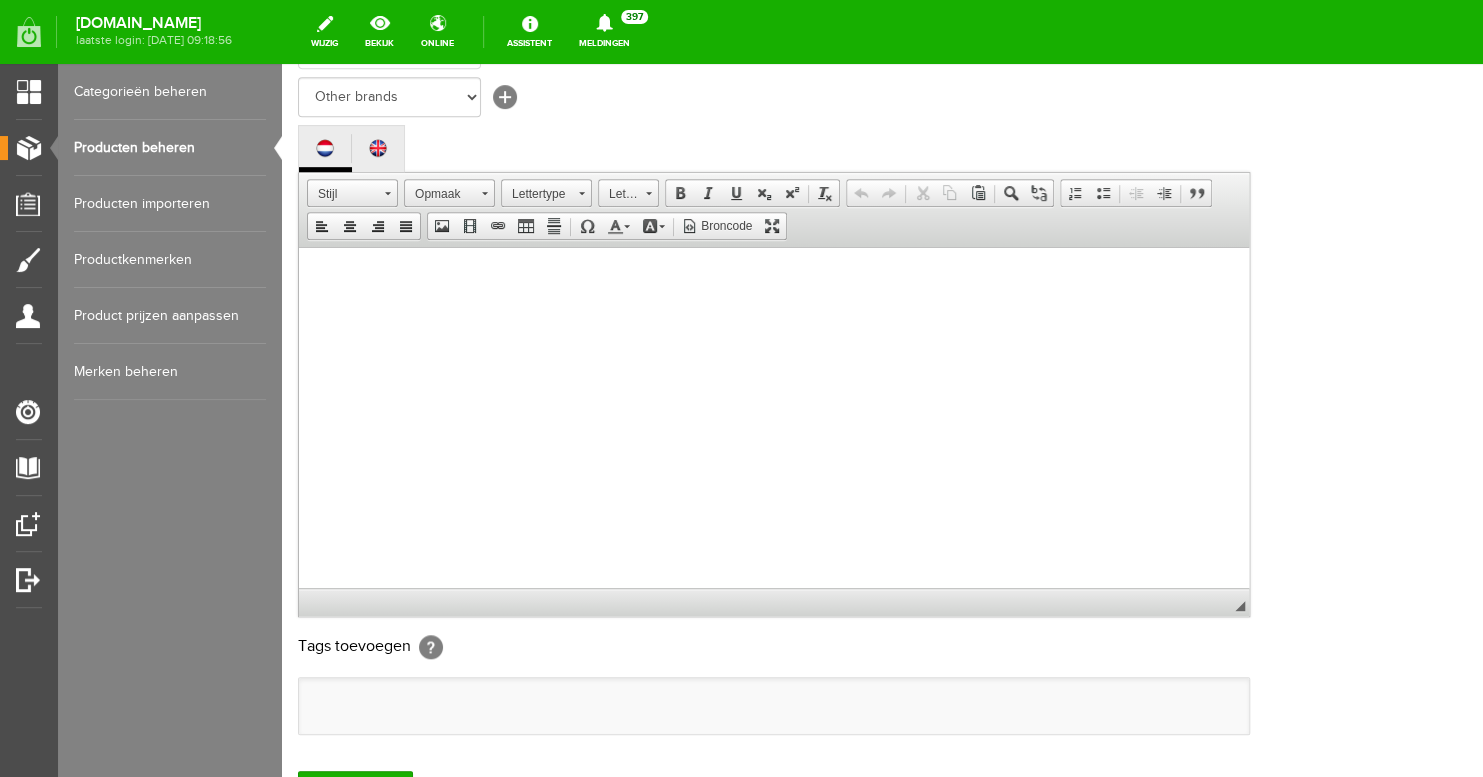 click at bounding box center [774, 437] 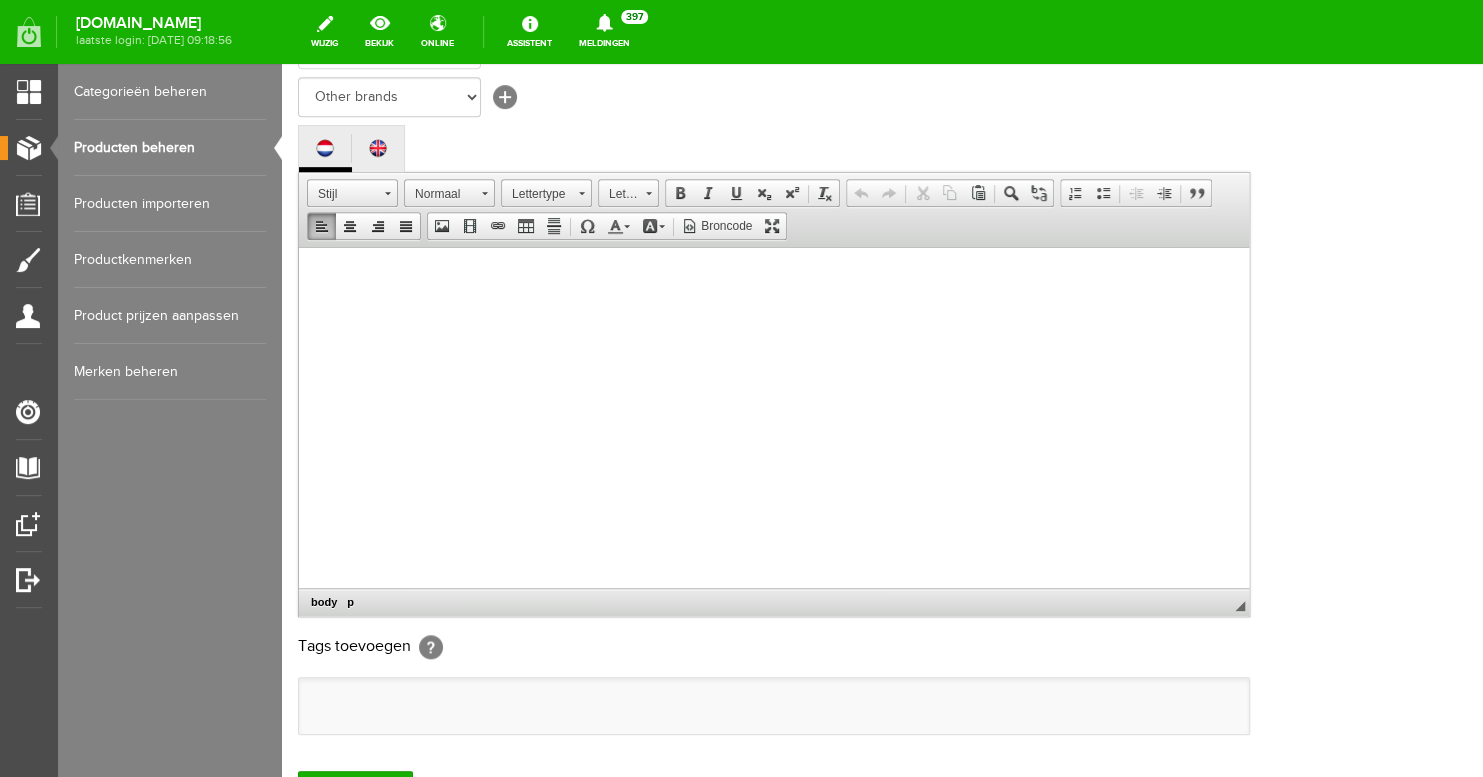 type 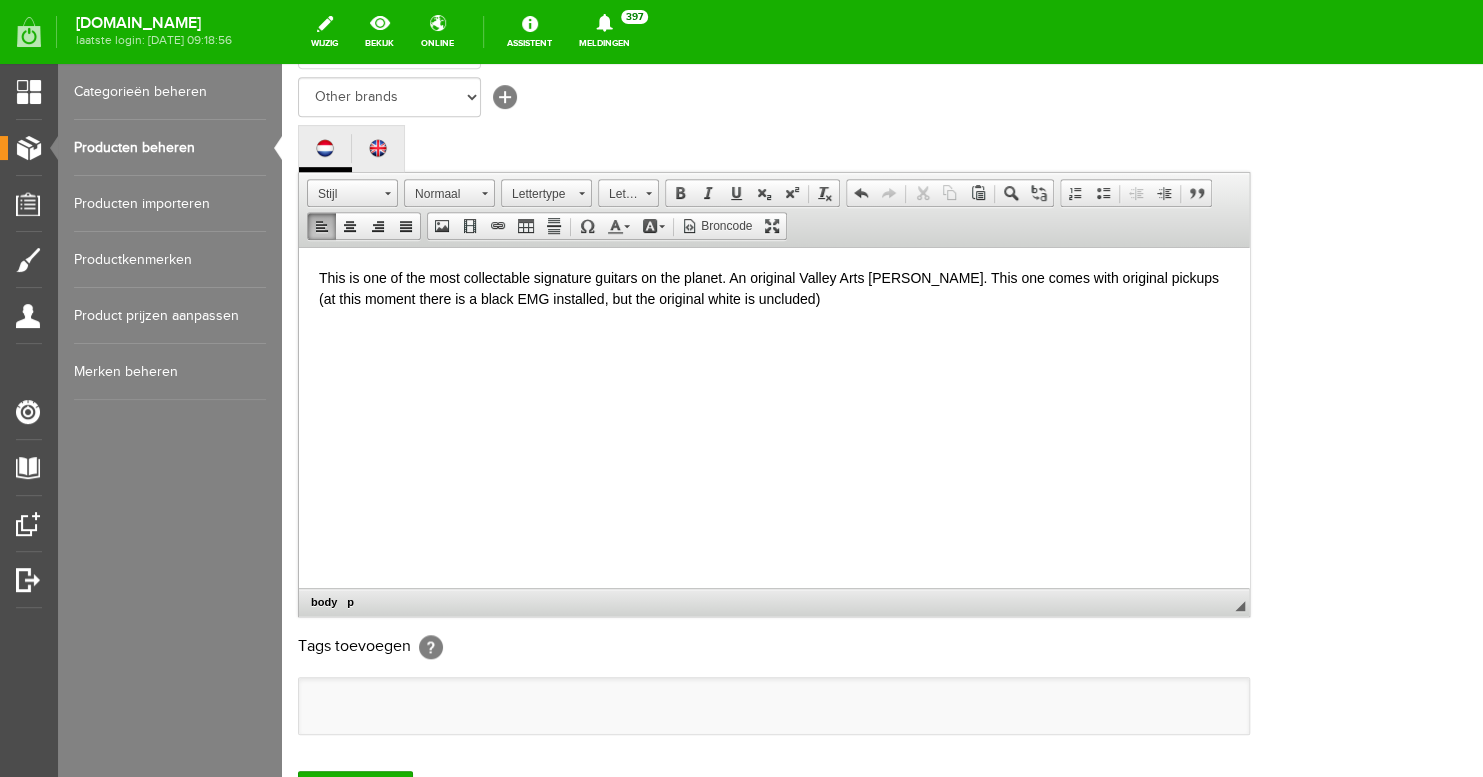 click on "This is one of the most collectable signature guitars on the planet. An original Valley Arts [PERSON_NAME]. This one comes with original pickups (at this moment there is a black EMG installed, but the original white is uncluded)" at bounding box center (774, 288) 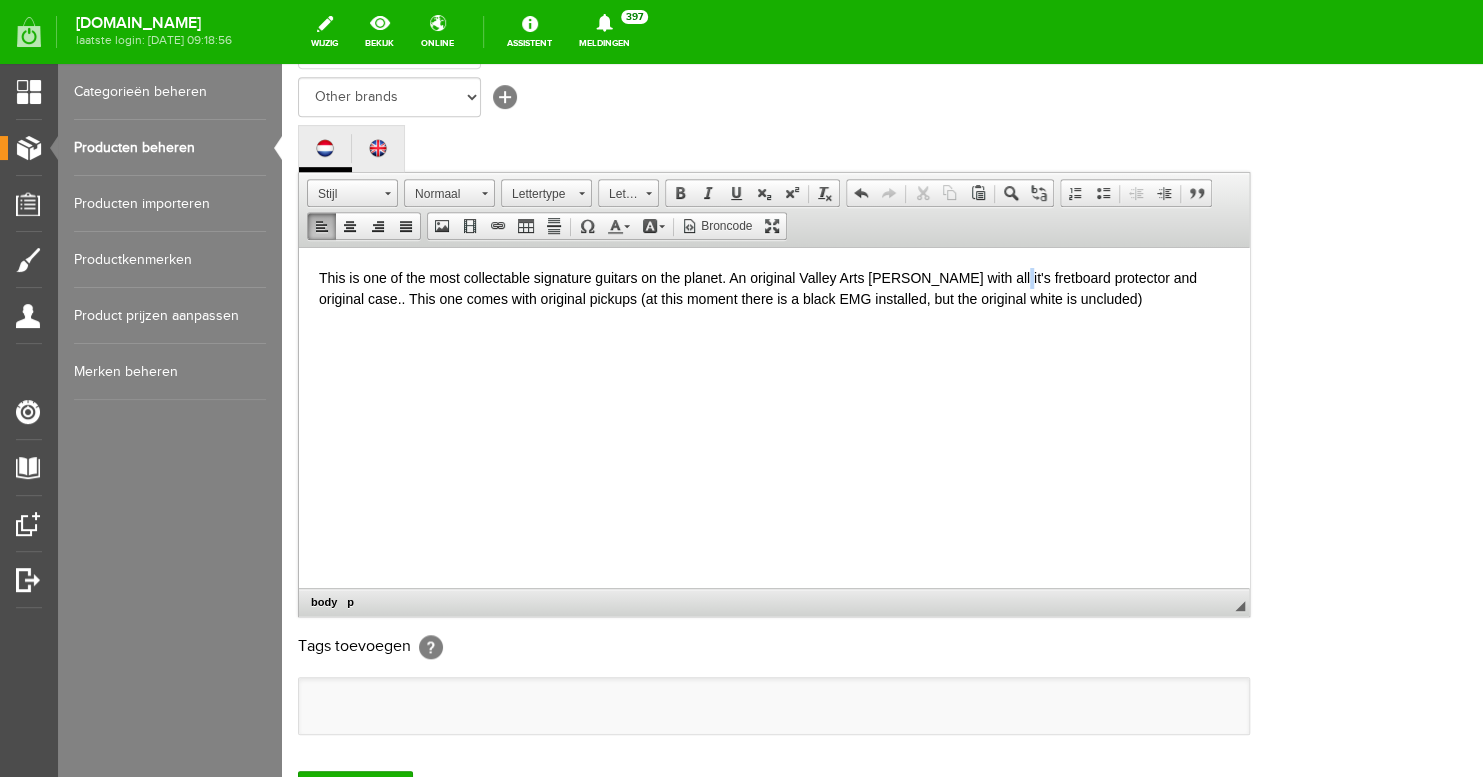 click on "This is one of the most collectable signature guitars on the planet. An original Valley Arts [PERSON_NAME] with all it's fretboard protector and original case.. This one comes with original pickups (at this moment there is a black EMG installed, but the original white is uncluded)" at bounding box center (774, 288) 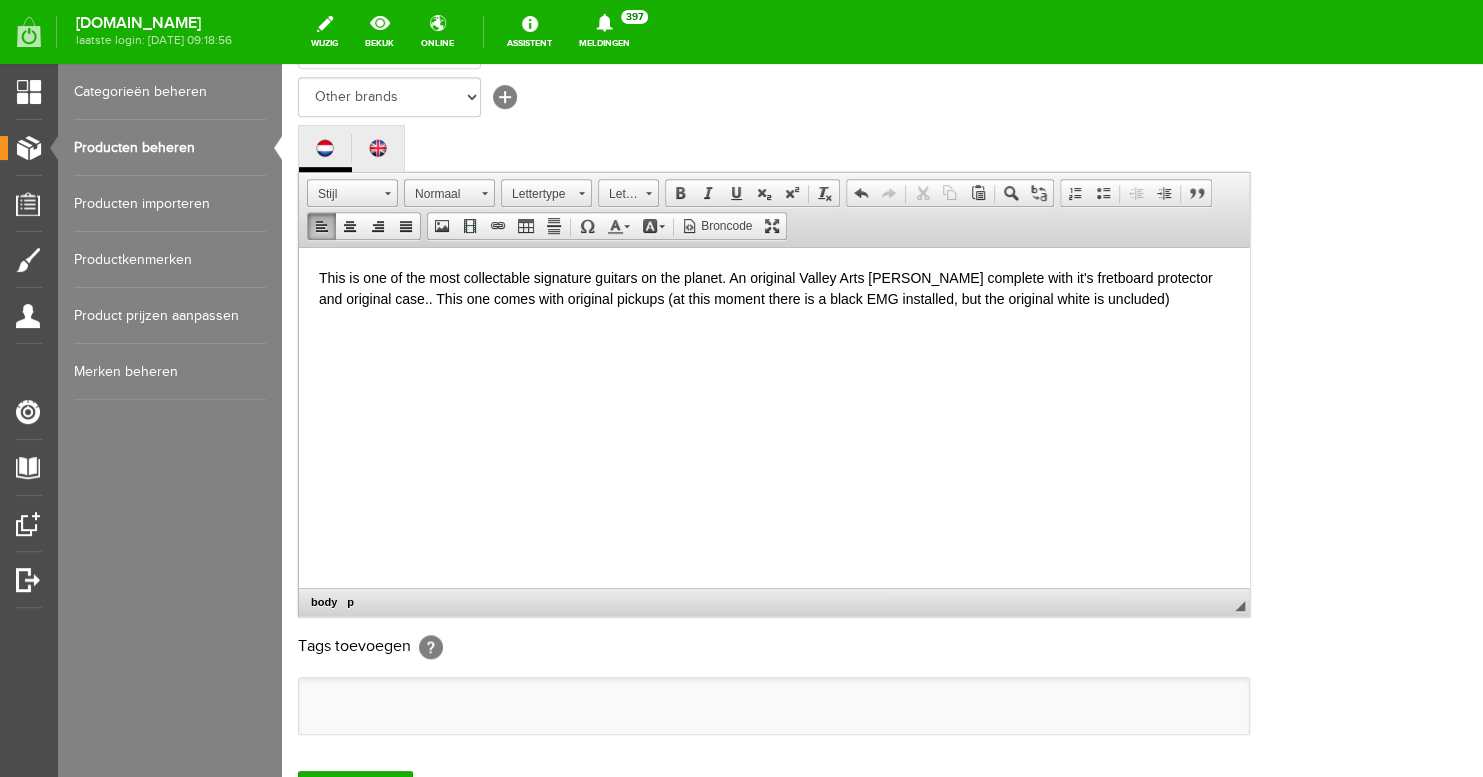 click on "This is one of the most collectable signature guitars on the planet. An original Valley Arts [PERSON_NAME] complete with it's fretboard protector and original case.. This one comes with original pickups (at this moment there is a black EMG installed, but the original white is uncluded)" at bounding box center (774, 288) 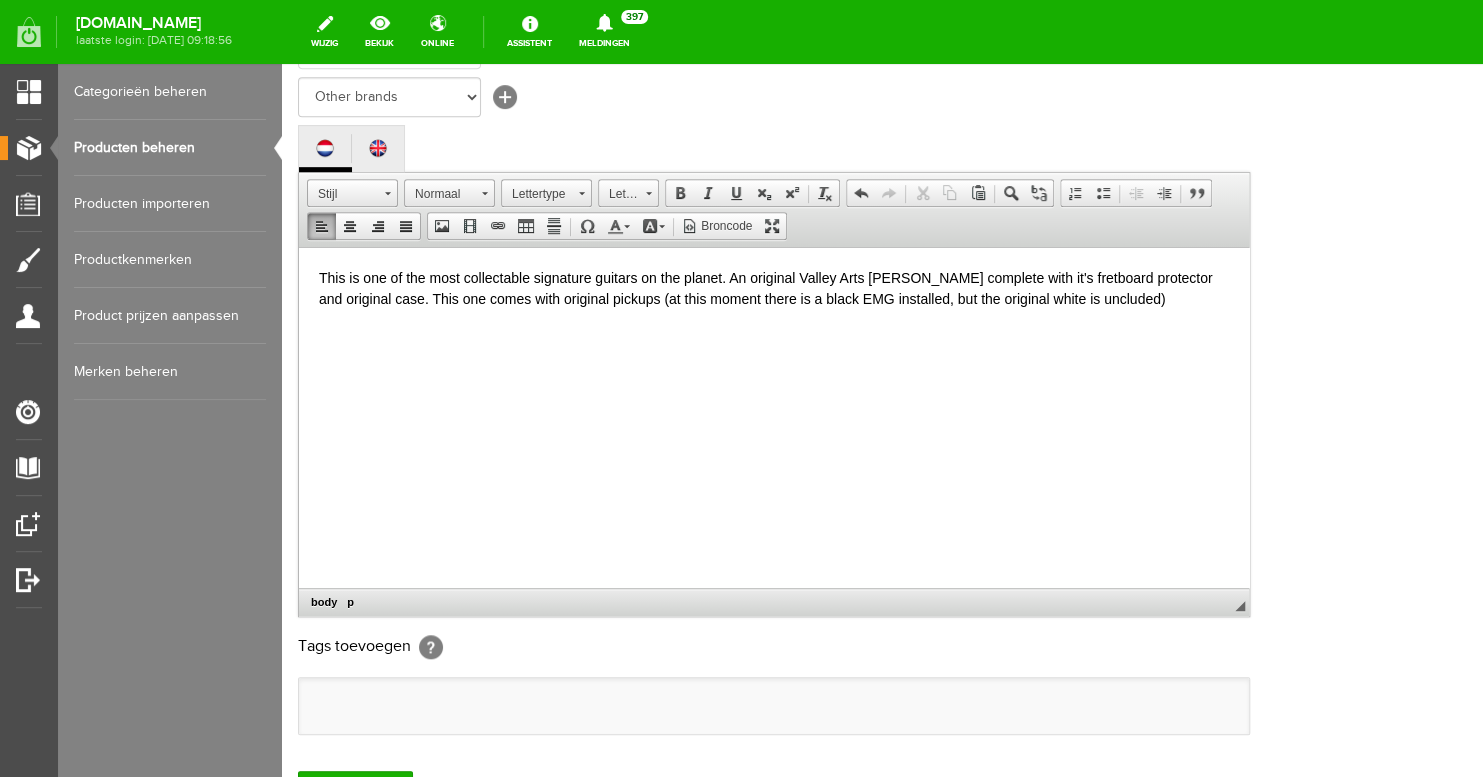 click on "This is one of the most collectable signature guitars on the planet. An original Valley Arts [PERSON_NAME] complete with it's fretboard protector and original case. This one comes with original pickups (at this moment there is a black EMG installed, but the original white is uncluded)" at bounding box center (774, 288) 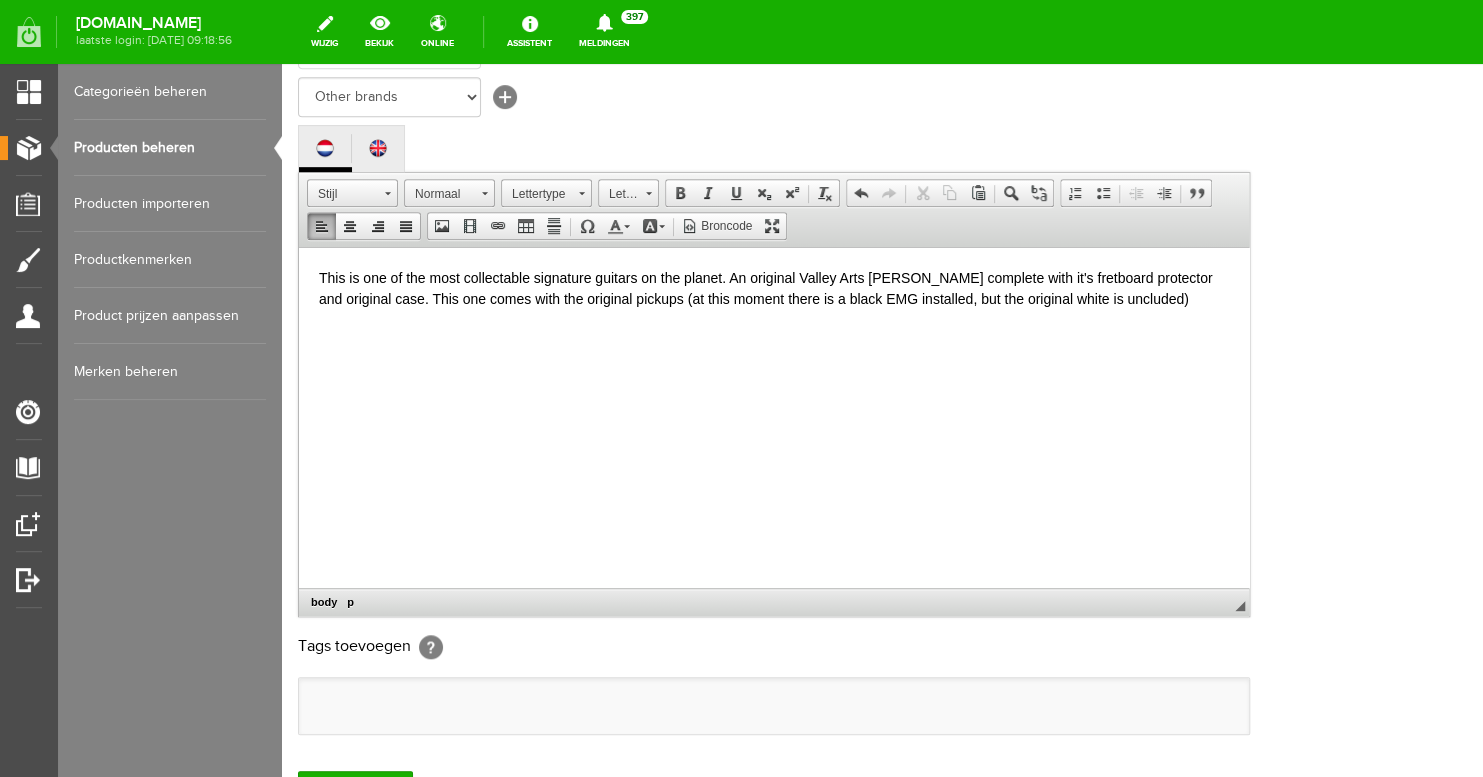 click on "This is one of the most collectable signature guitars on the planet. An original Valley Arts [PERSON_NAME] complete with it's fretboard protector and original case. This one comes with the original pickups (at this moment there is a black EMG installed, but the original white is uncluded)" at bounding box center (774, 288) 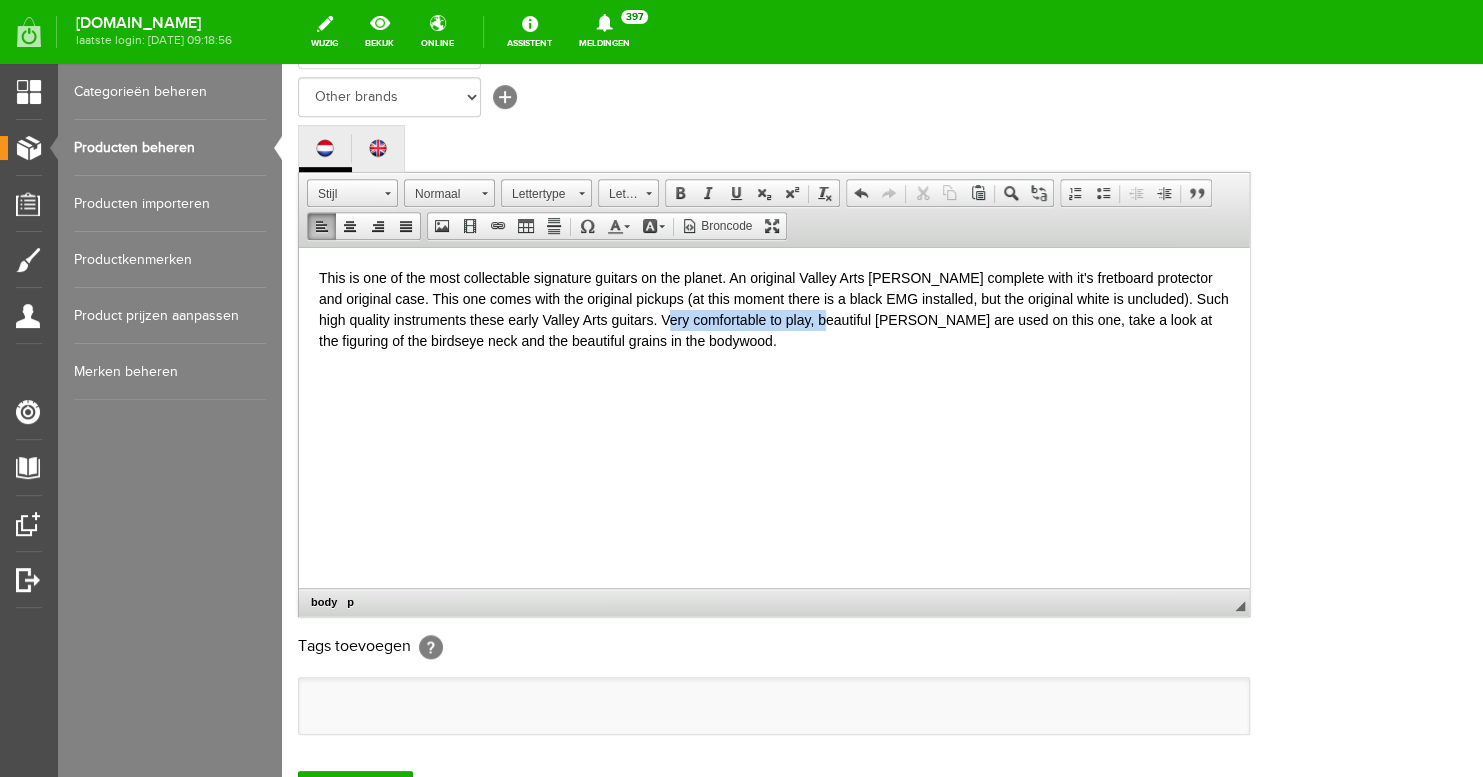 drag, startPoint x: 858, startPoint y: 318, endPoint x: 699, endPoint y: 318, distance: 159 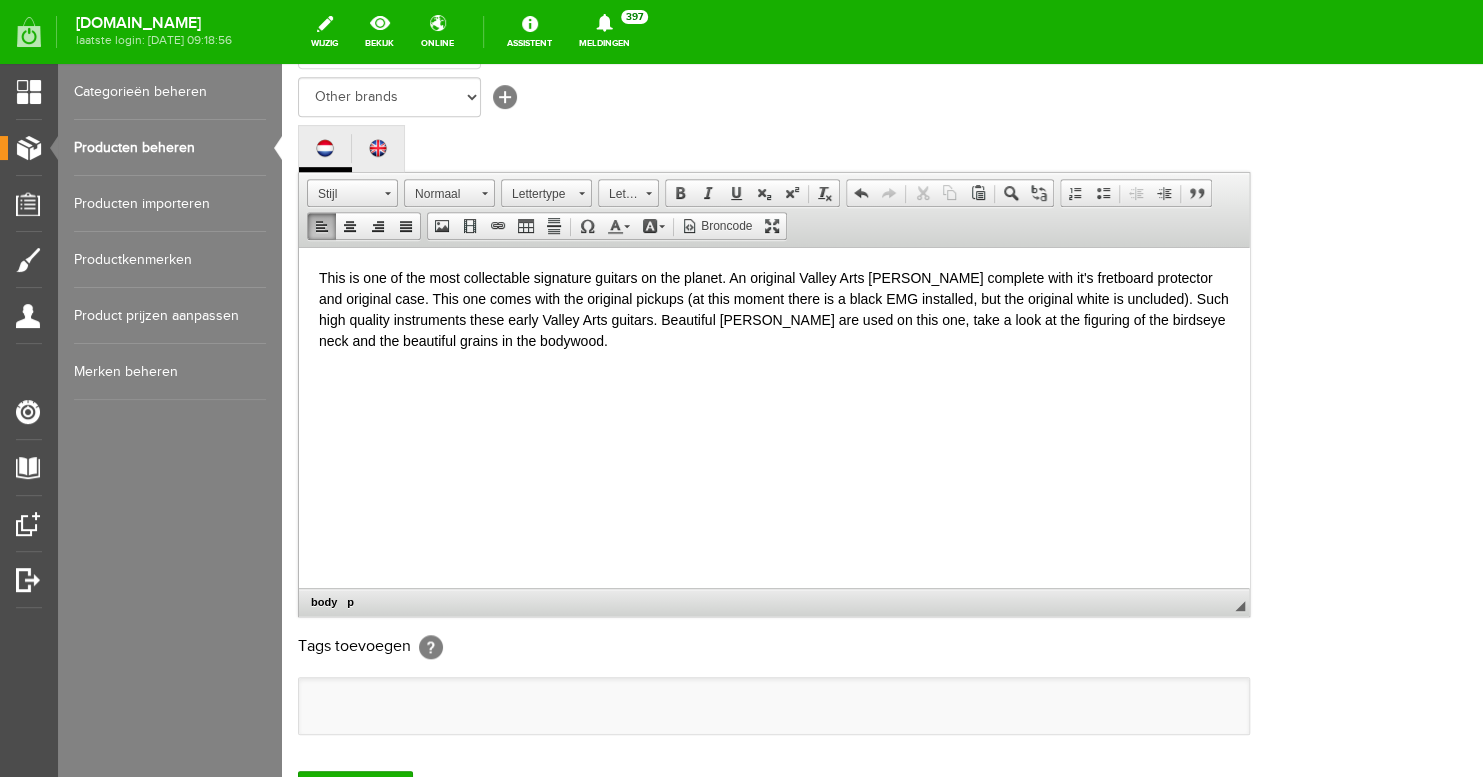 click on "This is one of the most collectable signature guitars on the planet. An original Valley Arts [PERSON_NAME] complete with it's fretboard protector and original case. This one comes with the original pickups (at this moment there is a black EMG installed, but the original white is uncluded). Such high quality instruments these early Valley Arts guitars. Beautiful [PERSON_NAME] are used on this one, take a look at the figuring of the birdseye neck and the beautiful grains in the bodywood." at bounding box center (774, 309) 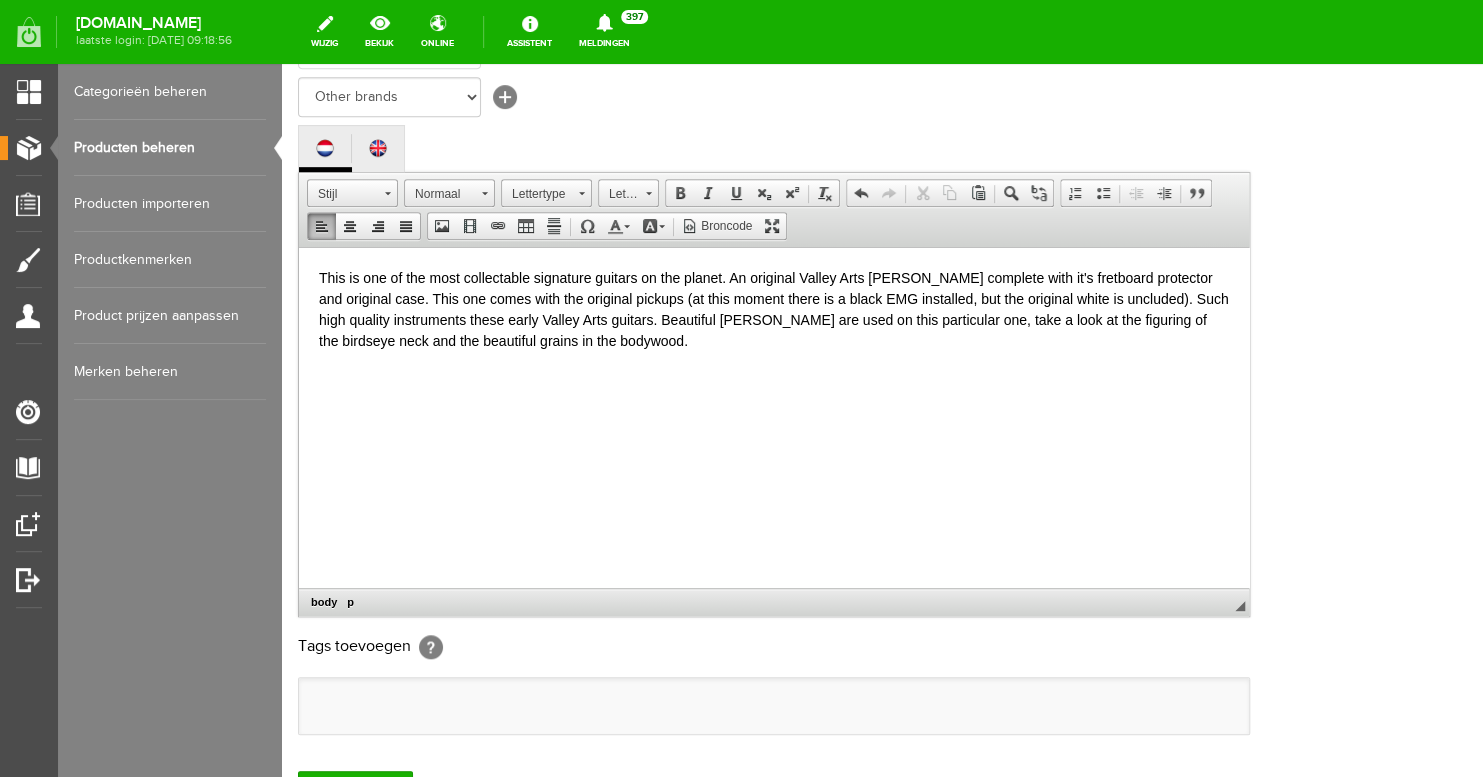 click on "This is one of the most collectable signature guitars on the planet. An original Valley Arts [PERSON_NAME] complete with it's fretboard protector and original case. This one comes with the original pickups (at this moment there is a black EMG installed, but the original white is uncluded). Such high quality instruments these early Valley Arts guitars. Beautiful [PERSON_NAME] are used on this particular one, take a look at the figuring of the birdseye neck and the beautiful grains in the bodywood." at bounding box center [774, 309] 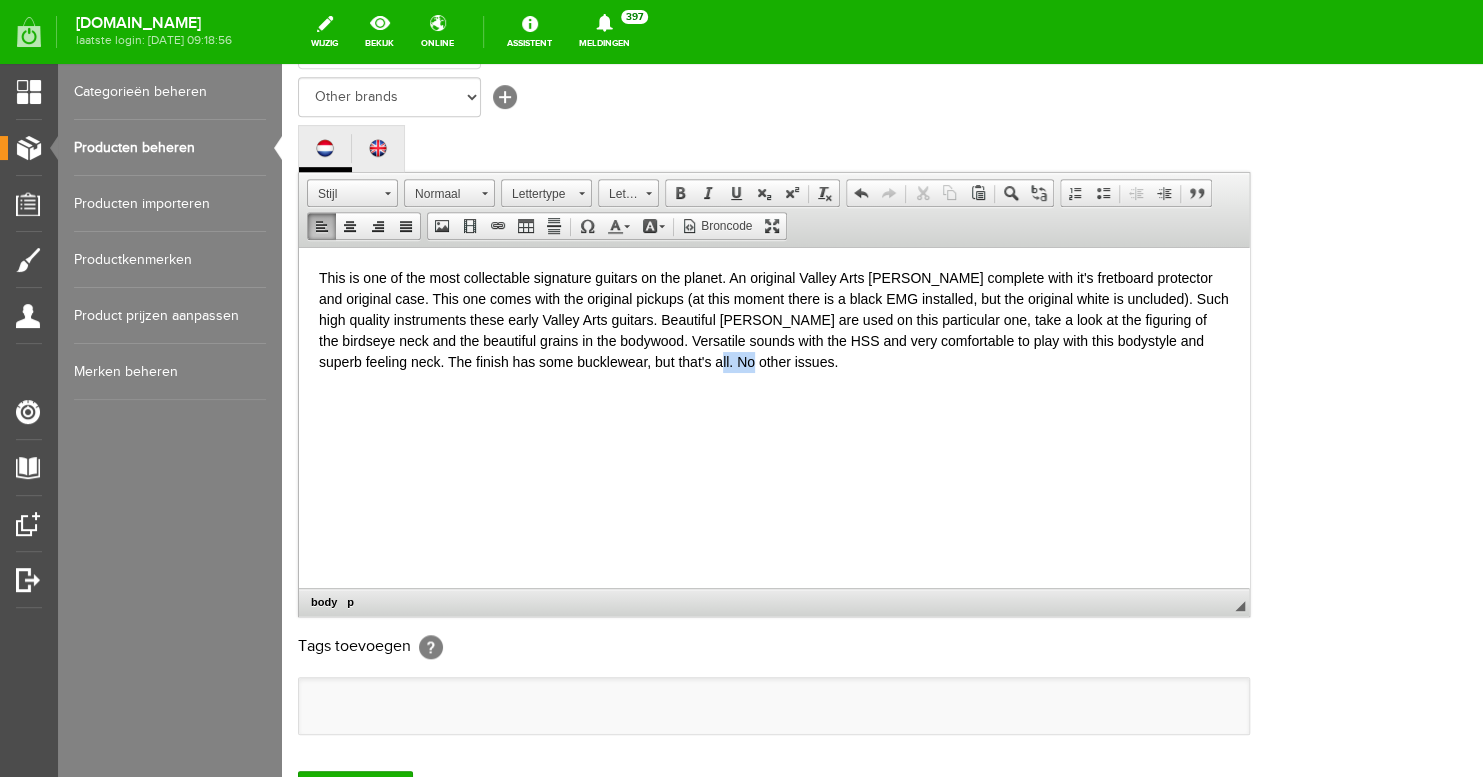 drag, startPoint x: 795, startPoint y: 361, endPoint x: 762, endPoint y: 362, distance: 33.01515 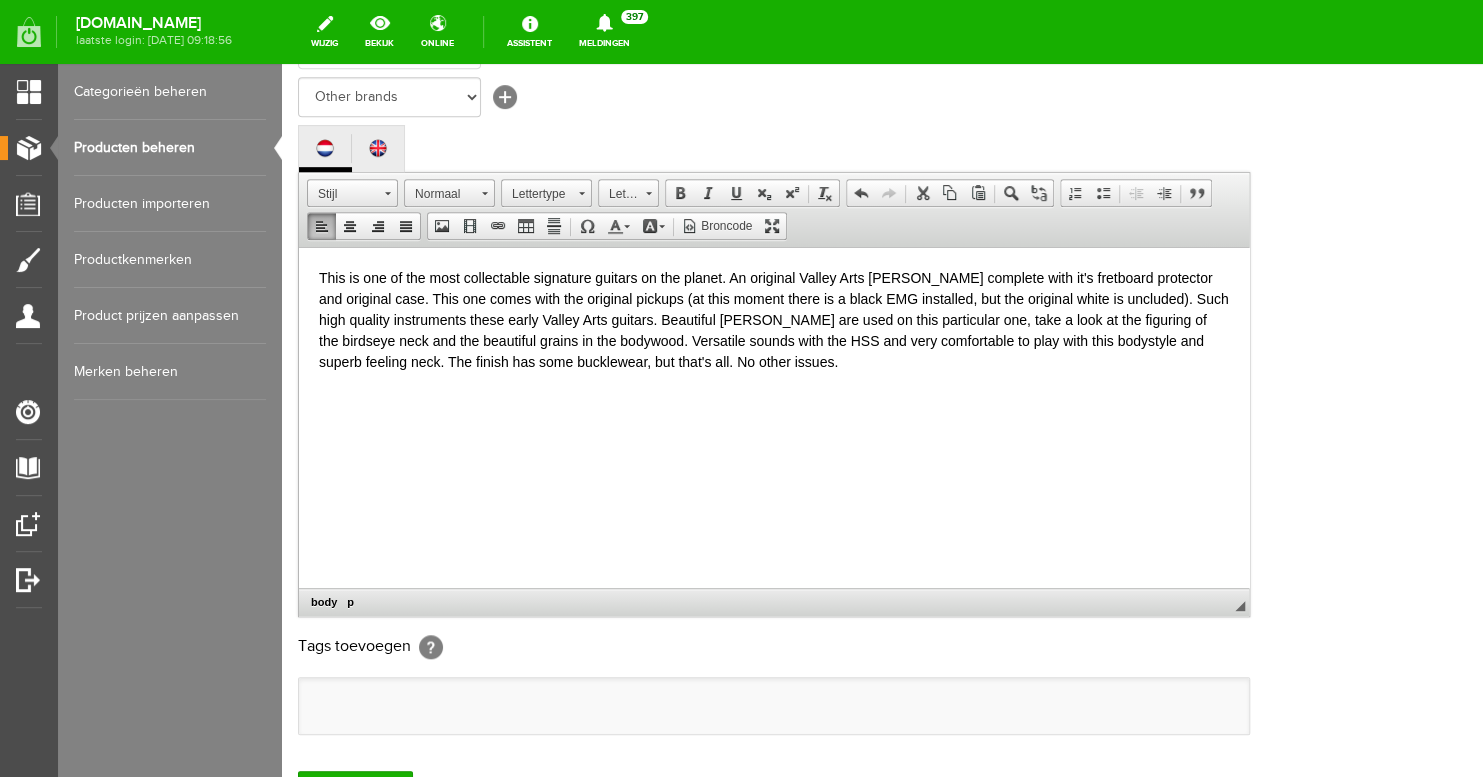 click on "This is one of the most collectable signature guitars on the planet. An original Valley Arts [PERSON_NAME] complete with it's fretboard protector and original case. This one comes with the original pickups (at this moment there is a black EMG installed, but the original white is uncluded). Such high quality instruments these early Valley Arts guitars. Beautiful [PERSON_NAME] are used on this particular one, take a look at the figuring of the birdseye neck and the beautiful grains in the bodywood. Versatile sounds with the HSS and very comfortable to play with this bodystyle and superb feeling neck. The finish has some bucklewear, but that's all. No other issues." at bounding box center (774, 319) 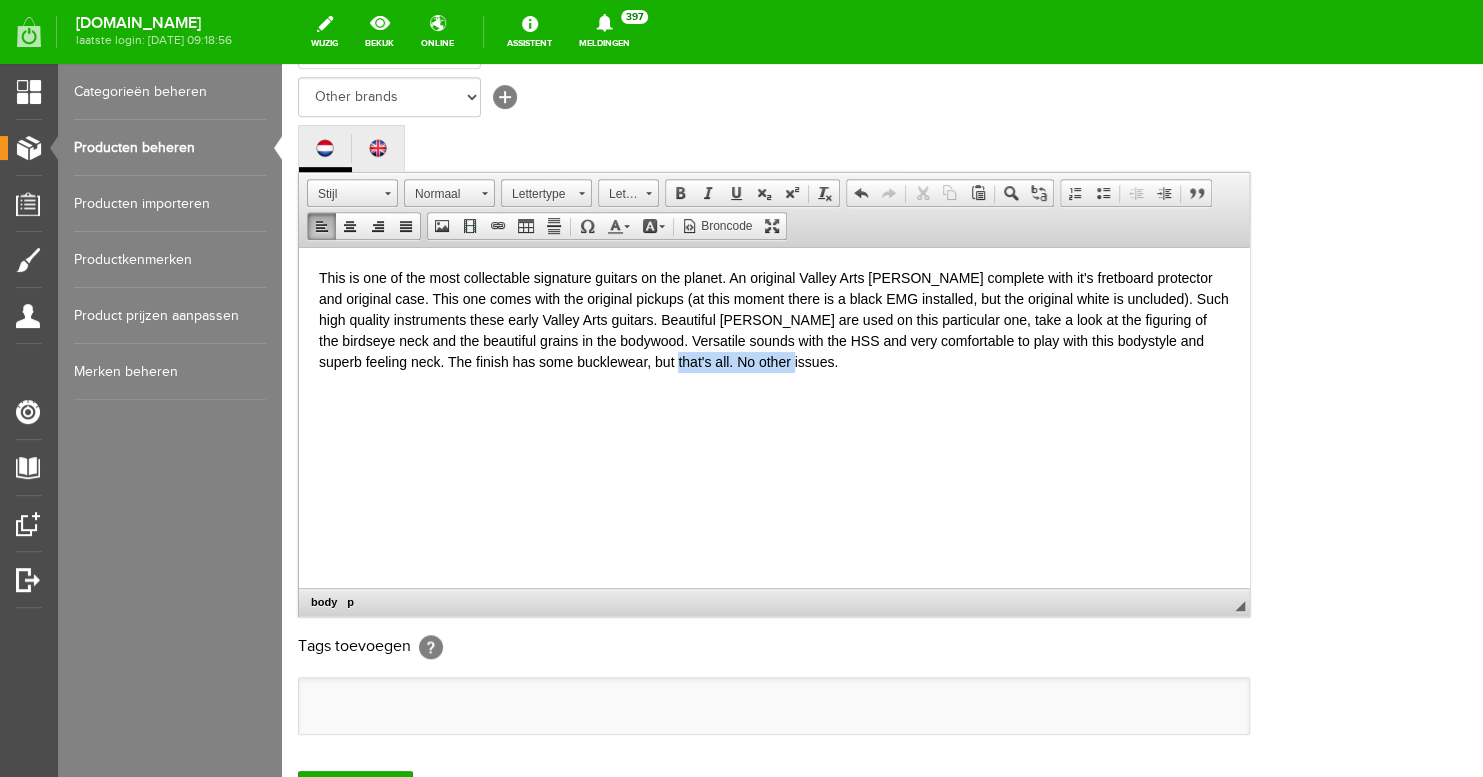 drag, startPoint x: 886, startPoint y: 359, endPoint x: 715, endPoint y: 362, distance: 171.0263 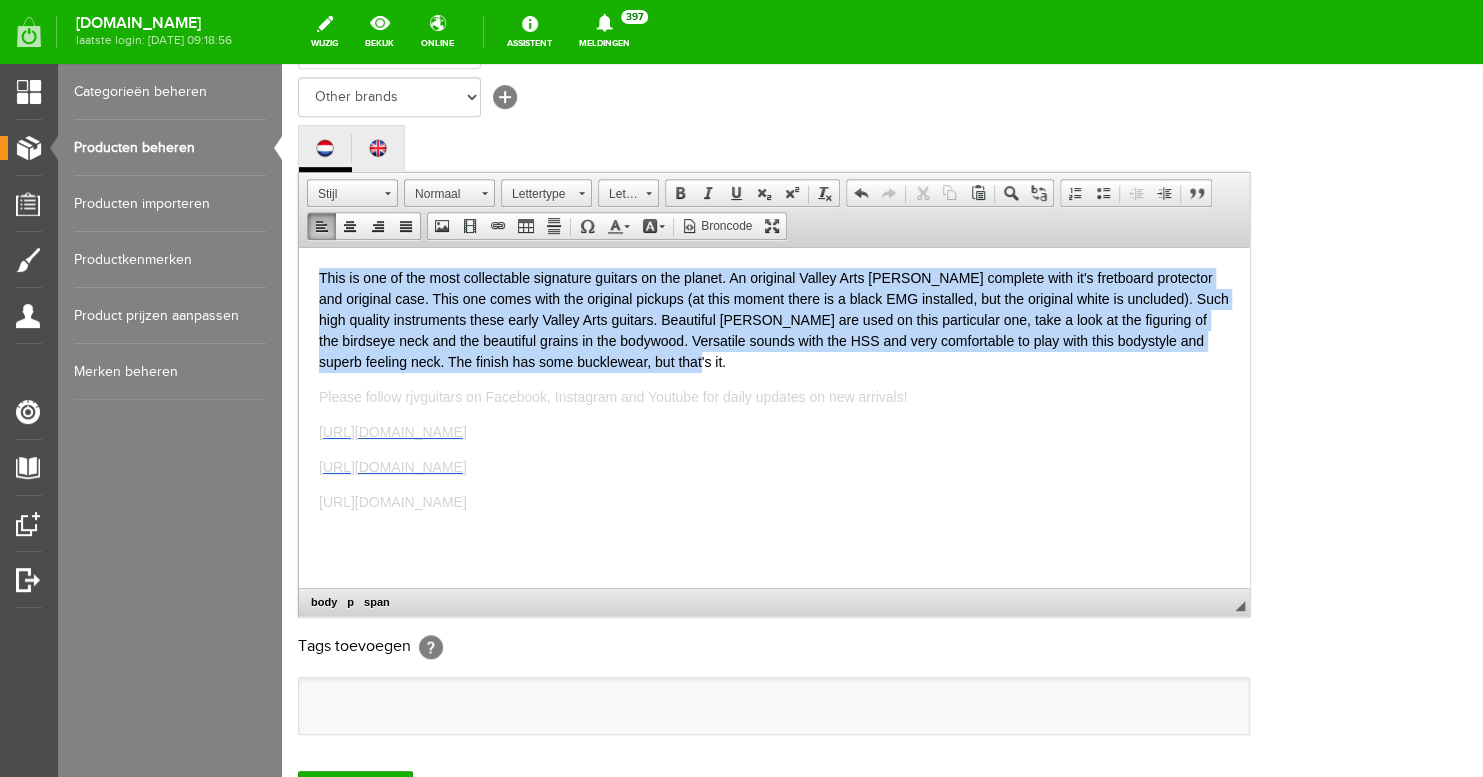 drag, startPoint x: 490, startPoint y: 266, endPoint x: 473, endPoint y: 459, distance: 193.74725 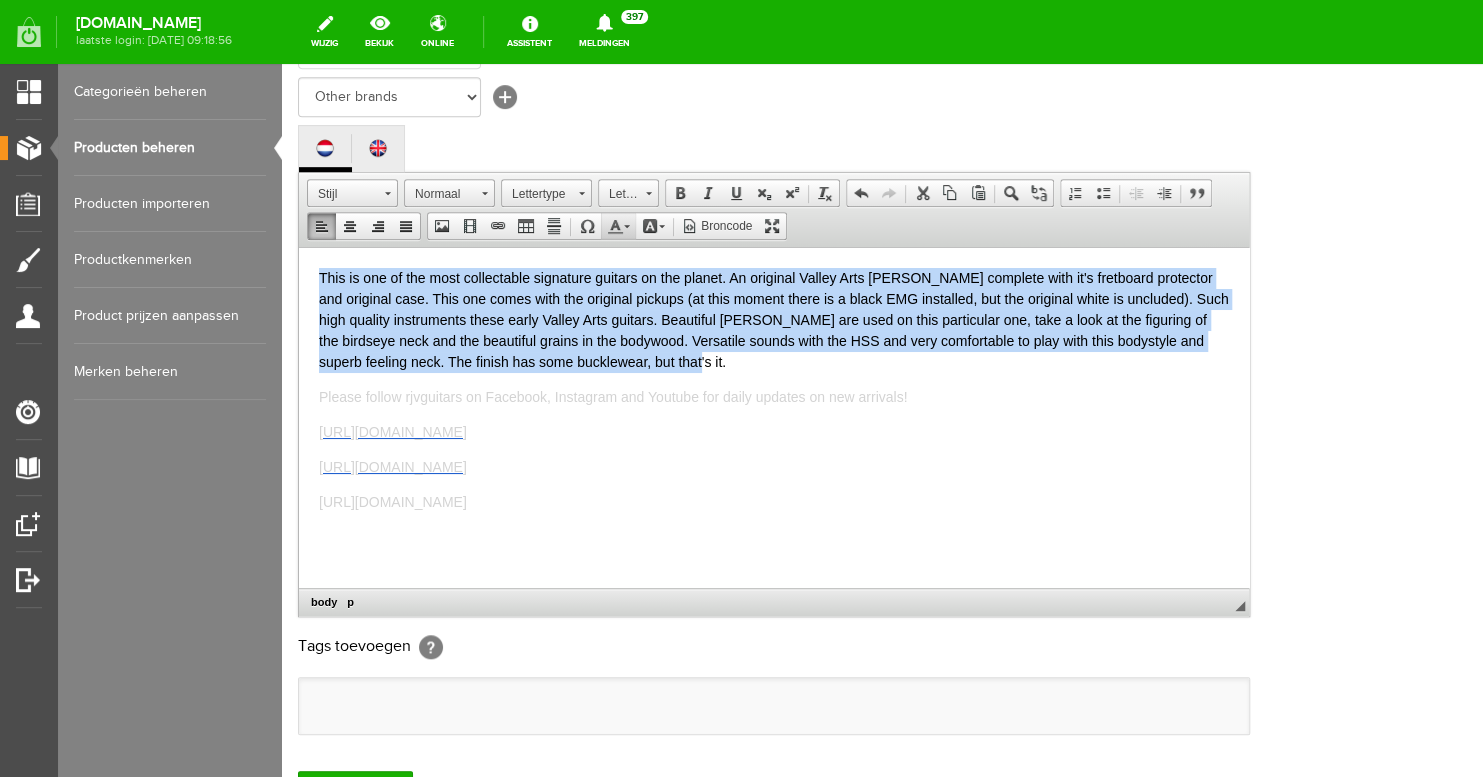 click at bounding box center [615, 226] 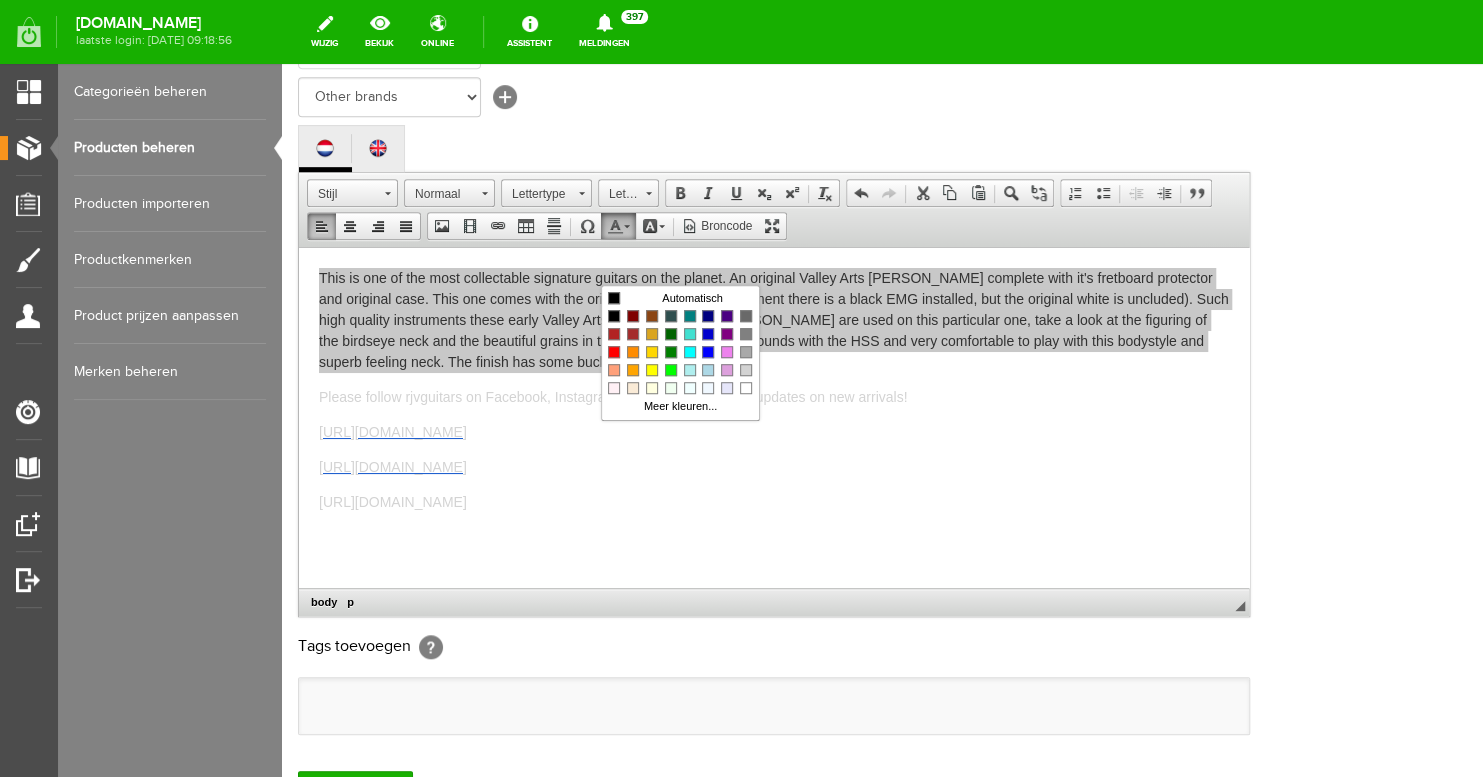 scroll, scrollTop: 0, scrollLeft: 0, axis: both 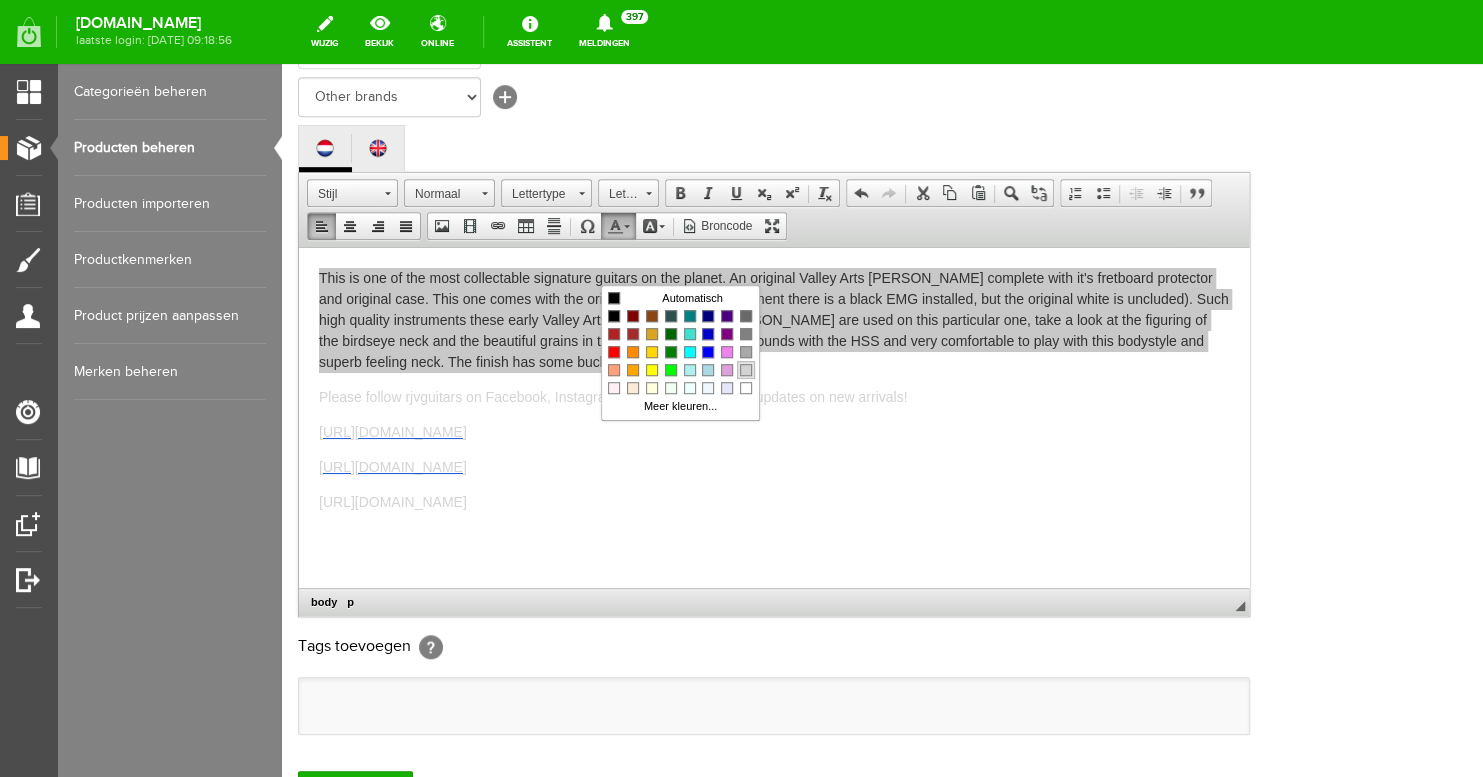 click at bounding box center (746, 370) 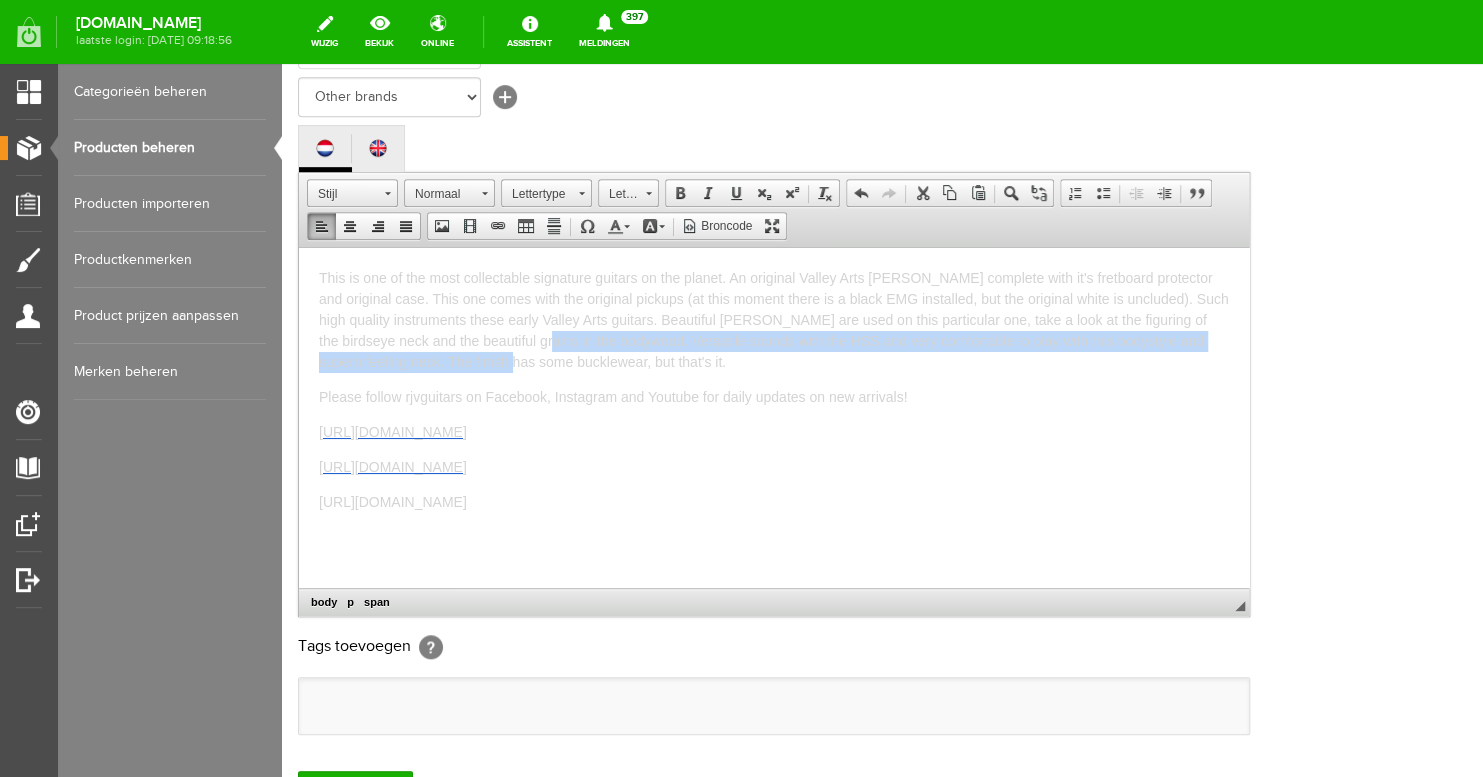 click on "This is one of the most collectable signature guitars on the planet. An original Valley Arts [PERSON_NAME] complete with it's fretboard protector and original case. This one comes with the original pickups (at this moment there is a black EMG installed, but the original white is uncluded). Such high quality instruments these early Valley Arts guitars. Beautiful [PERSON_NAME] are used on this particular one, take a look at the figuring of the birdseye neck and the beautiful grains in the bodywood. Versatile sounds with the HSS and very comfortable to play with this bodystyle and superb feeling neck. The finish has some bucklewear, but that's it." at bounding box center [774, 319] 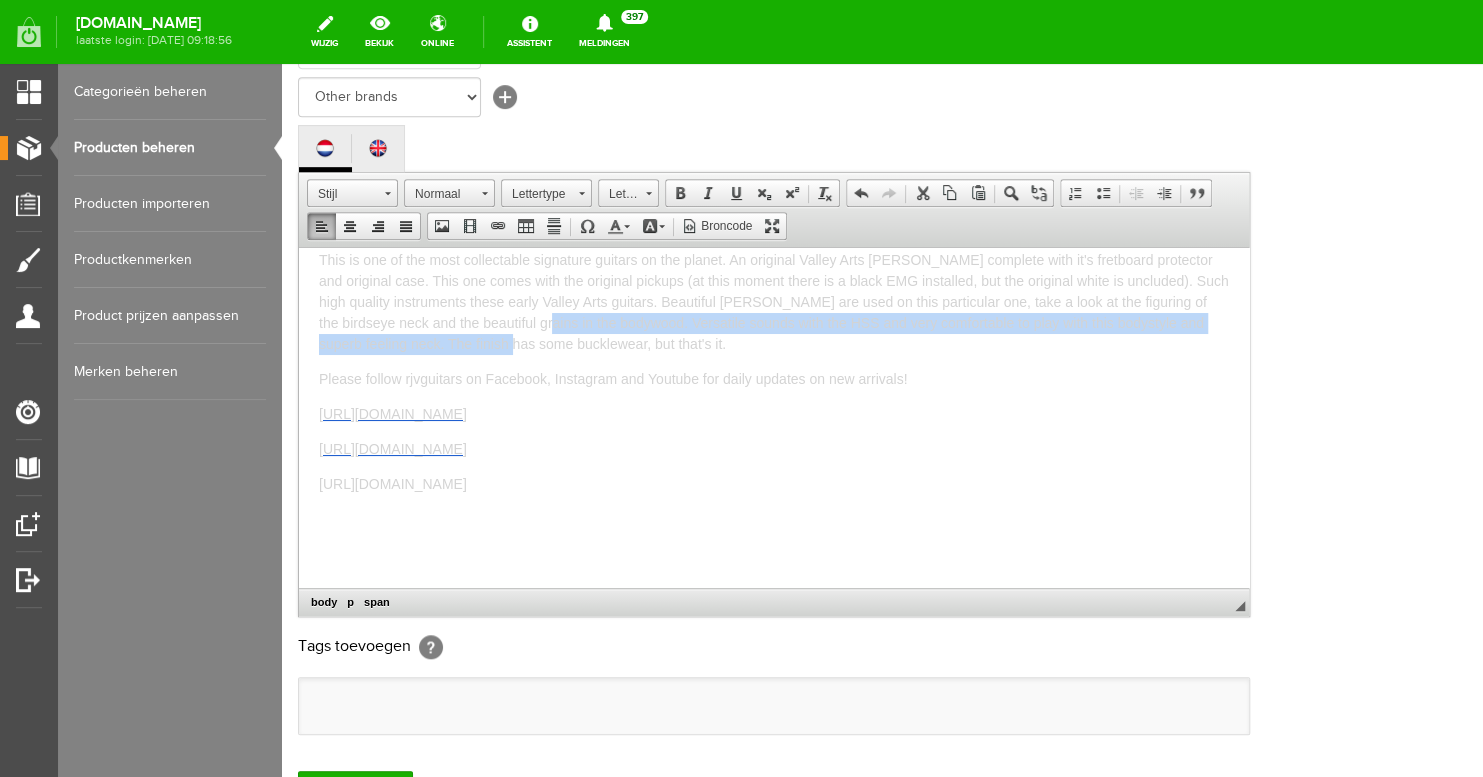 scroll, scrollTop: 20, scrollLeft: 0, axis: vertical 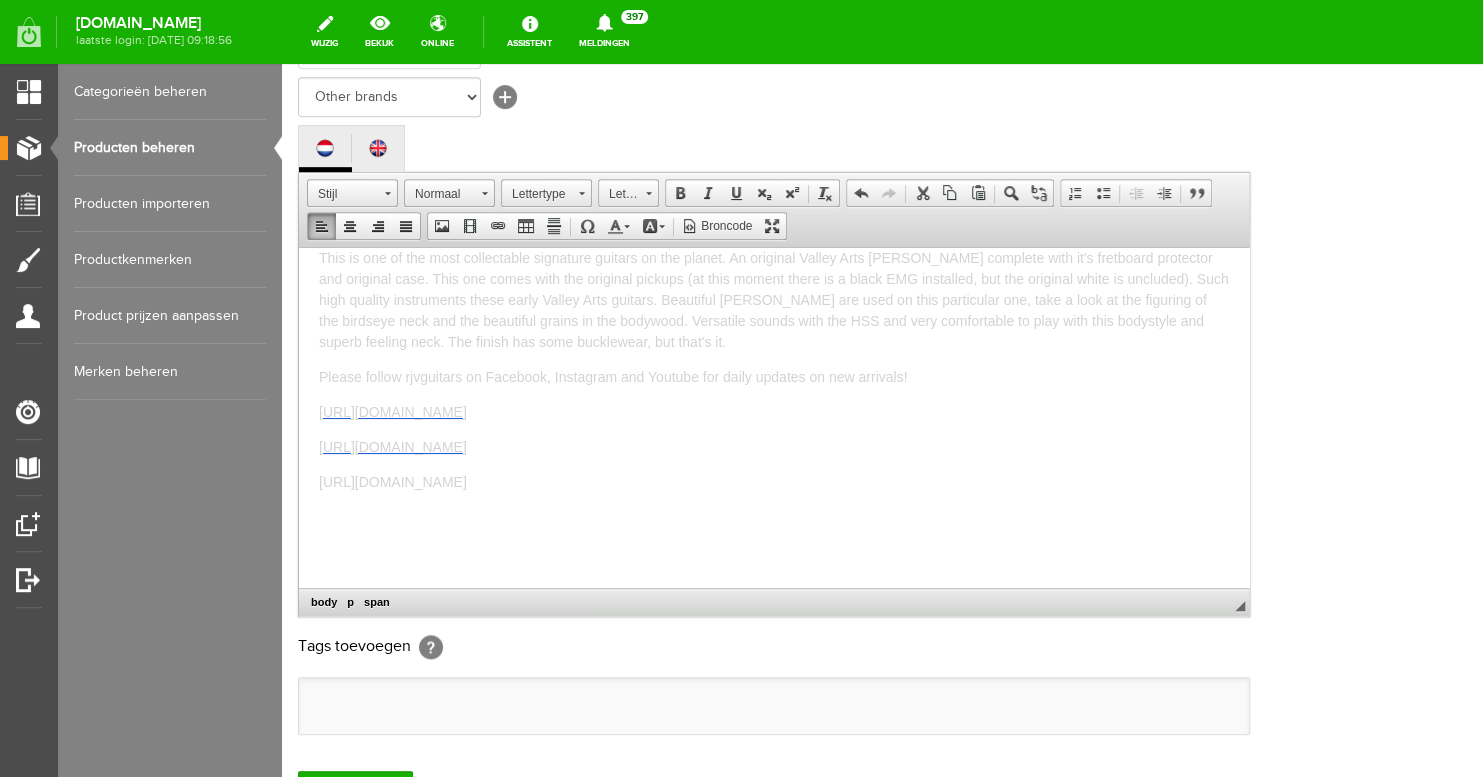 click on "[URL][DOMAIN_NAME]" at bounding box center (393, 481) 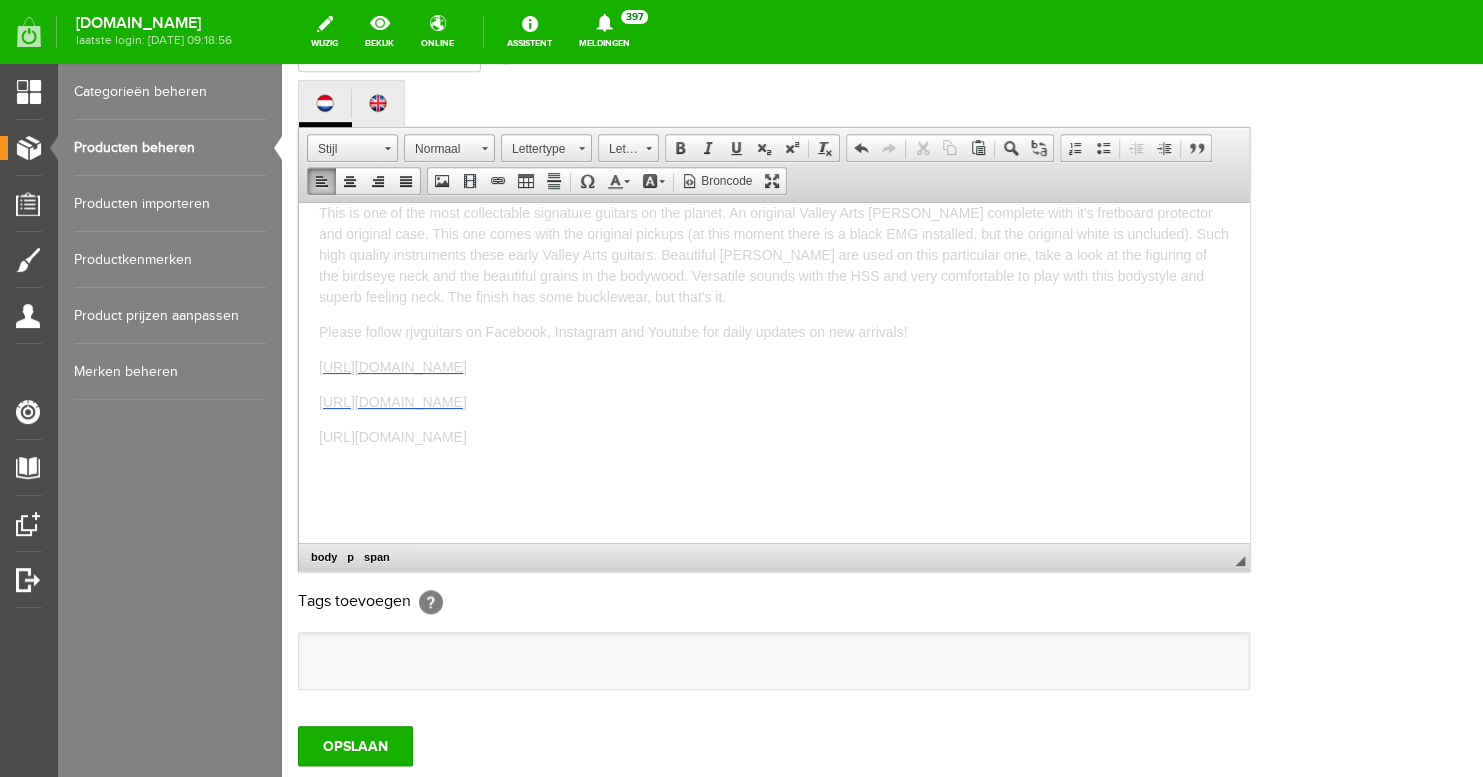 scroll, scrollTop: 599, scrollLeft: 0, axis: vertical 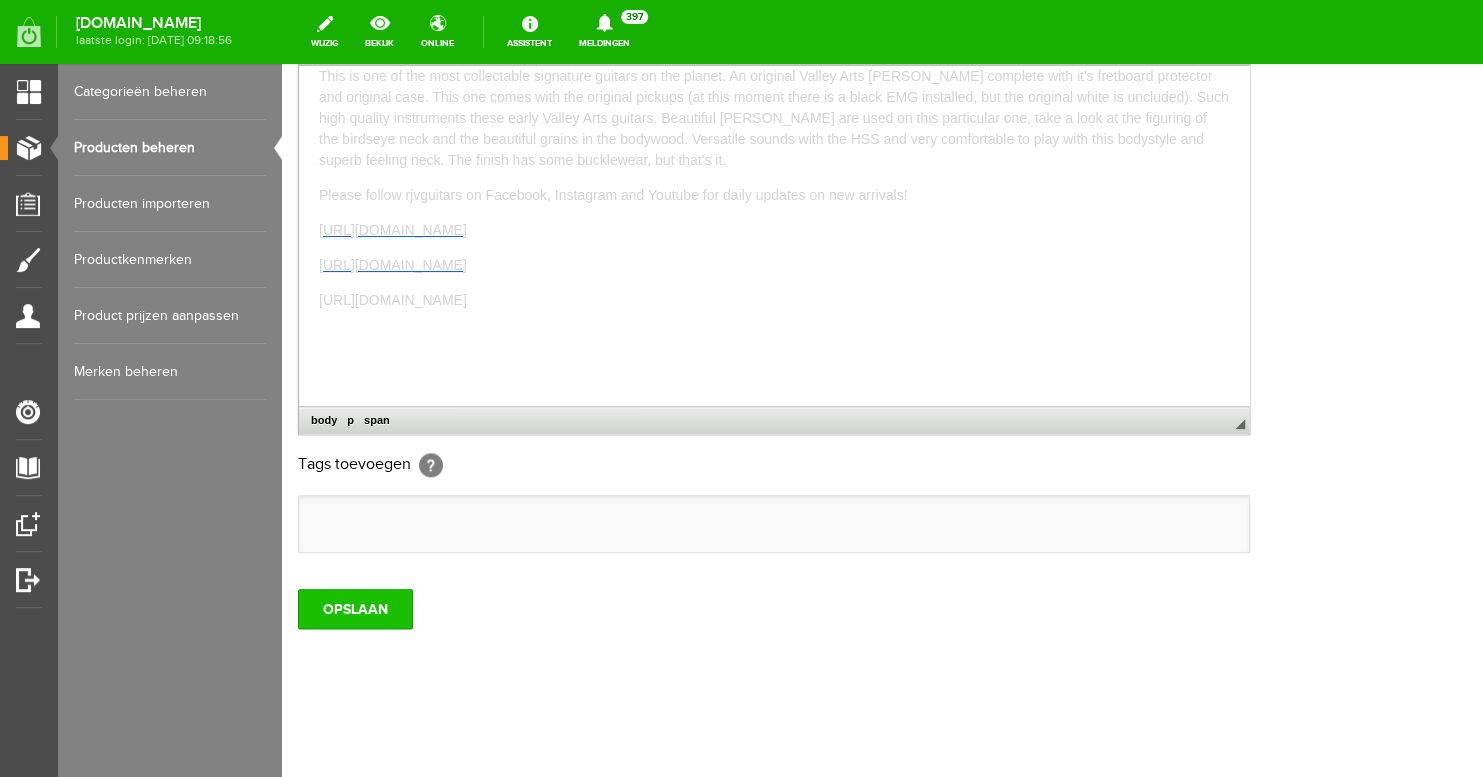 click on "OPSLAAN" at bounding box center (355, 609) 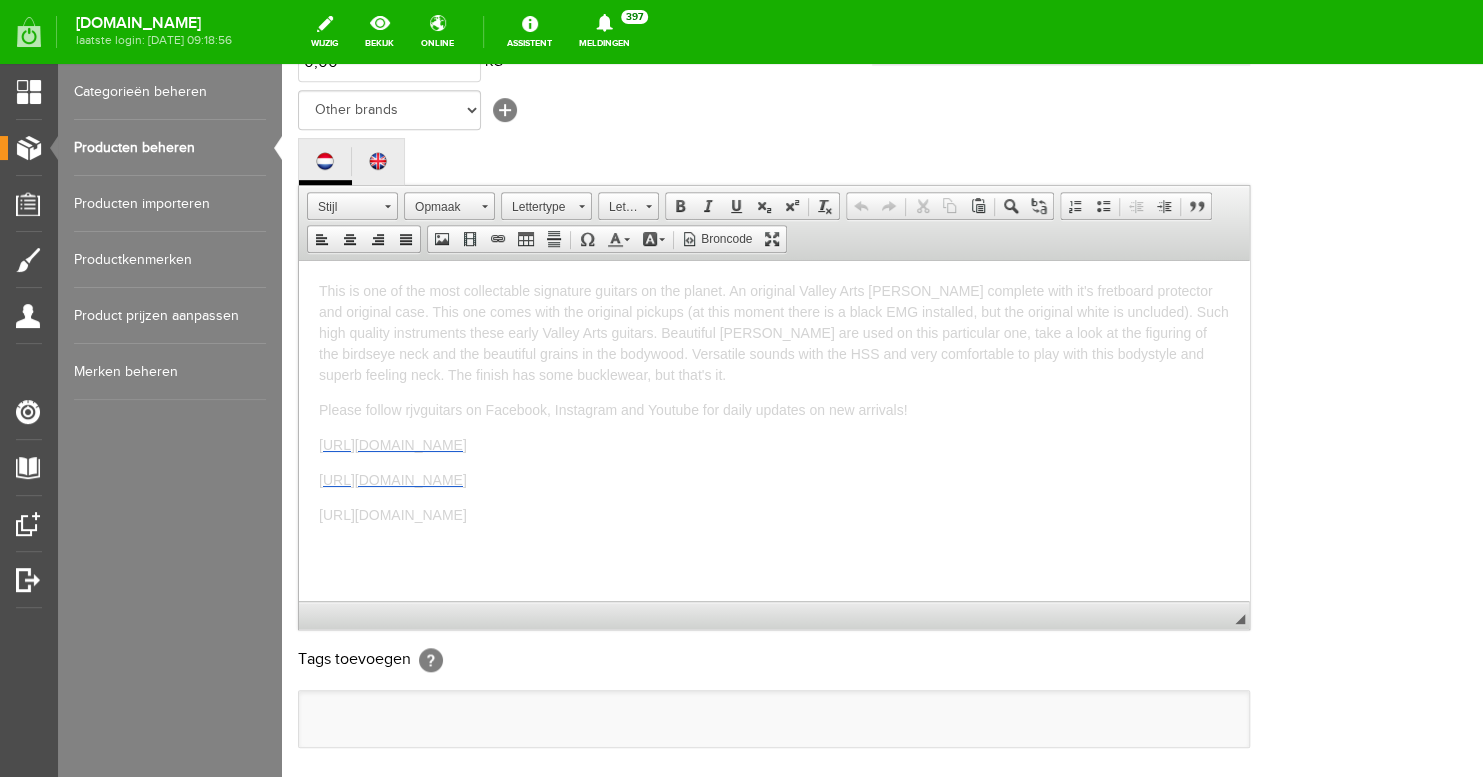 scroll, scrollTop: 0, scrollLeft: 0, axis: both 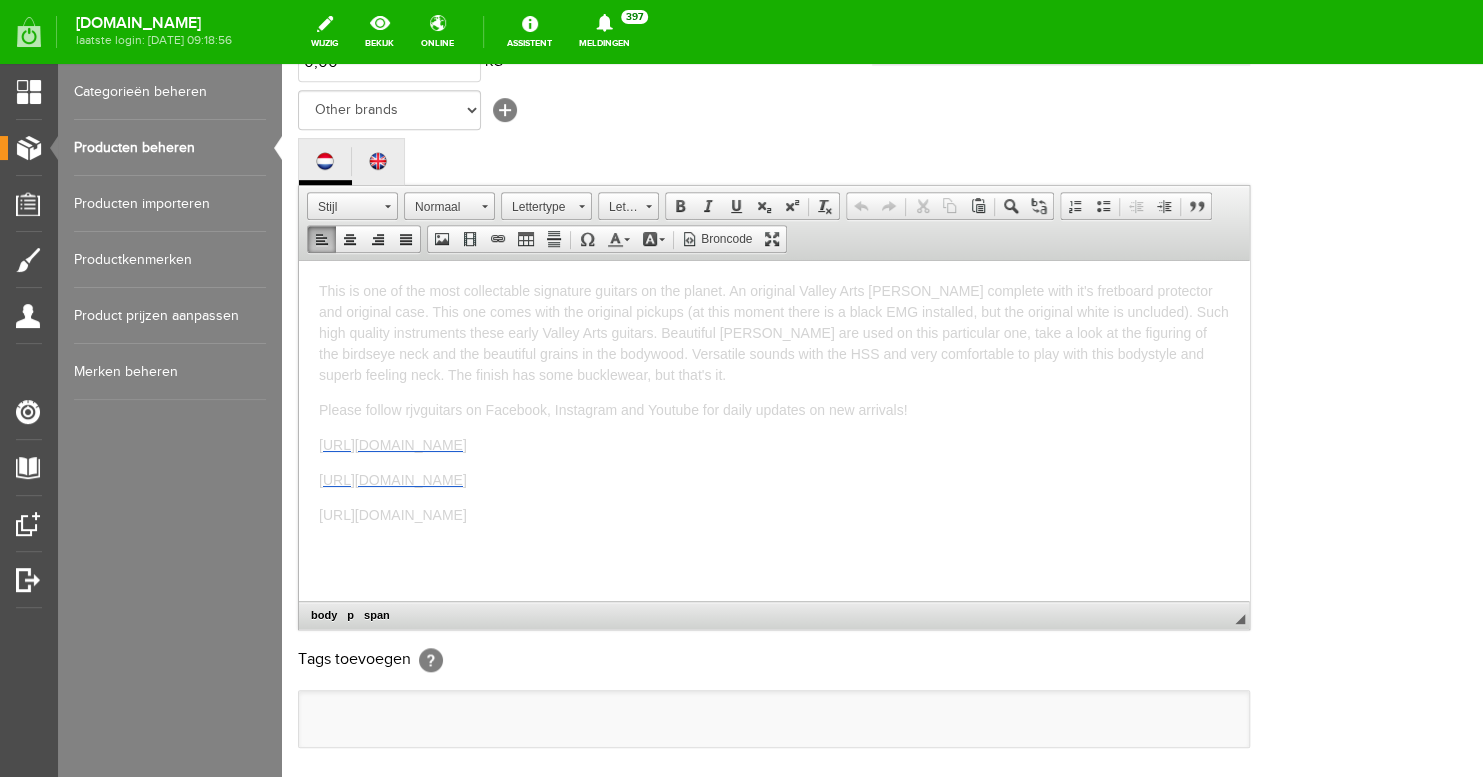 click on "This is one of the most collectable signature guitars on the planet. An original Valley Arts [PERSON_NAME] complete with it's fretboard protector and original case. This one comes with the original pickups (at this moment there is a black EMG installed, but the original white is uncluded). Such high quality instruments these early Valley Arts guitars. Beautiful [PERSON_NAME] are used on this particular one, take a look at the figuring of the birdseye neck and the beautiful grains in the bodywood. Versatile sounds with the HSS and very comfortable to play with this bodystyle and superb feeling neck. The finish has some bucklewear, but that's it." at bounding box center (773, 332) 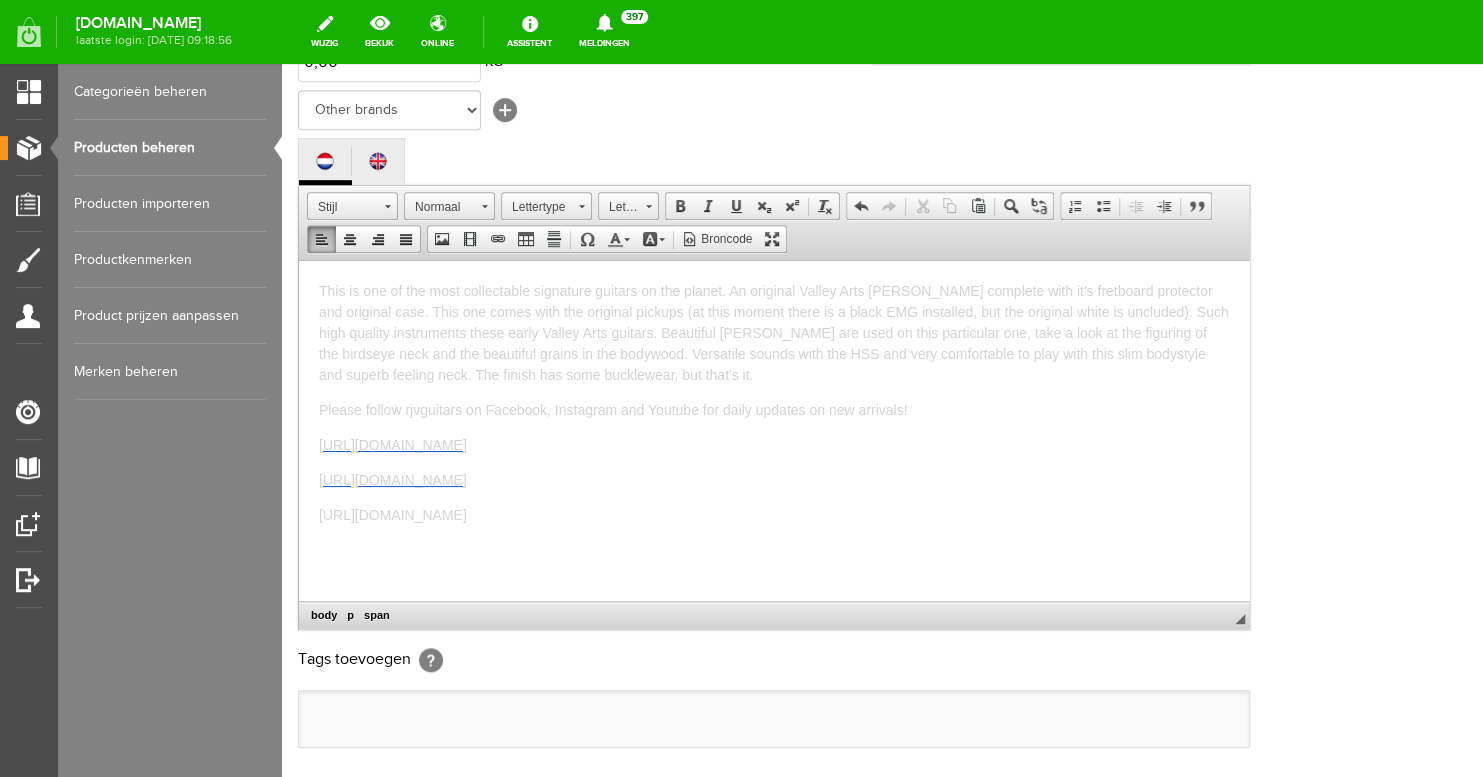 click on "This is one of the most collectable signature guitars on the planet. An original Valley Arts [PERSON_NAME] complete with it's fretboard protector and original case. This one comes with the original pickups (at this moment there is a black EMG installed, but the original white is uncluded). Such high quality instruments these early Valley Arts guitars. Beautiful [PERSON_NAME] are used on this particular one, take a look at the figuring of the birdseye neck and the beautiful grains in the bodywood. Versatile sounds with the HSS and very comfortable to play with this slim bodystyle and superb feeling neck. The finish has some bucklewear, but that's it." at bounding box center (774, 332) 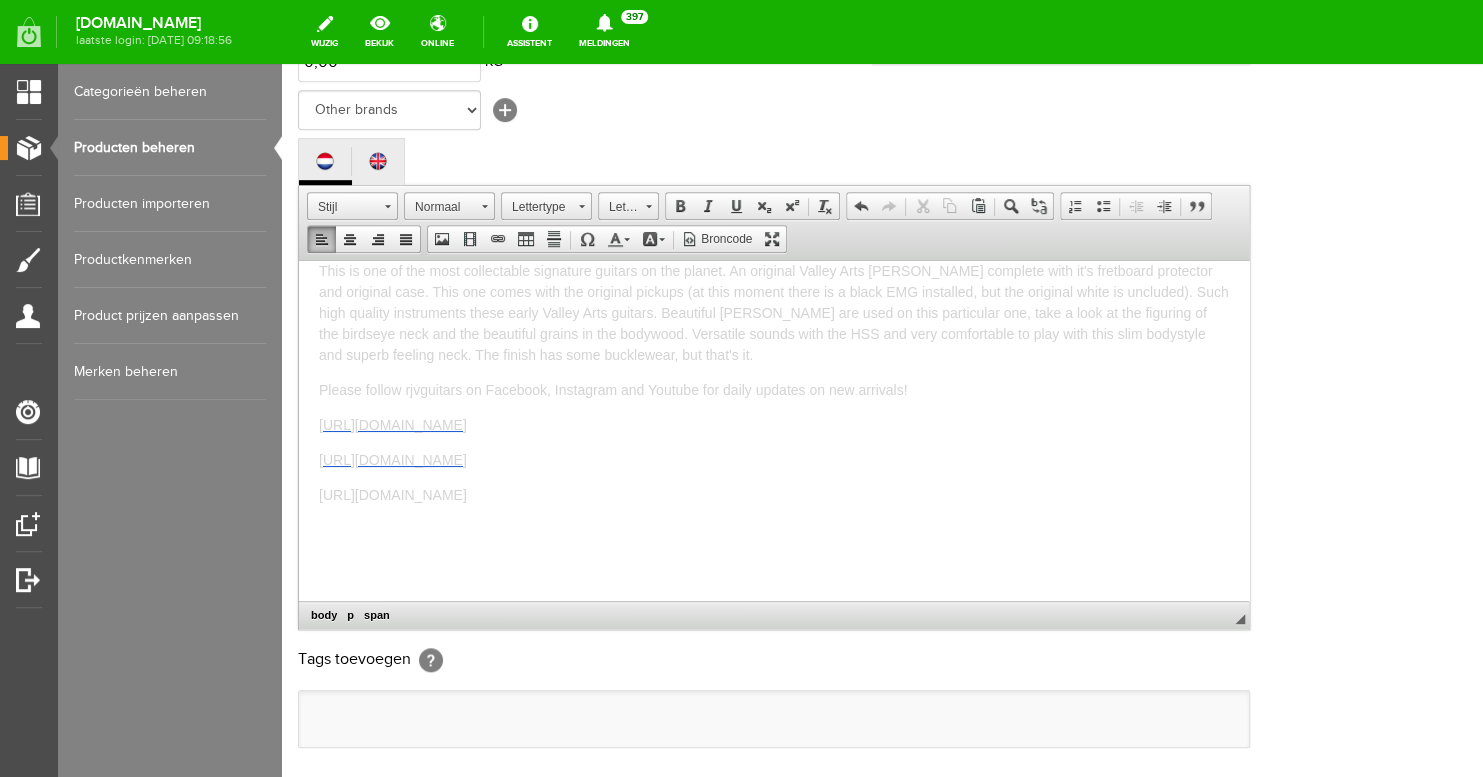 scroll, scrollTop: 625, scrollLeft: 0, axis: vertical 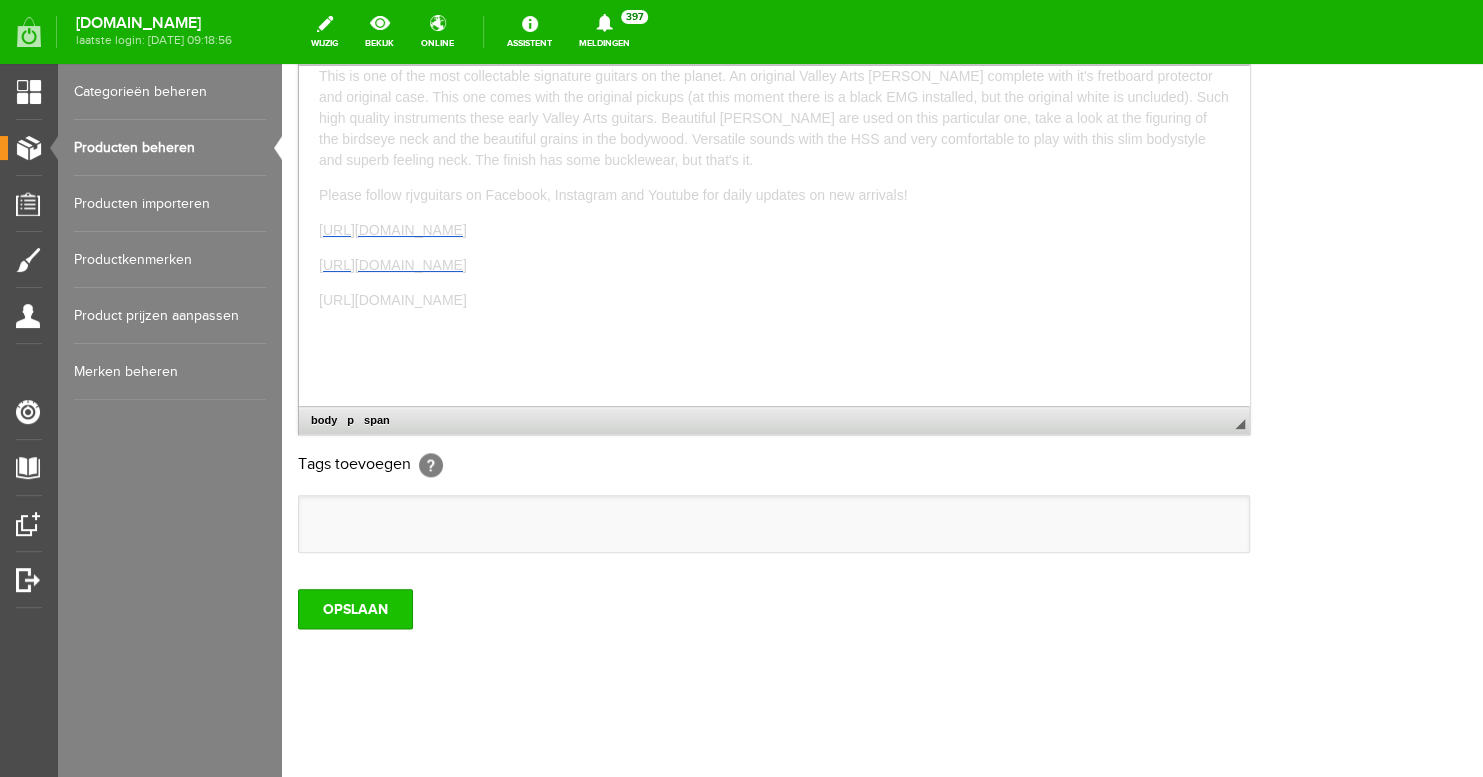 click on "OPSLAAN" at bounding box center (355, 609) 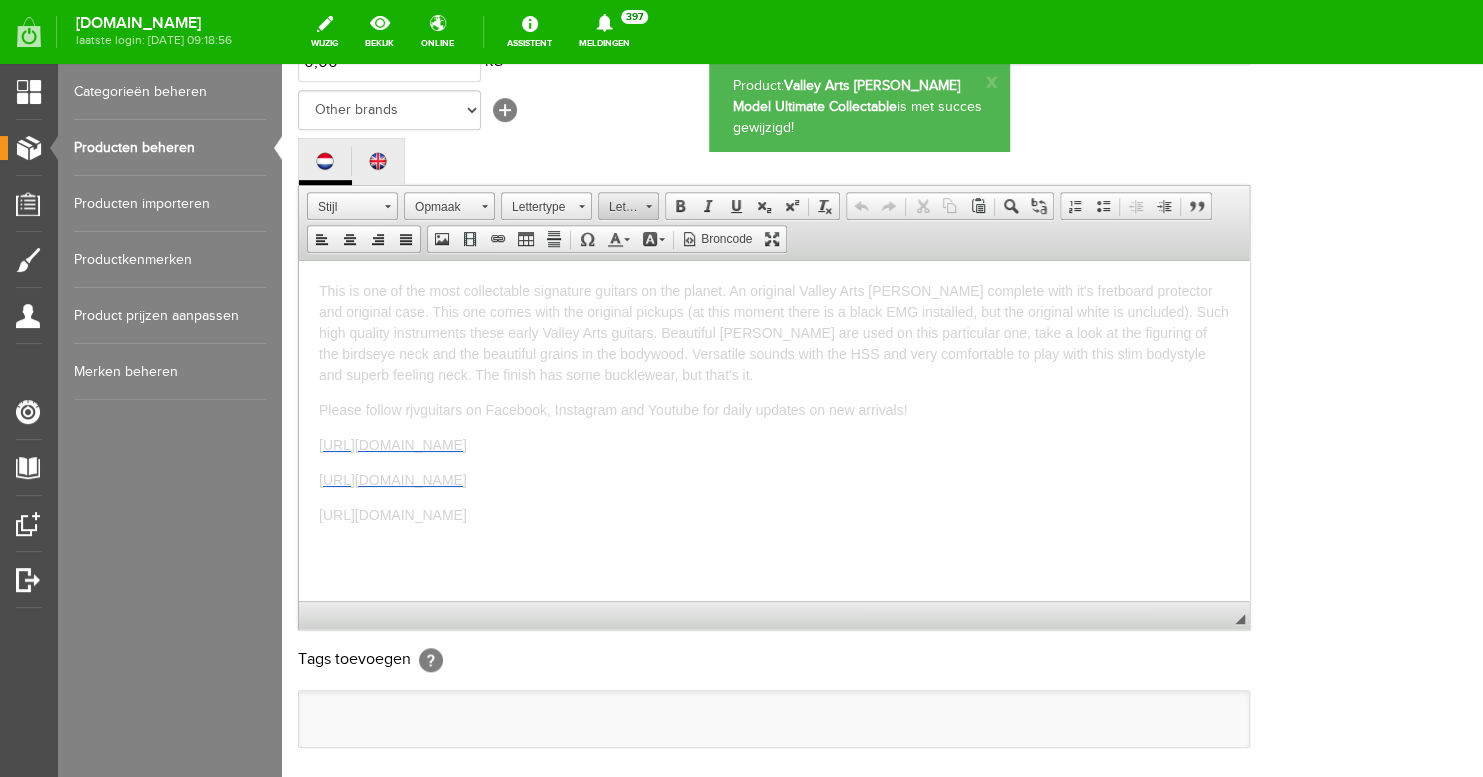 scroll, scrollTop: 0, scrollLeft: 0, axis: both 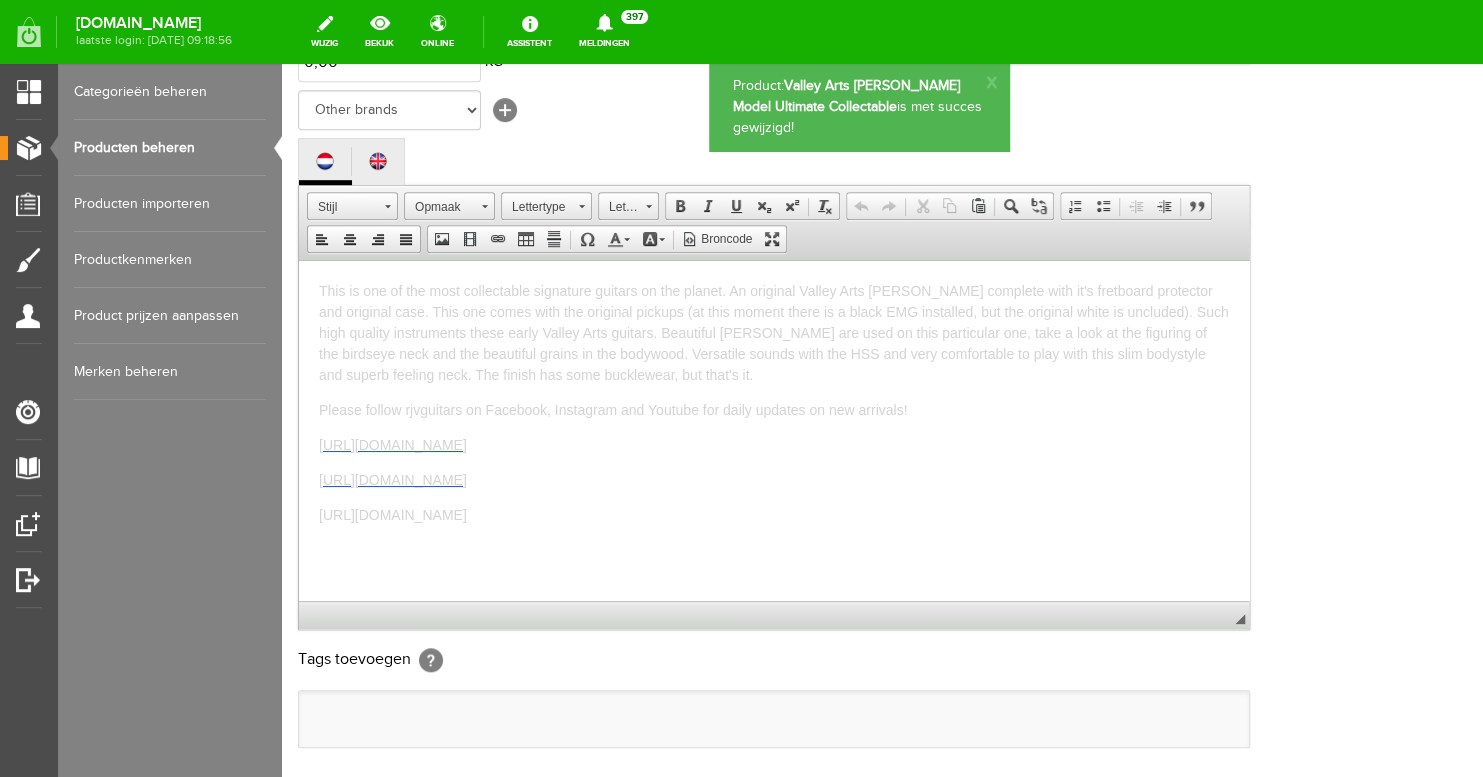 click on "This is one of the most collectable signature guitars on the planet. An original Valley Arts [PERSON_NAME] complete with it's fretboard protector and original case. This one comes with the original pickups (at this moment there is a black EMG installed, but the original white is uncluded). Such high quality instruments these early Valley Arts guitars. Beautiful [PERSON_NAME] are used on this particular one, take a look at the figuring of the birdseye neck and the beautiful grains in the bodywood. Versatile sounds with the HSS and very comfortable to play with this slim bodystyle and superb feeling neck. The finish has some bucklewear, but that's it." at bounding box center [774, 332] 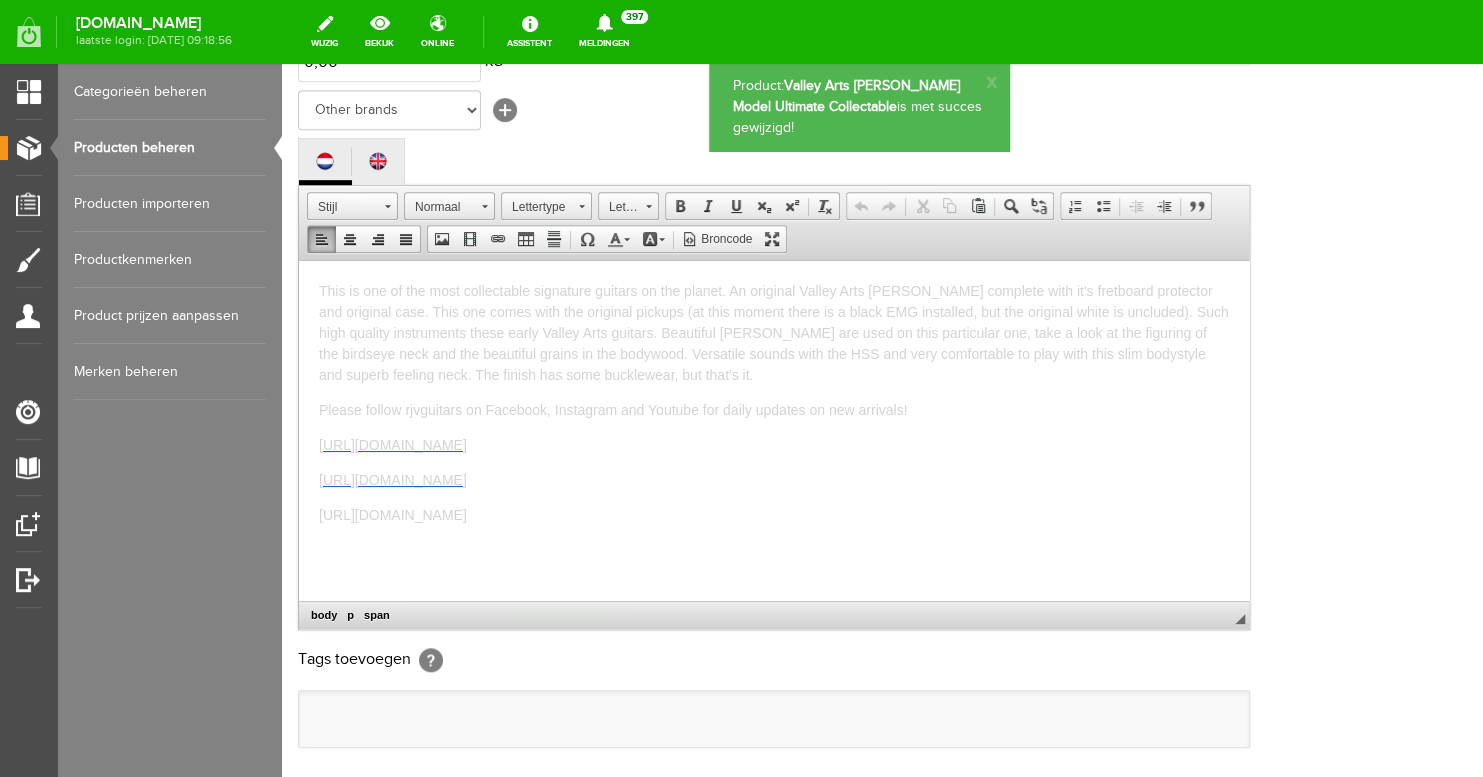 type 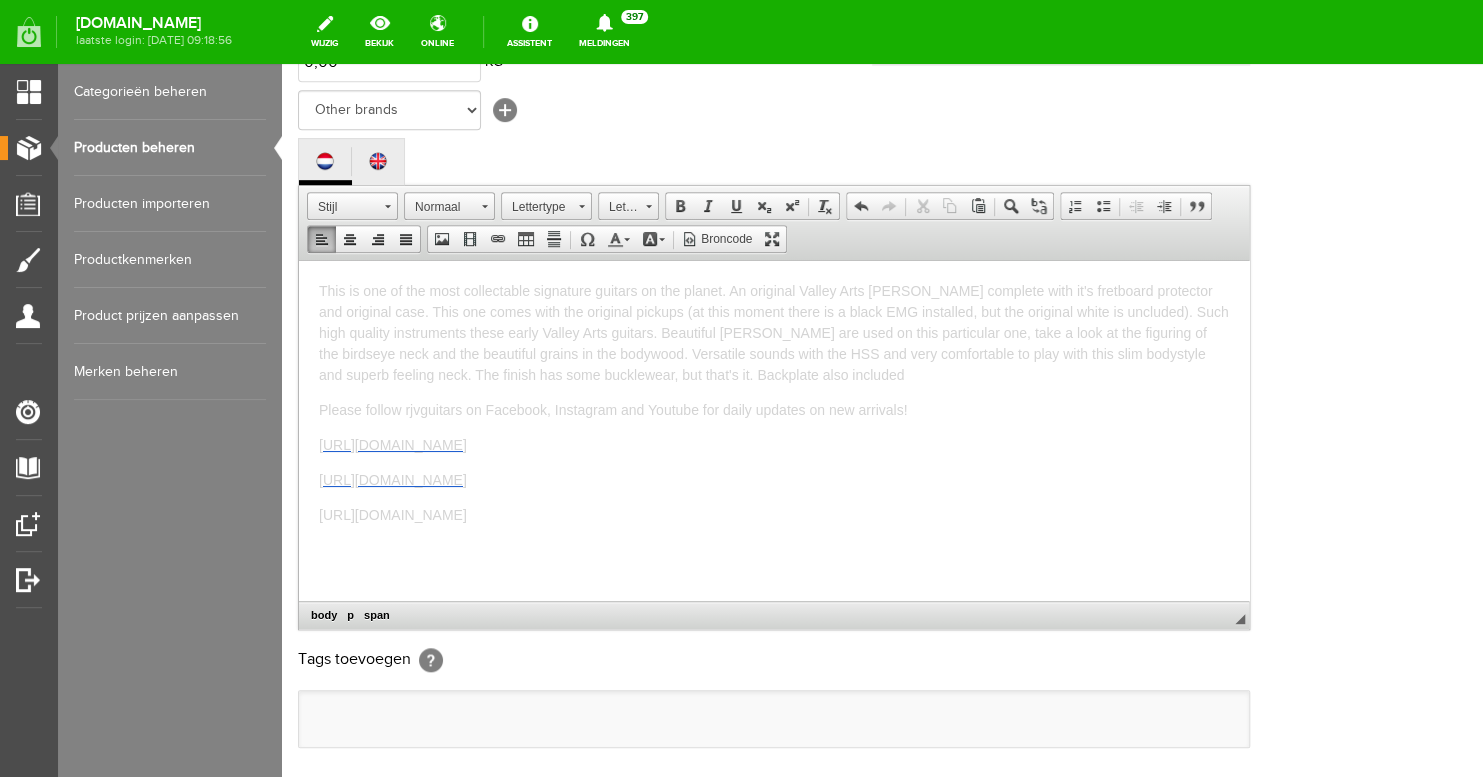 click on "This is one of the most collectable signature guitars on the planet. An original Valley Arts [PERSON_NAME] complete with it's fretboard protector and original case. This one comes with the original pickups (at this moment there is a black EMG installed, but the original white is uncluded). Such high quality instruments these early Valley Arts guitars. Beautiful [PERSON_NAME] are used on this particular one, take a look at the figuring of the birdseye neck and the beautiful grains in the bodywood. Versatile sounds with the HSS and very comfortable to play with this slim bodystyle and superb feeling neck. The finish has some bucklewear, but that's it. Backplate also included" at bounding box center [773, 332] 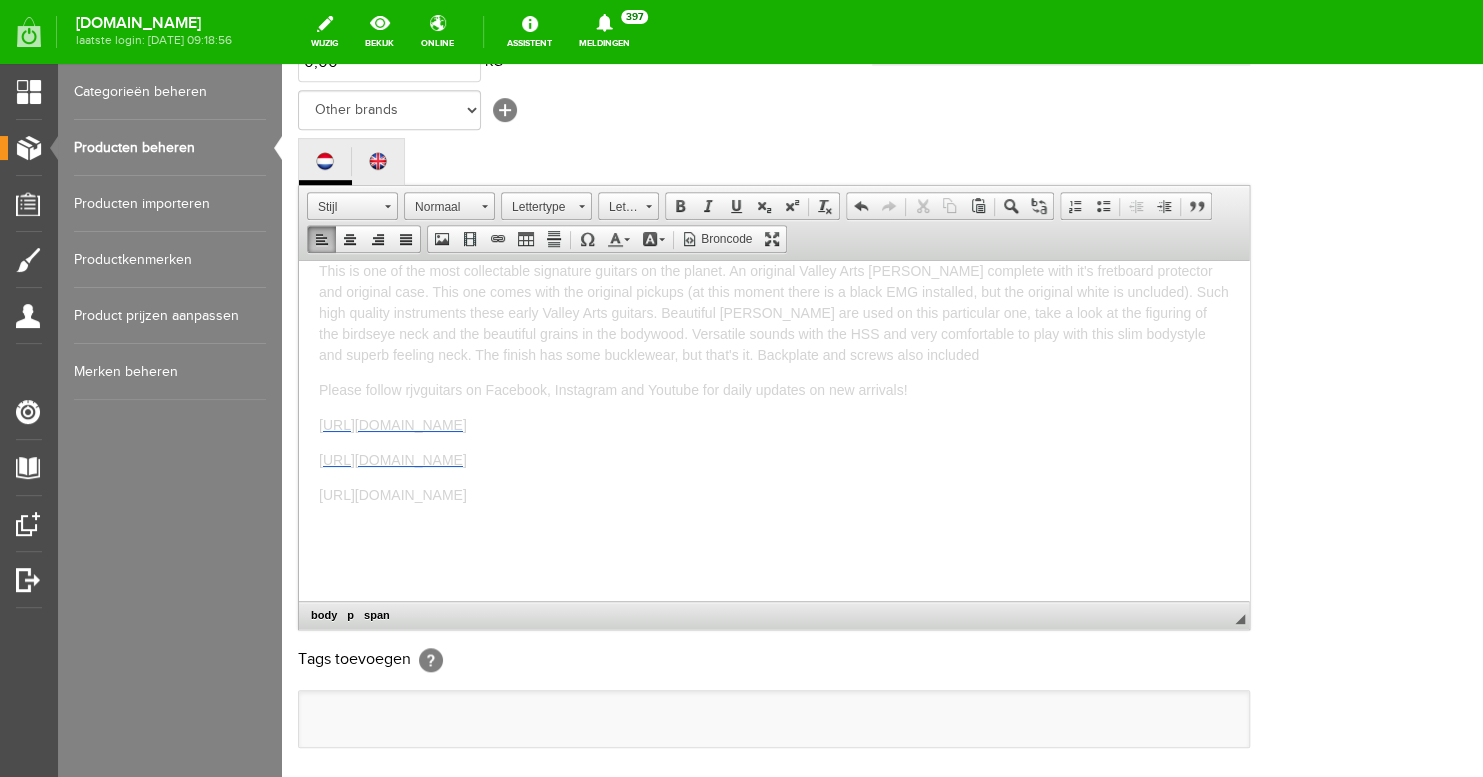scroll, scrollTop: 621, scrollLeft: 0, axis: vertical 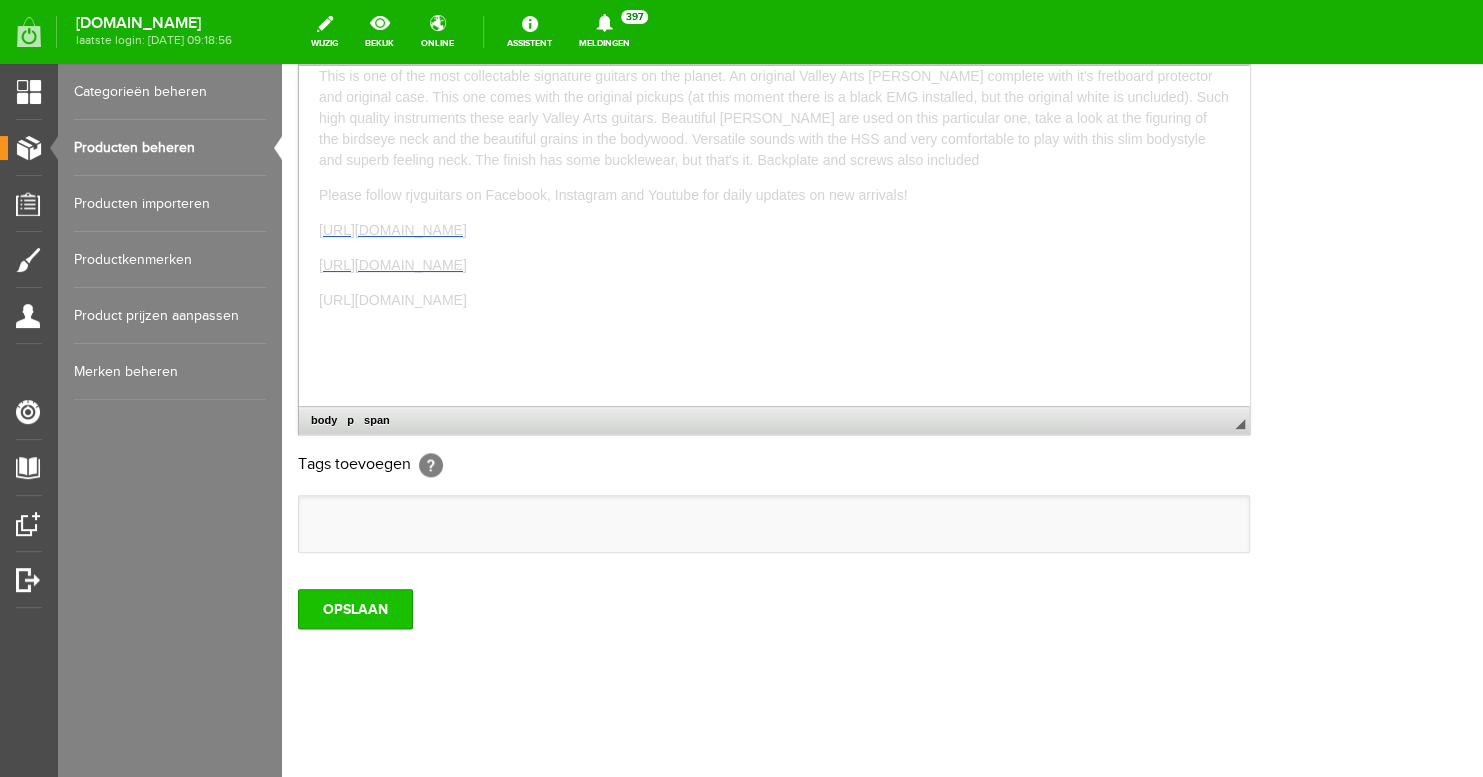 click on "OPSLAAN" at bounding box center [355, 609] 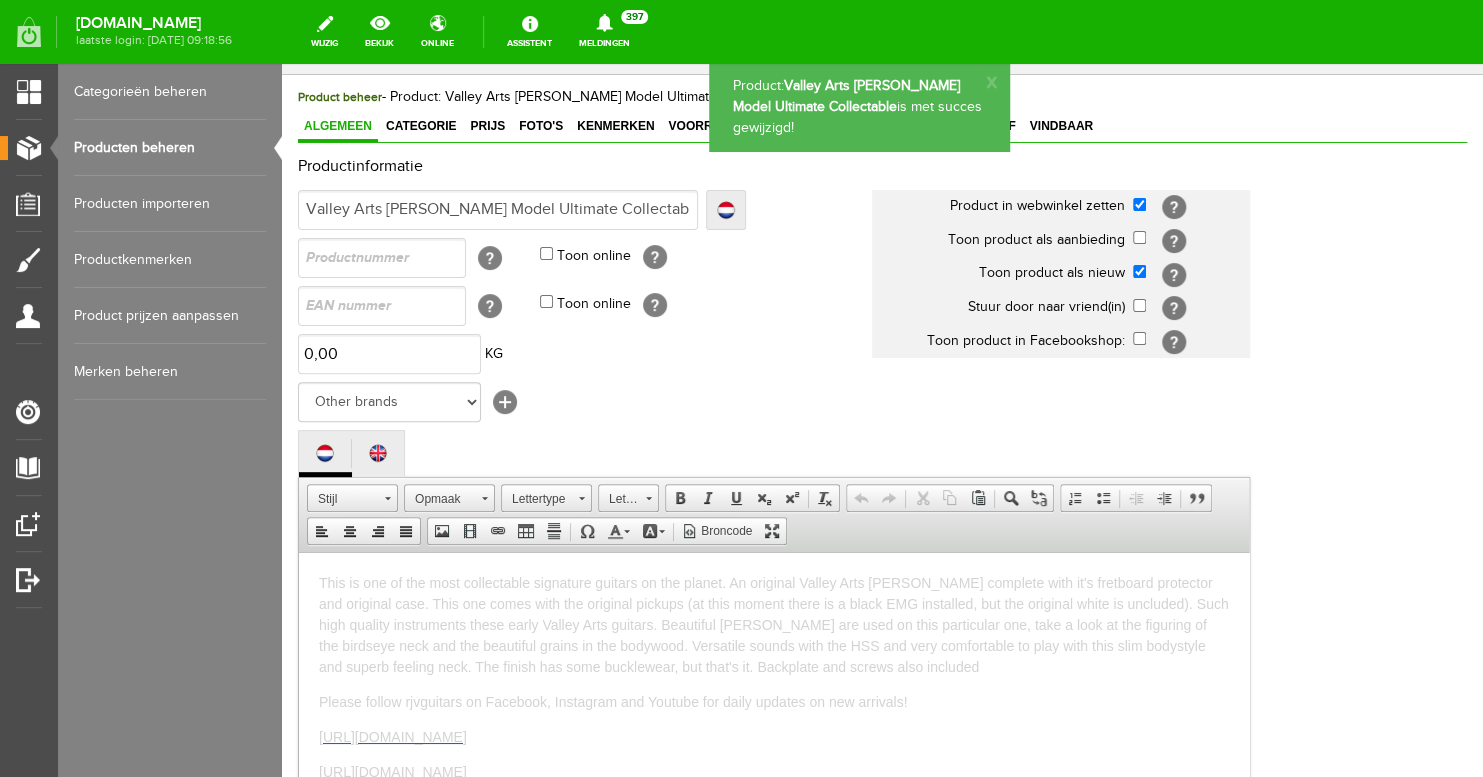 scroll, scrollTop: 0, scrollLeft: 0, axis: both 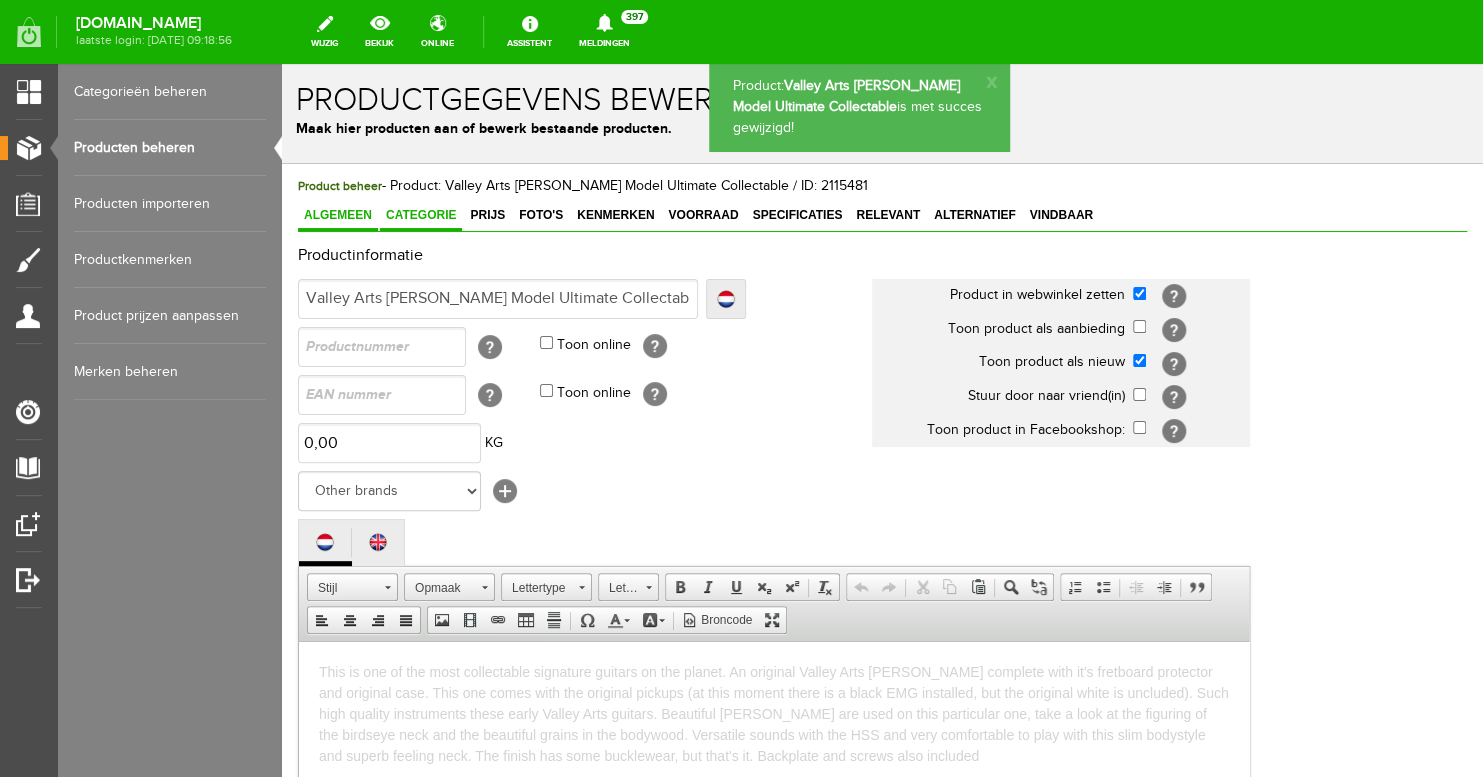 click on "Categorie" at bounding box center (421, 215) 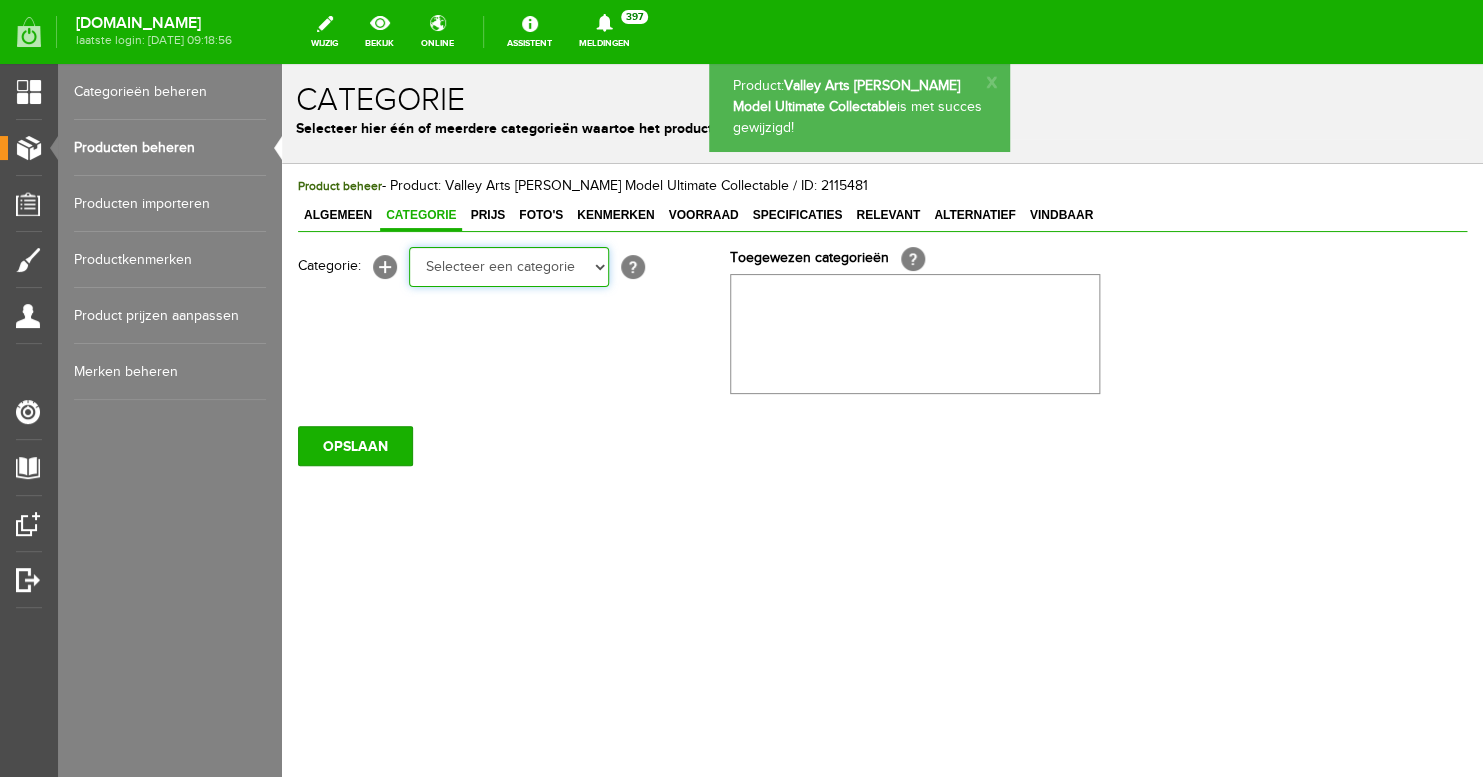 select on "87687" 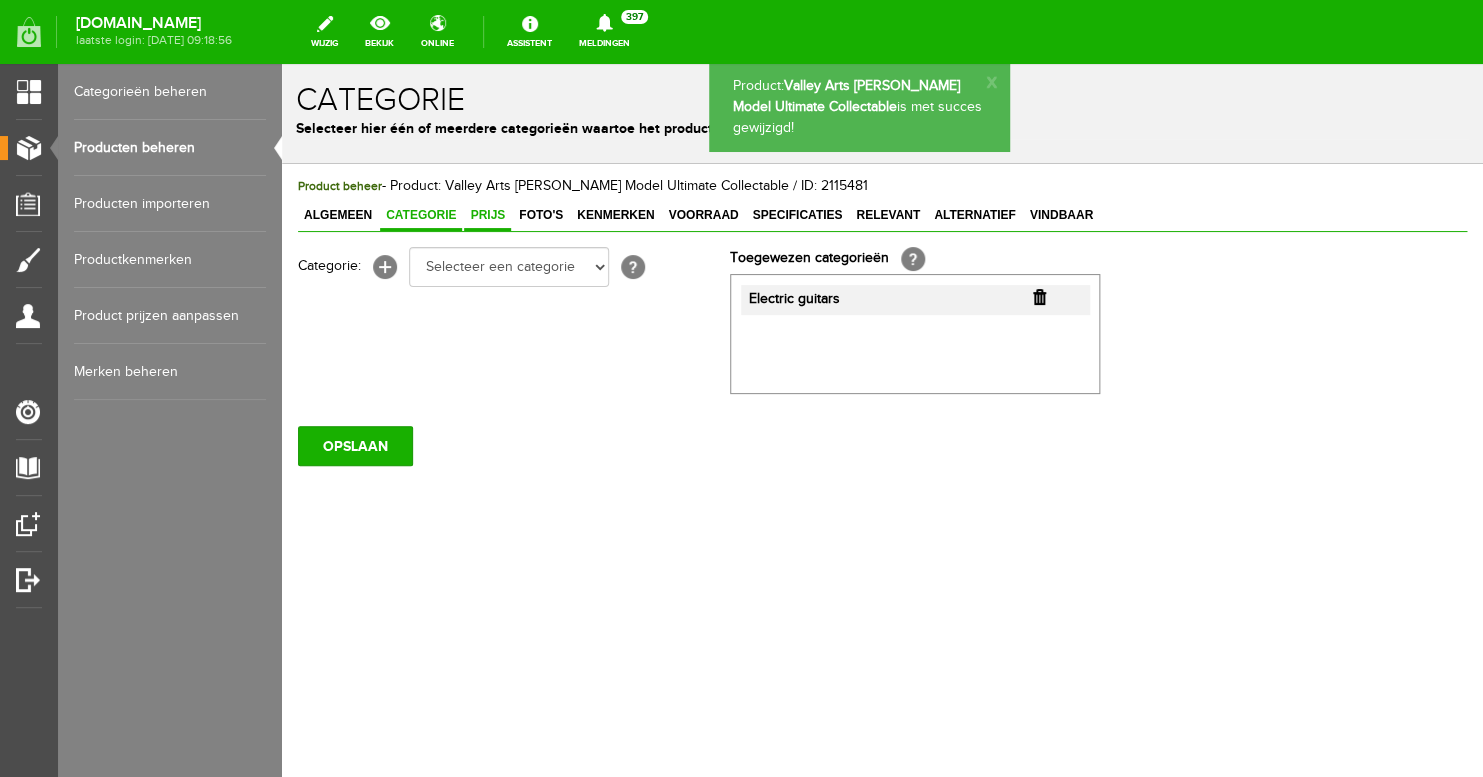 click on "Prijs" at bounding box center [487, 216] 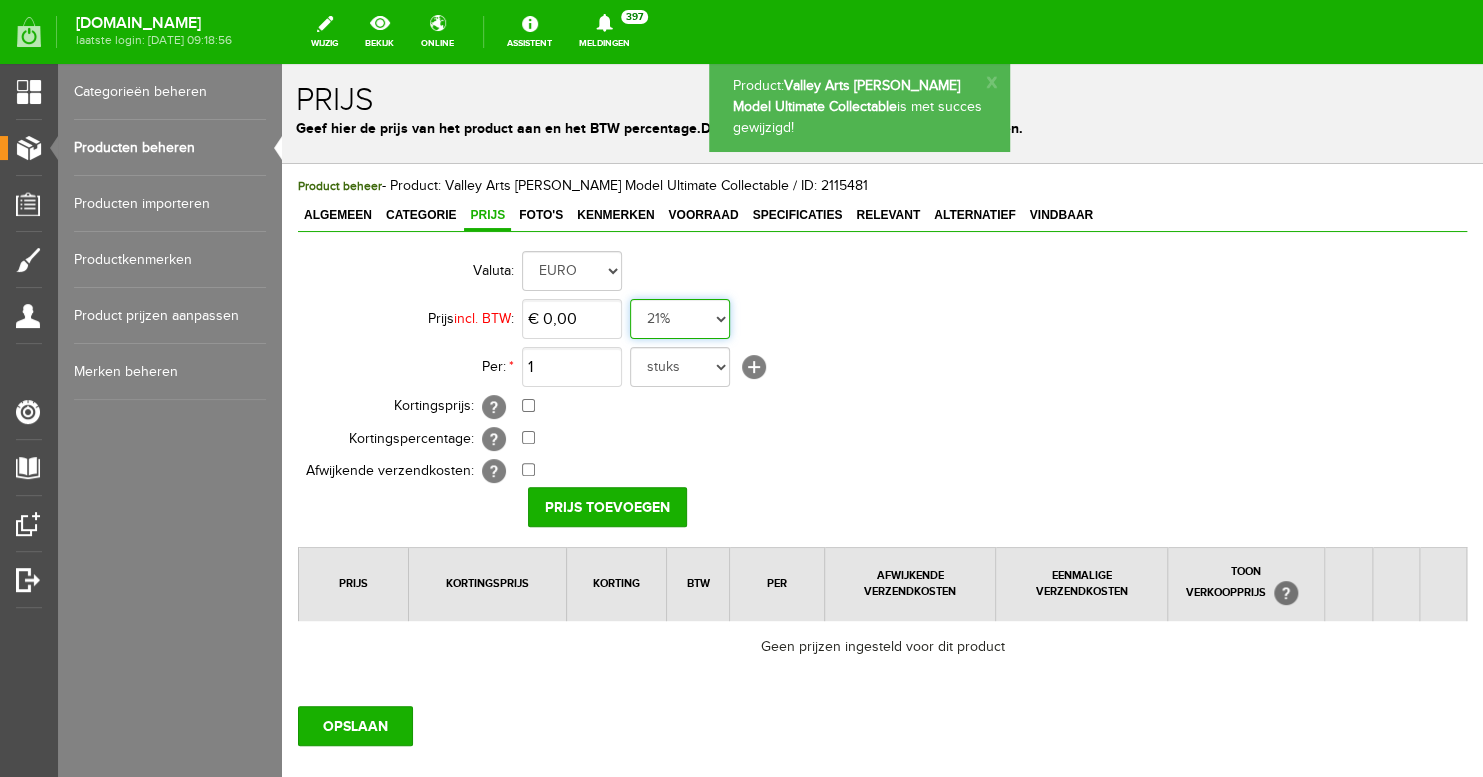 select on "0,00" 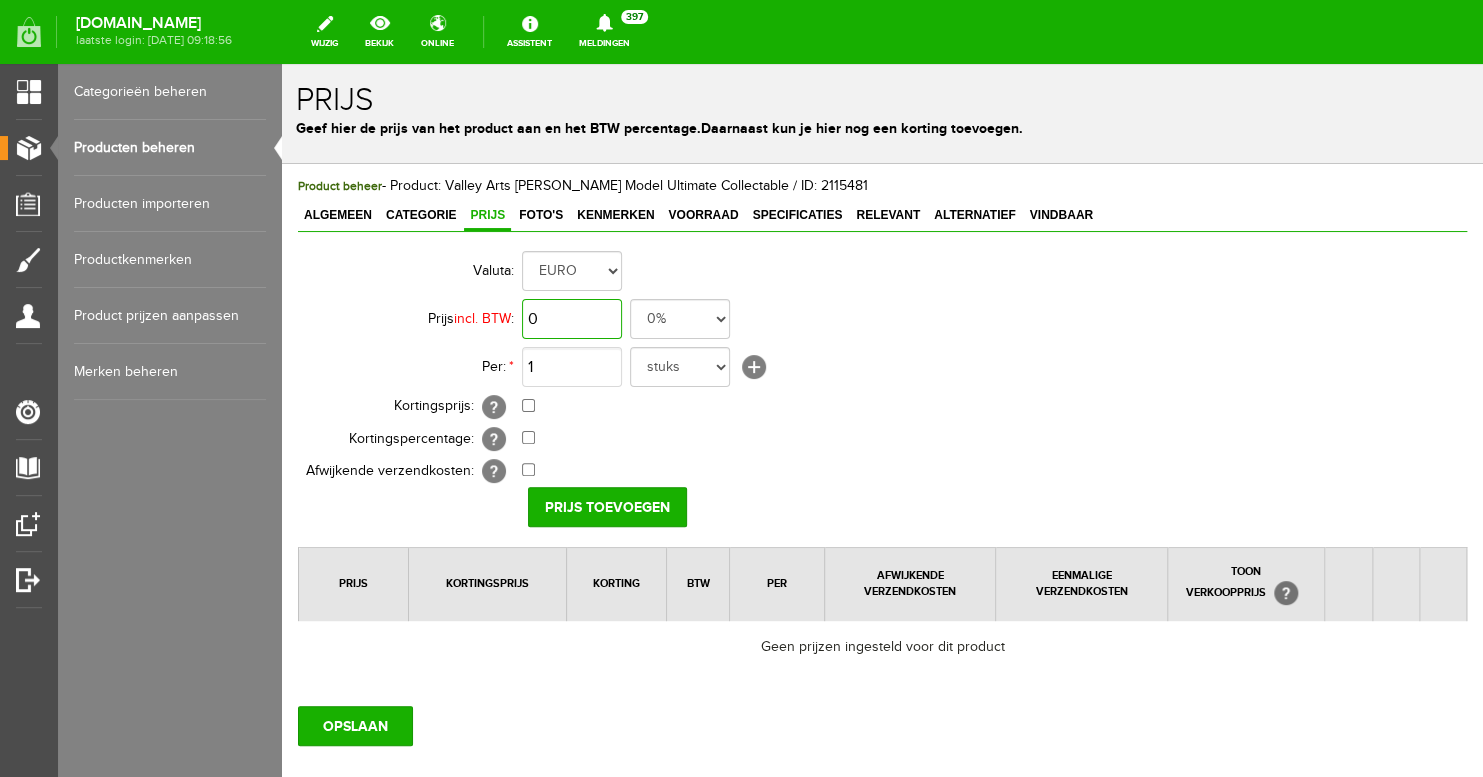 click on "0" at bounding box center [572, 319] 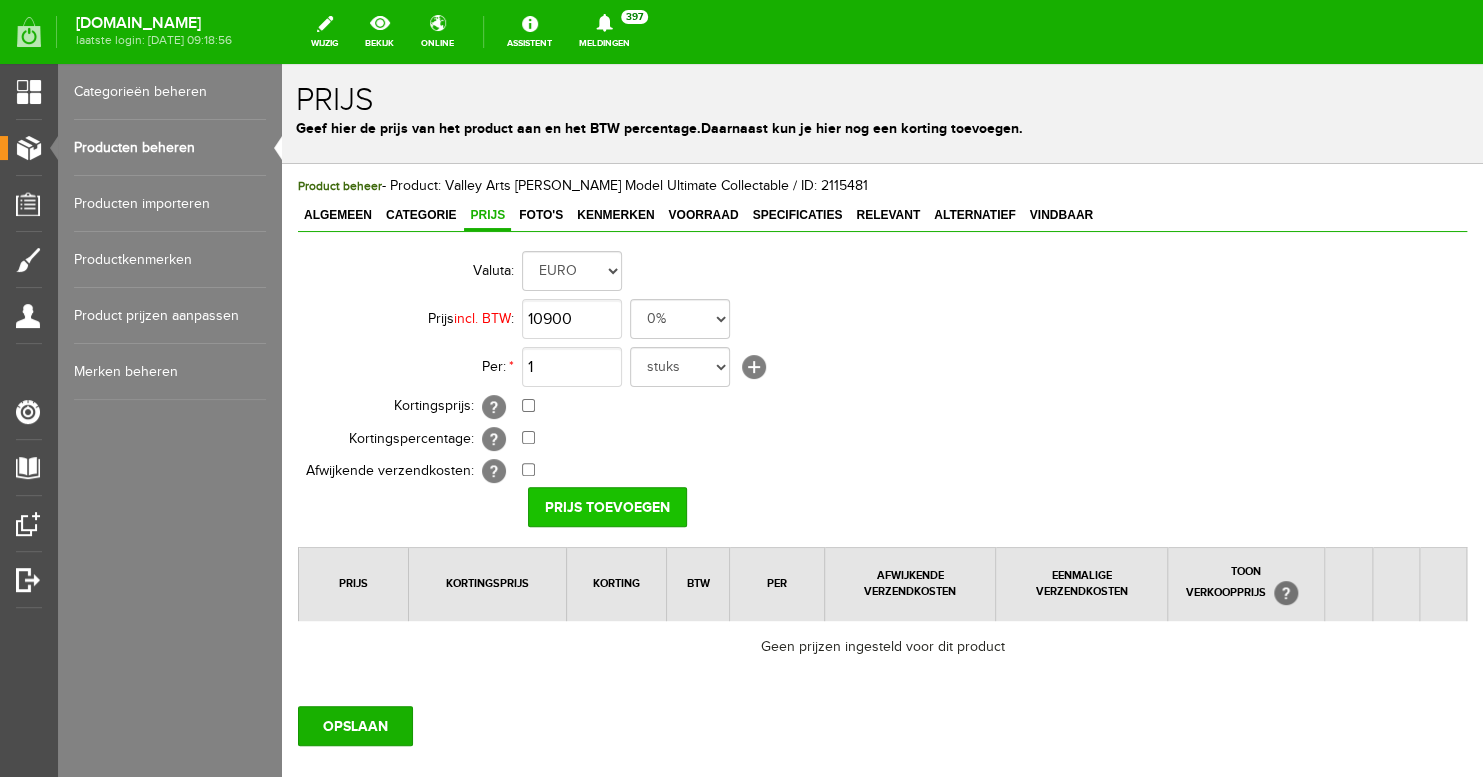 type on "€ 10.900,00" 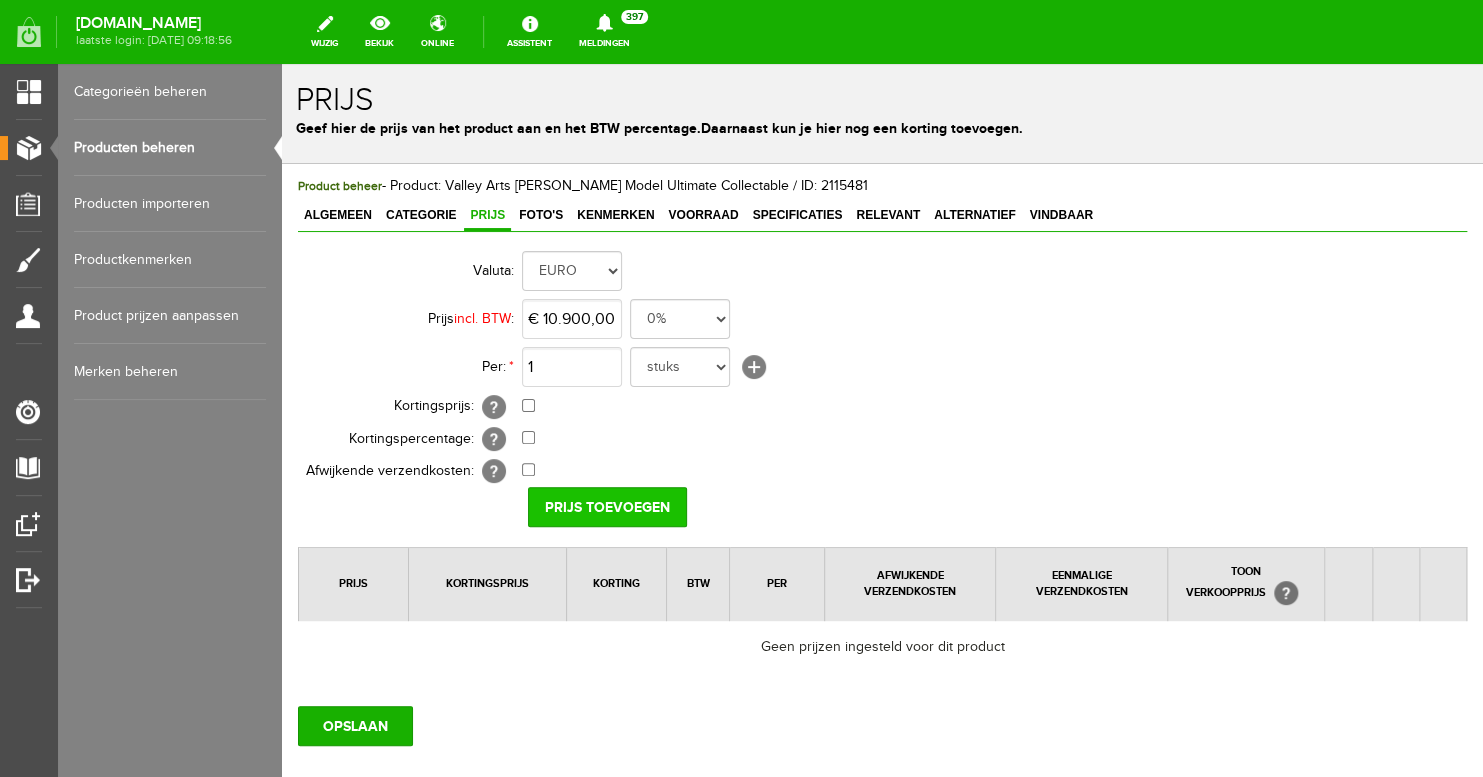 click on "Prijs toevoegen" at bounding box center [607, 507] 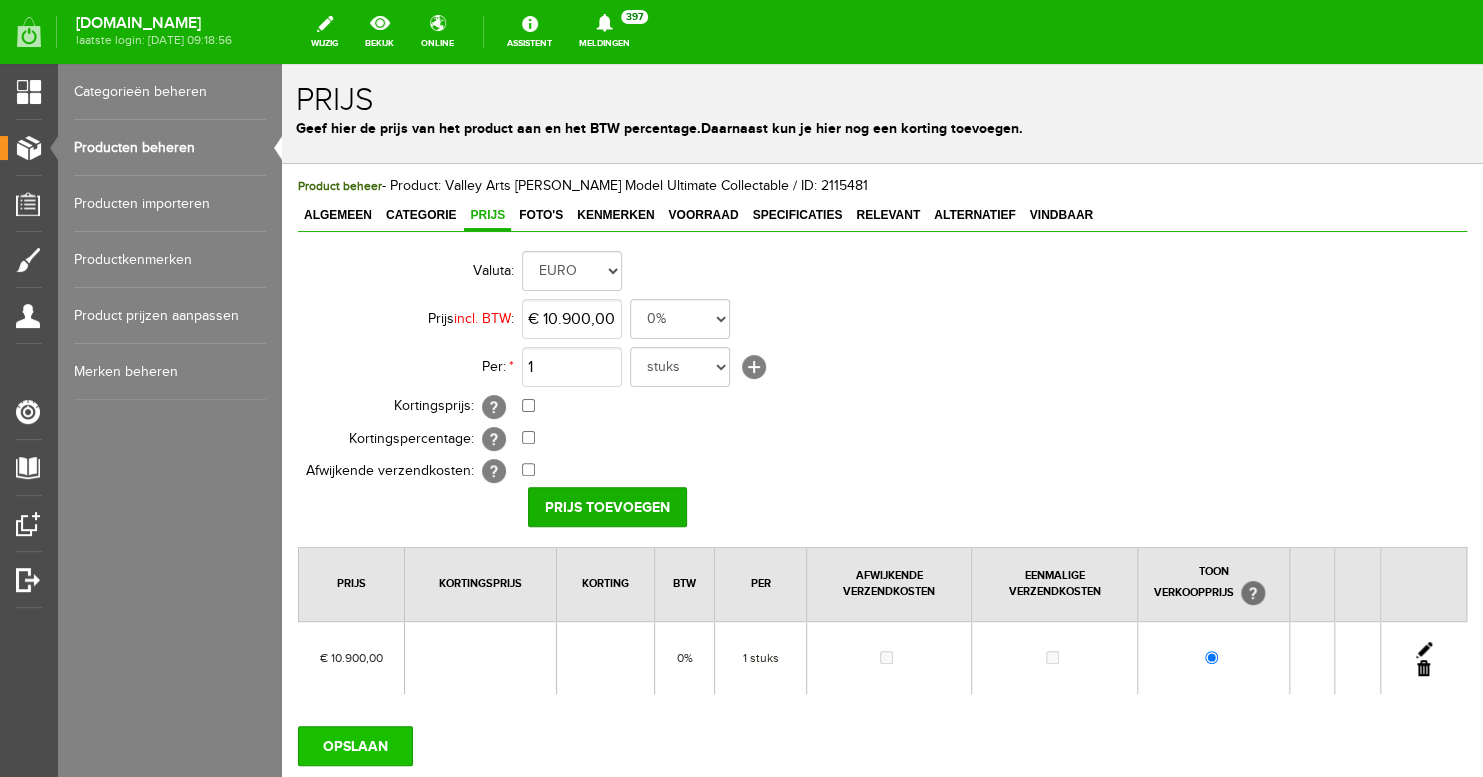 click on "OPSLAAN" at bounding box center [355, 746] 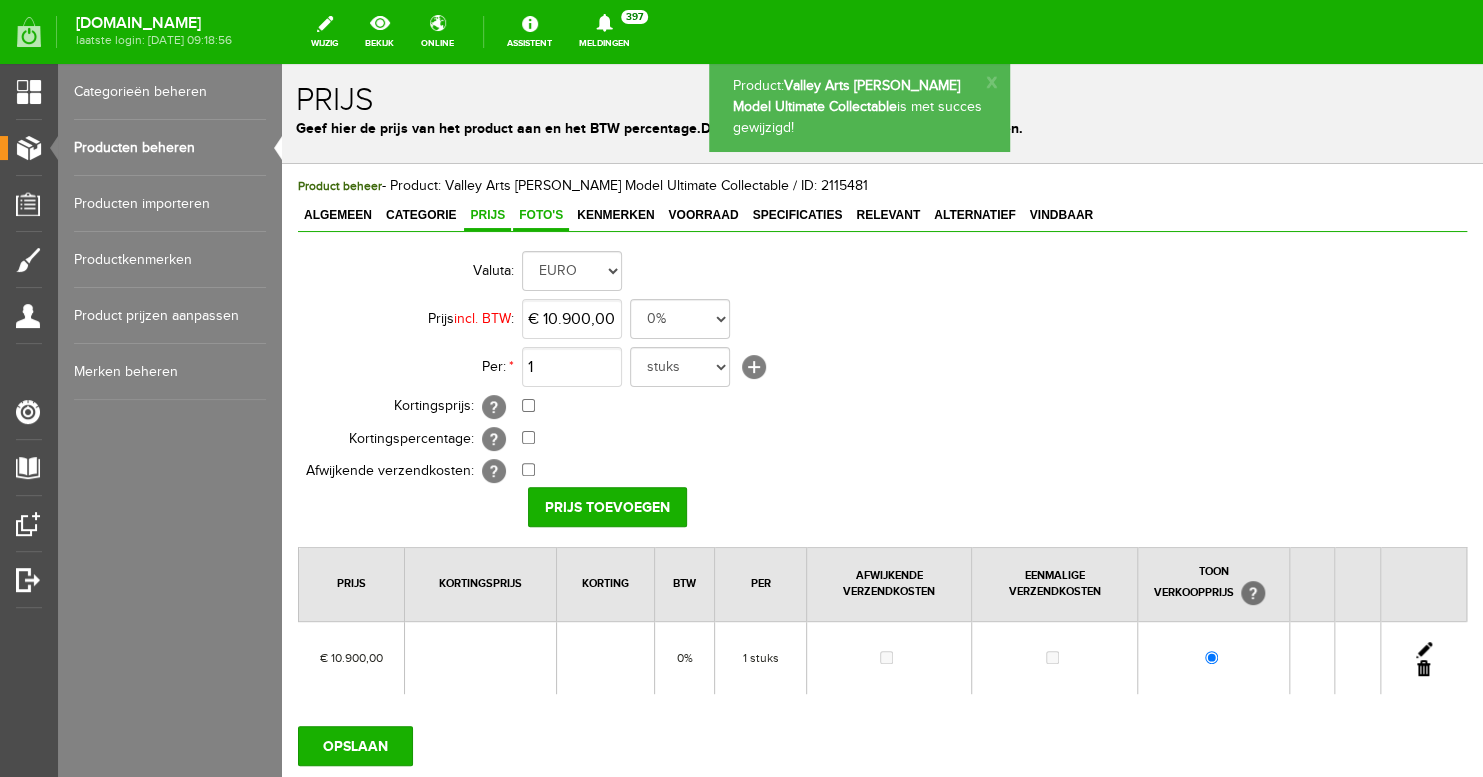 click on "Foto's" at bounding box center [541, 215] 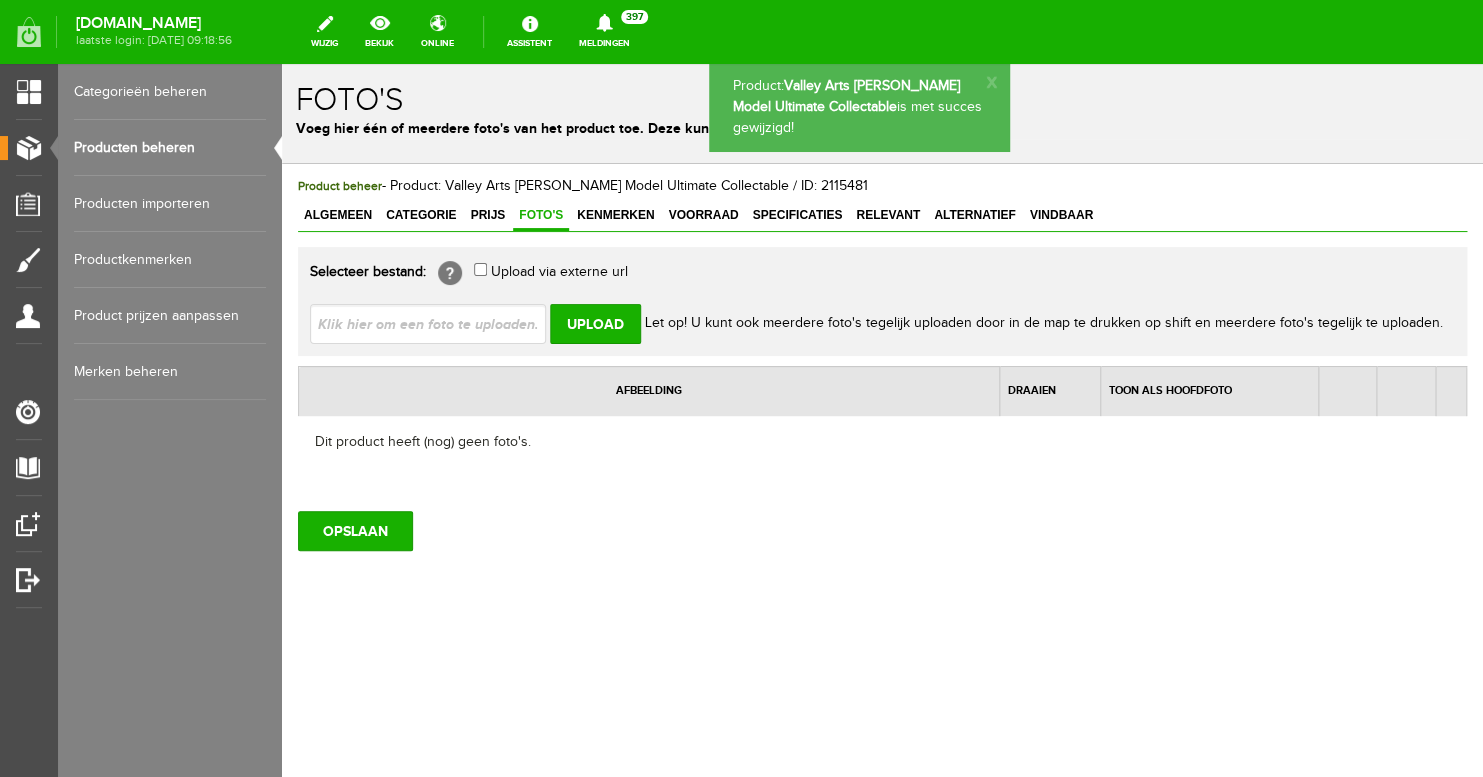 click at bounding box center (436, 323) 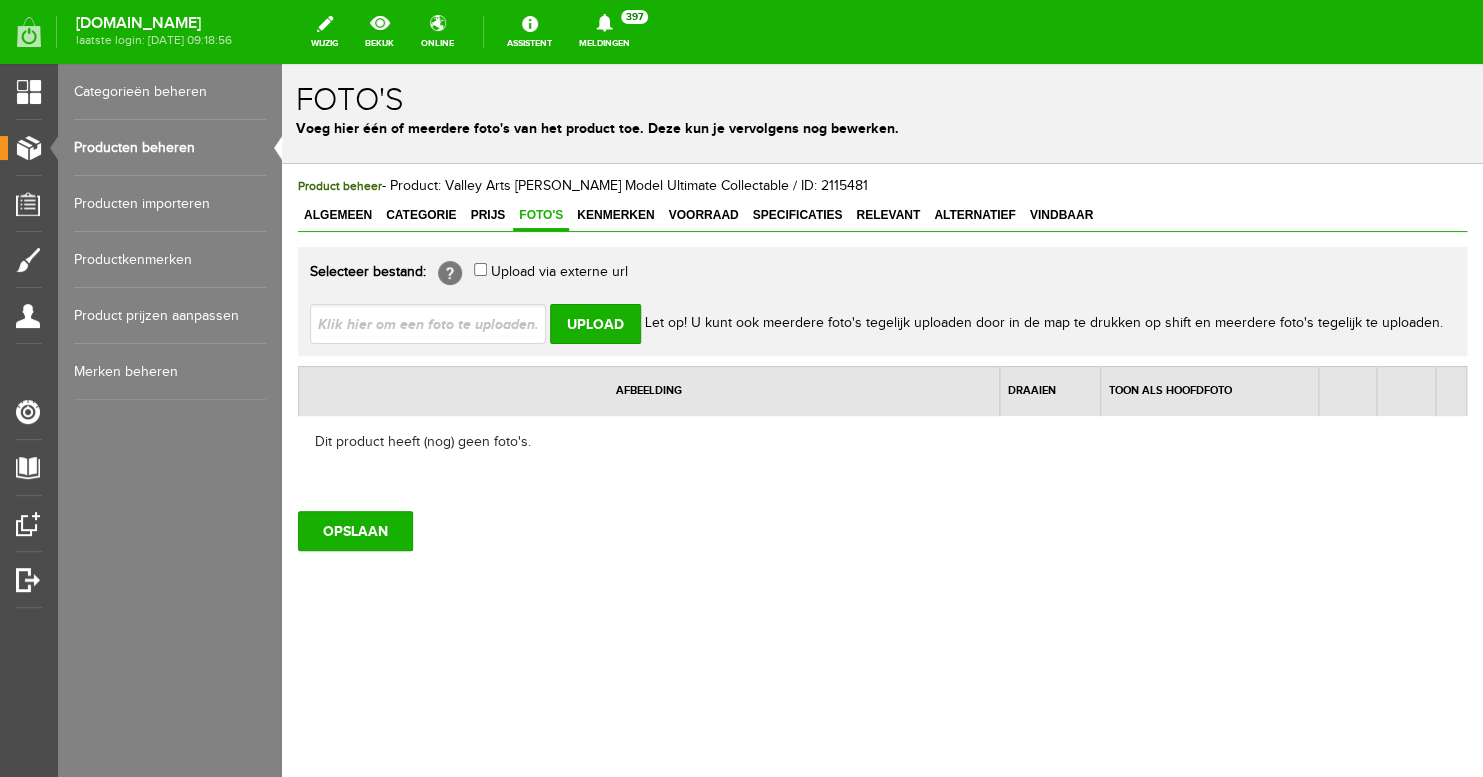 type on "C:\fakepath\IMG_2092.JPG" 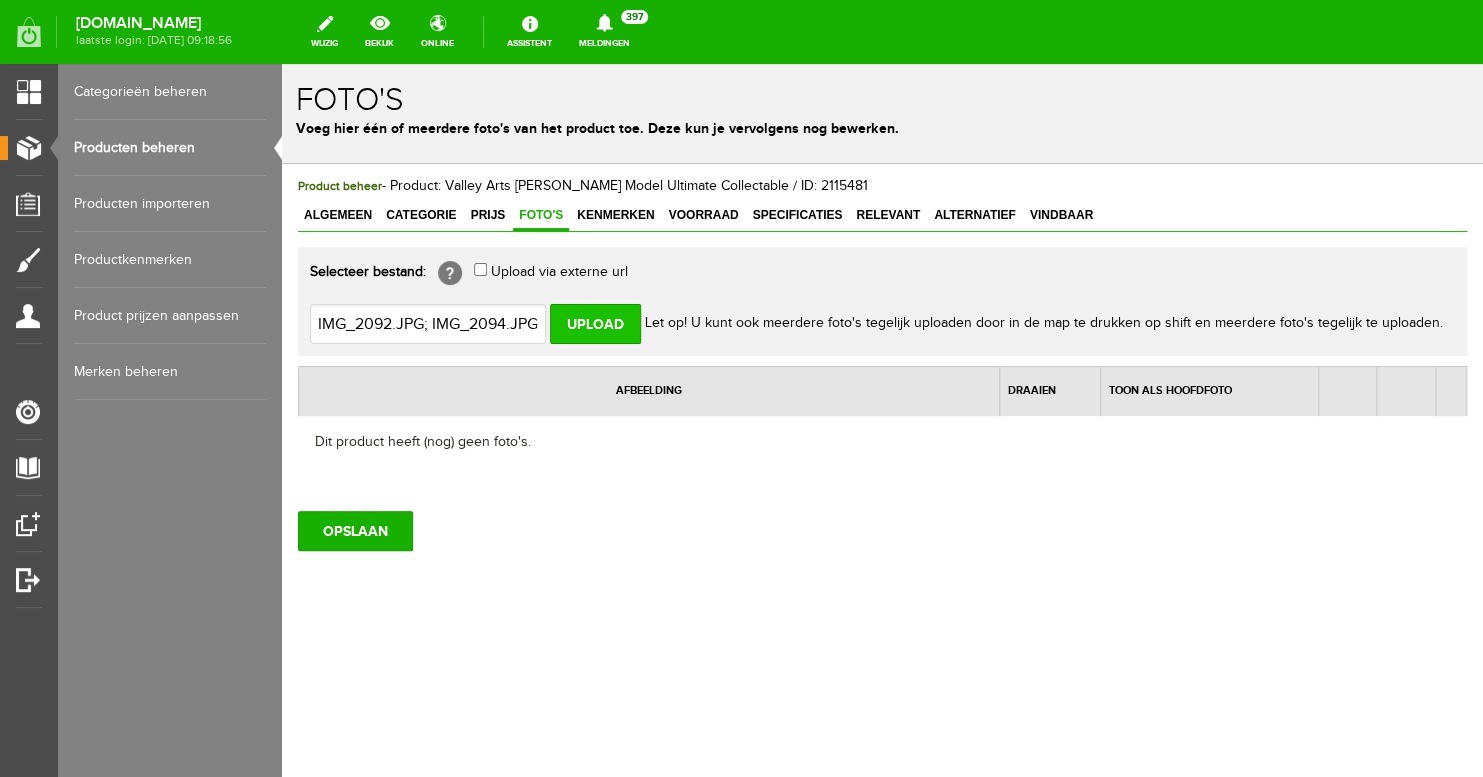 click on "Upload" at bounding box center (595, 324) 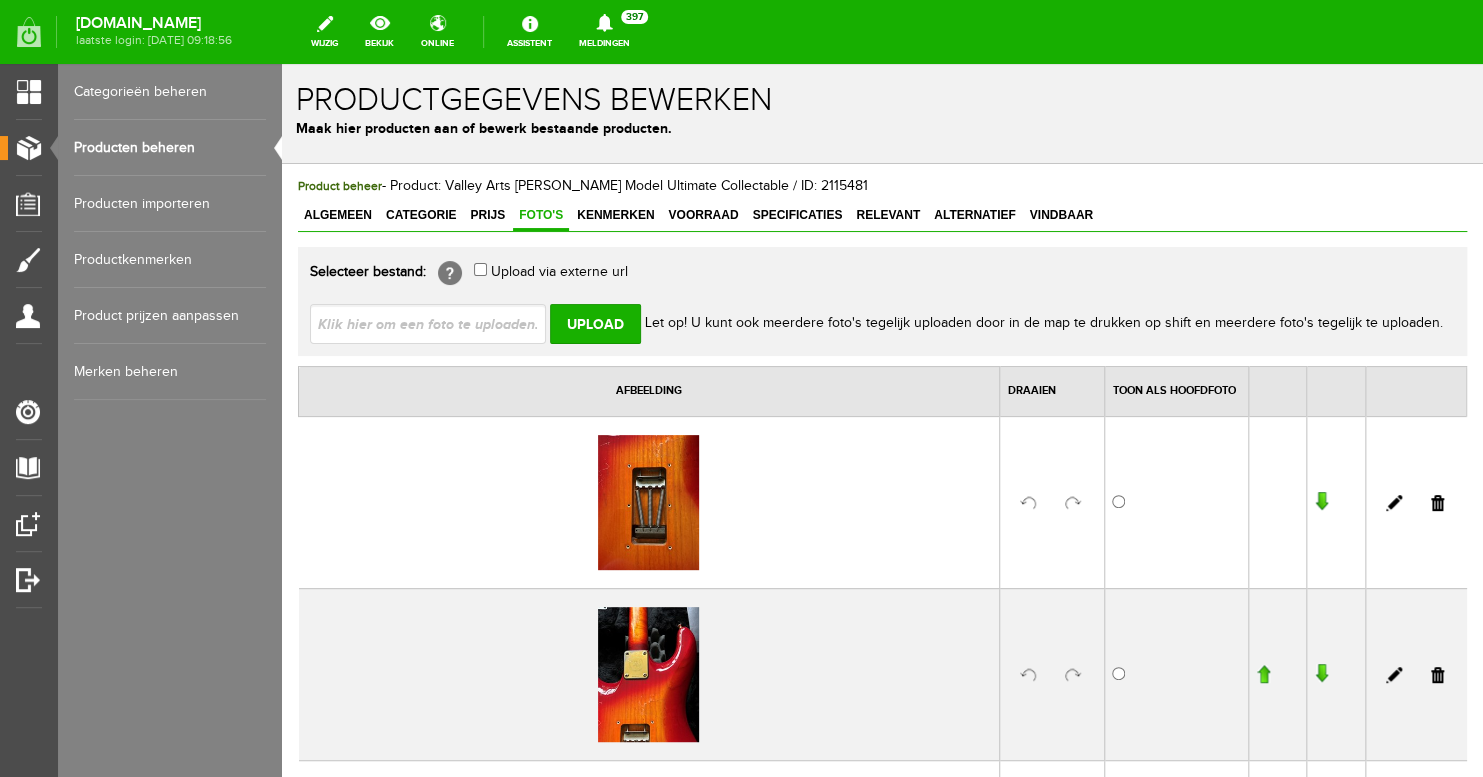 scroll, scrollTop: 0, scrollLeft: 0, axis: both 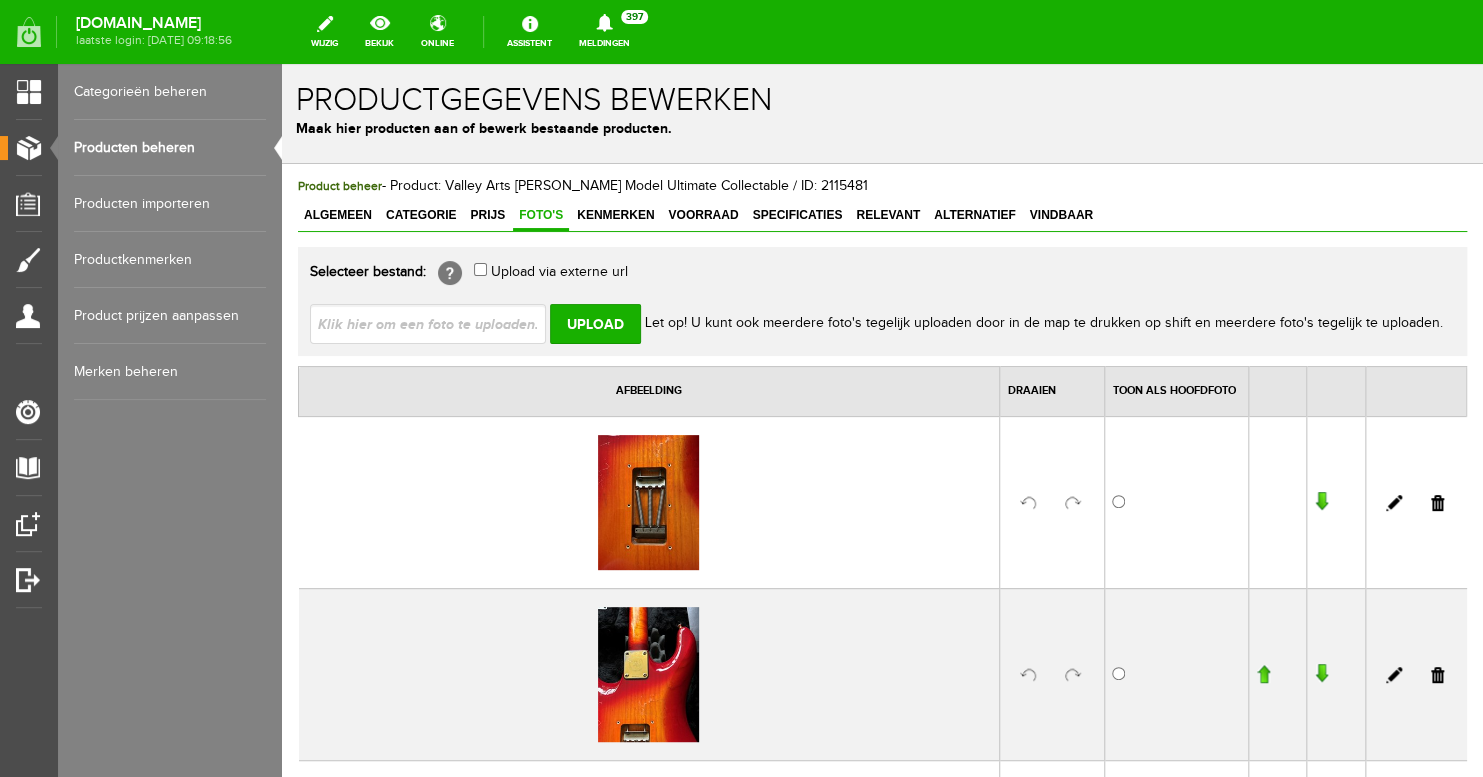 click at bounding box center (436, 323) 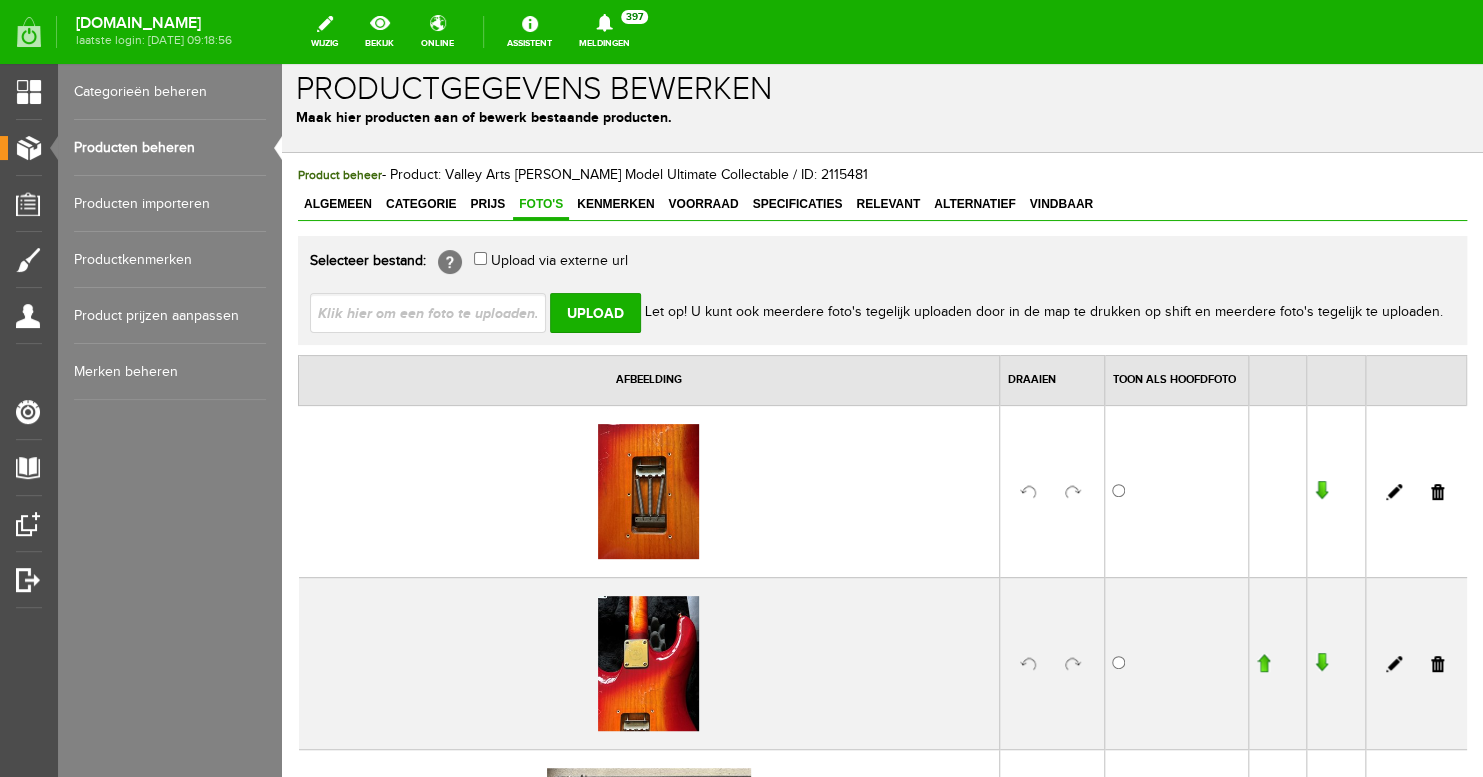 scroll, scrollTop: 0, scrollLeft: 0, axis: both 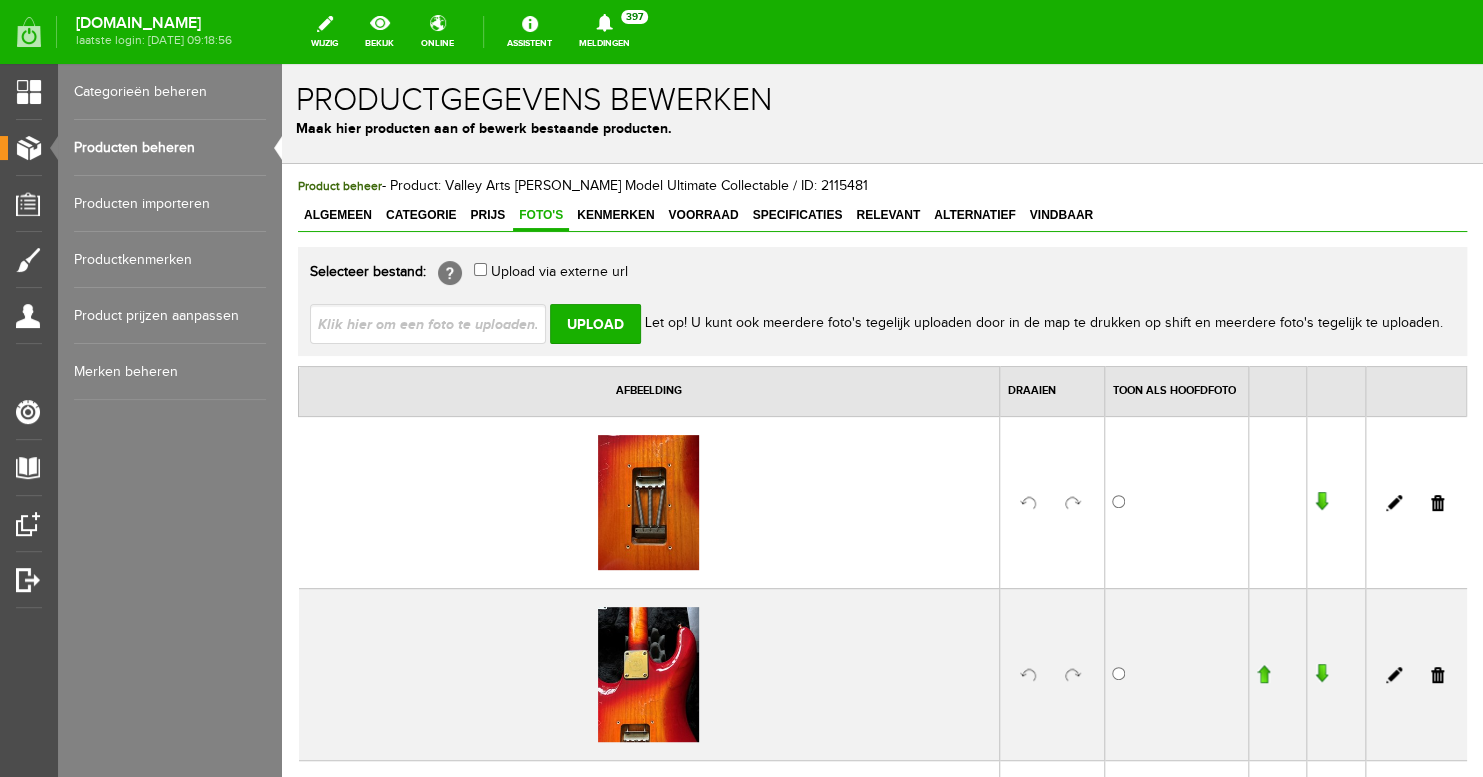 click at bounding box center [436, 323] 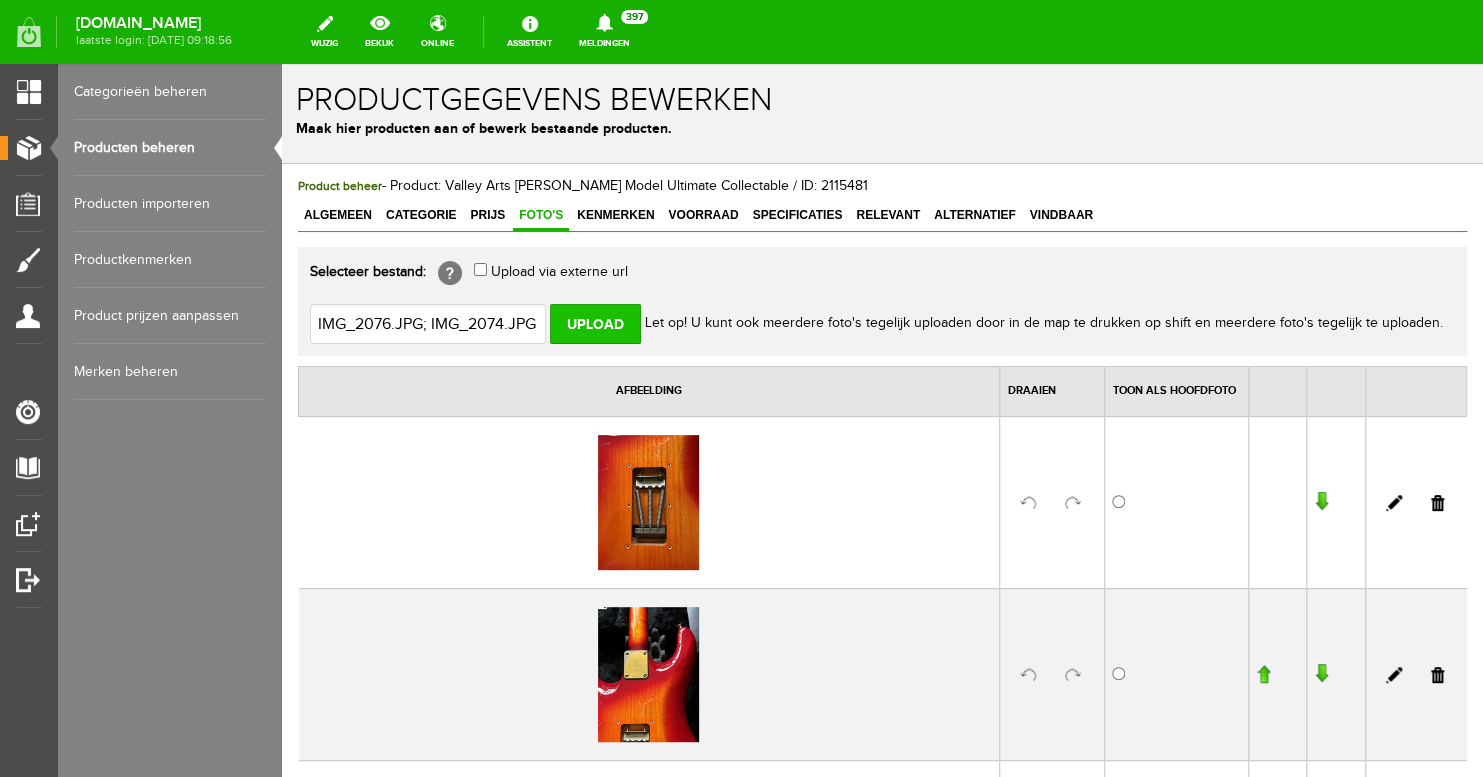 click on "Upload" at bounding box center [595, 324] 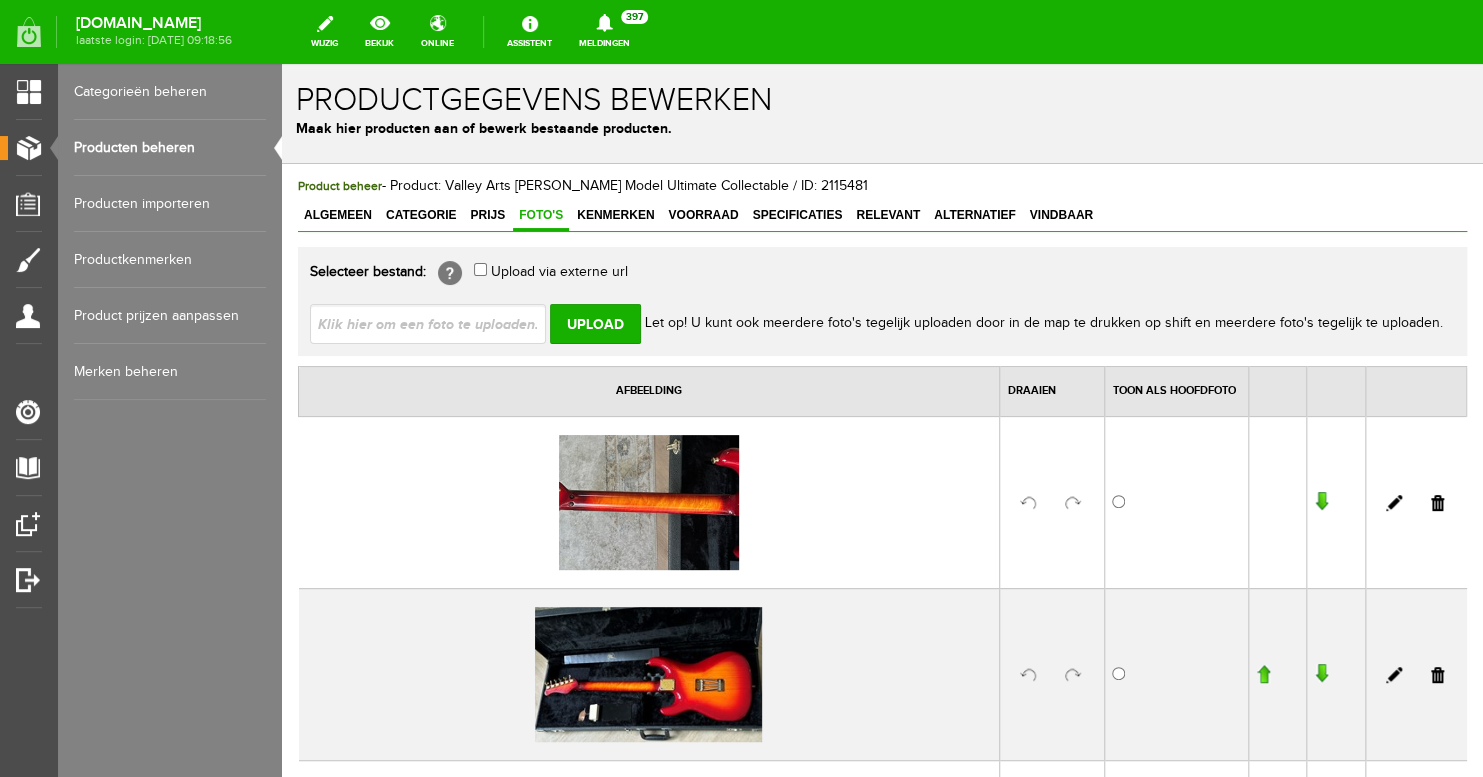 scroll, scrollTop: 0, scrollLeft: 0, axis: both 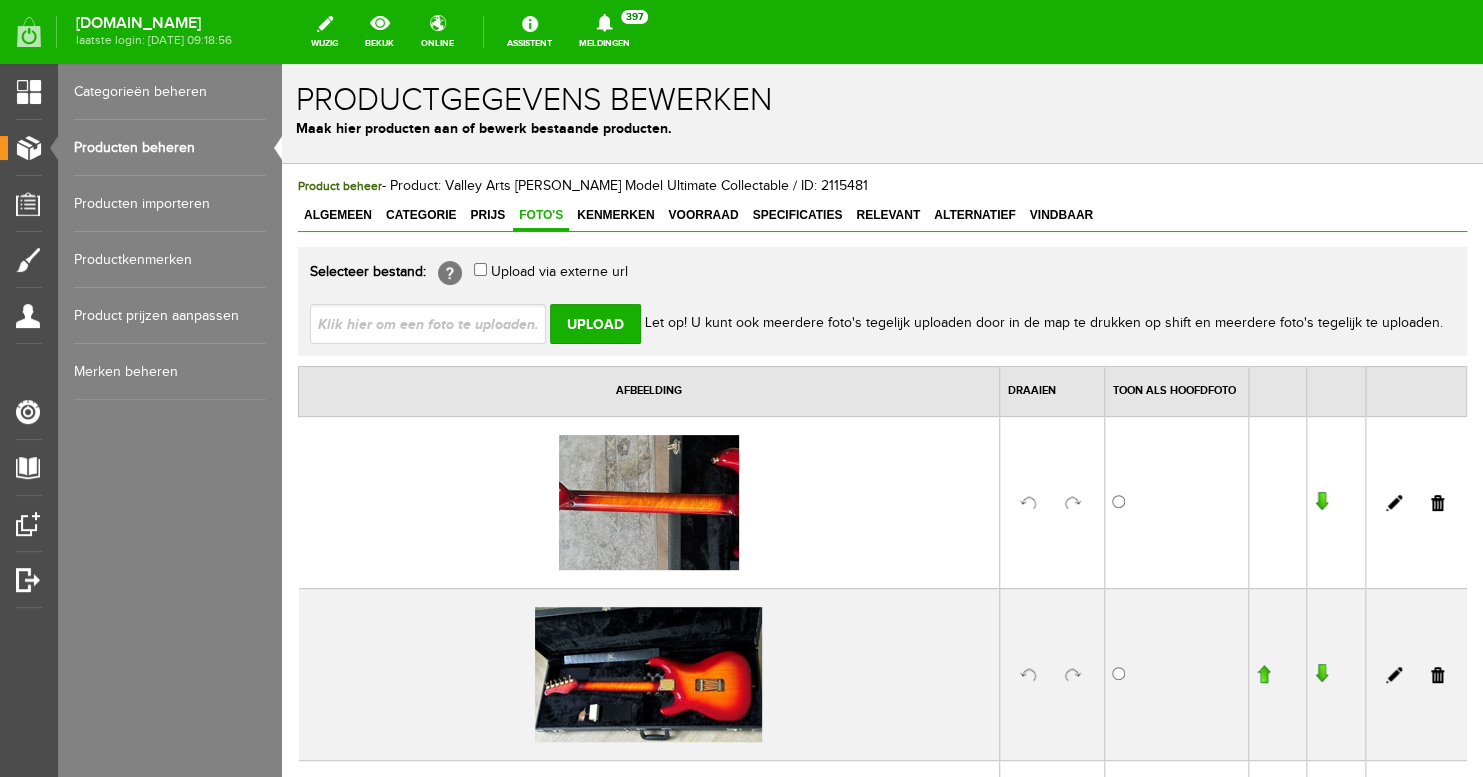 click at bounding box center [436, 323] 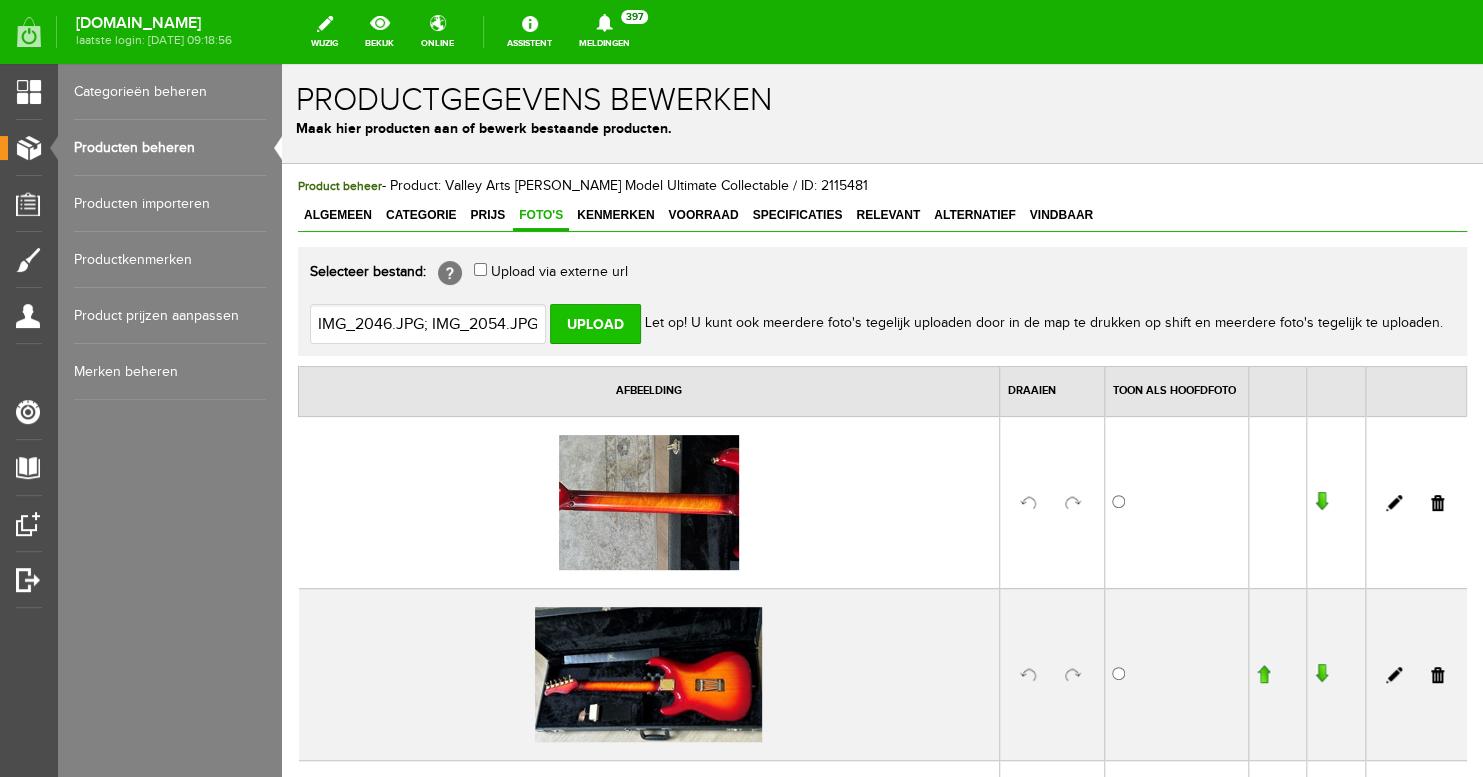 click on "Upload" at bounding box center (595, 324) 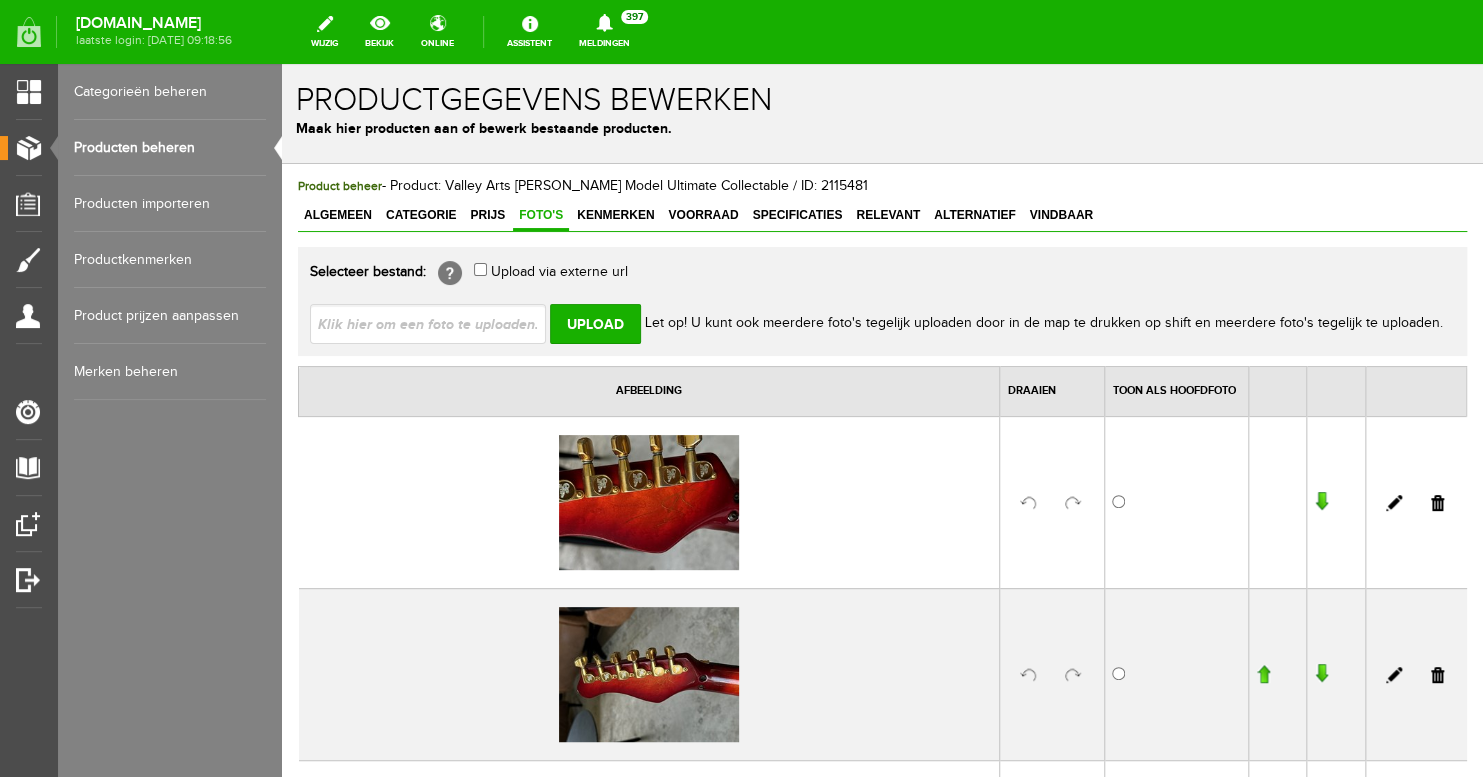 scroll, scrollTop: 0, scrollLeft: 0, axis: both 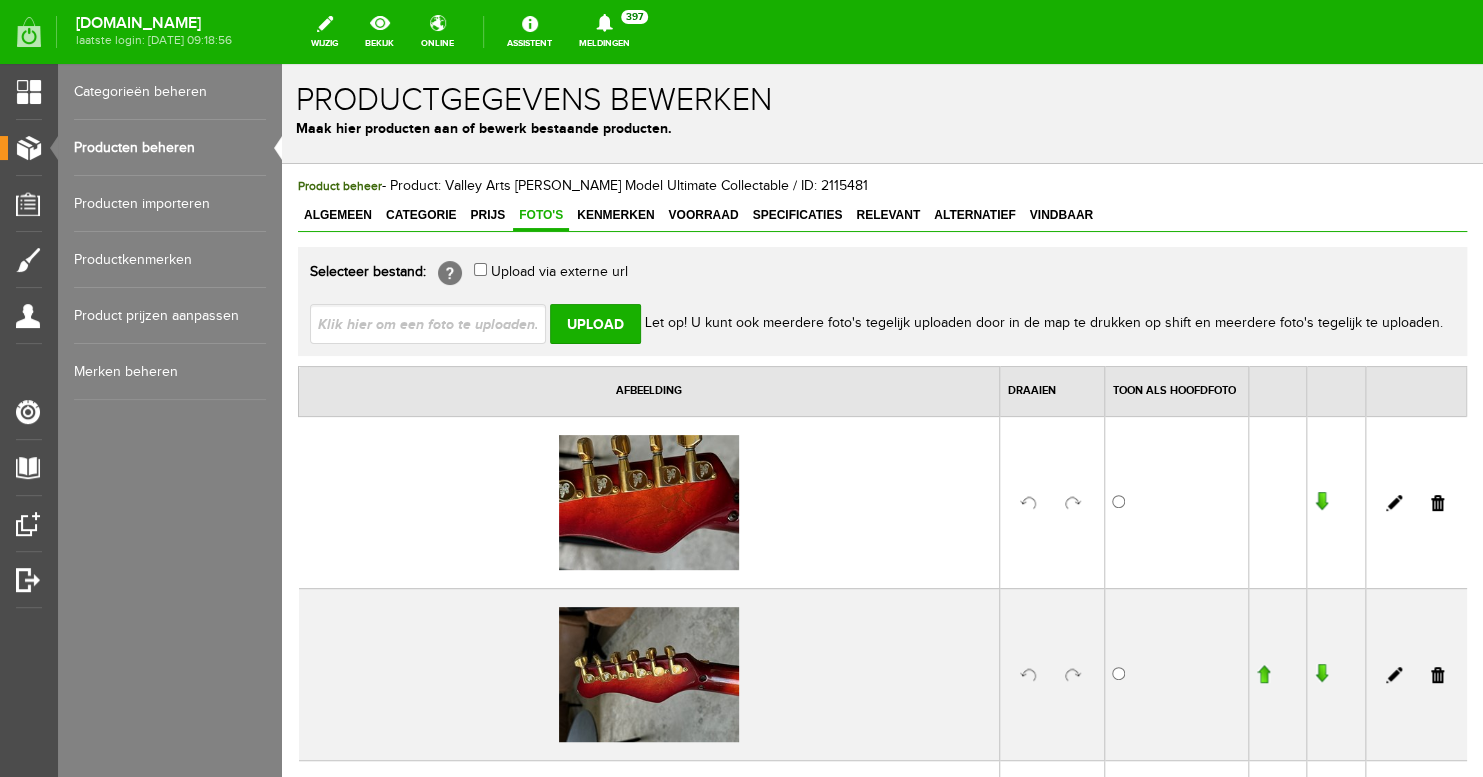 click at bounding box center [436, 323] 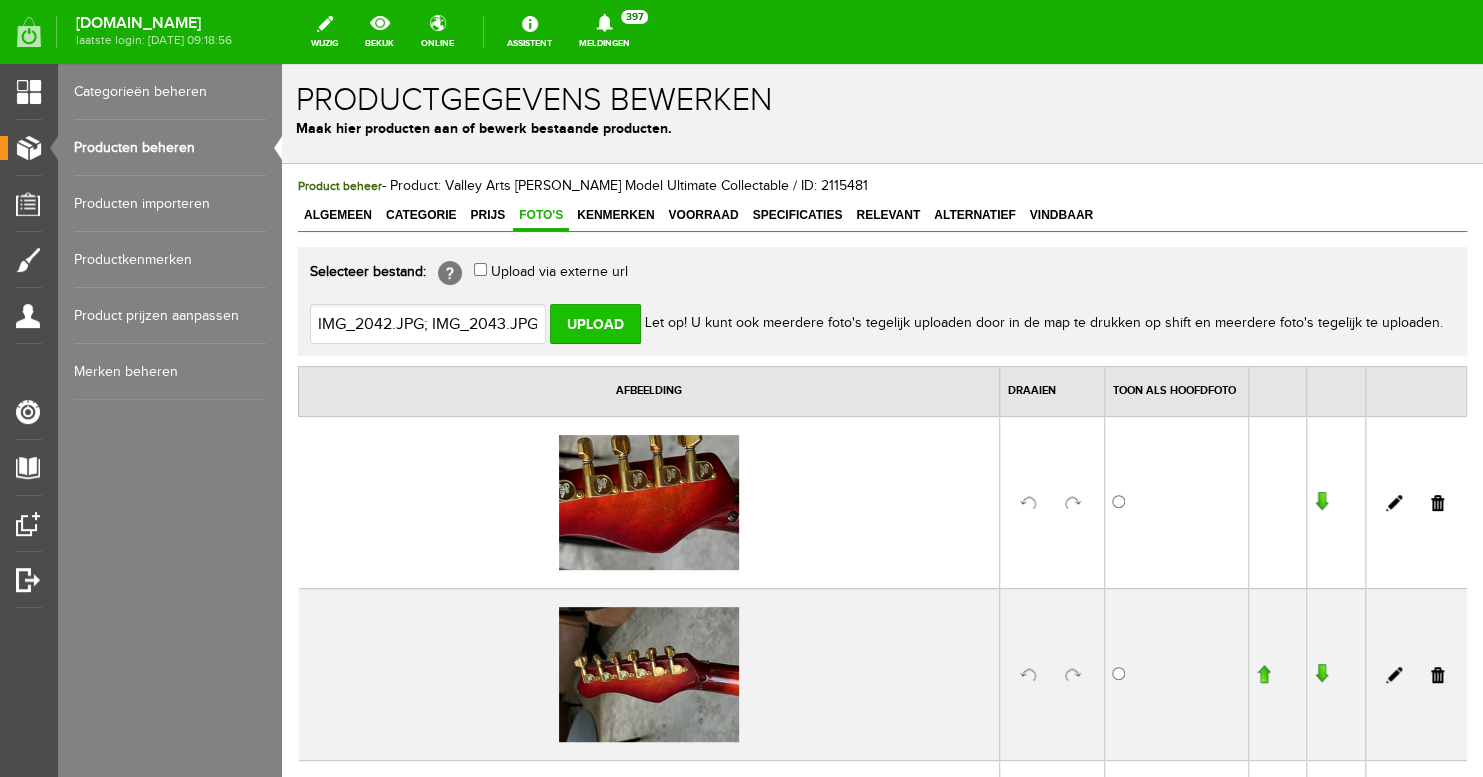 click on "Upload" at bounding box center (595, 324) 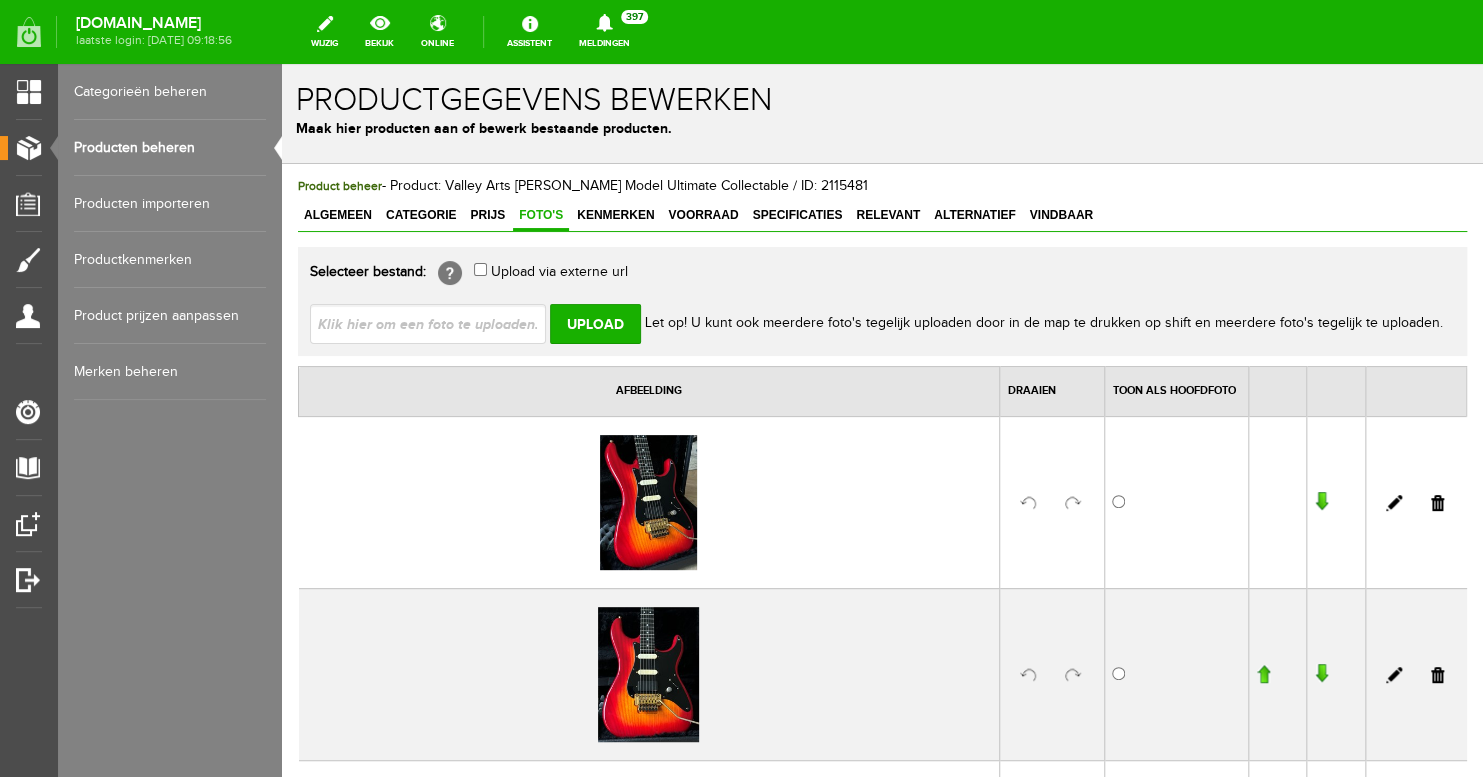 scroll, scrollTop: 0, scrollLeft: 0, axis: both 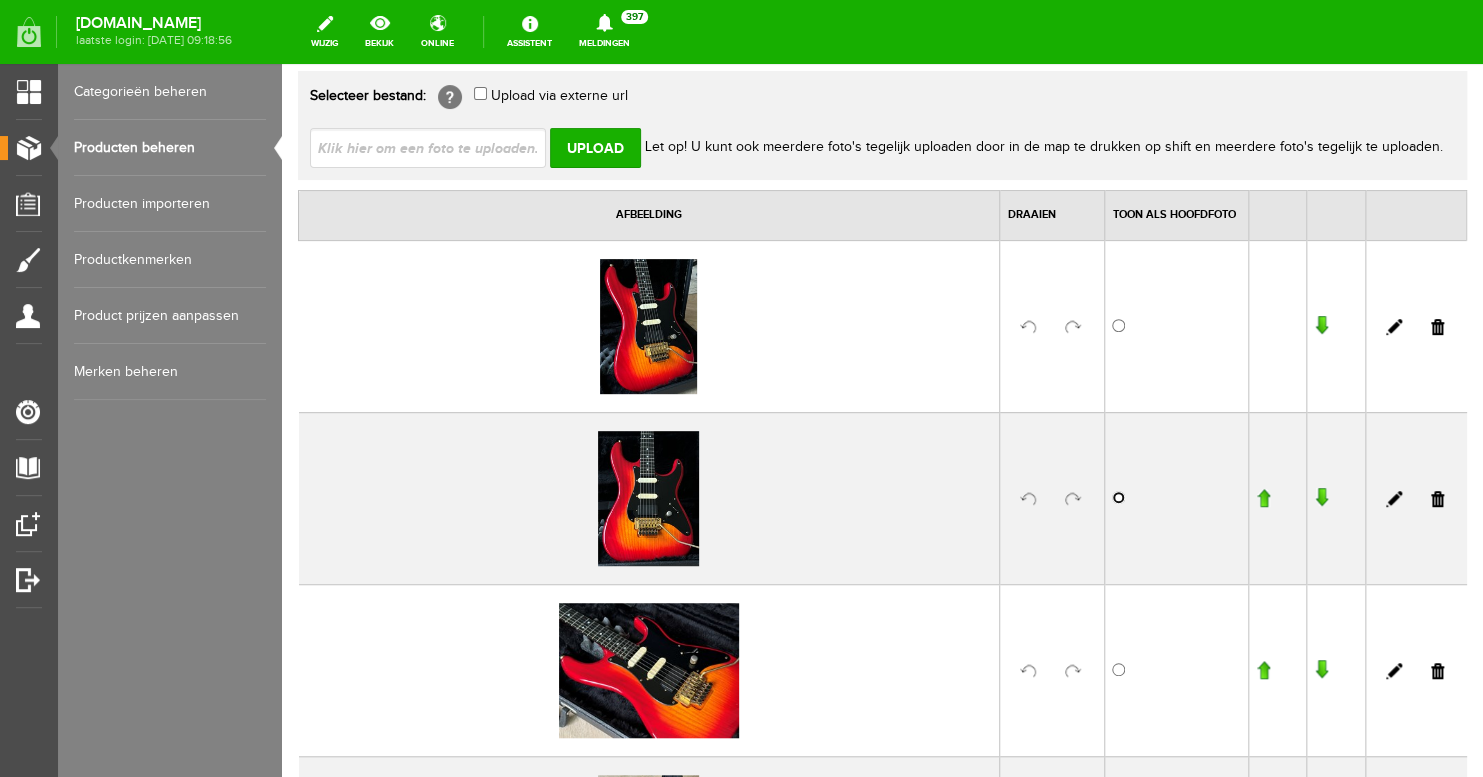 click at bounding box center (1118, 497) 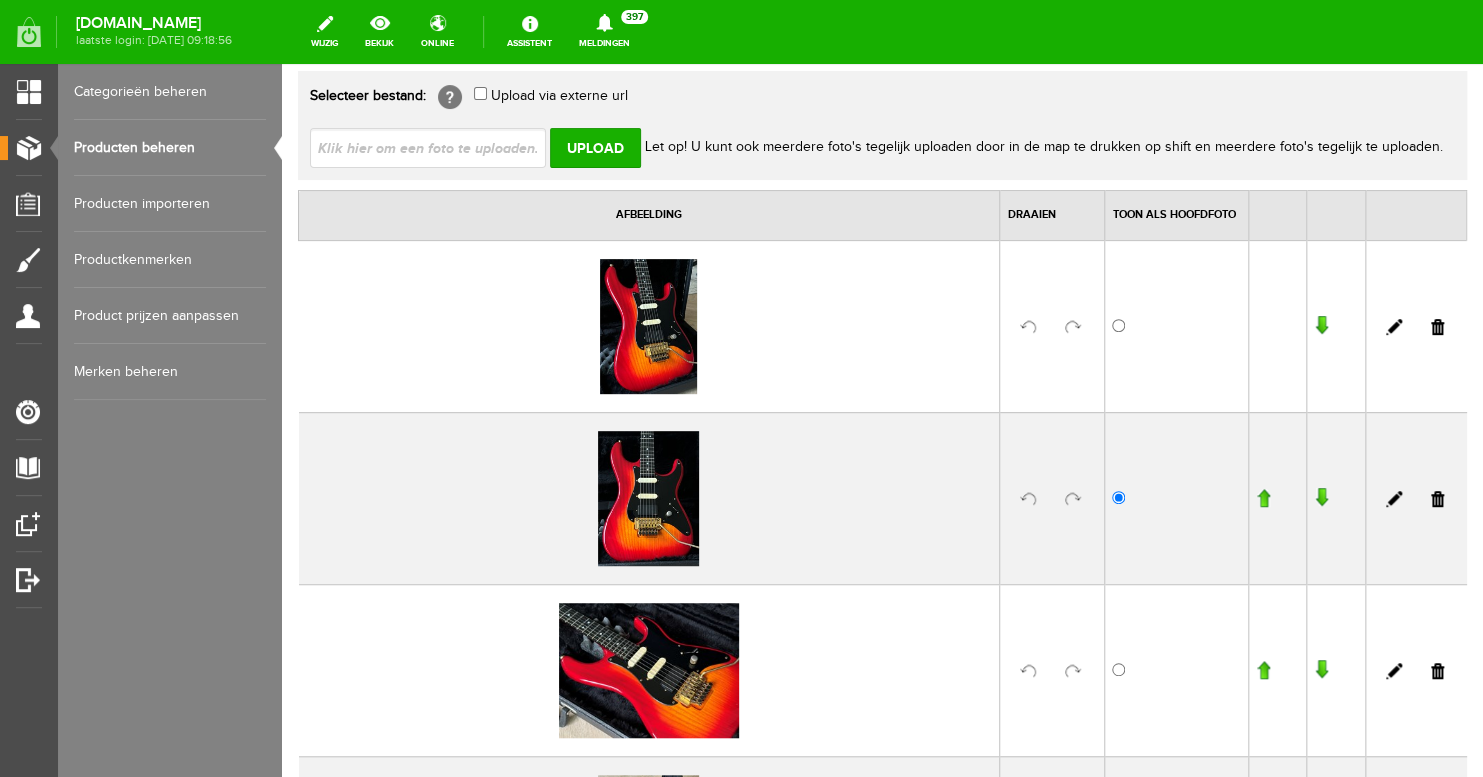 click at bounding box center [1263, 498] 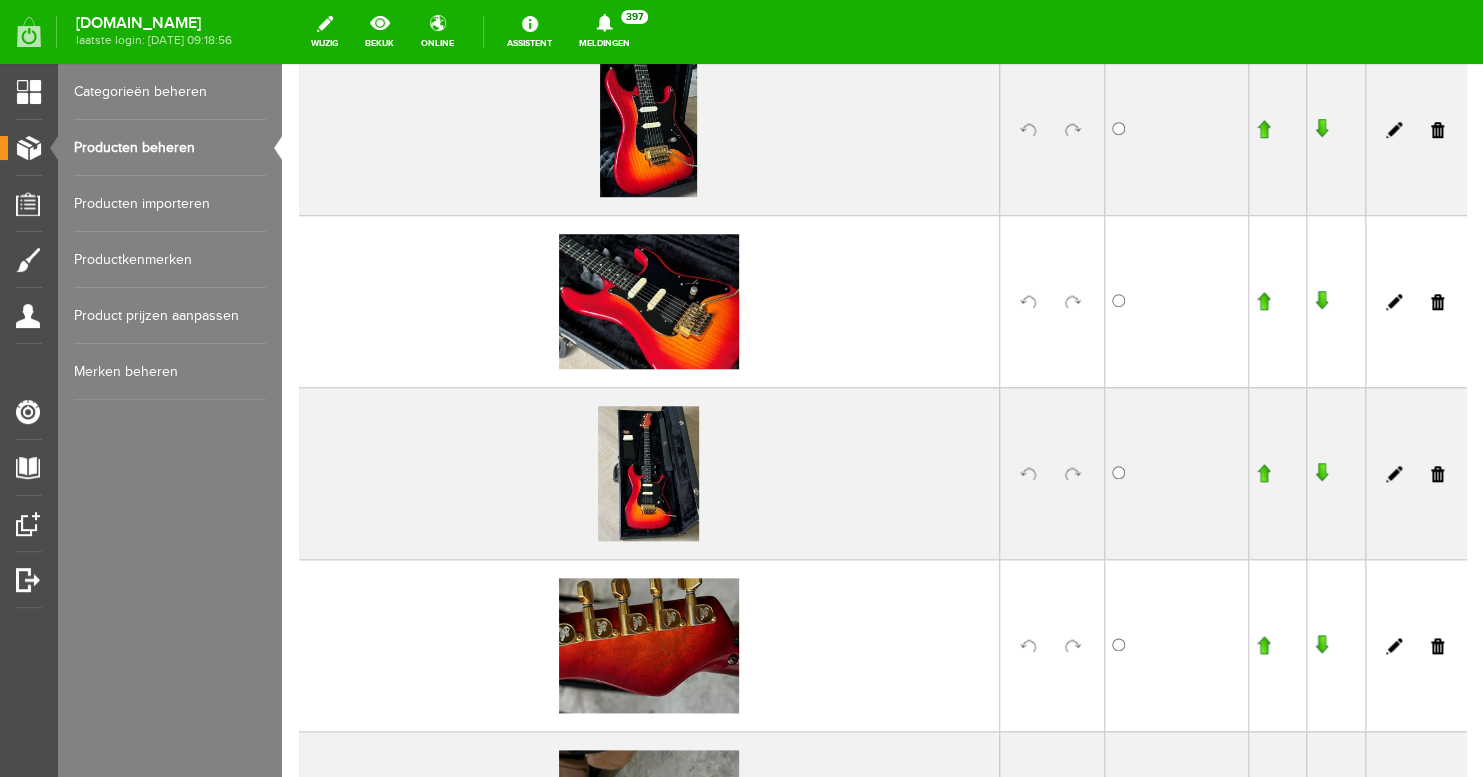 scroll, scrollTop: 784, scrollLeft: 0, axis: vertical 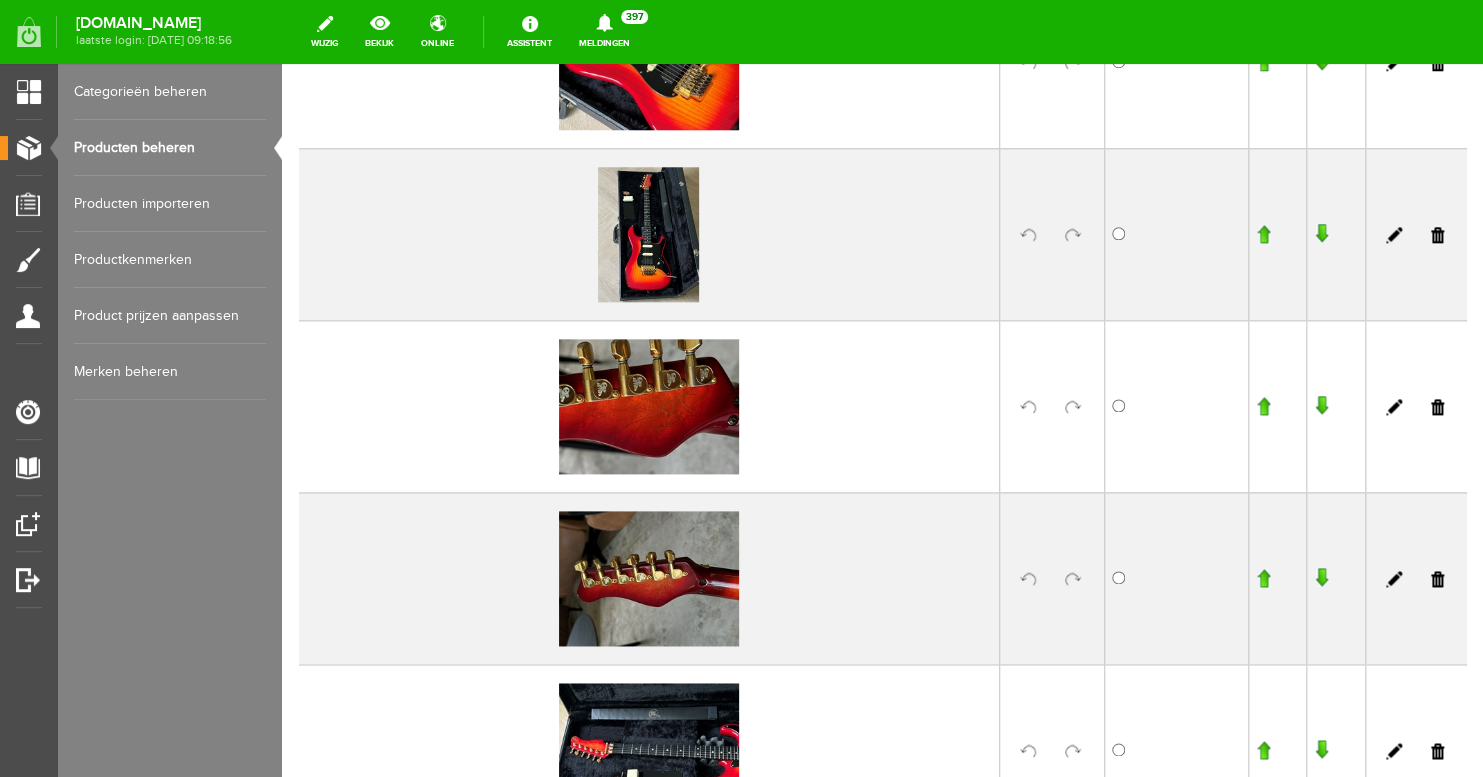 click at bounding box center [1073, 579] 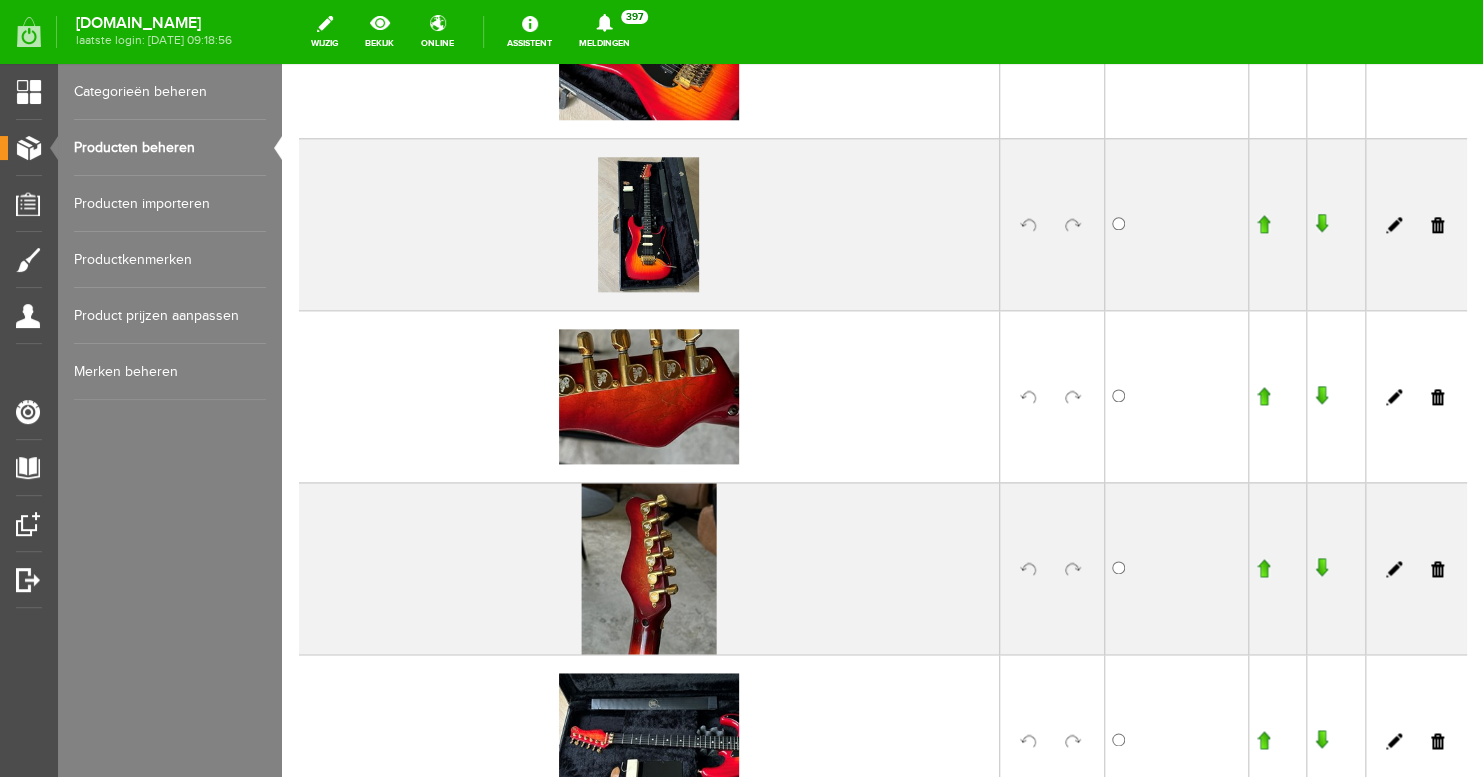 scroll, scrollTop: 800, scrollLeft: 0, axis: vertical 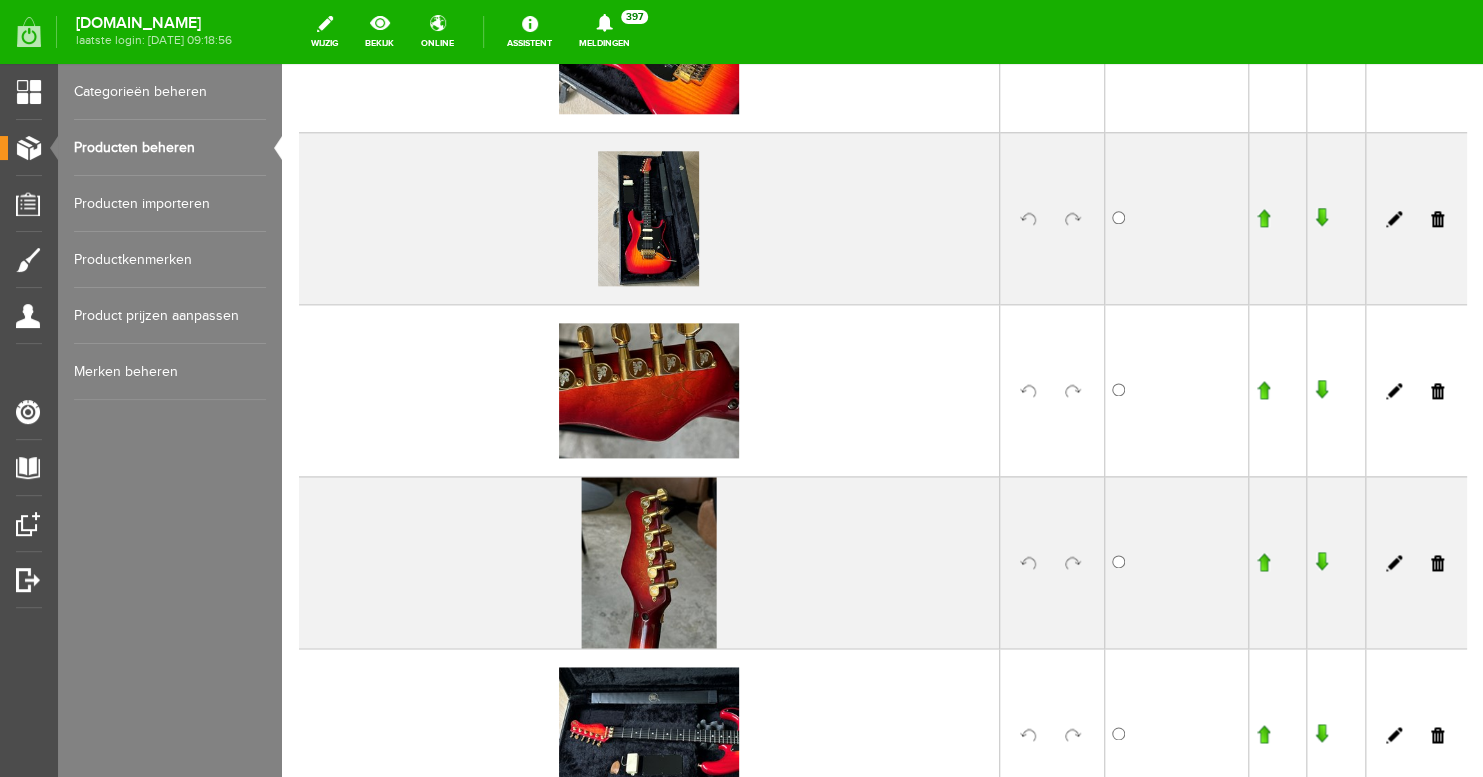 click at bounding box center (1263, 562) 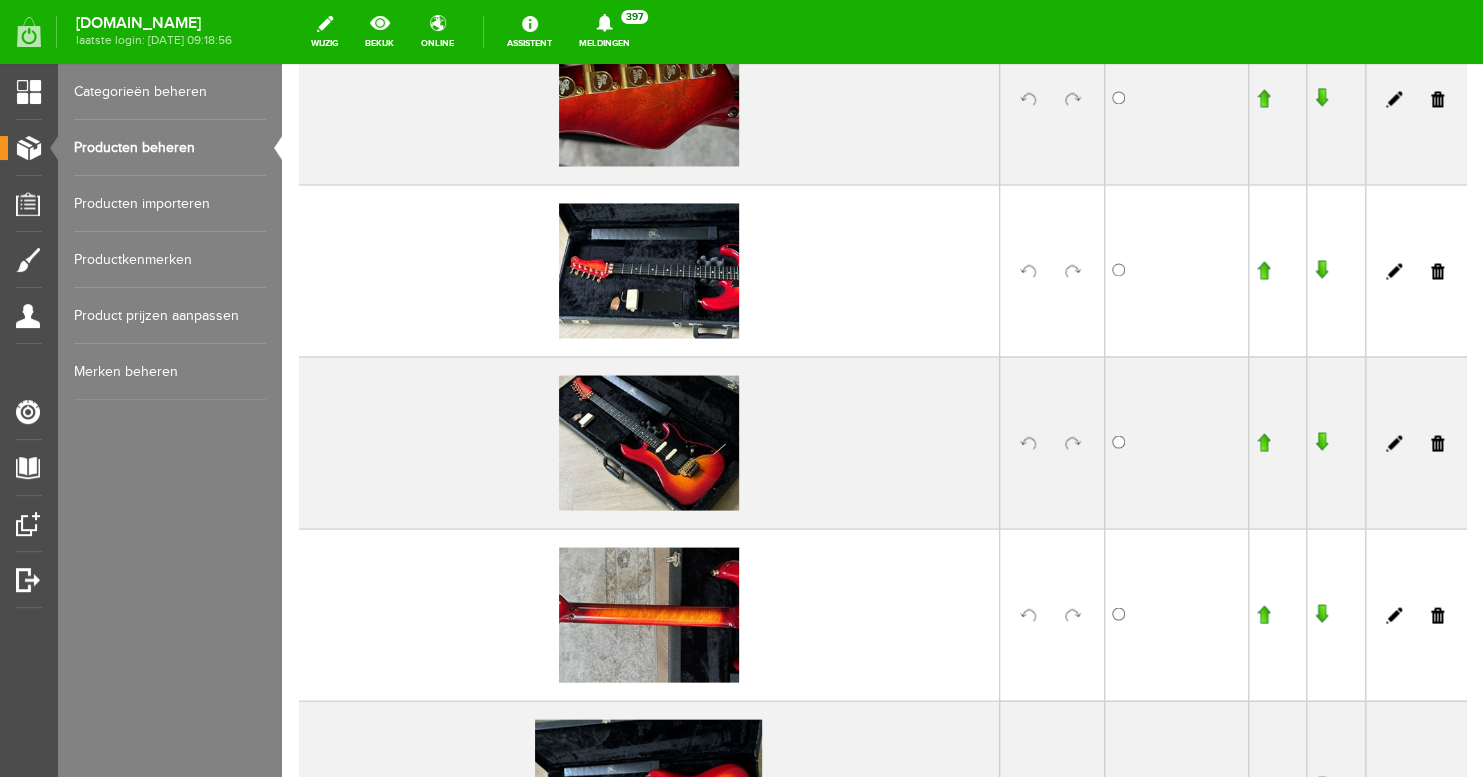 scroll, scrollTop: 1665, scrollLeft: 0, axis: vertical 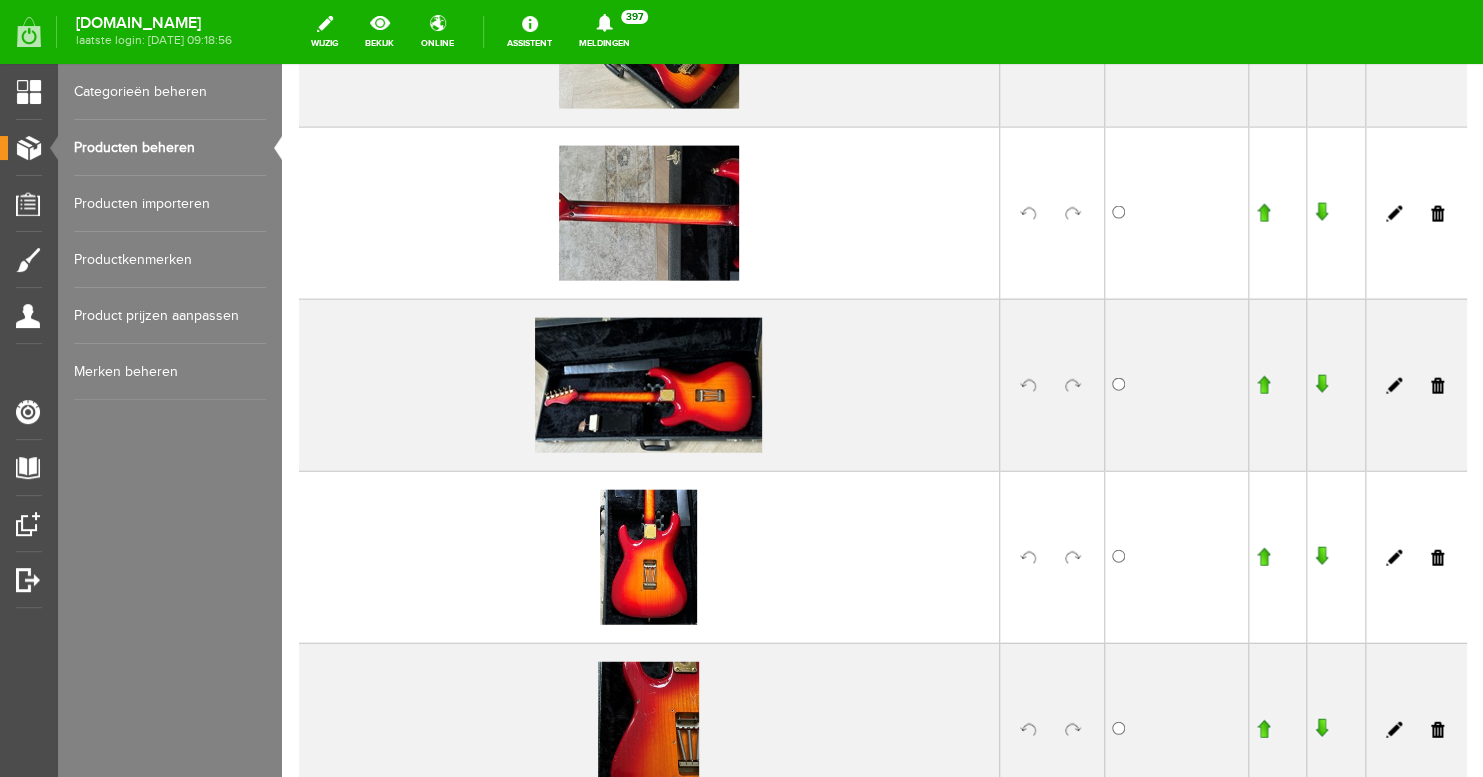 click at bounding box center [1073, 214] 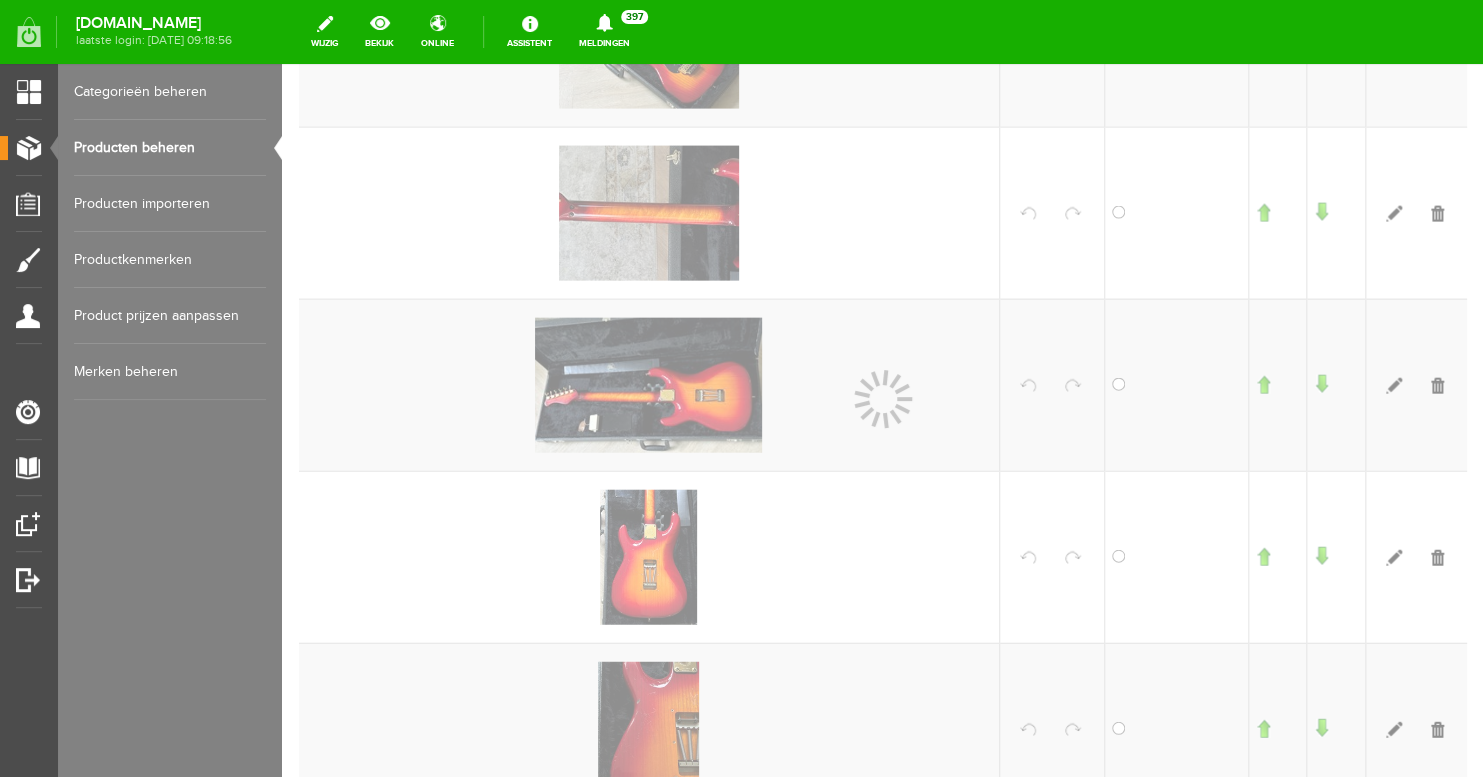 scroll, scrollTop: 1665, scrollLeft: 0, axis: vertical 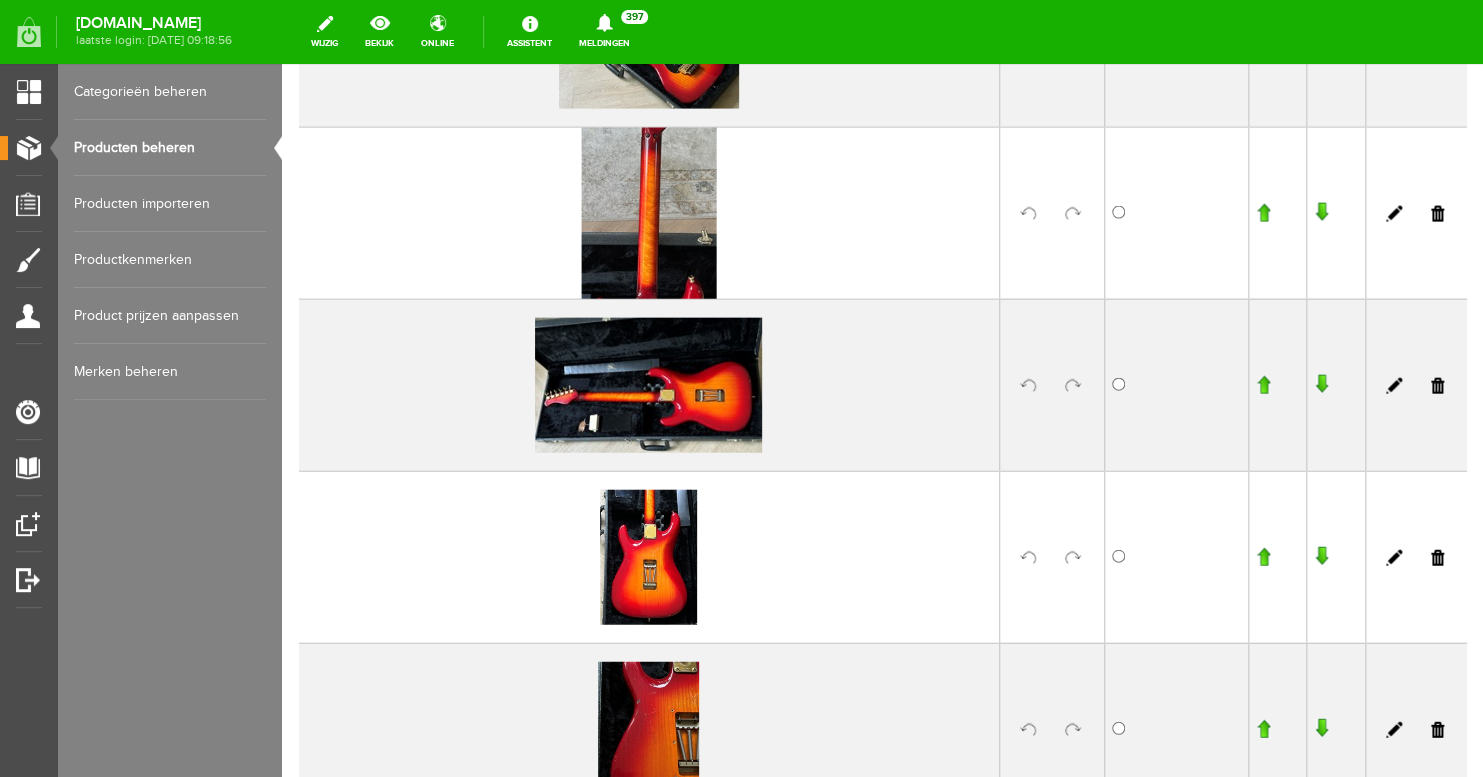 click at bounding box center (1051, 385) 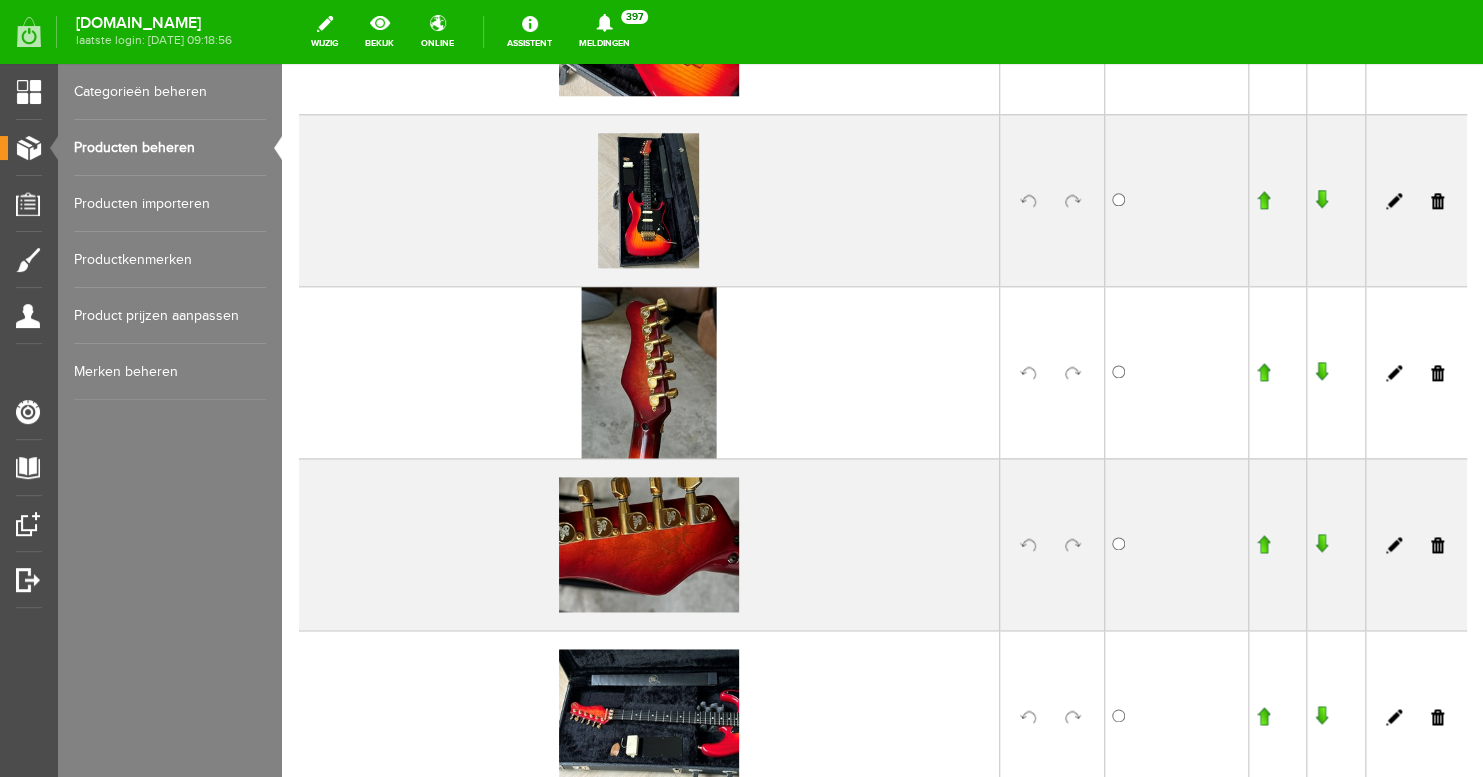 scroll, scrollTop: 0, scrollLeft: 0, axis: both 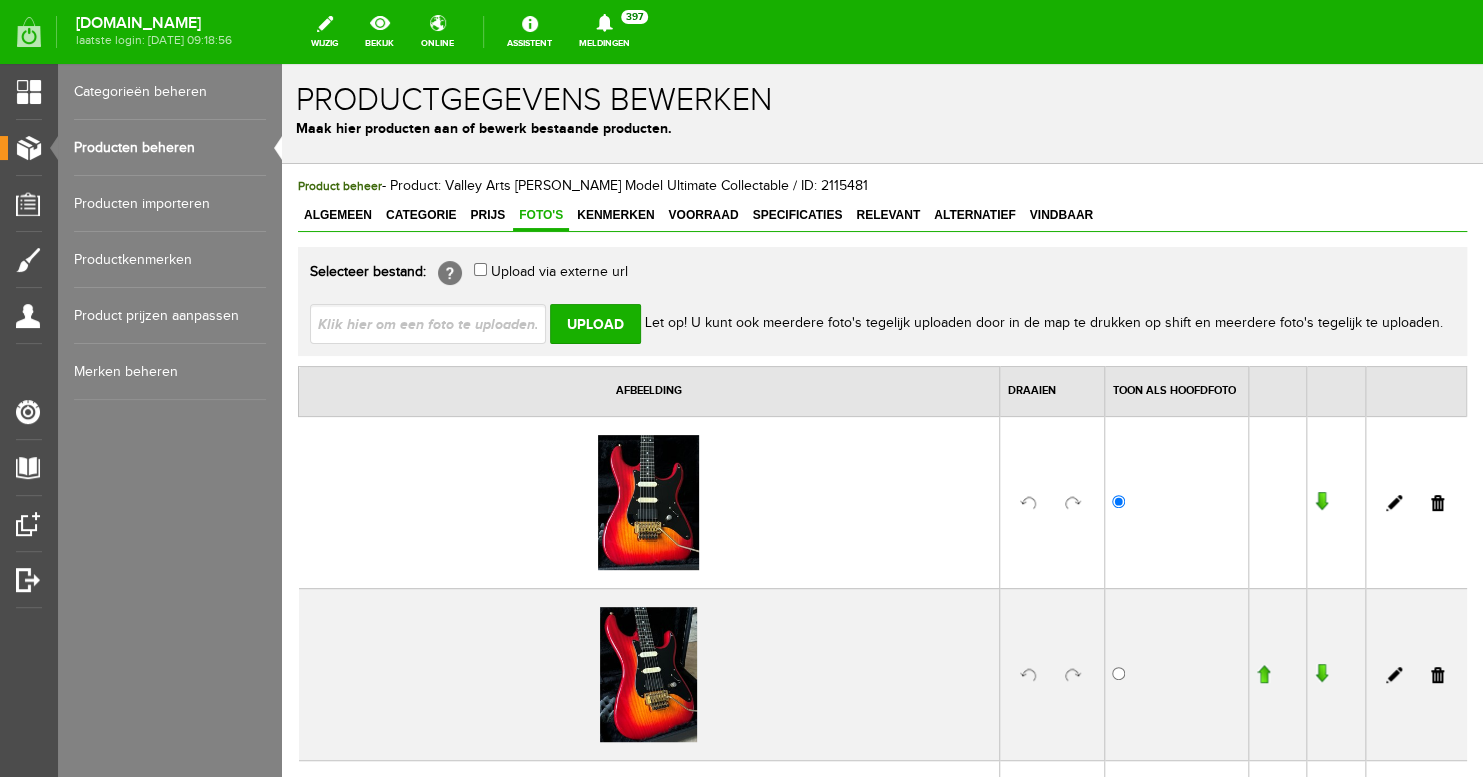 click at bounding box center [436, 323] 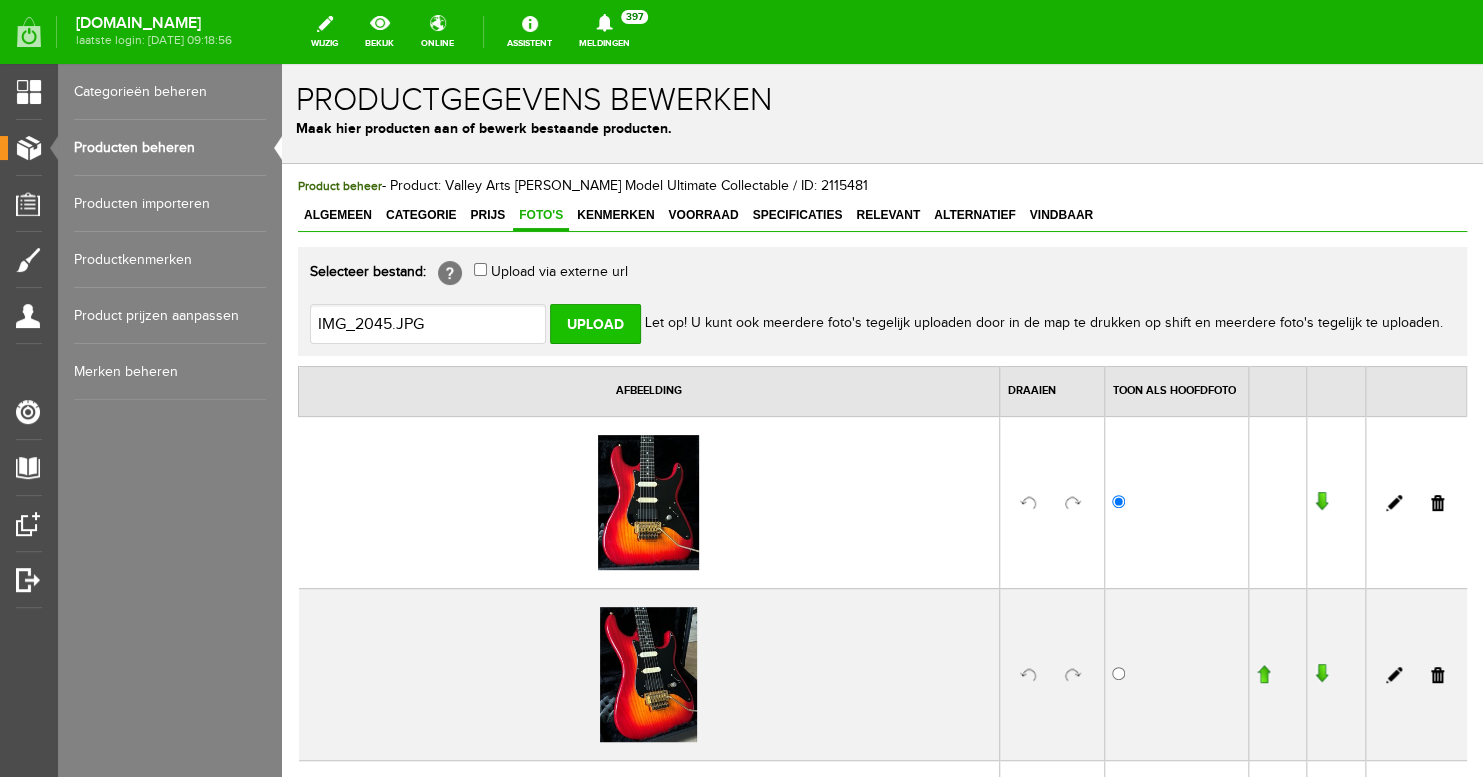 click on "Upload" at bounding box center (595, 324) 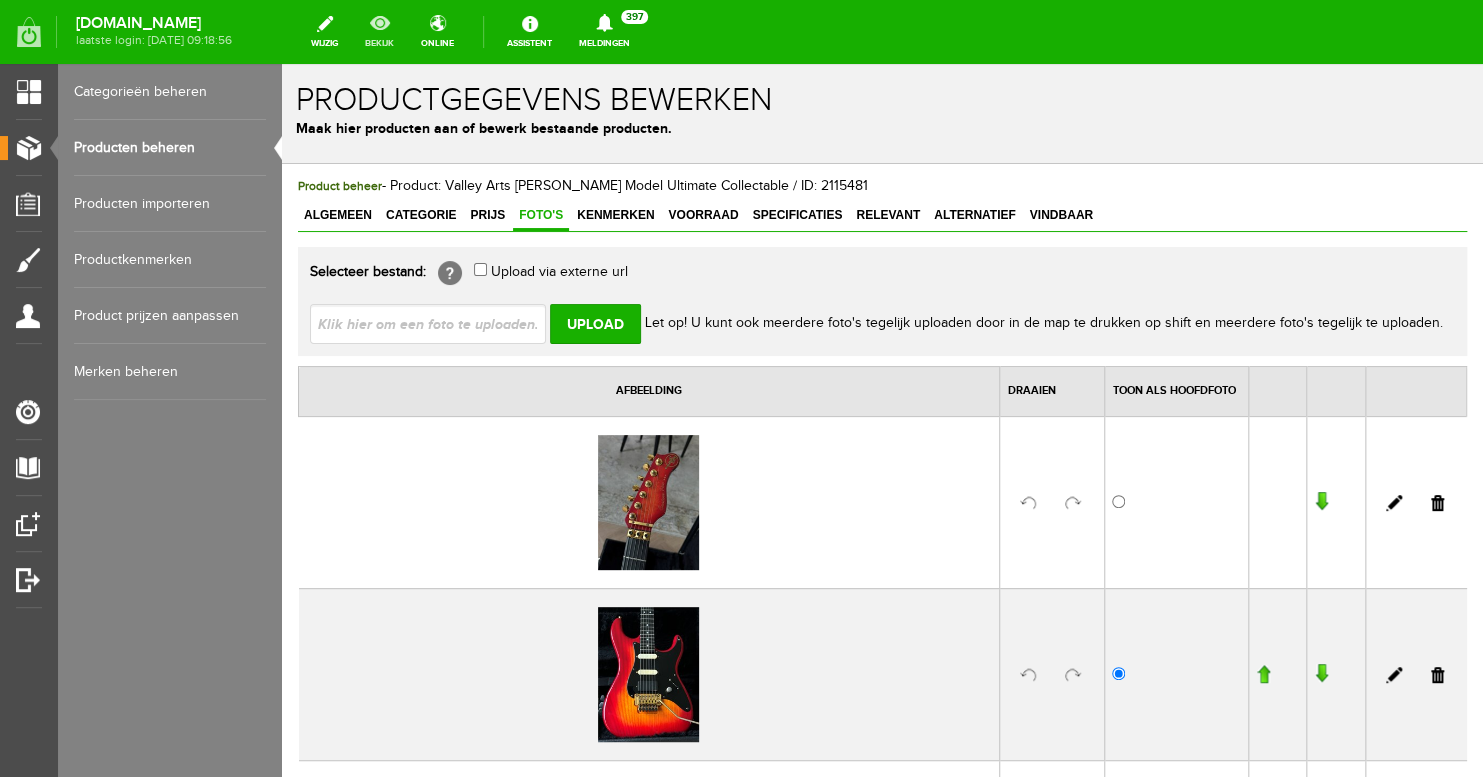 scroll, scrollTop: 0, scrollLeft: 0, axis: both 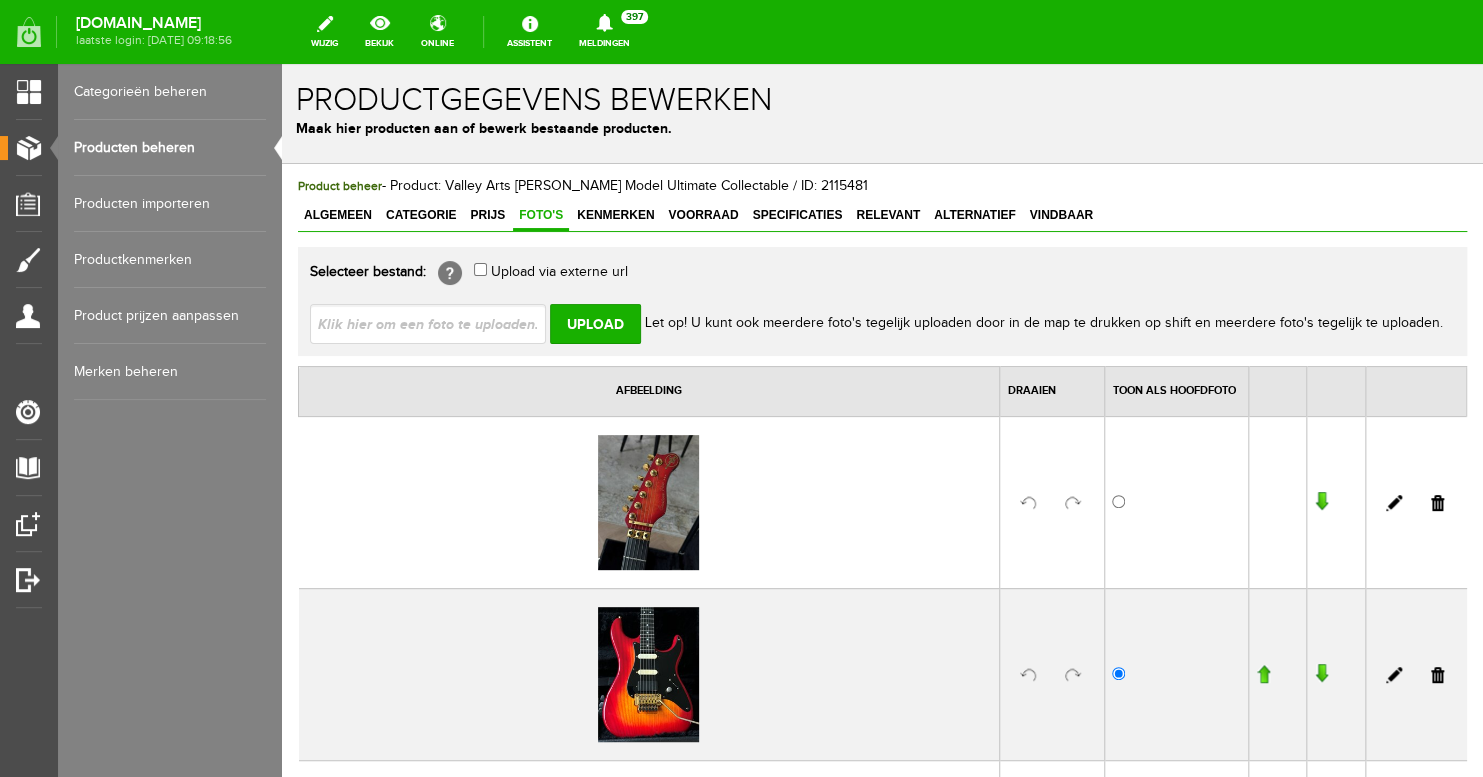 click at bounding box center [1073, 503] 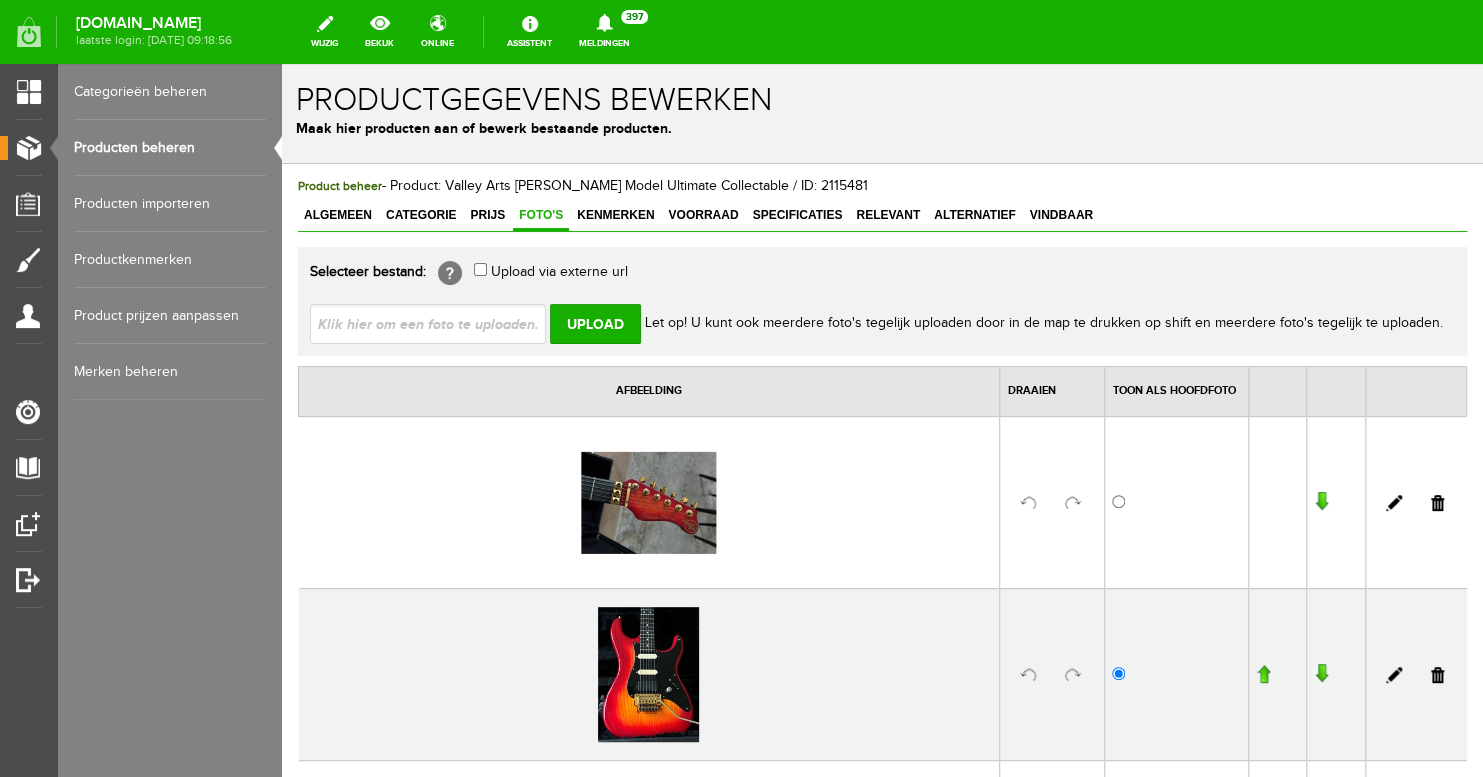 click at bounding box center (1263, 674) 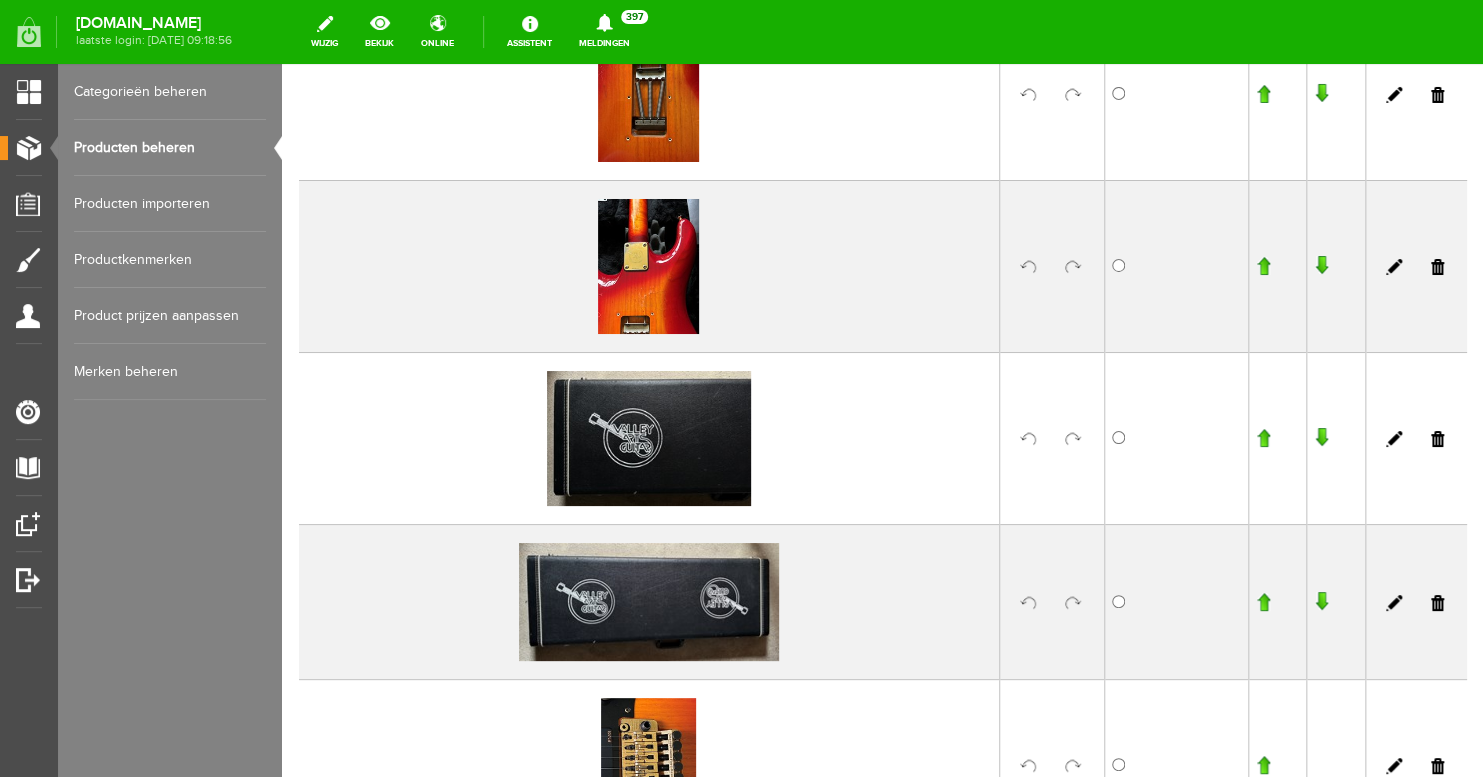 scroll, scrollTop: 3120, scrollLeft: 0, axis: vertical 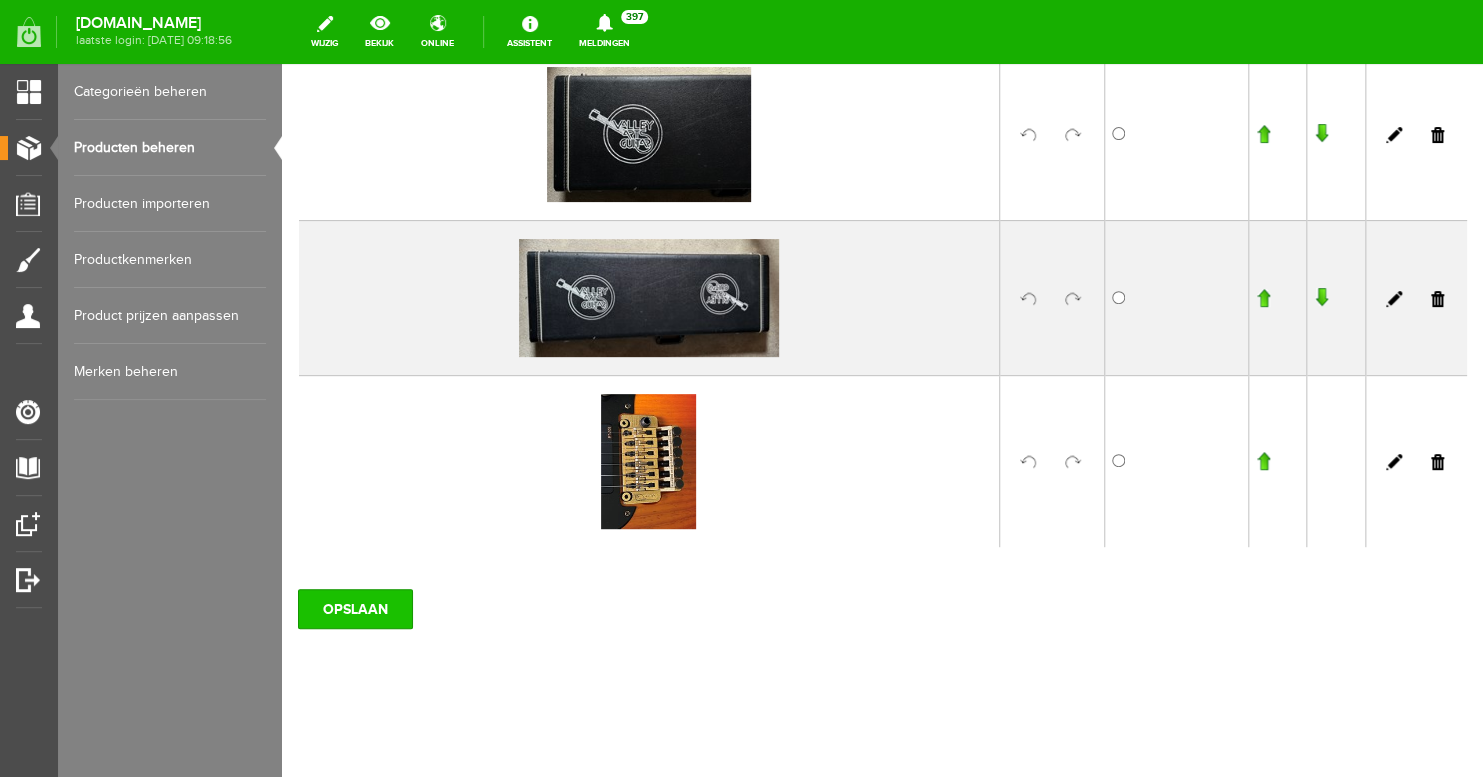 click on "OPSLAAN" at bounding box center [355, 609] 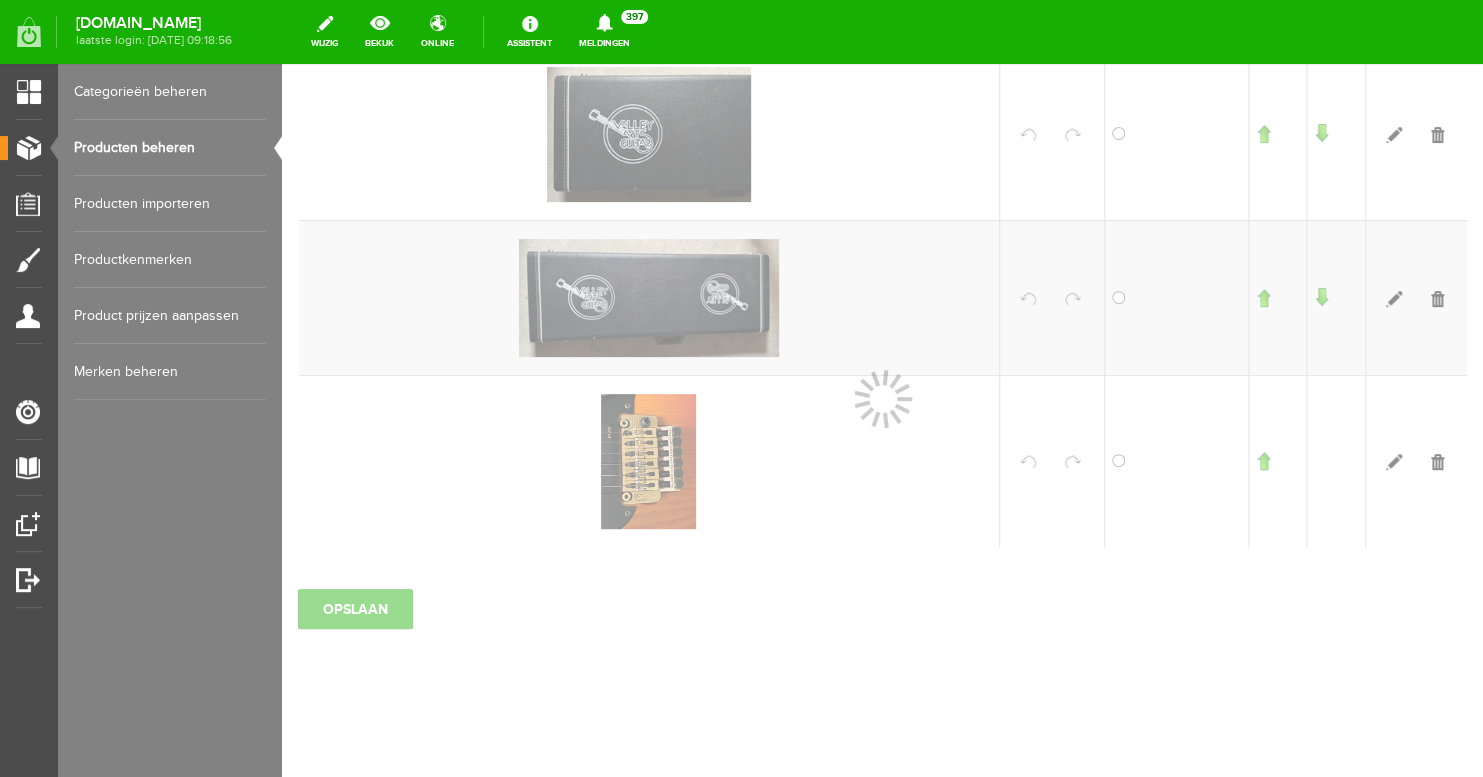 click at bounding box center [882, 420] 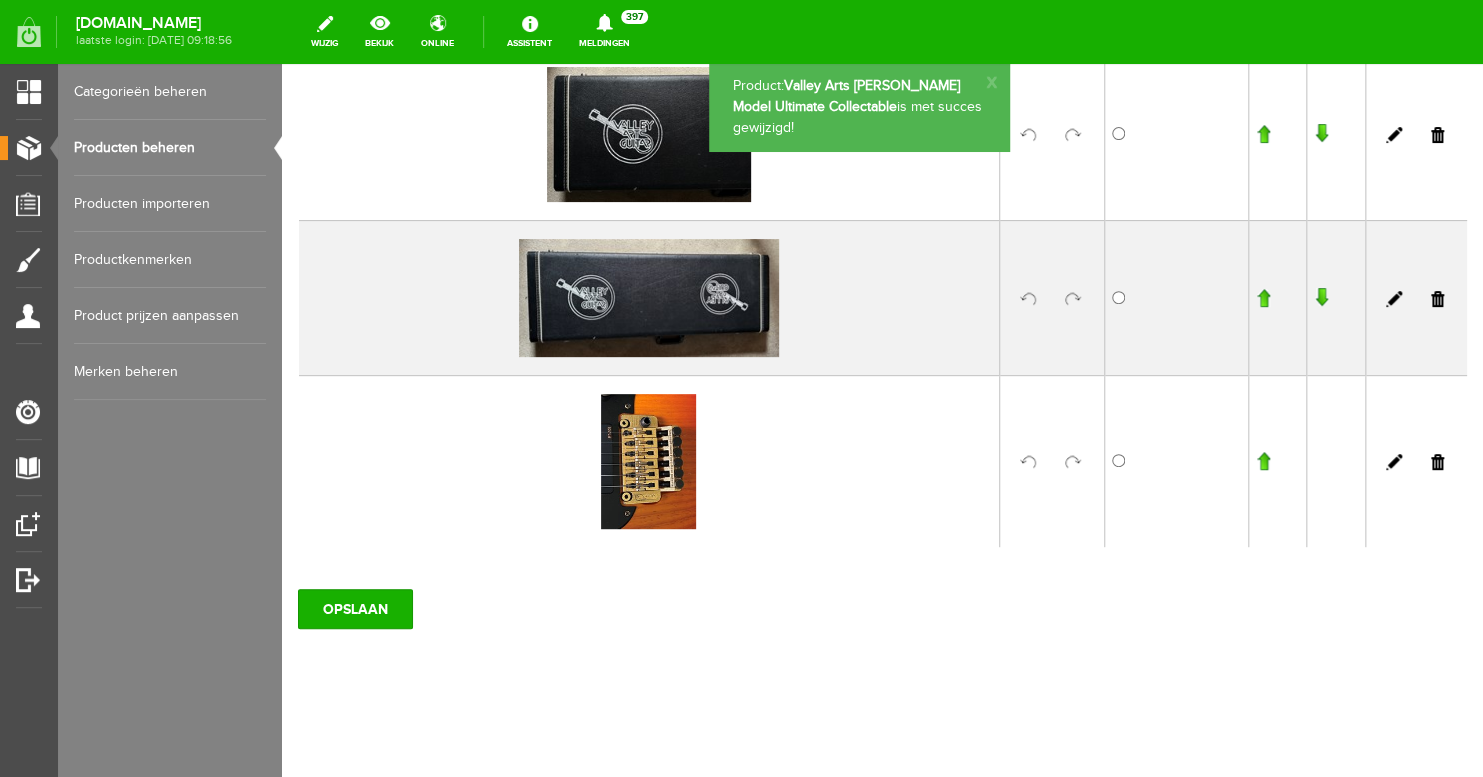 click on "Producten beheren" at bounding box center (170, 148) 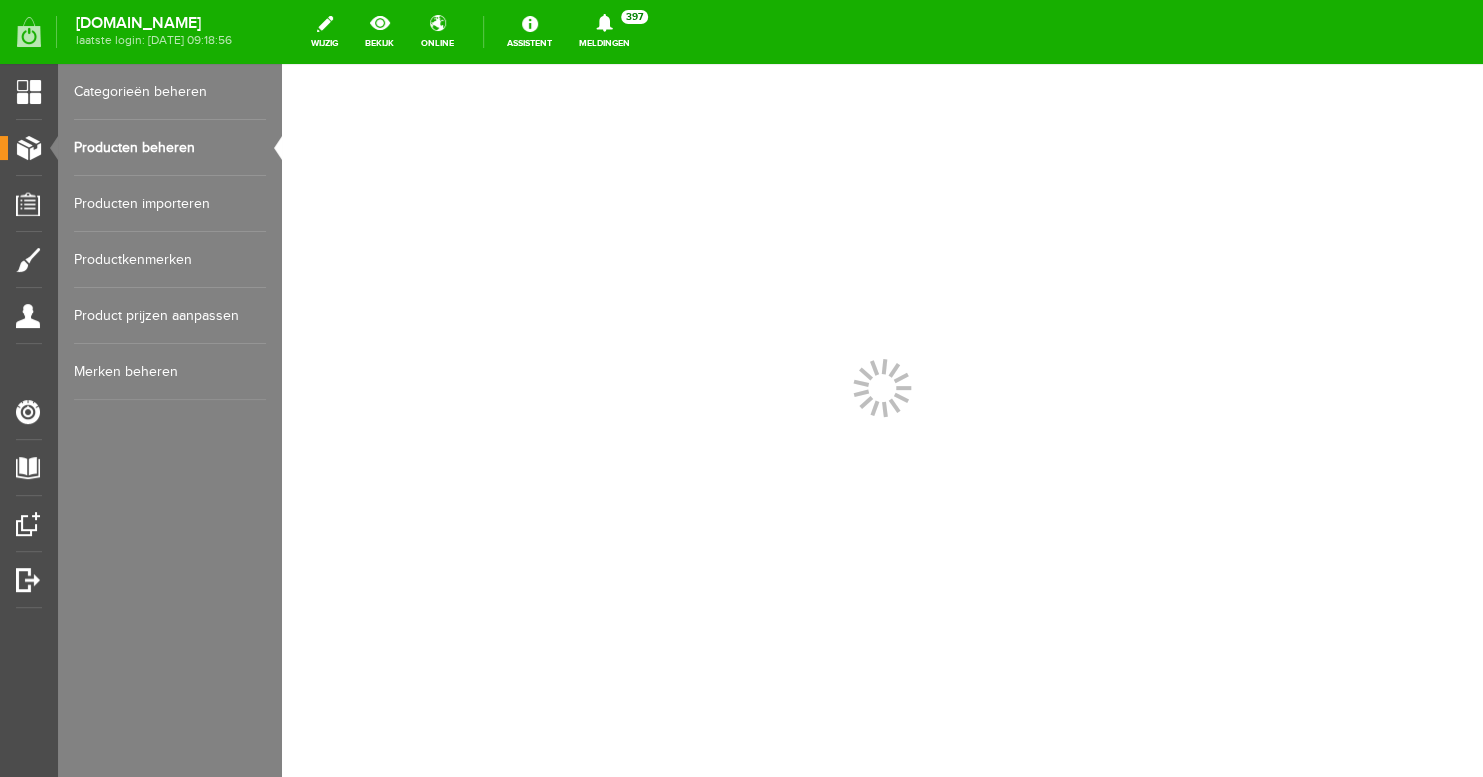 scroll, scrollTop: 0, scrollLeft: 0, axis: both 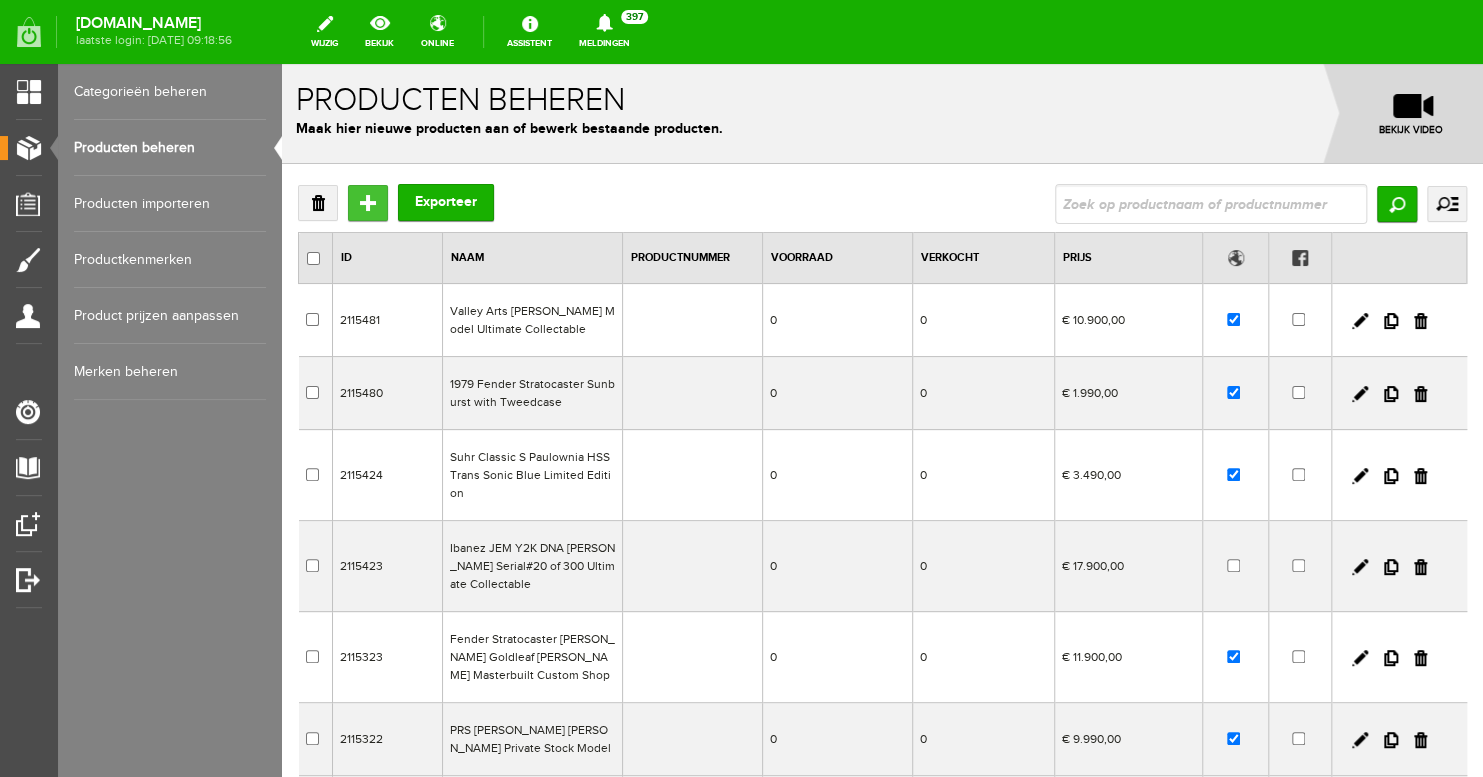 click on "Toevoegen" at bounding box center (368, 203) 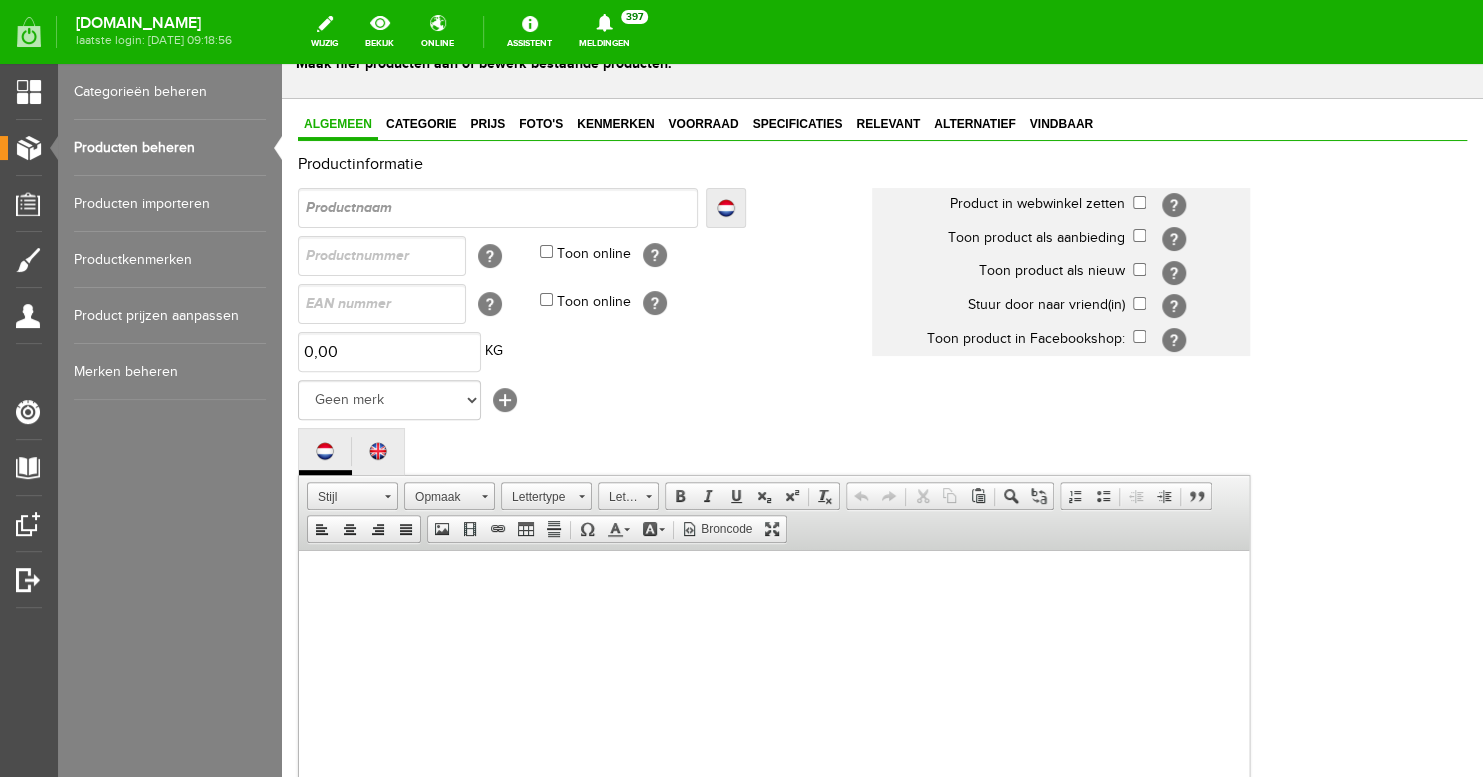 scroll, scrollTop: 240, scrollLeft: 0, axis: vertical 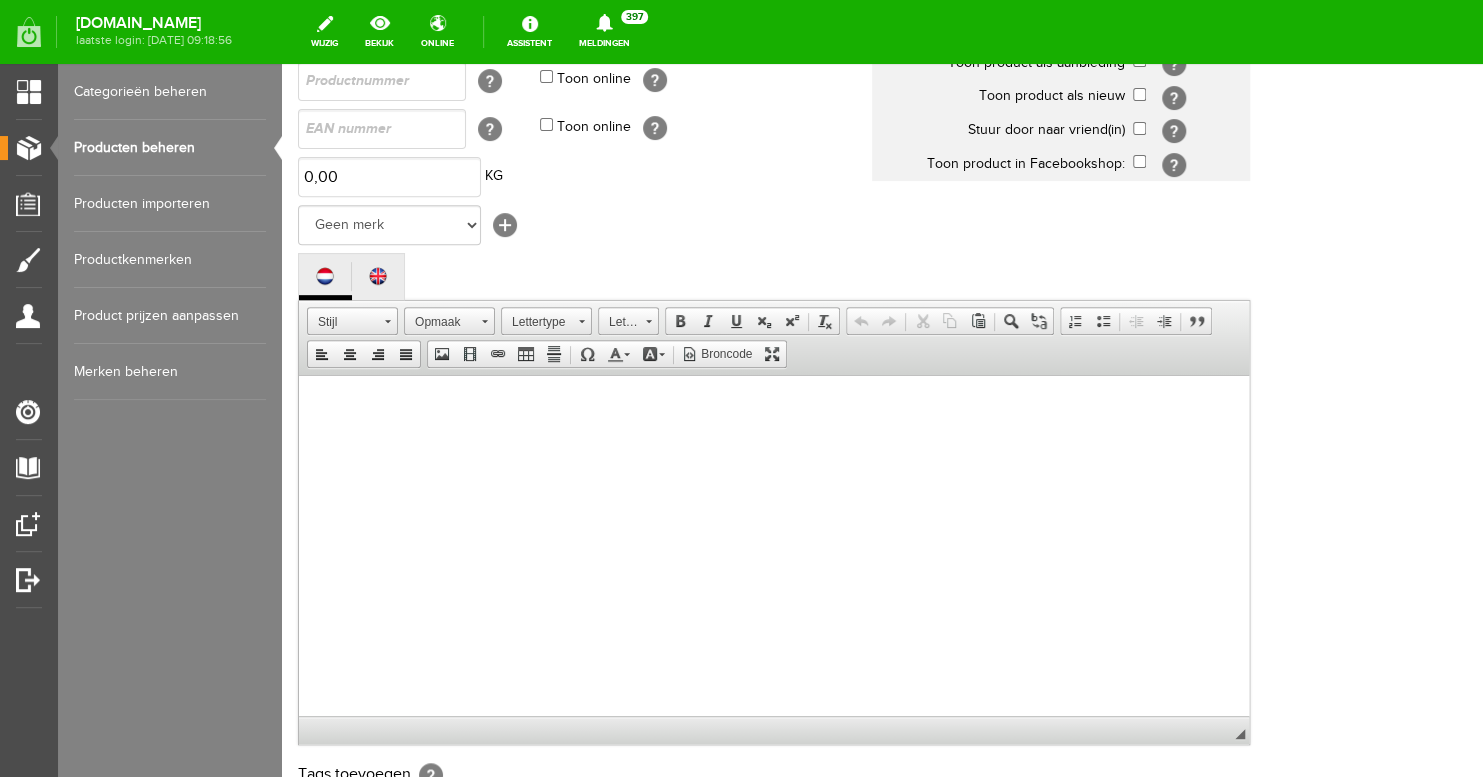 click at bounding box center (774, 565) 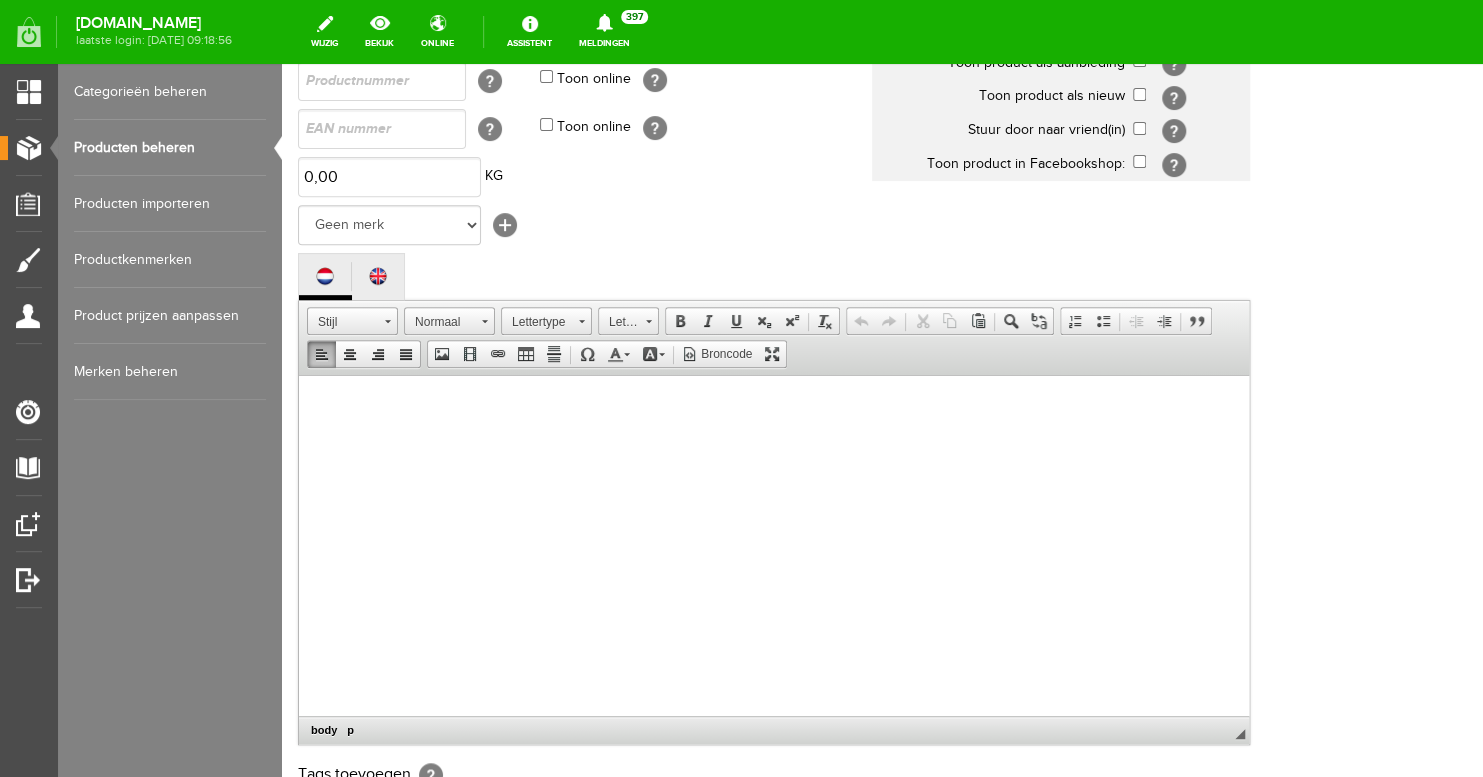 type 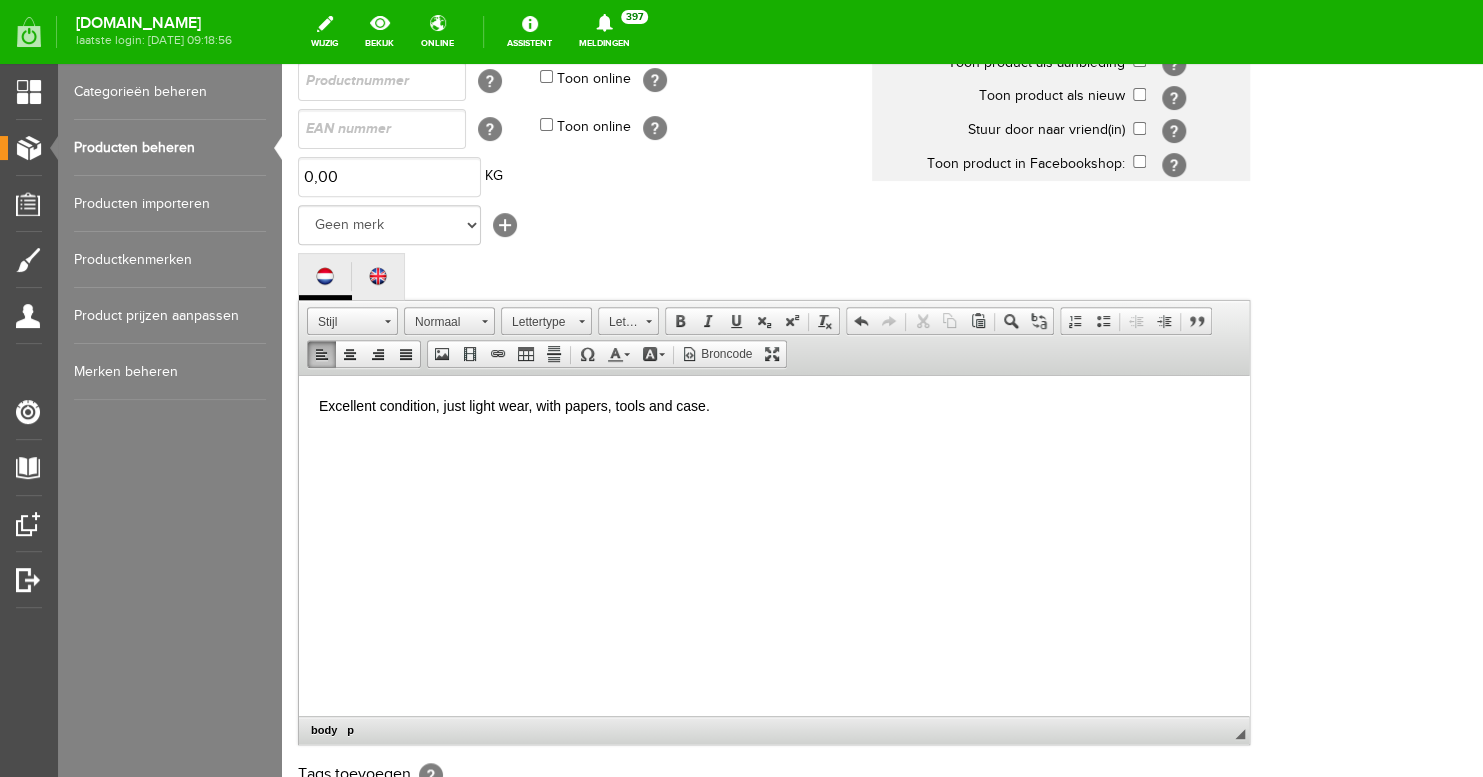 click at bounding box center (774, 440) 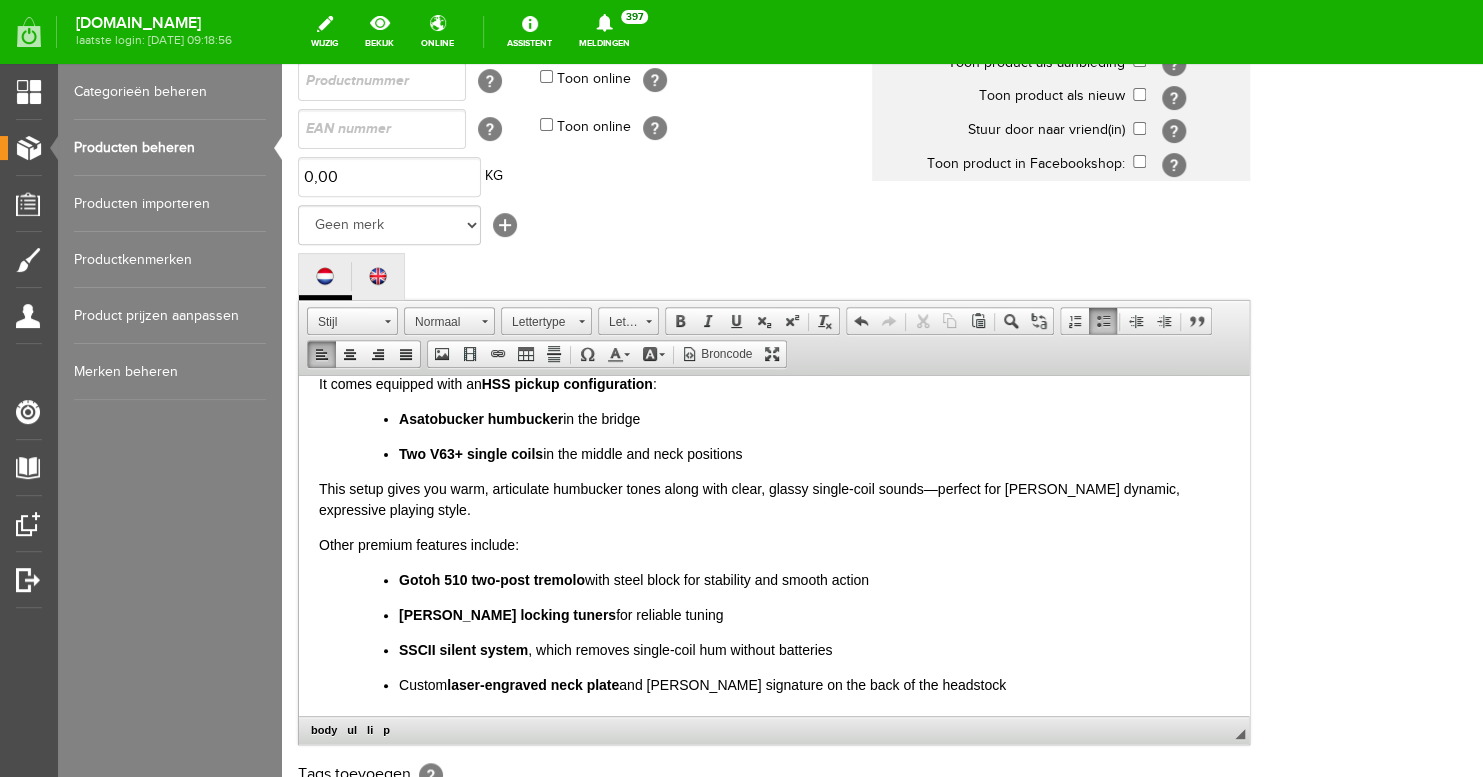 scroll, scrollTop: 205, scrollLeft: 0, axis: vertical 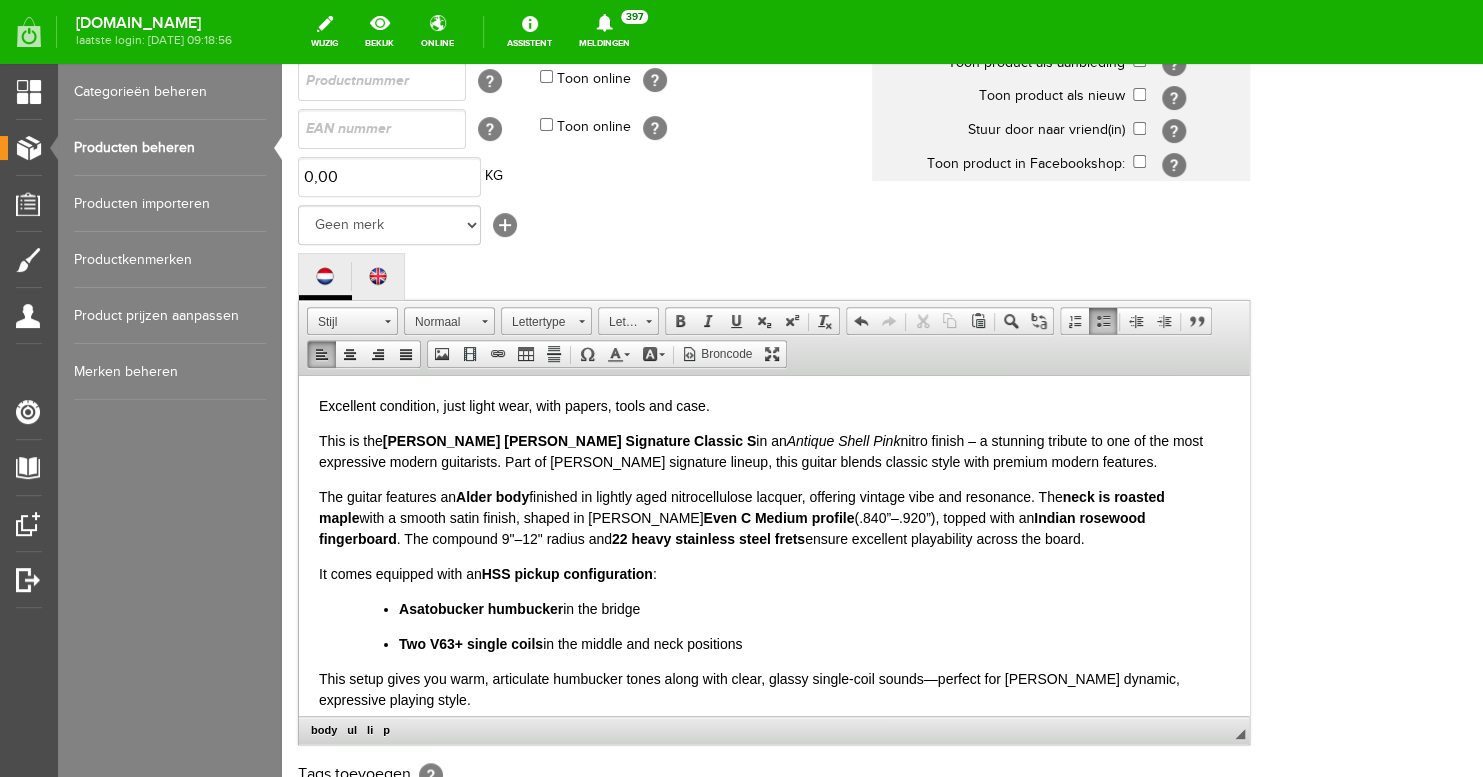 drag, startPoint x: 1012, startPoint y: 672, endPoint x: 313, endPoint y: 238, distance: 822.774 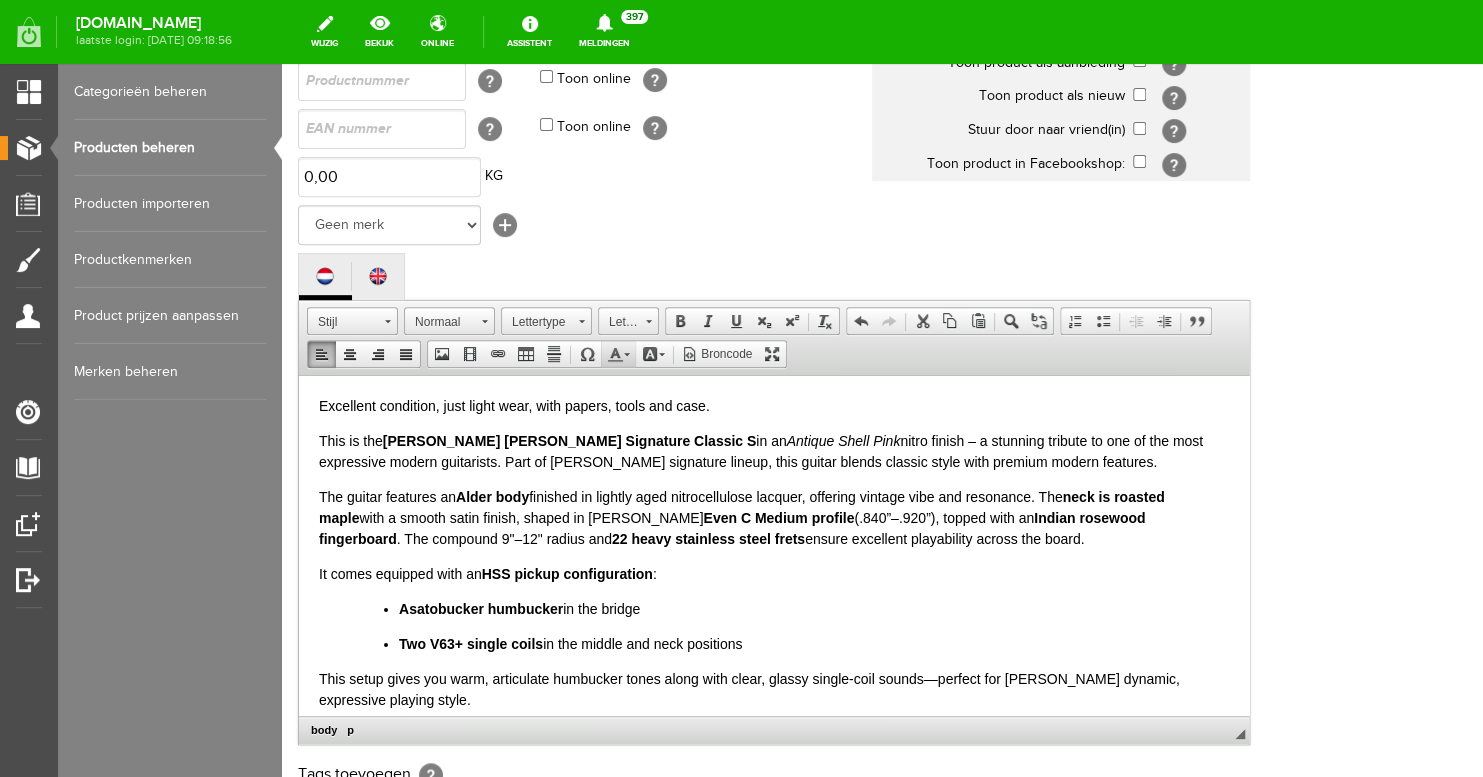 click at bounding box center [615, 354] 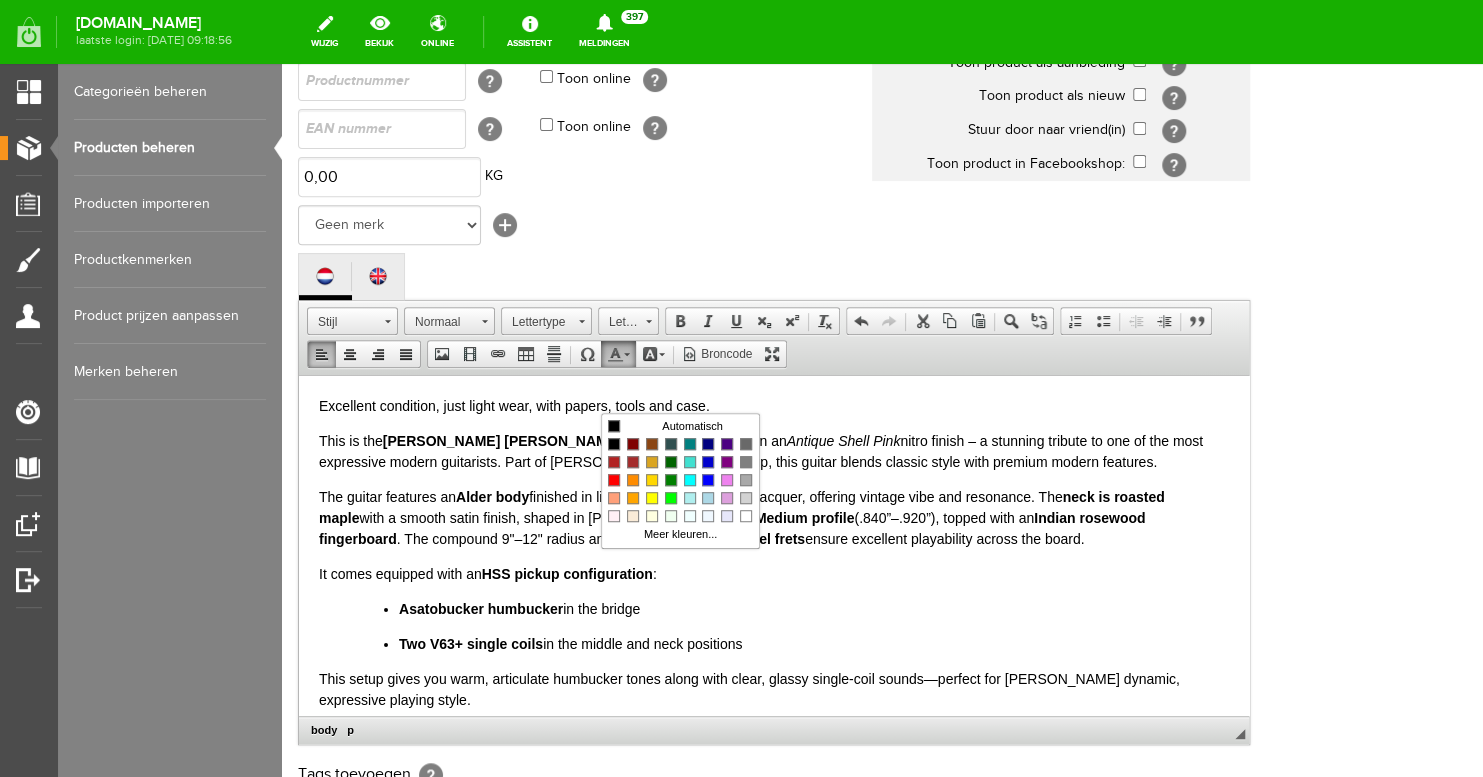 scroll, scrollTop: 0, scrollLeft: 0, axis: both 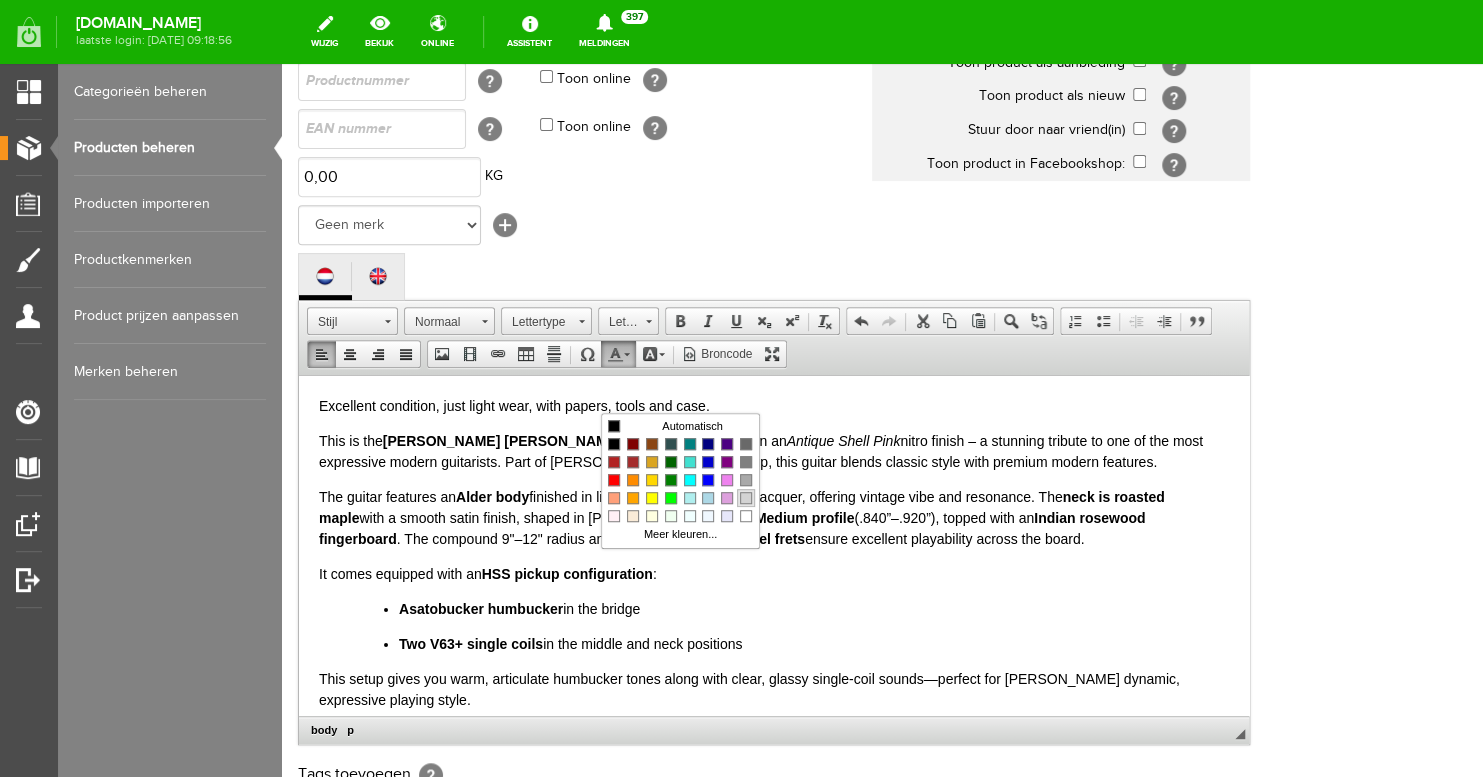 drag, startPoint x: 749, startPoint y: 495, endPoint x: 1051, endPoint y: 485, distance: 302.16553 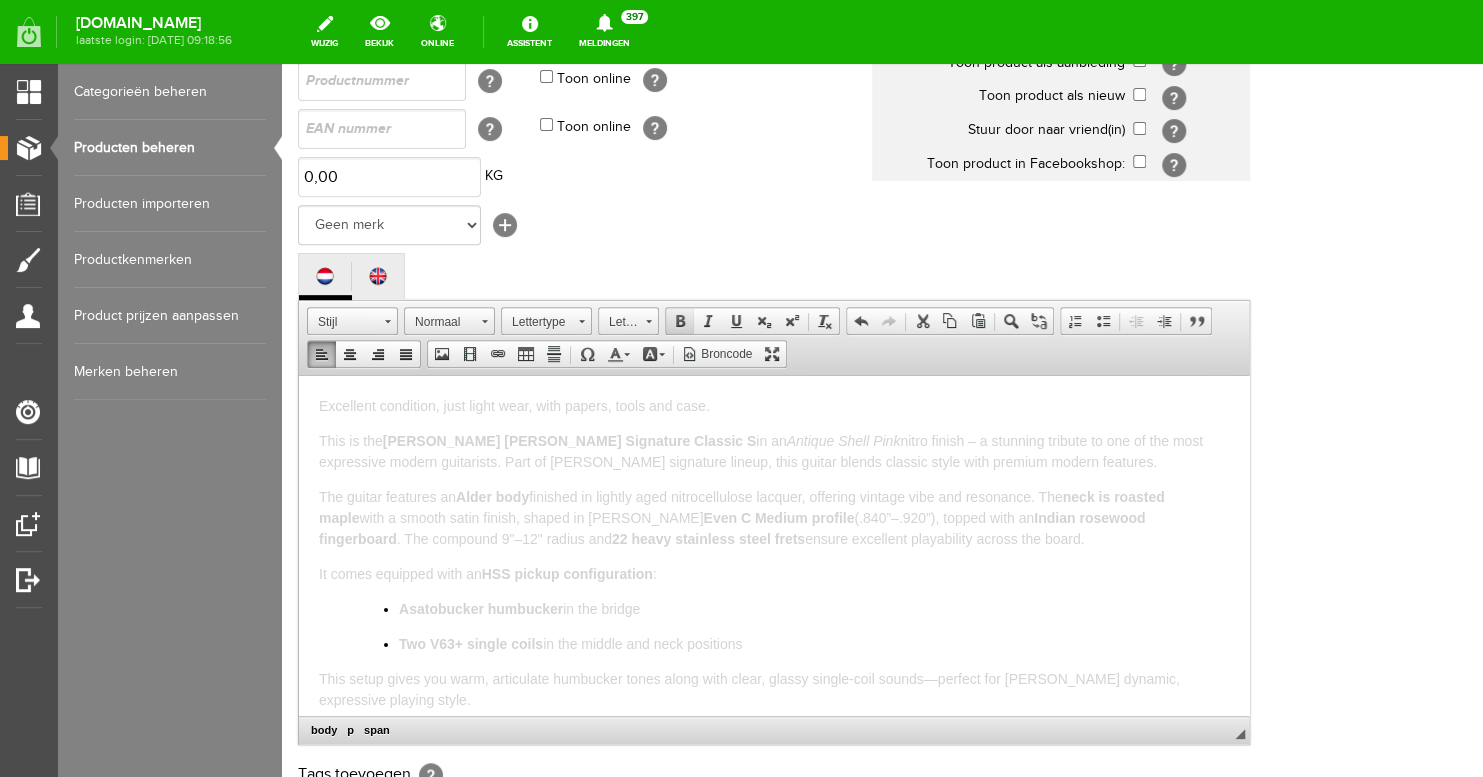 click on "Vet" at bounding box center [680, 321] 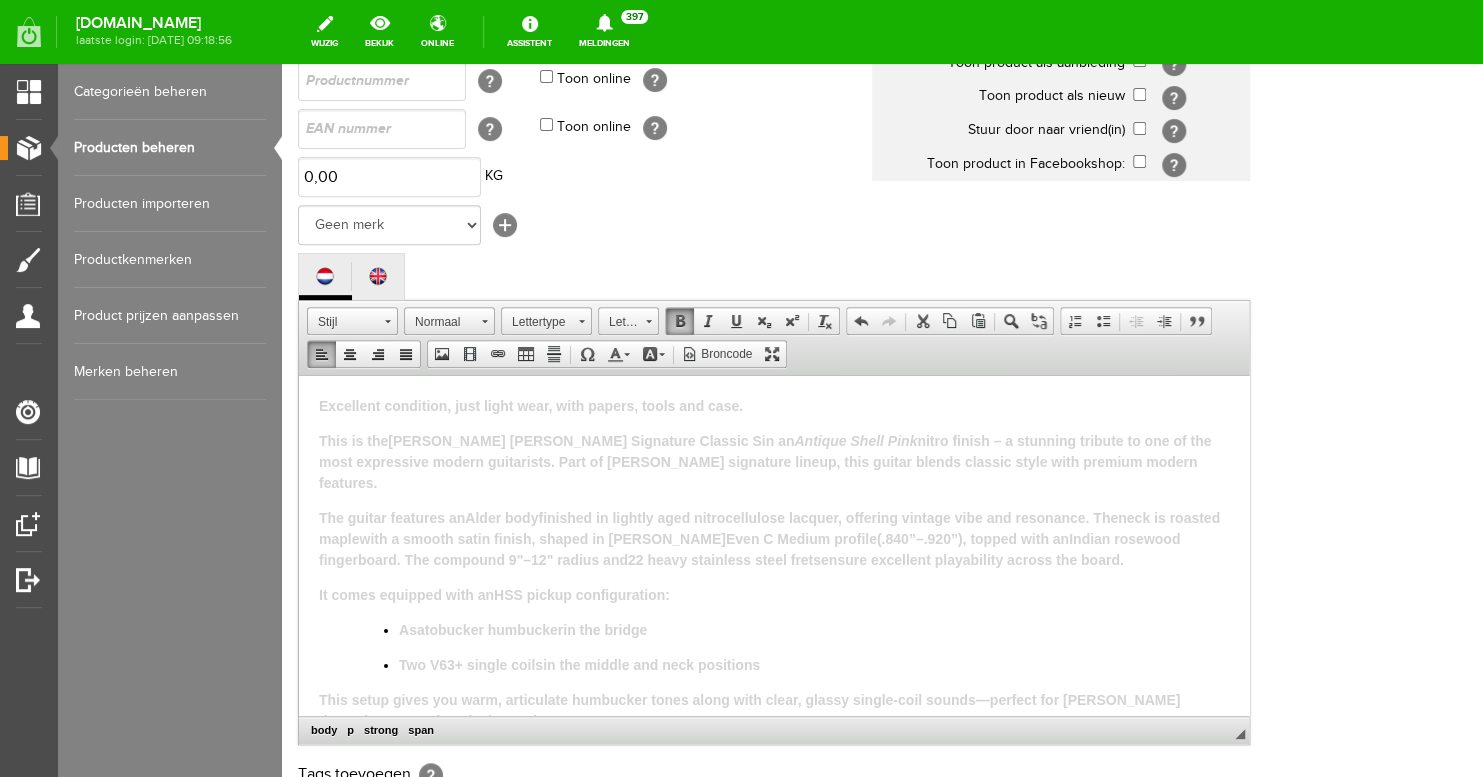 click at bounding box center [680, 321] 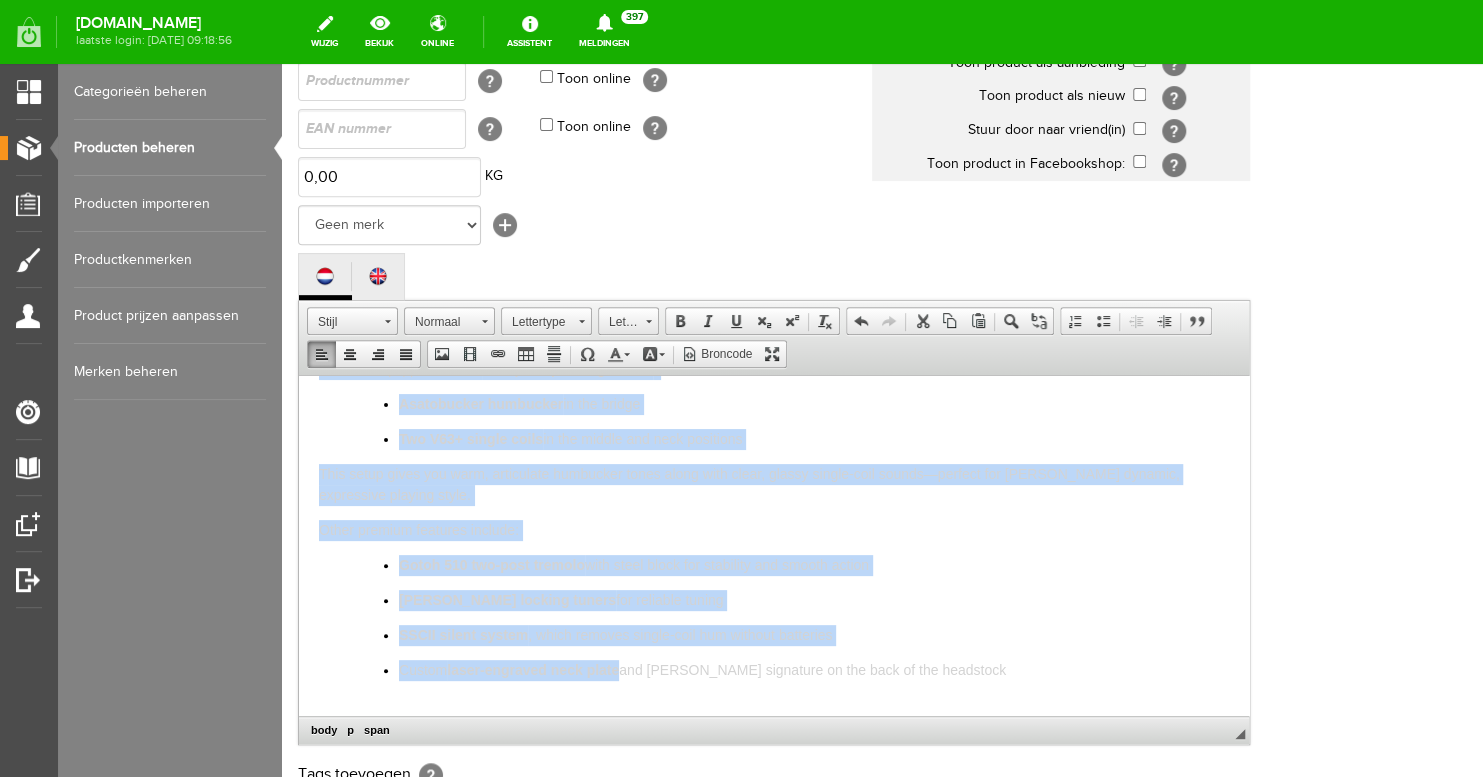 scroll, scrollTop: 512, scrollLeft: 0, axis: vertical 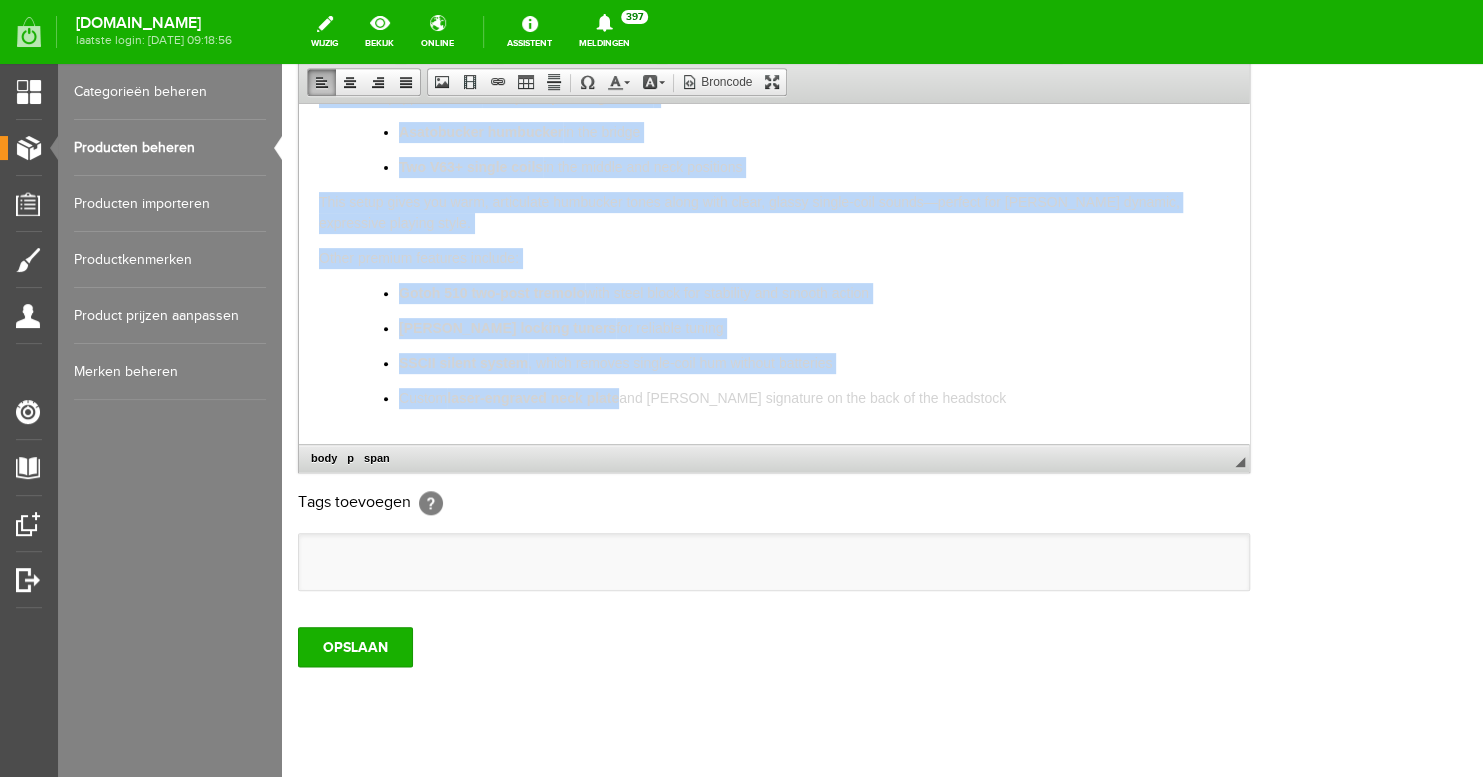 click on "Gotoh 510 two-post tremolo  with steel block for stability and smooth action [PERSON_NAME] locking tuners  for reliable tuning SSCII silent system , which removes single-coil hum without batteries Custom  laser-engraved neck plate  and [PERSON_NAME] signature on the back of the headstock" at bounding box center (794, 345) 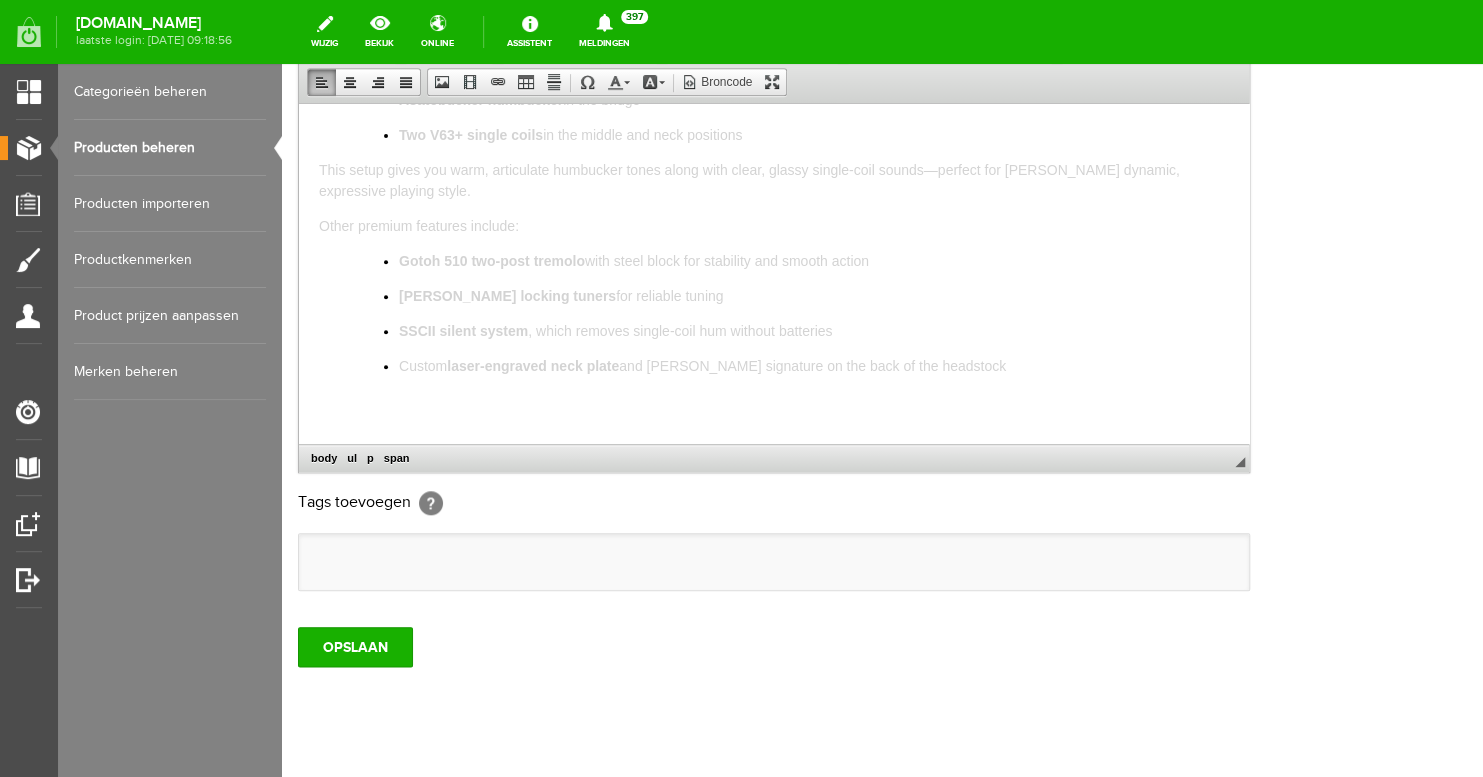 scroll, scrollTop: 377, scrollLeft: 0, axis: vertical 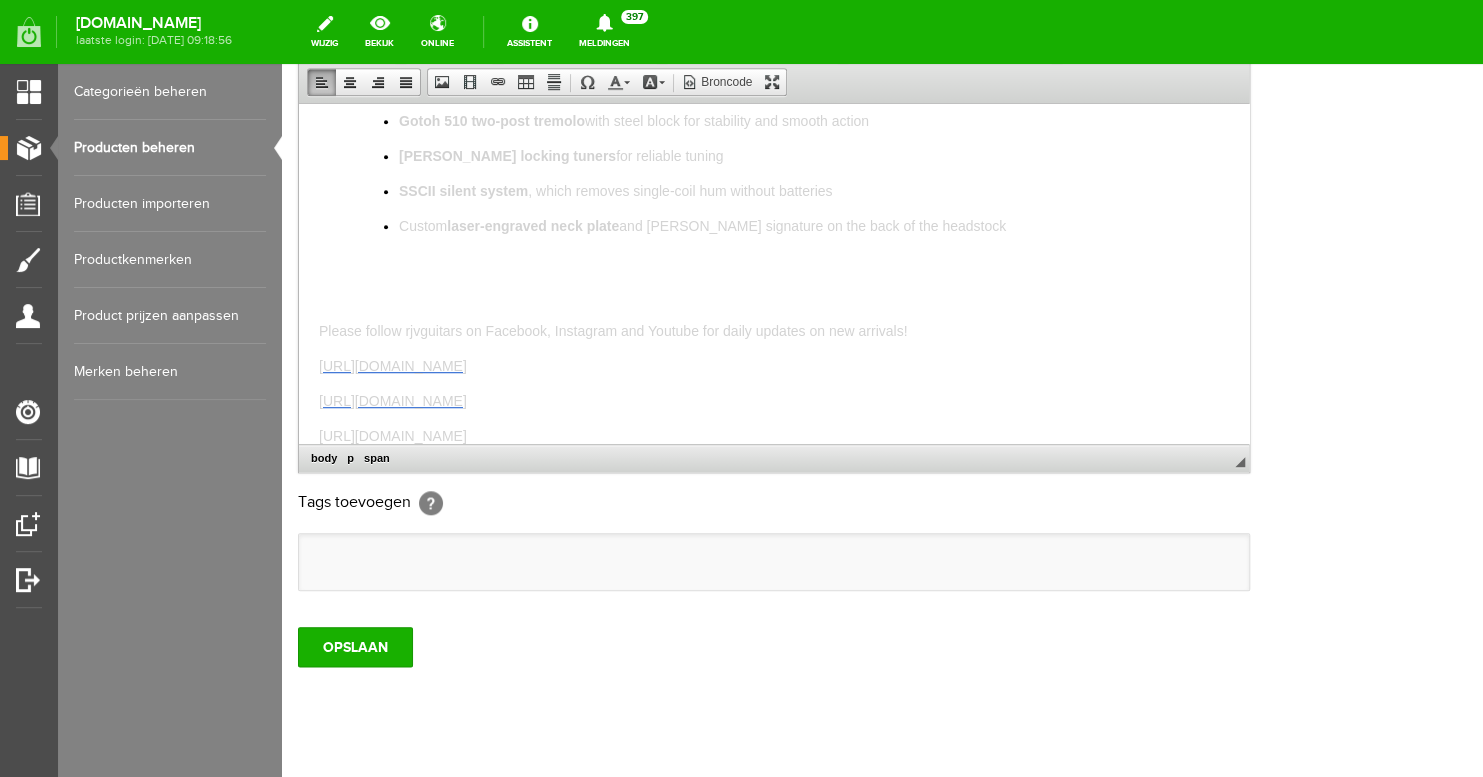 click on "Excellent condition, just light wear, with papers, tools and case. This is the  [PERSON_NAME] [PERSON_NAME] Signature Classic S  in an  Antique Shell Pink  nitro finish – a stunning tribute to one of the most expressive modern guitarists. Part of [PERSON_NAME] signature lineup, this guitar blends classic style with premium modern features. The guitar features an  Alder body  finished in lightly aged nitrocellulose lacquer, offering vintage vibe and resonance. The  neck is roasted maple  with a smooth satin finish, shaped in [PERSON_NAME]  Even C Medium profile  (.840”–.920”), topped with an  Indian rosewood fingerboard . The compound 9"–12" radius and  22 heavy stainless steel frets  ensure excellent playability across the board. It comes equipped with an  HSS pickup configuration : Asatobucker humbucker  in the bridge Two V63+ single coils  in the middle and neck positions Other premium features include: Gotoh 510 two-post tremolo  with steel block for stability and smooth action [PERSON_NAME] locking tuners Custom" at bounding box center (774, -104) 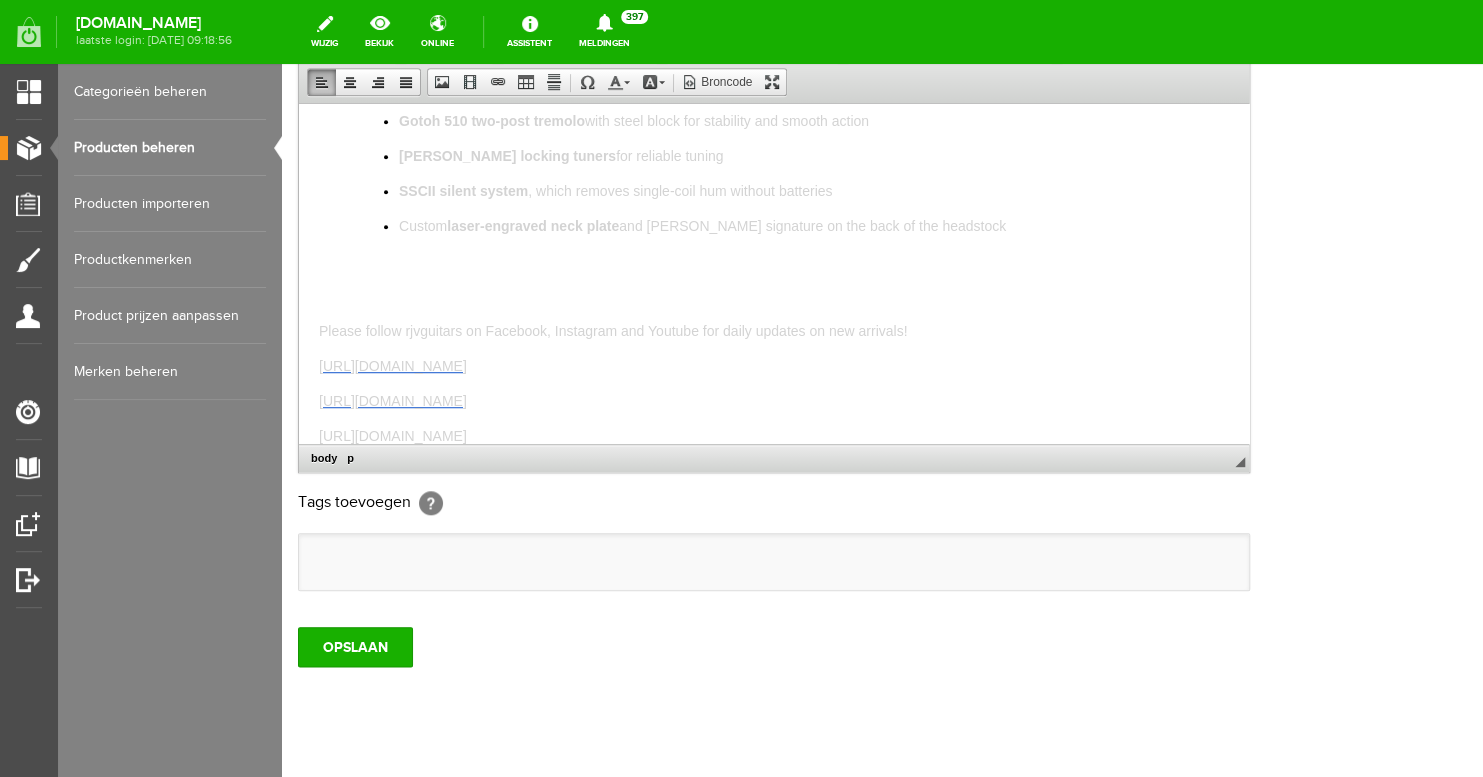click at bounding box center (814, 260) 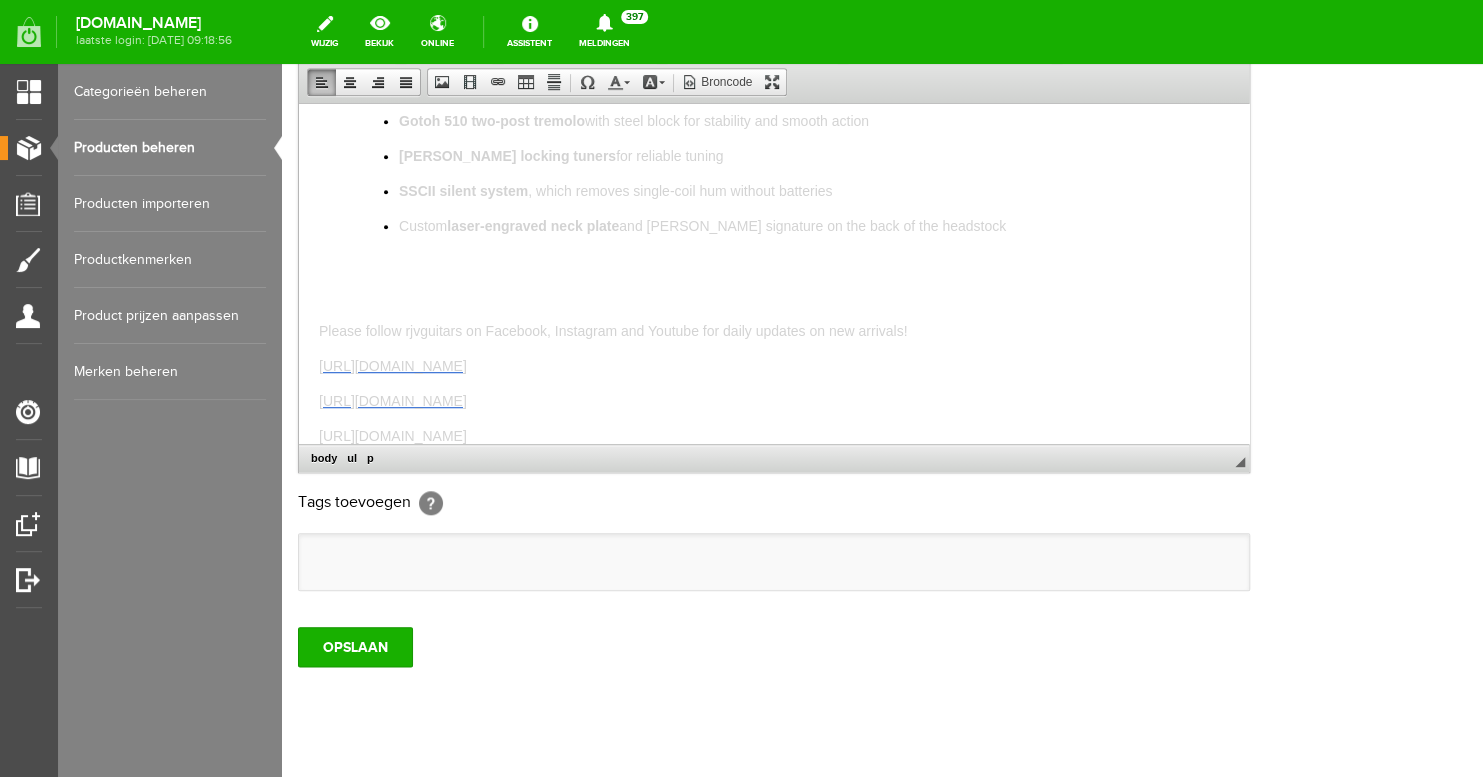click on "Please follow rjvguitars on Facebook, Instagram and Youtube for daily updates on new arrivals!" at bounding box center [613, 330] 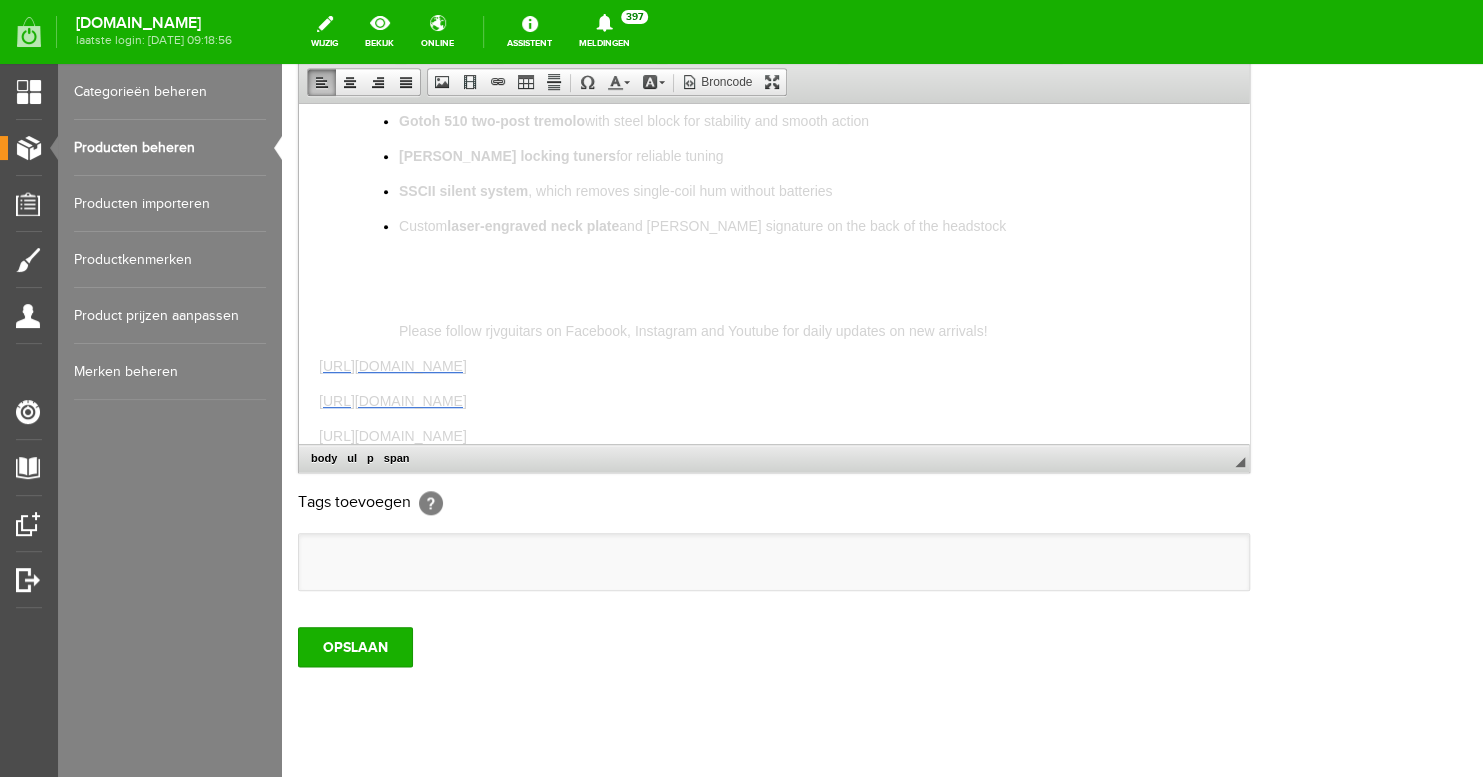 scroll, scrollTop: 450, scrollLeft: 0, axis: vertical 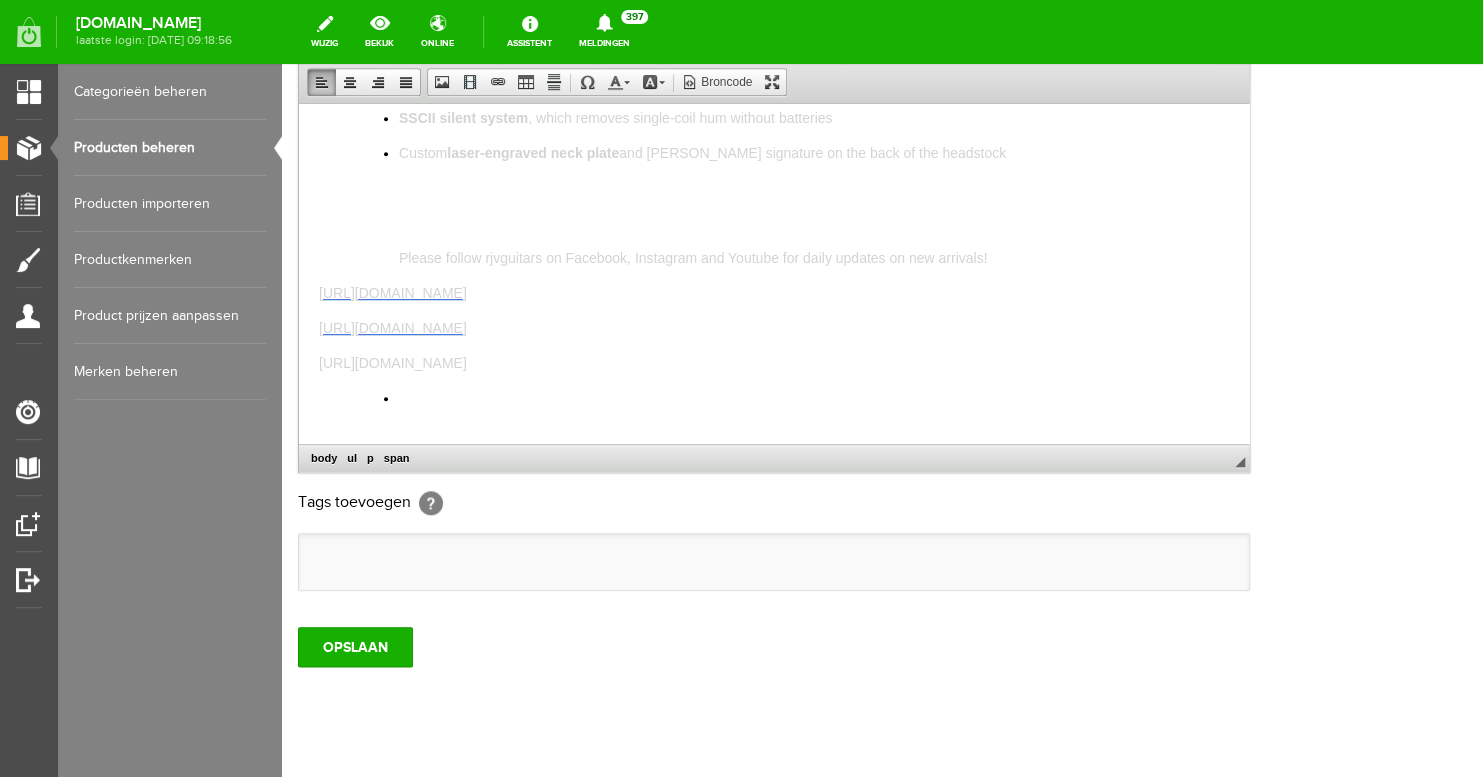 click at bounding box center [814, 397] 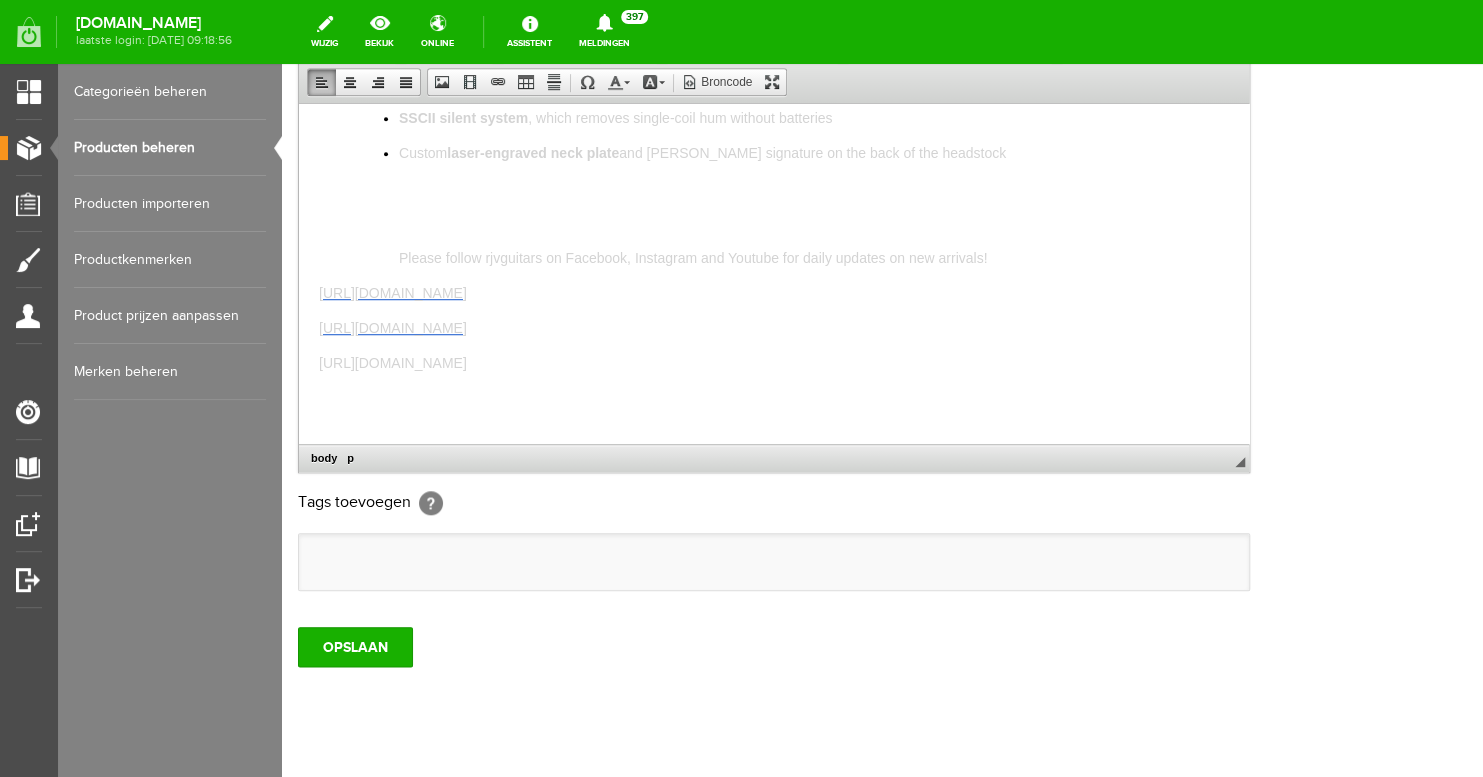 scroll, scrollTop: 415, scrollLeft: 0, axis: vertical 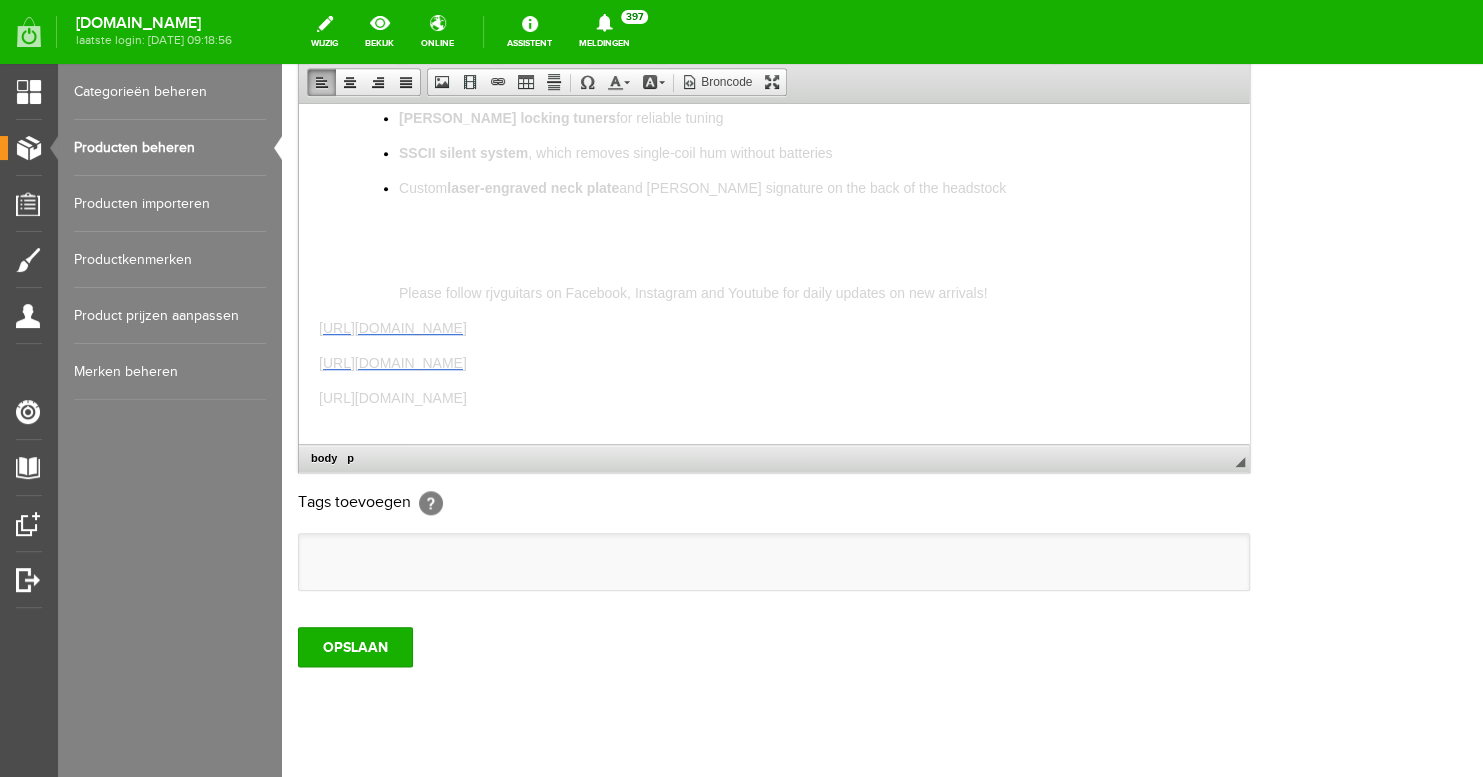 click on "Please follow rjvguitars on Facebook, Instagram and Youtube for daily updates on new arrivals!" at bounding box center [693, 292] 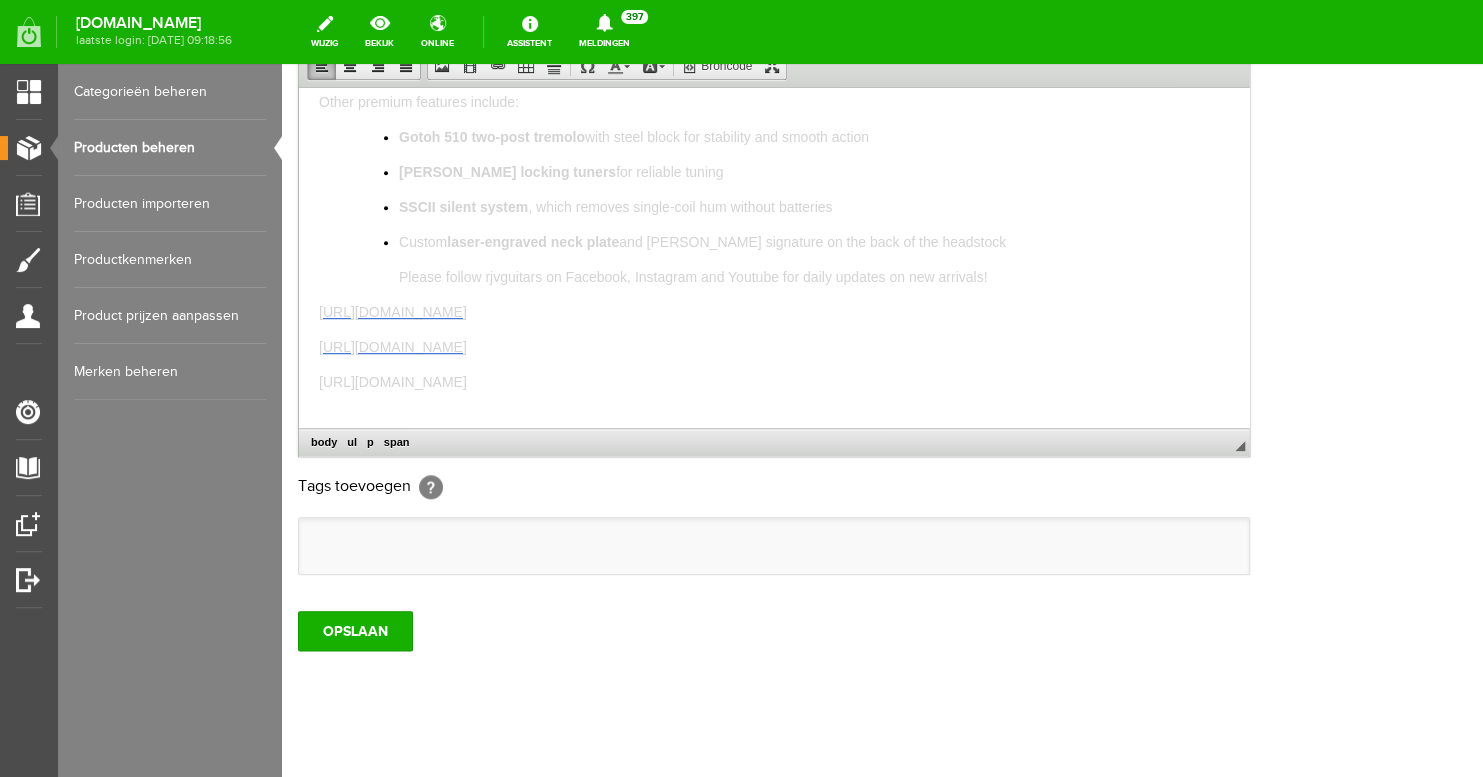 scroll, scrollTop: 599, scrollLeft: 0, axis: vertical 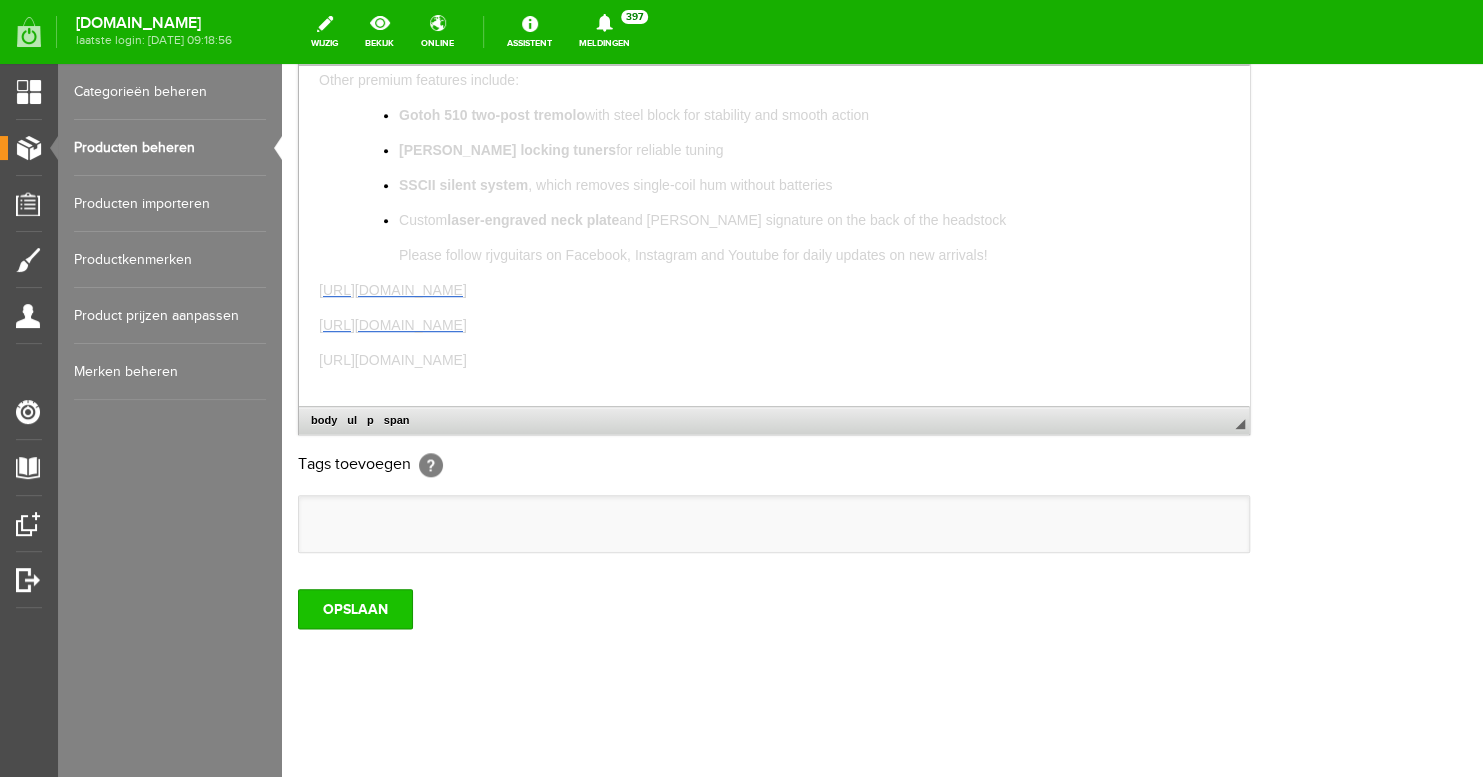 click on "OPSLAAN" at bounding box center (355, 609) 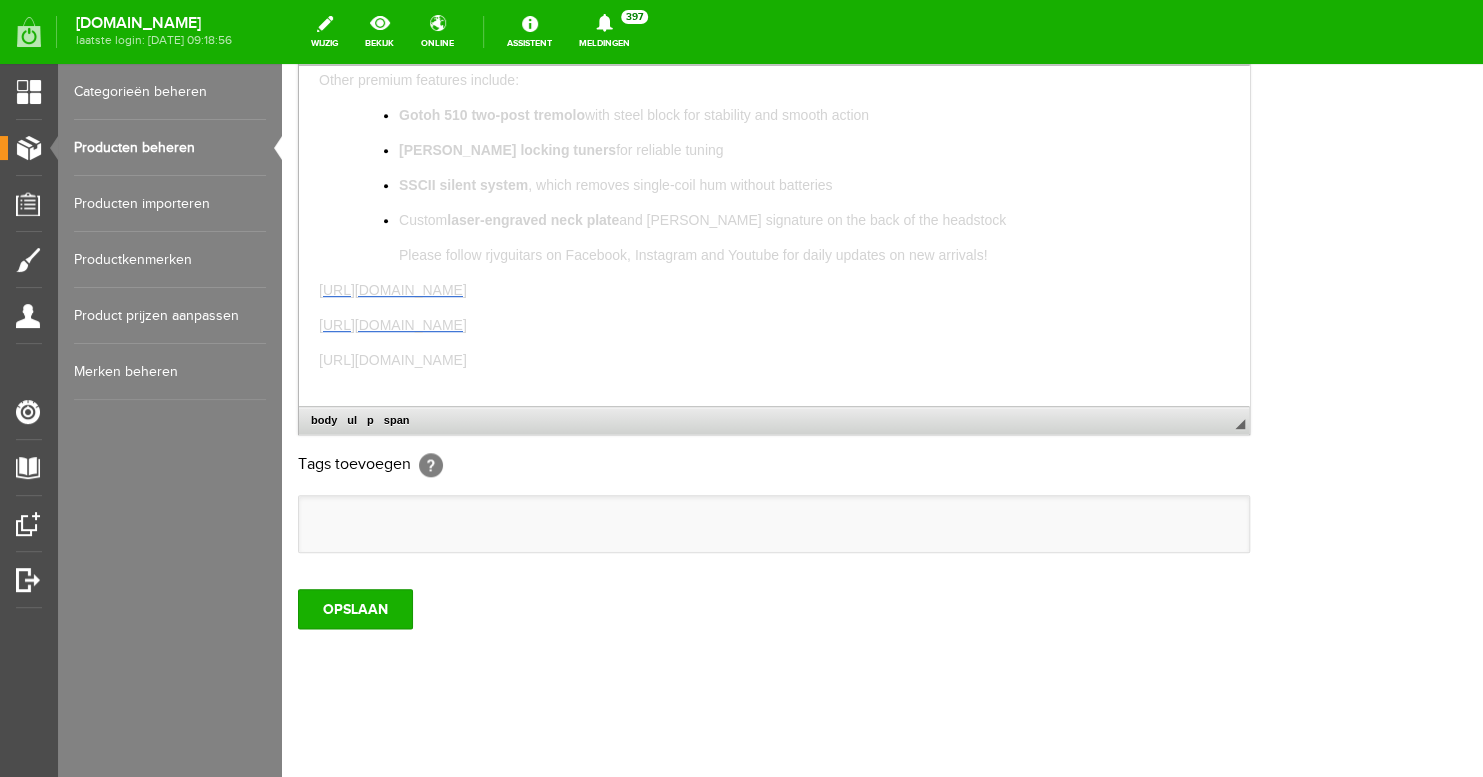 scroll, scrollTop: 0, scrollLeft: 0, axis: both 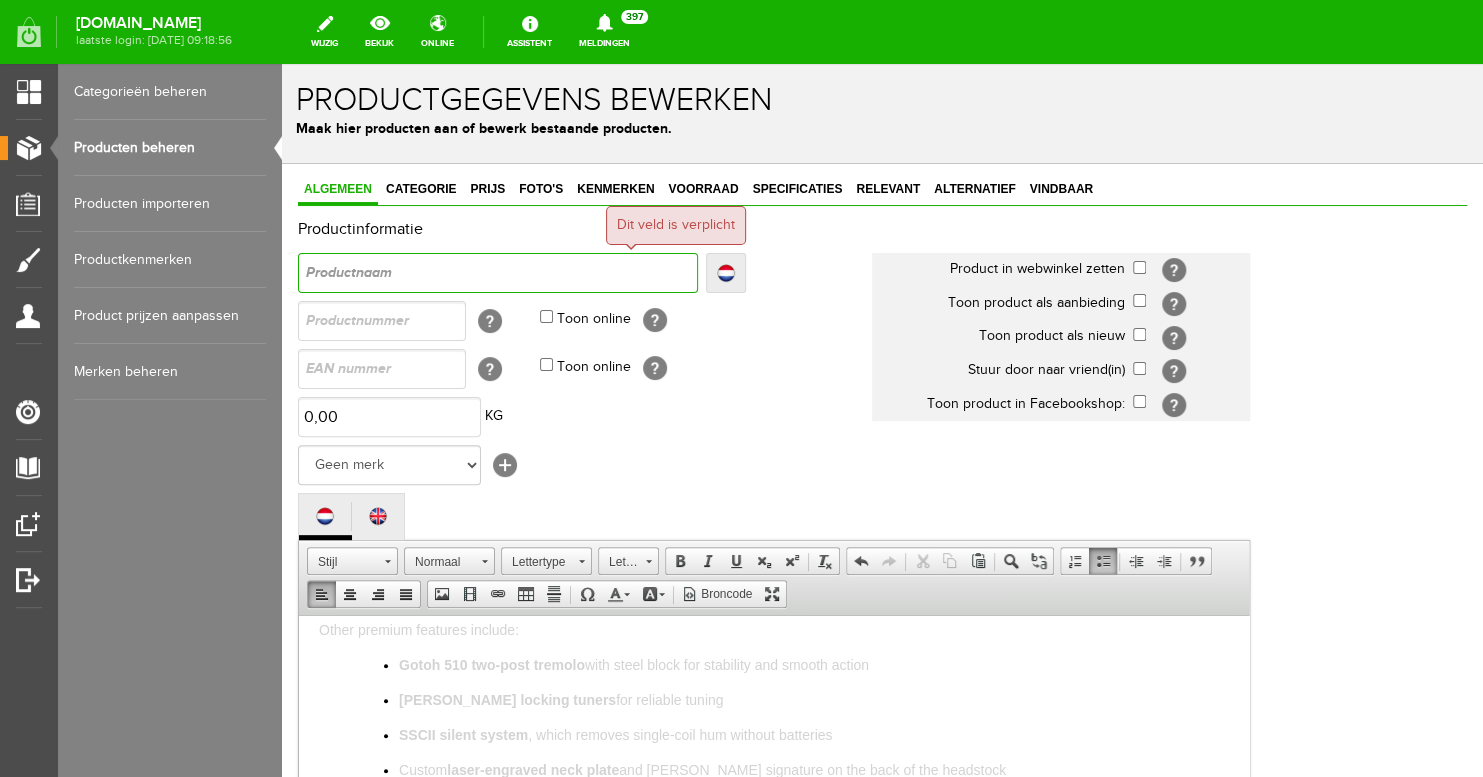 click at bounding box center (498, 273) 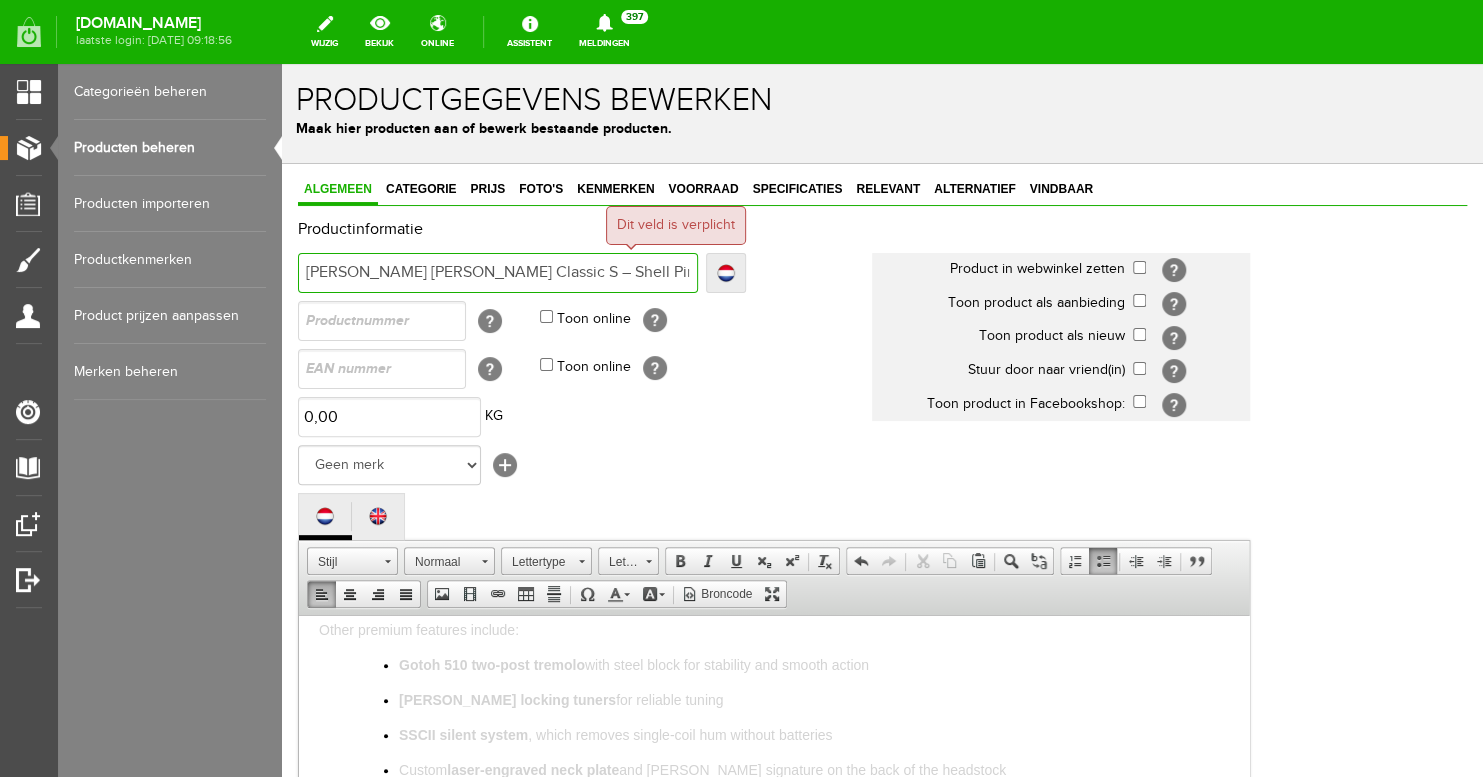 type on "[PERSON_NAME] [PERSON_NAME] Classic S – Shell Pink Antique" 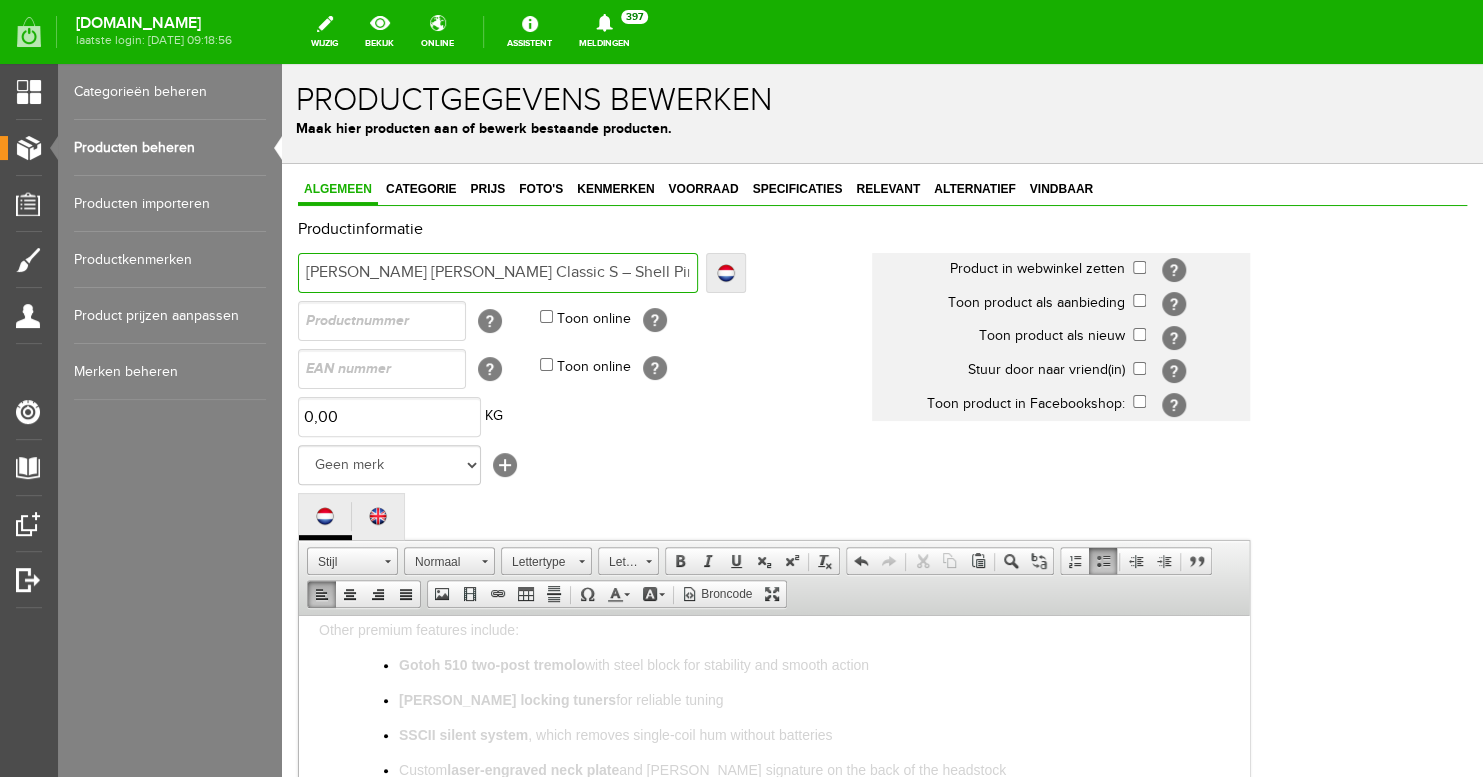 click on "[PERSON_NAME] [PERSON_NAME] Classic S – Shell Pink Antique" at bounding box center (498, 273) 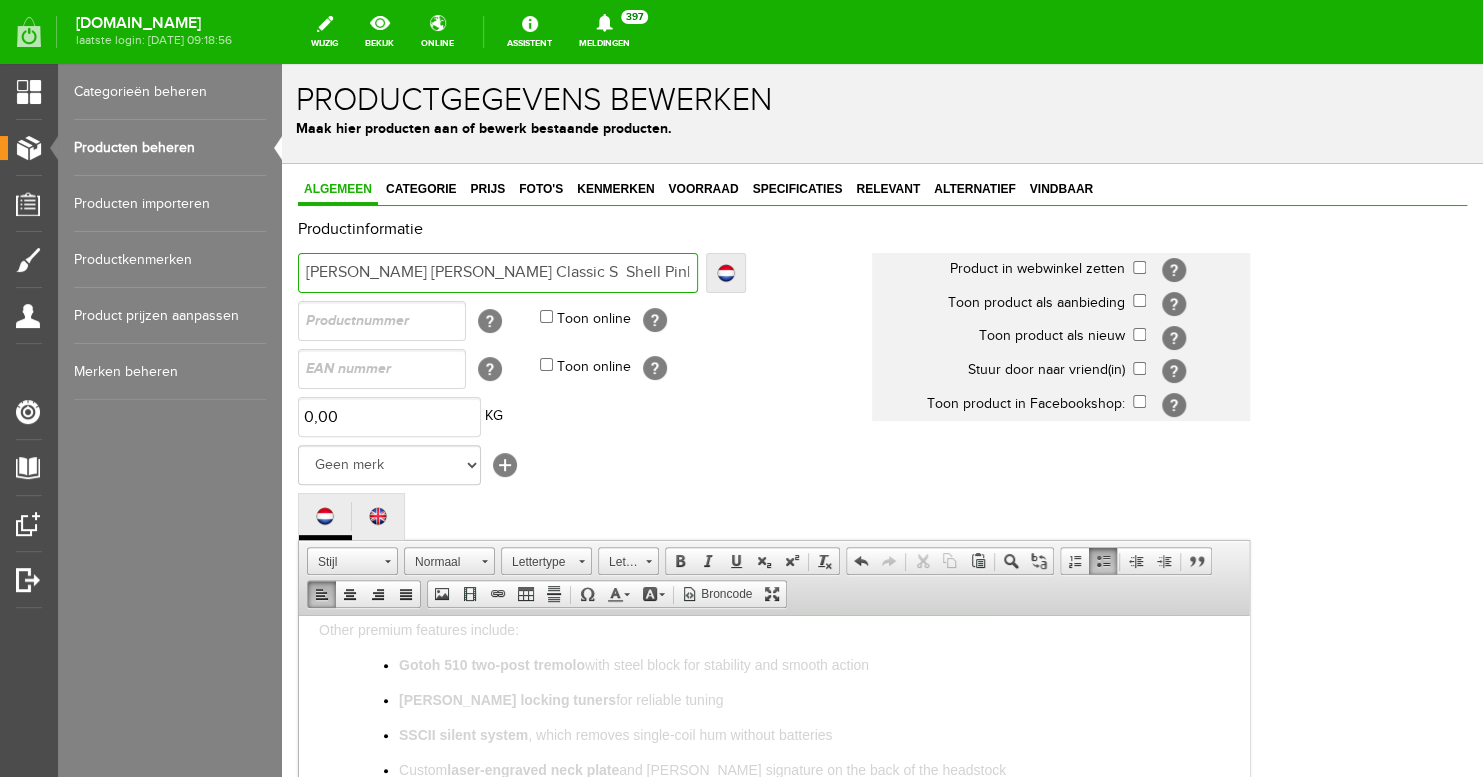 type on "[PERSON_NAME] [PERSON_NAME] Classic S  Shell Pink Antique" 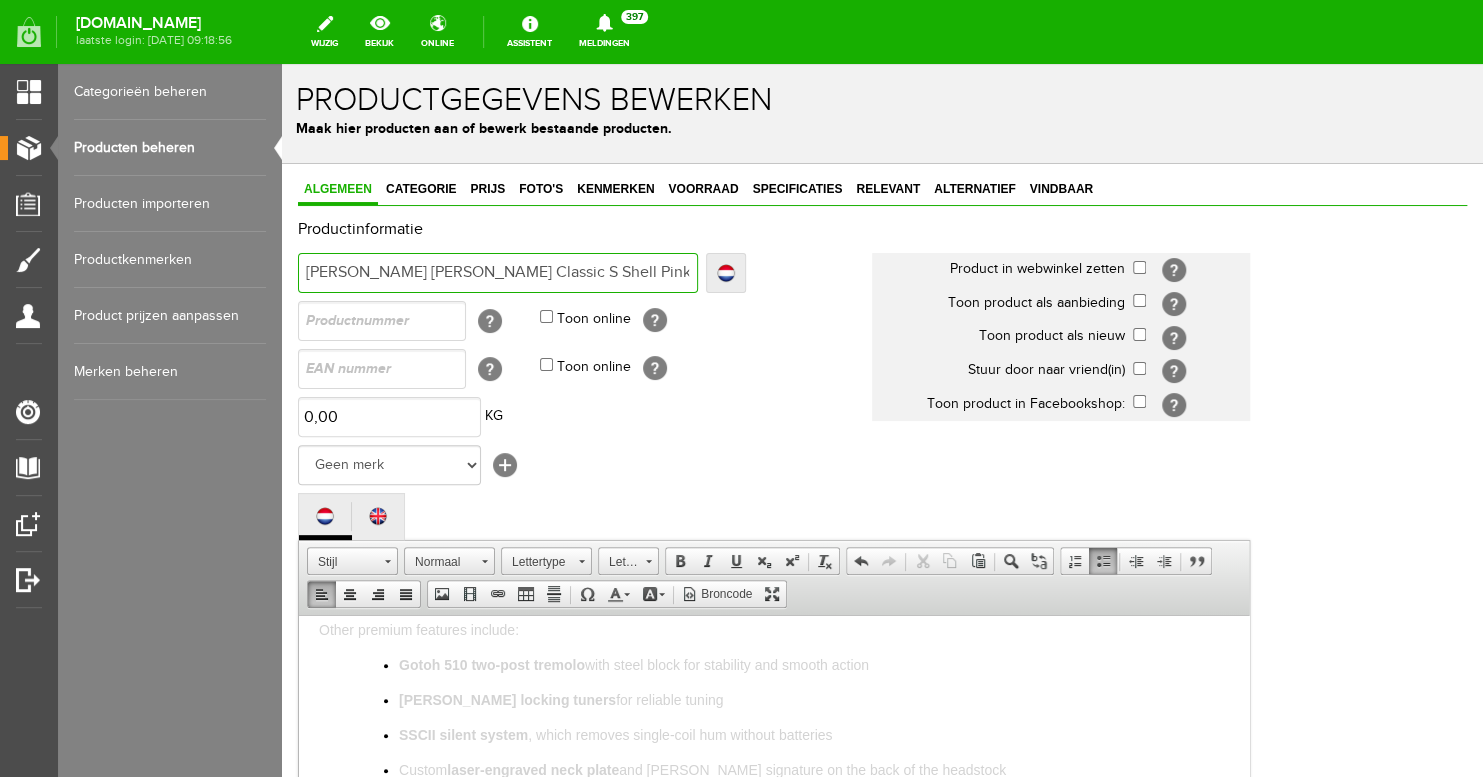 type on "[PERSON_NAME] [PERSON_NAME] Classic S Shell Pink Antique" 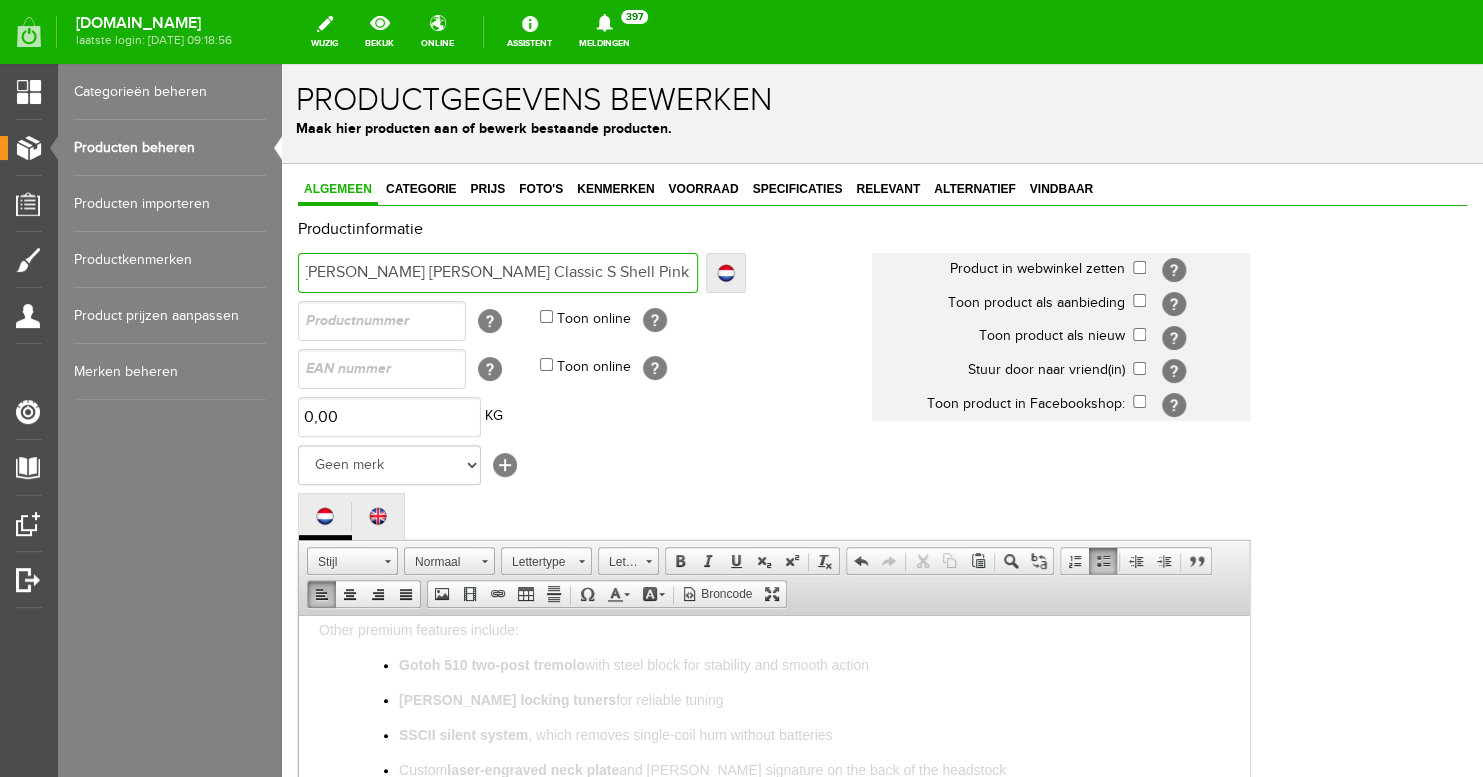 type on "[PERSON_NAME] [PERSON_NAME] Classic S Shell Pink Antique Excellen" 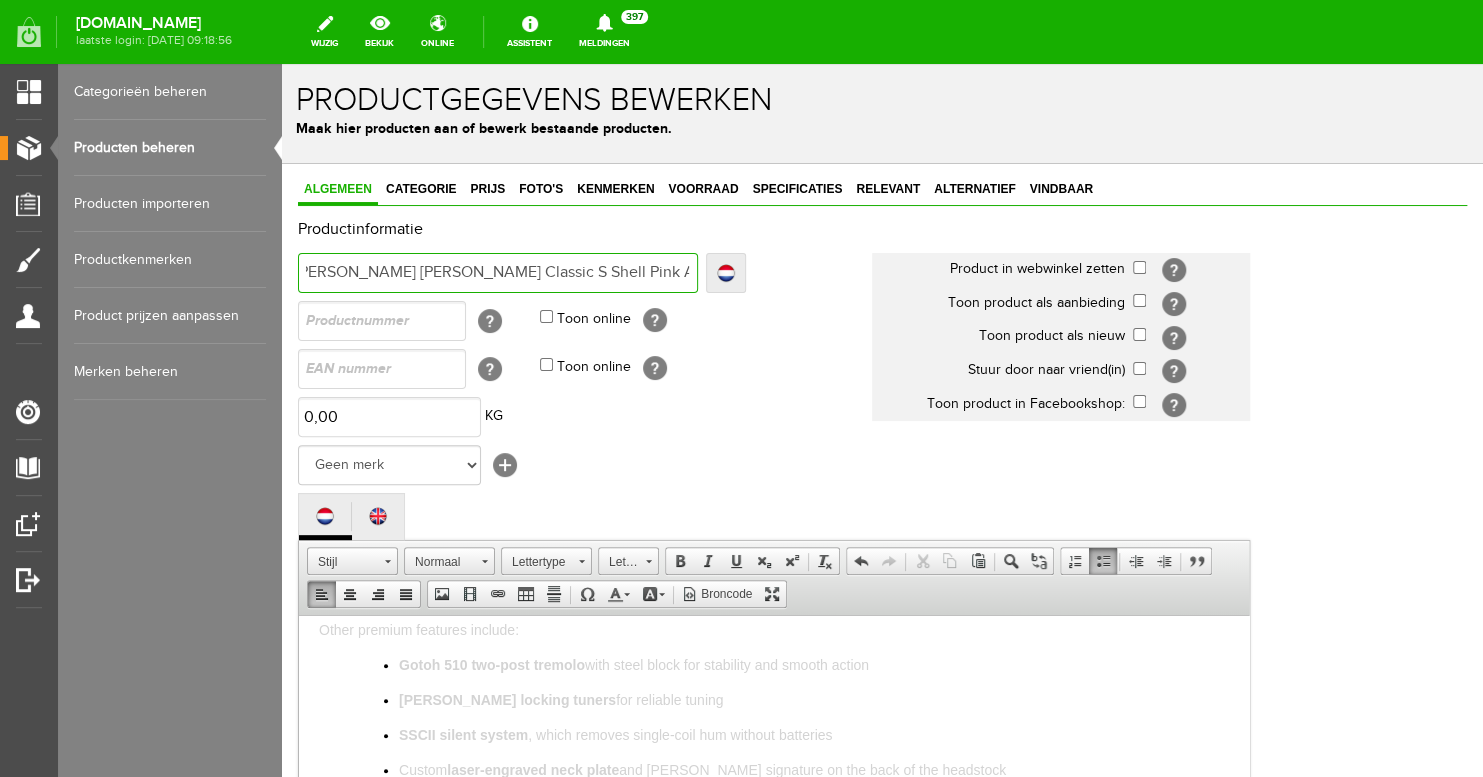 type on "[PERSON_NAME] [PERSON_NAME] Classic S Shell Pink Antique Excellent" 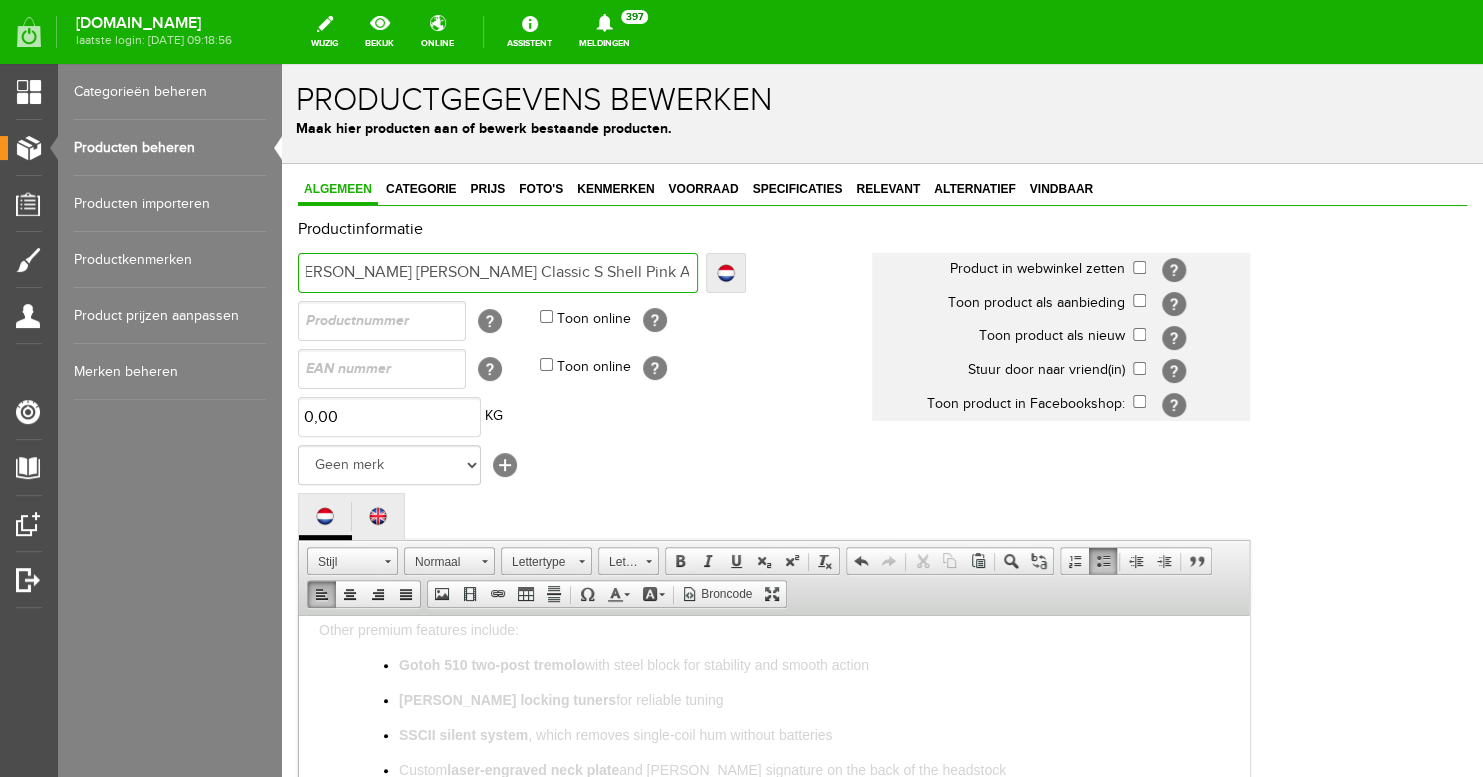 type on "[PERSON_NAME] [PERSON_NAME] Classic S Shell Pink Antique Excellent" 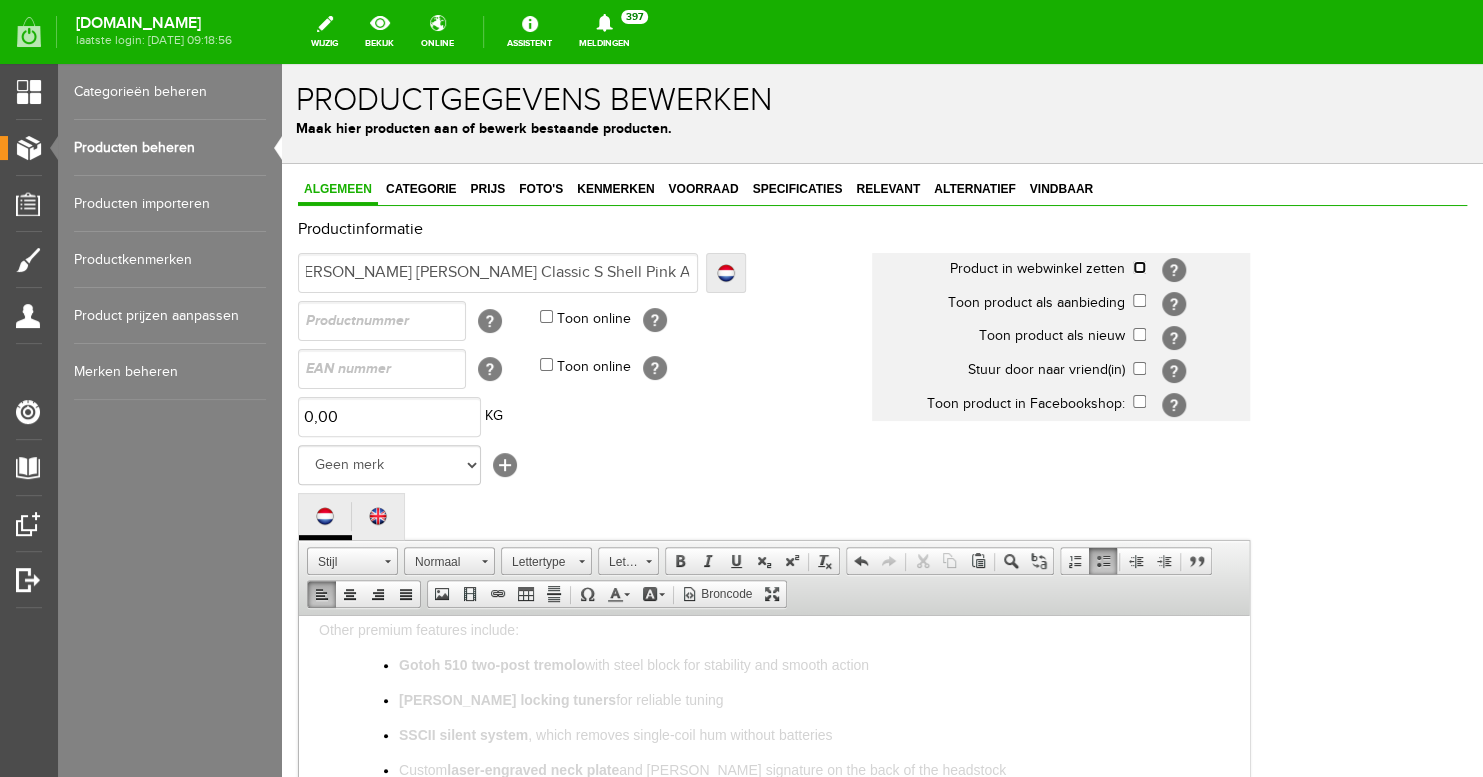 click at bounding box center (1139, 267) 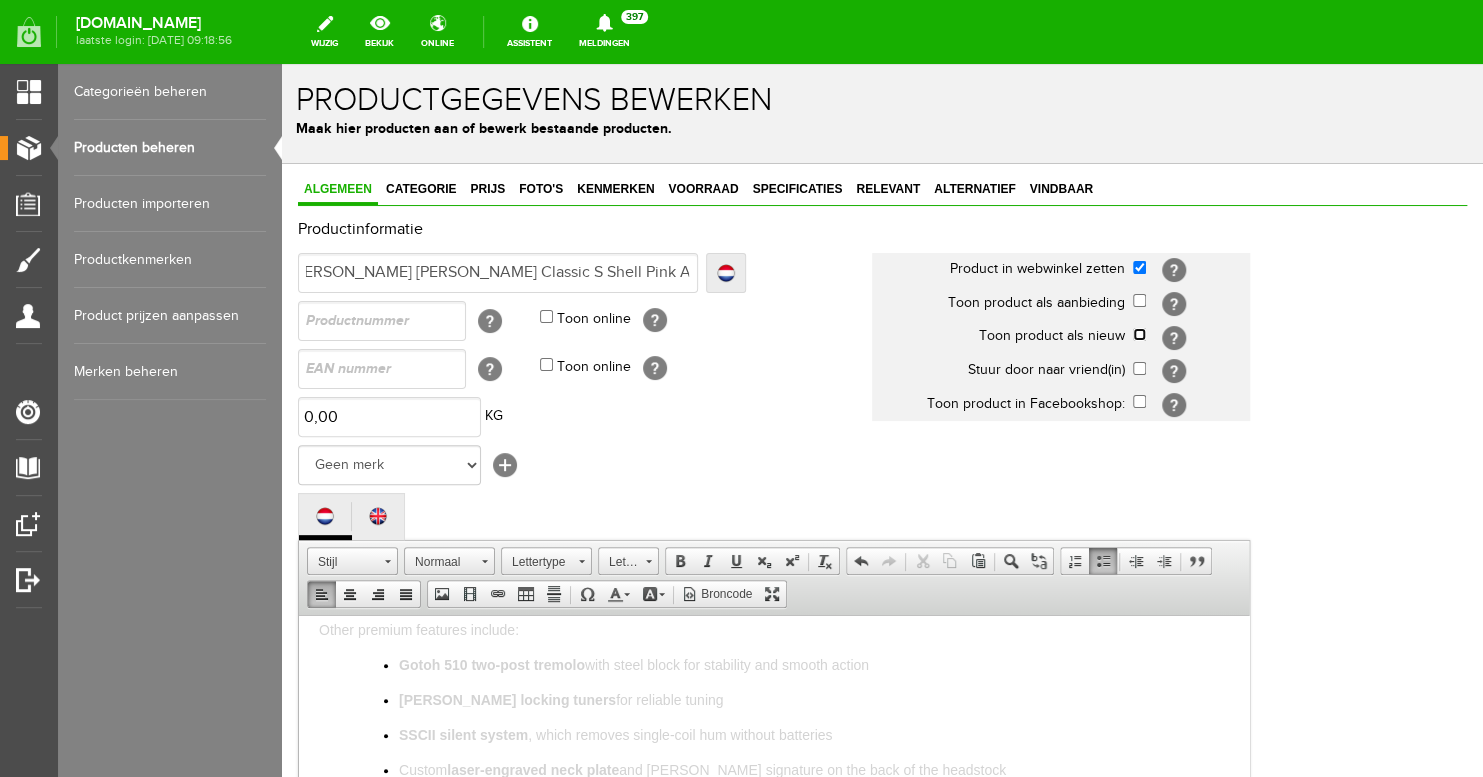 click at bounding box center (1139, 334) 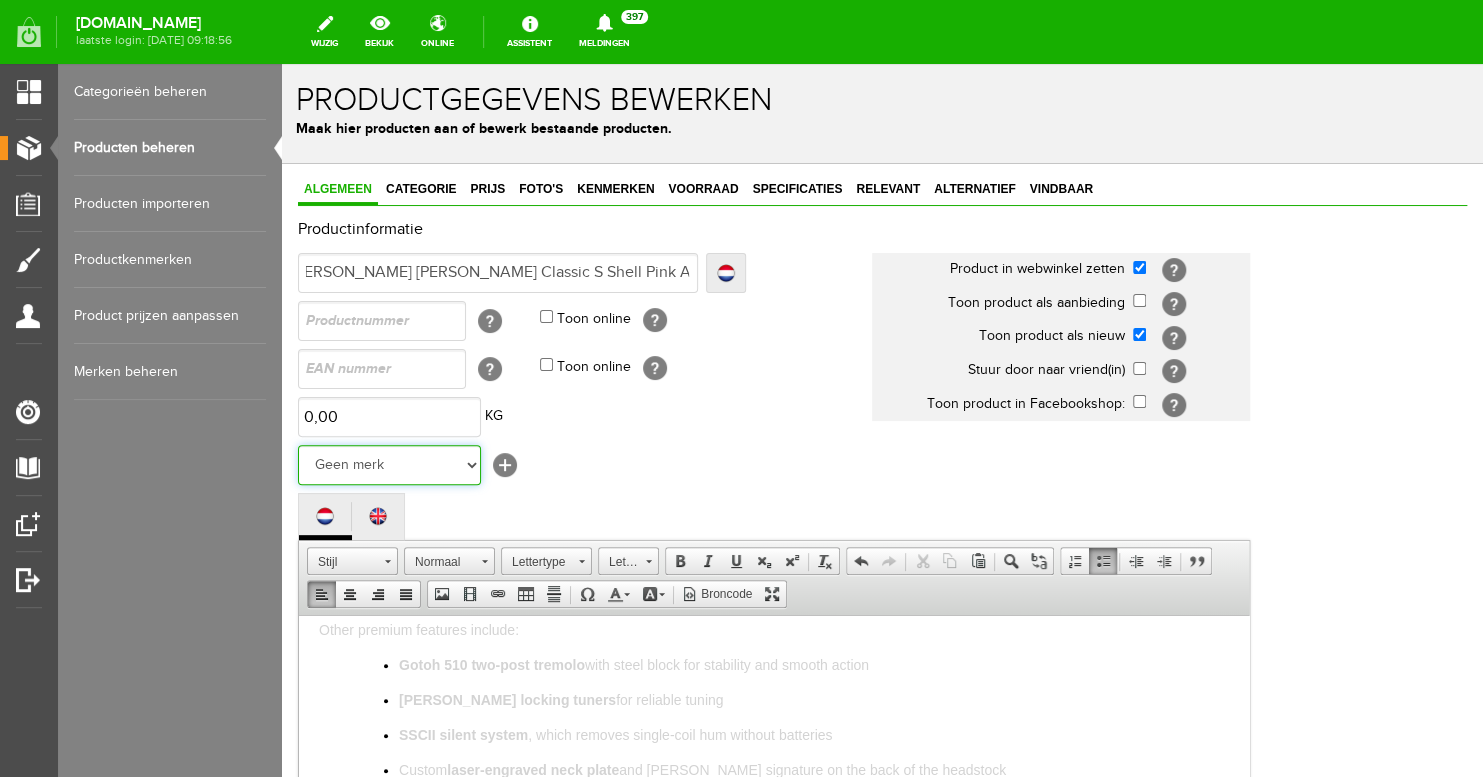 click on "Geen merk
Hymn
Peavey
Vox
Rickenbacker
[PERSON_NAME]
[PERSON_NAME]
[PERSON_NAME]
[PERSON_NAME]
[PERSON_NAME]
[PERSON_NAME]
Hook
Gretsch
[PERSON_NAME]
The Heritage
Haar
ESP
[PERSON_NAME]
EVH
Duesenberg
Marshall
Music Man
[PERSON_NAME]
Fender
Ibanez
PRS [PERSON_NAME]
Other brands" at bounding box center [389, 465] 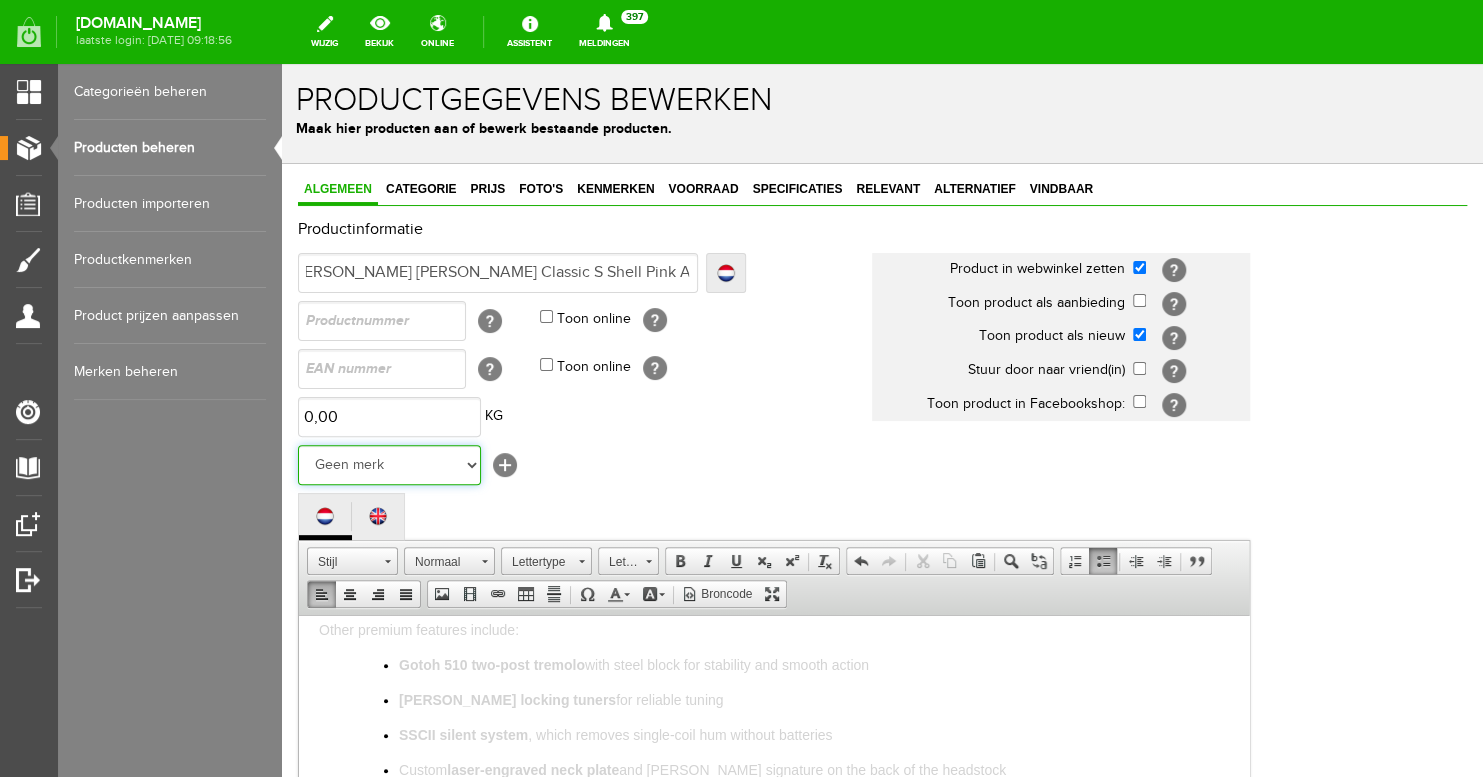 select on "153166" 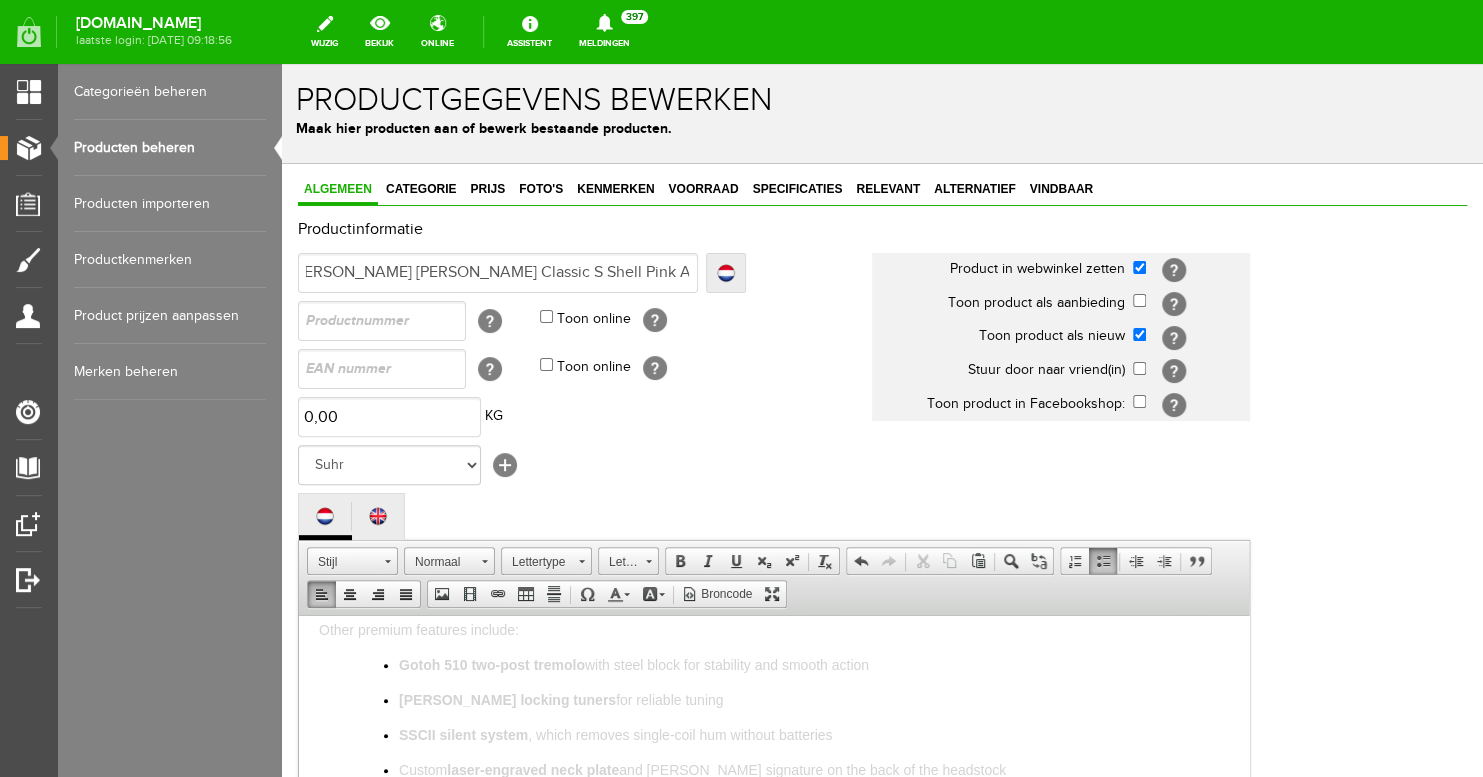 click on "Geen merk
Hymn
Peavey
Vox
Rickenbacker
[PERSON_NAME]
[PERSON_NAME]
[PERSON_NAME]
[PERSON_NAME]
[PERSON_NAME]
[PERSON_NAME]
Hook
Gretsch
[PERSON_NAME]
The Heritage
Haar
ESP
[PERSON_NAME]
EVH
Duesenberg
Marshall
Music Man
[PERSON_NAME]
Fender
Ibanez
PRS [PERSON_NAME]
Other brands
[+]" at bounding box center (585, 465) 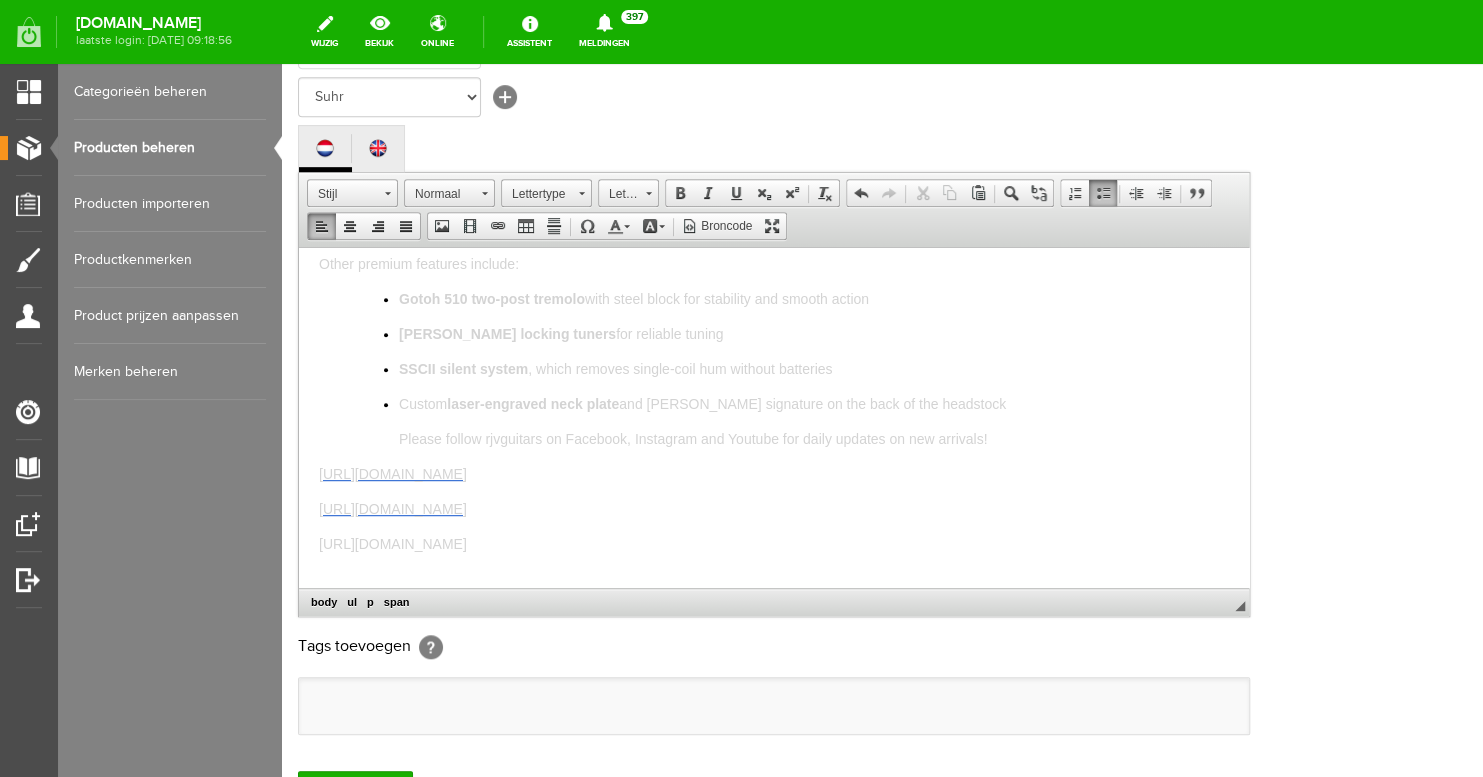 scroll, scrollTop: 345, scrollLeft: 0, axis: vertical 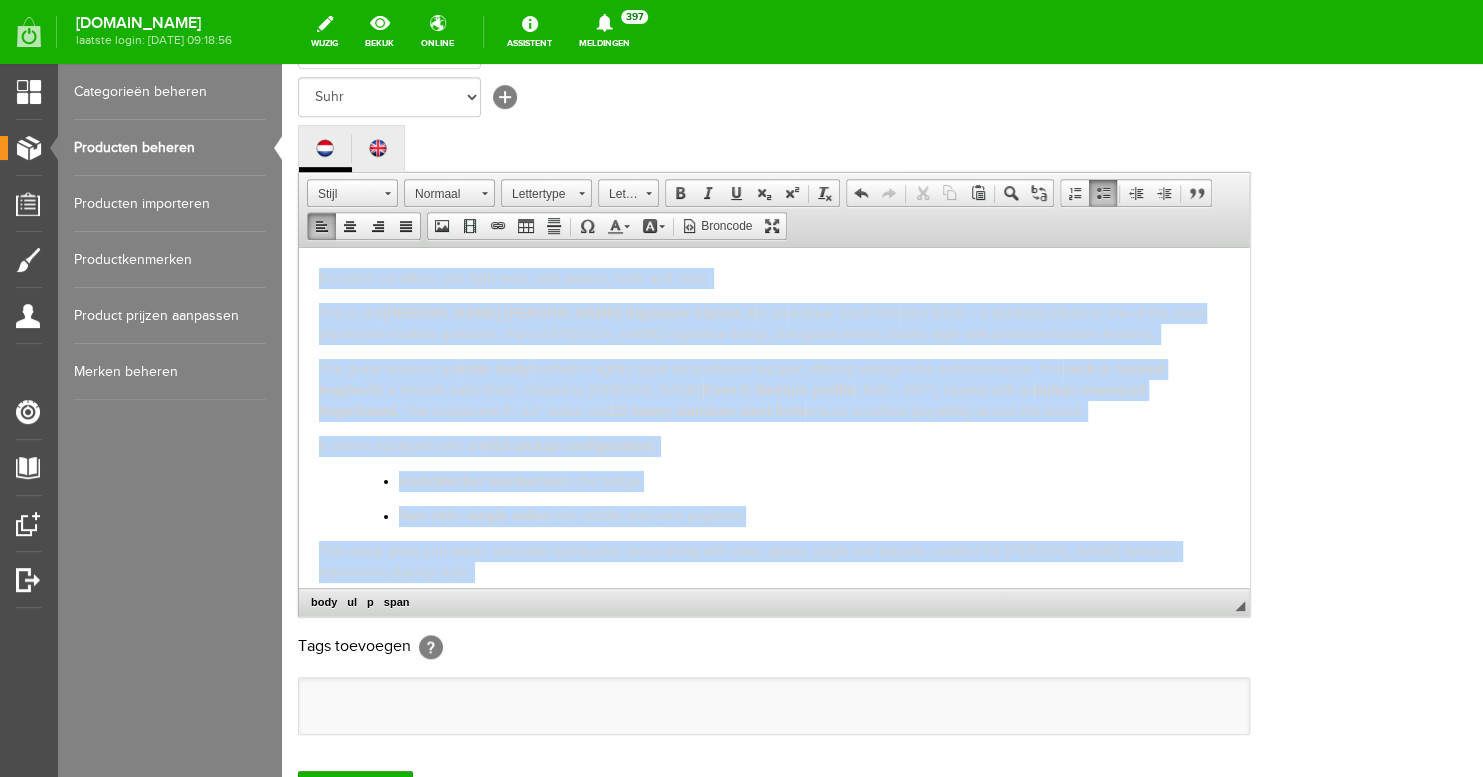 drag, startPoint x: 996, startPoint y: 441, endPoint x: 292, endPoint y: 205, distance: 742.50385 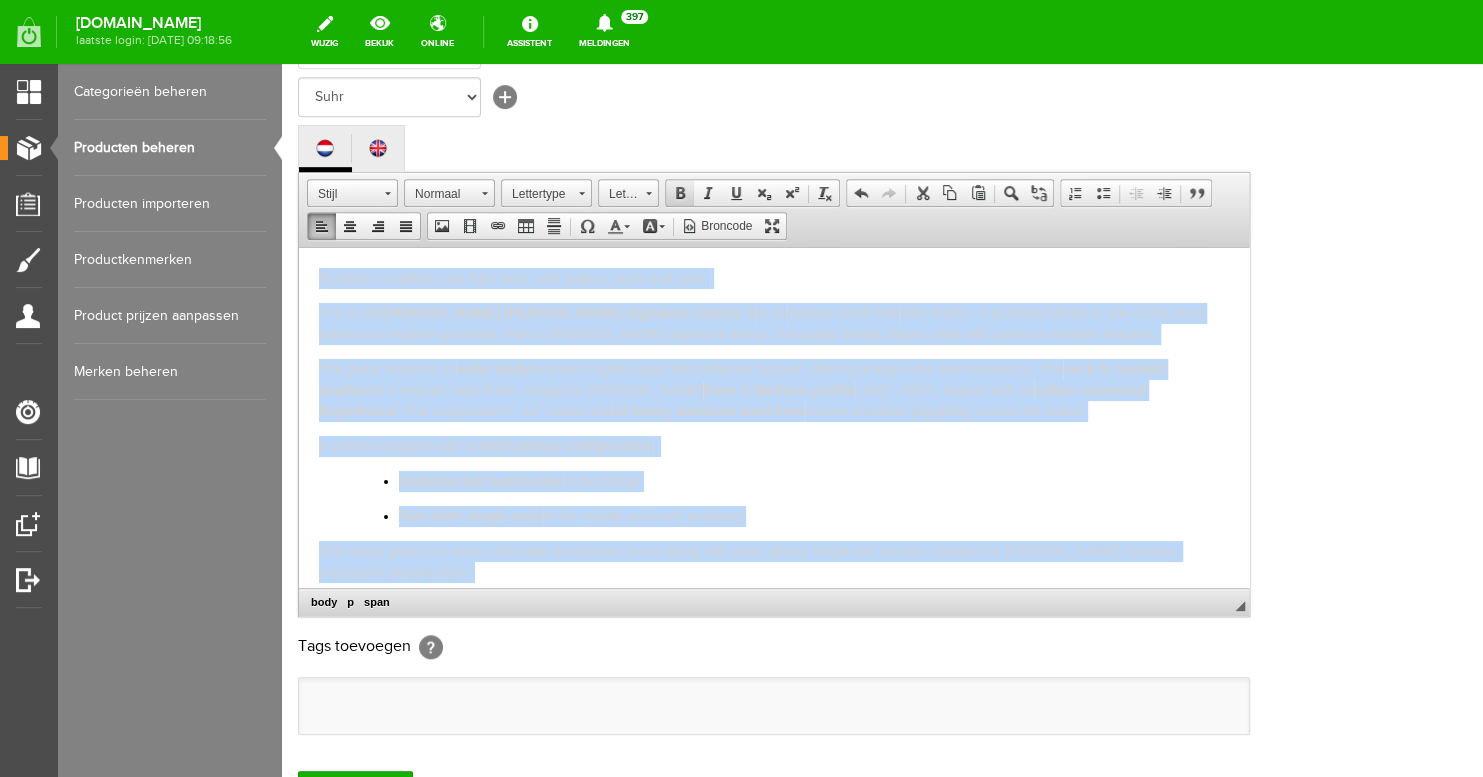 click at bounding box center (680, 193) 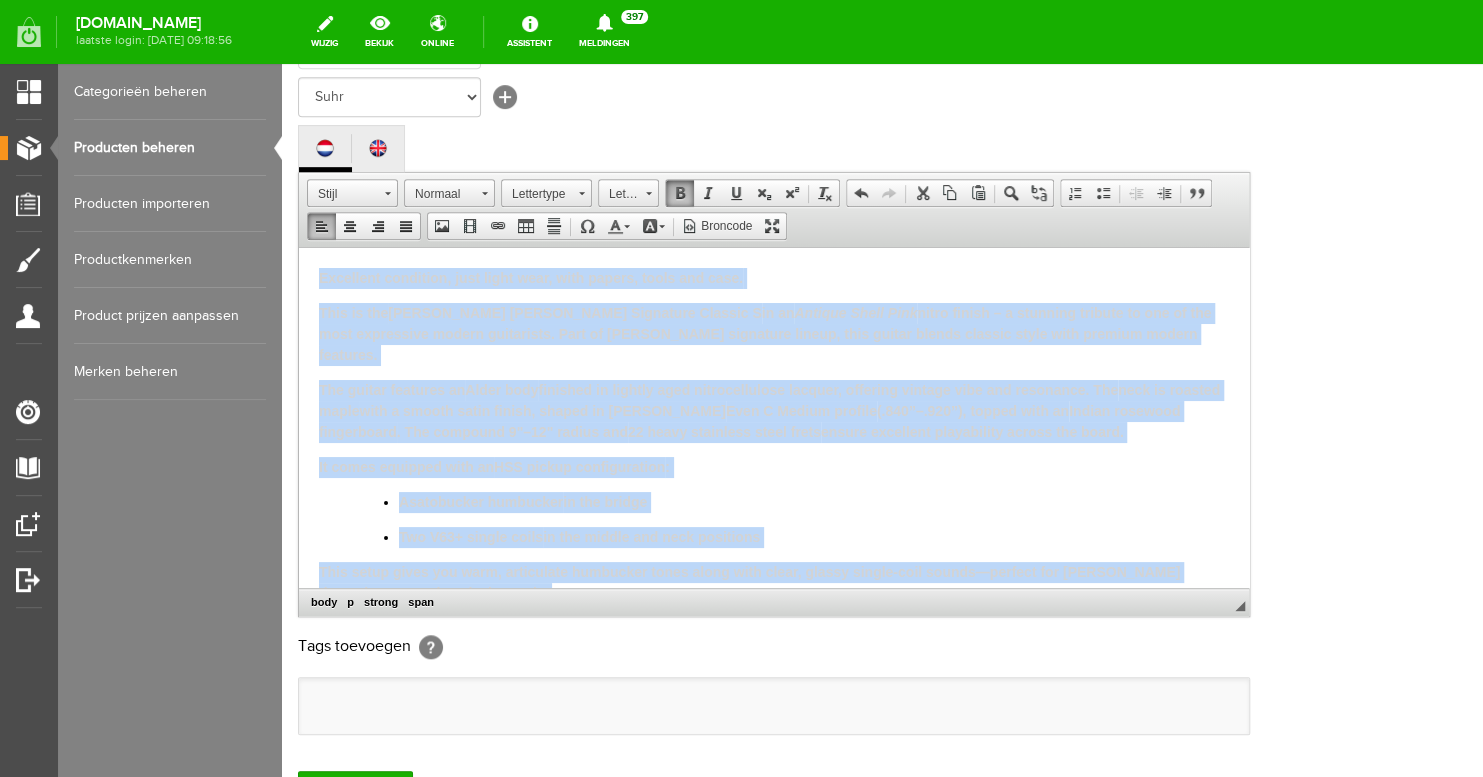 click at bounding box center (680, 193) 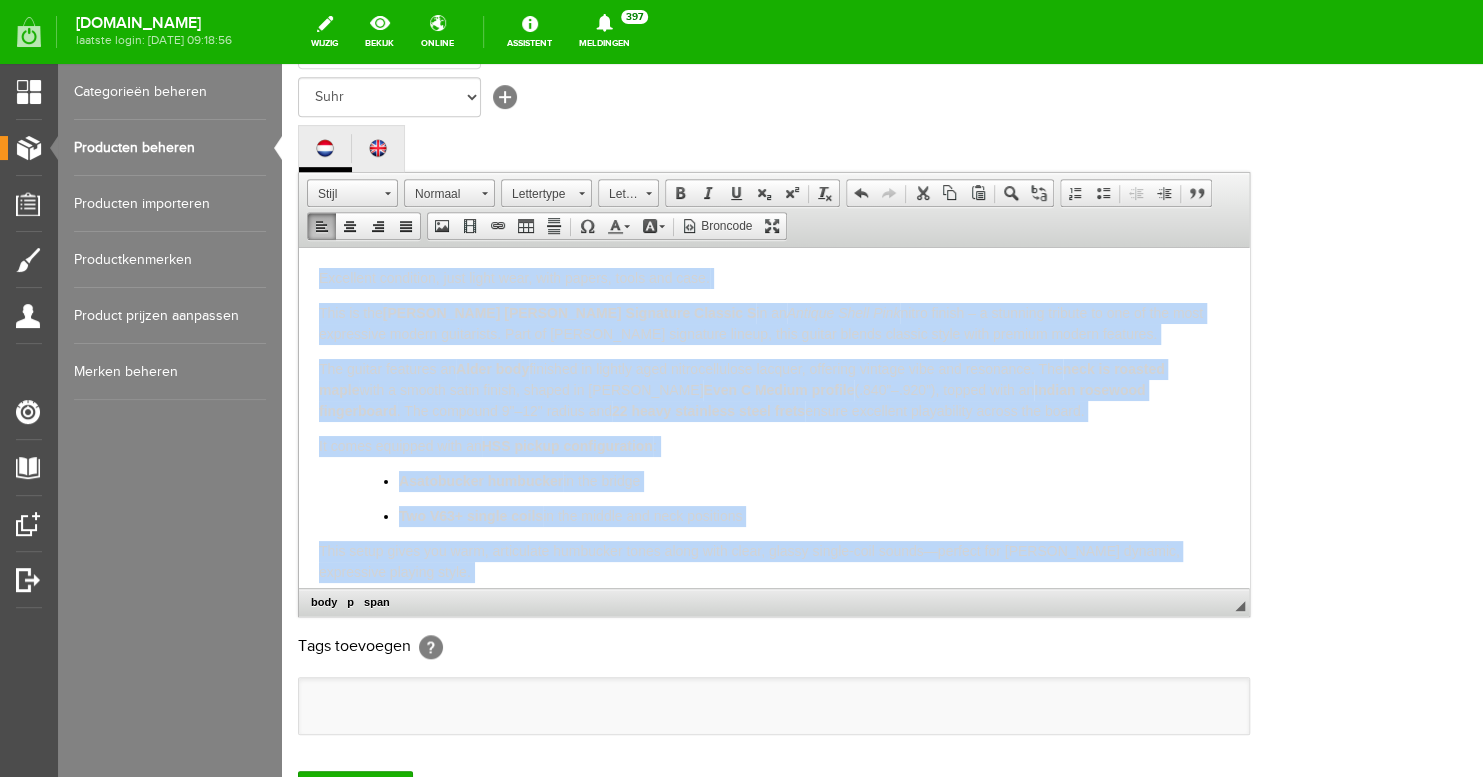 click on "Excellent condition, just light wear, with papers, tools and case. This is the  [PERSON_NAME] [PERSON_NAME] Signature Classic S  in an  Antique Shell Pink  nitro finish – a stunning tribute to one of the most expressive modern guitarists. Part of [PERSON_NAME] signature lineup, this guitar blends classic style with premium modern features. The guitar features an  Alder body  finished in lightly aged nitrocellulose lacquer, offering vintage vibe and resonance. The  neck is roasted maple  with a smooth satin finish, shaped in [PERSON_NAME]  Even C Medium profile  (.840”–.920”), topped with an  Indian rosewood fingerboard . The compound 9"–12" radius and  22 heavy stainless steel frets  ensure excellent playability across the board. It comes equipped with an  HSS pickup configuration : Asatobucker humbucker  in the bridge Two V63+ single coils  in the middle and neck positions Other premium features include: Gotoh 510 two-post tremolo  with steel block for stability and smooth action [PERSON_NAME] locking tuners Custom" at bounding box center (774, 437) 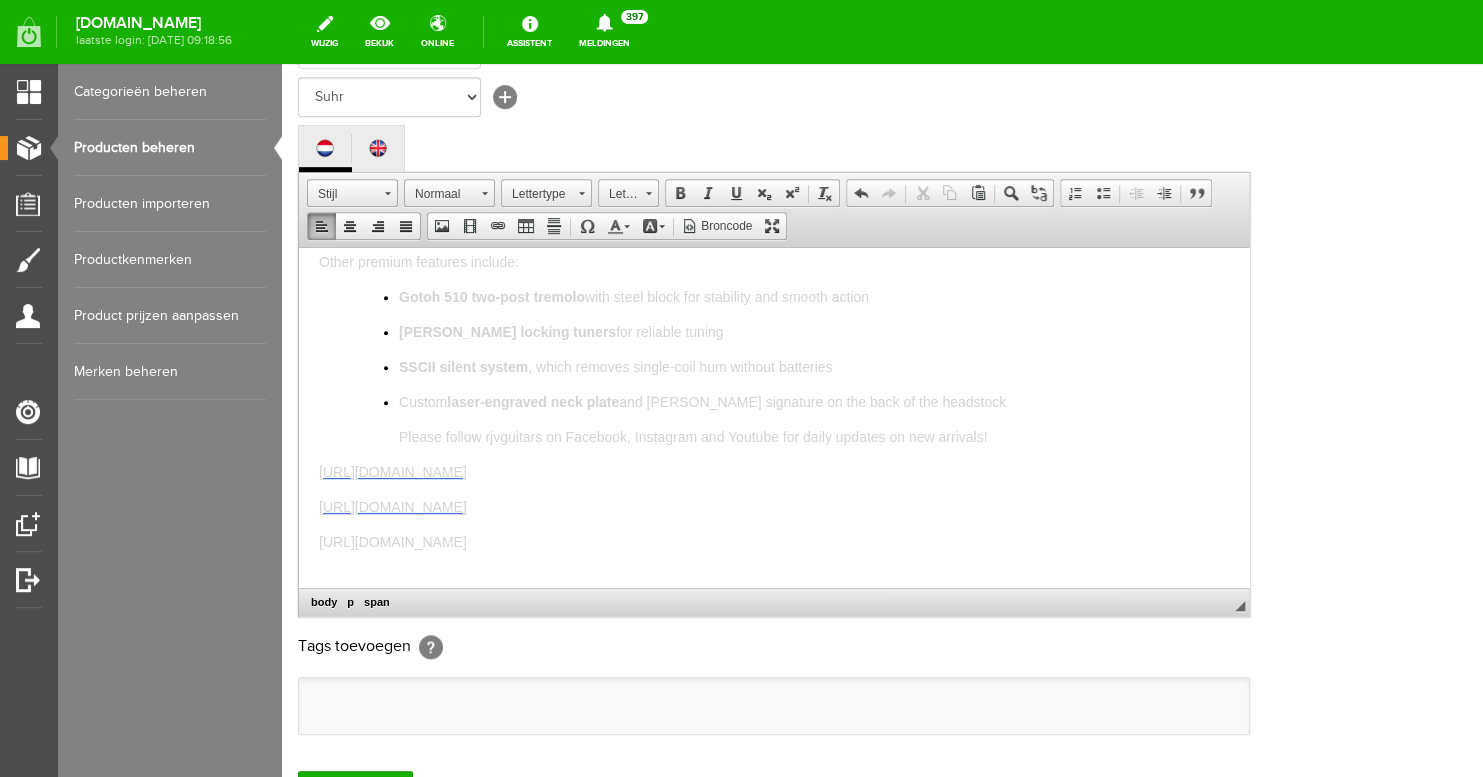 scroll, scrollTop: 599, scrollLeft: 0, axis: vertical 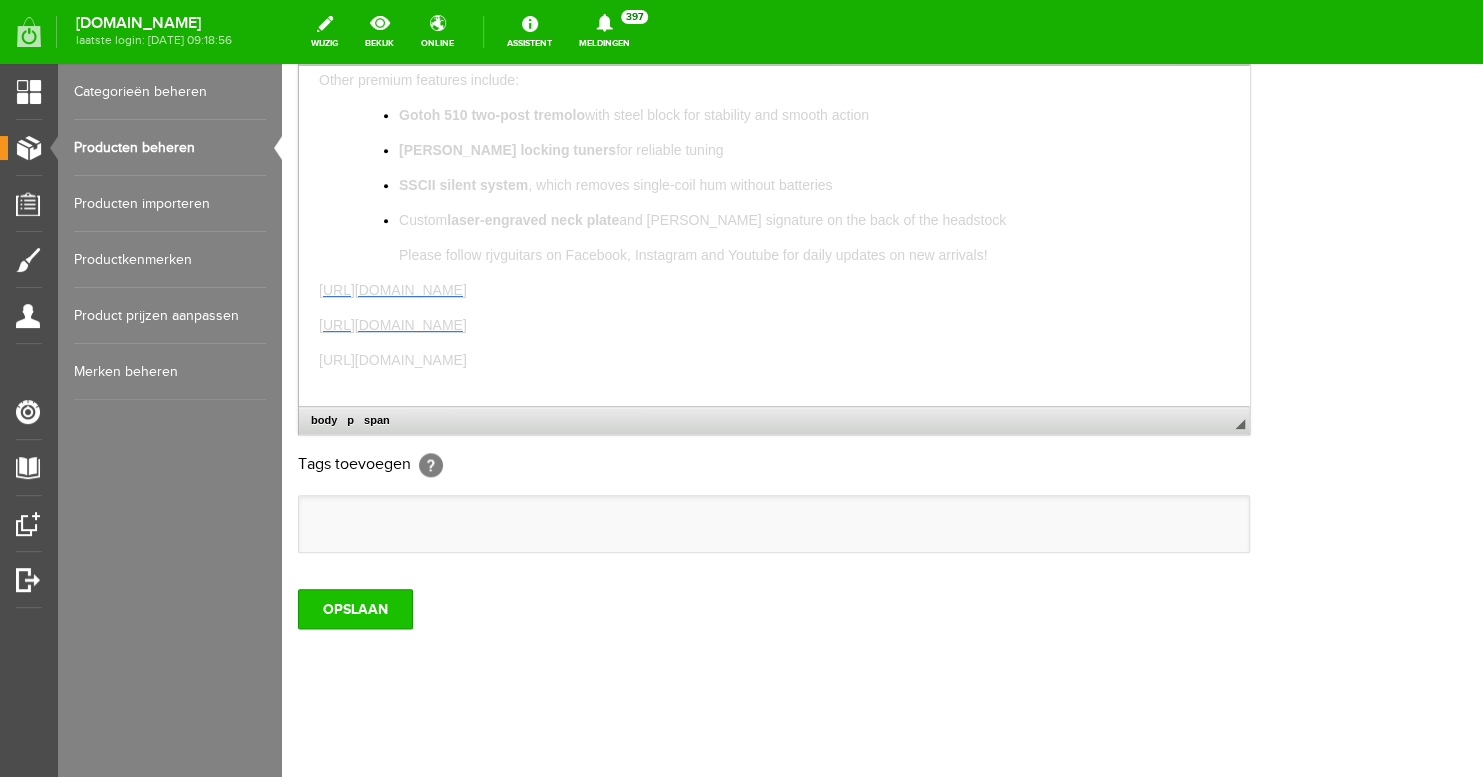 click on "OPSLAAN" at bounding box center [355, 609] 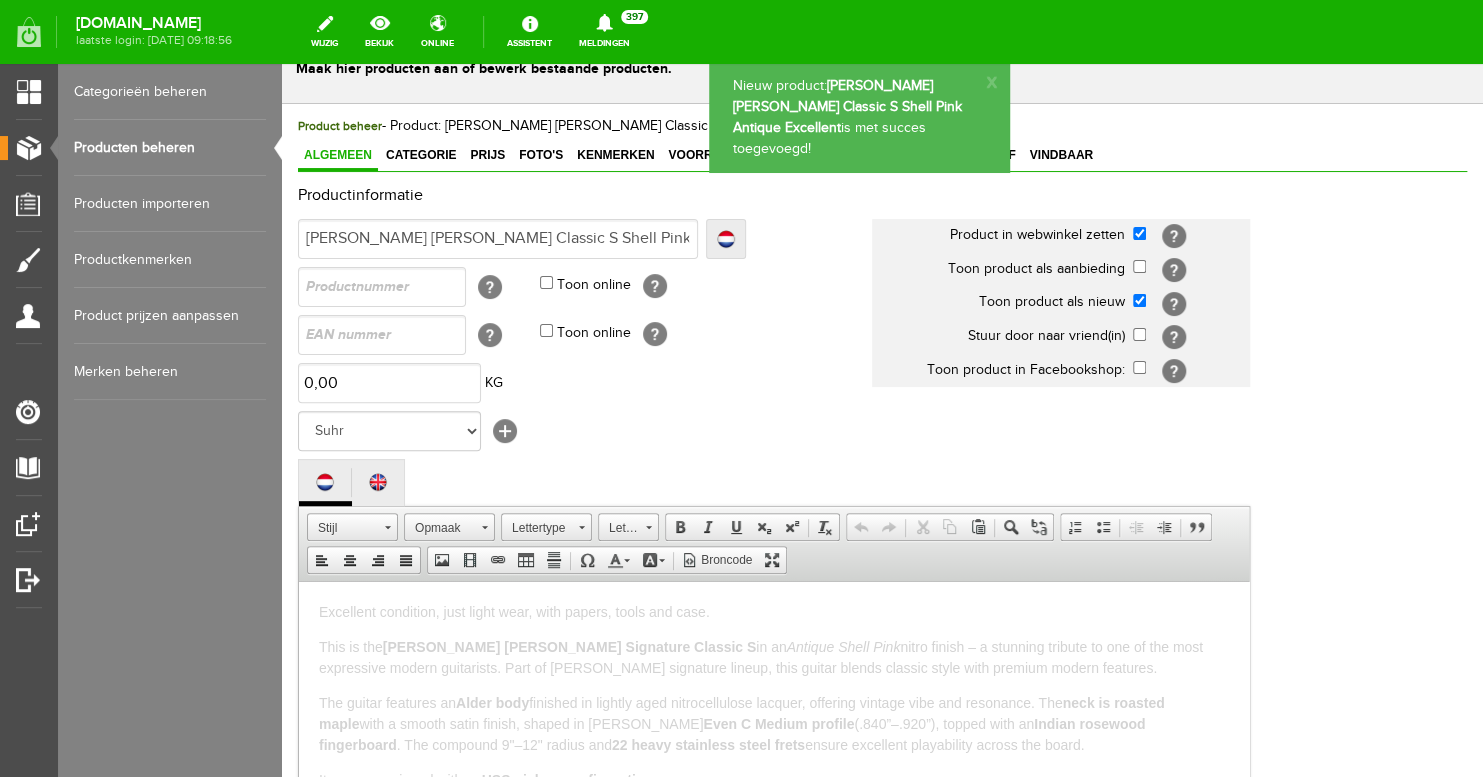 scroll, scrollTop: 0, scrollLeft: 0, axis: both 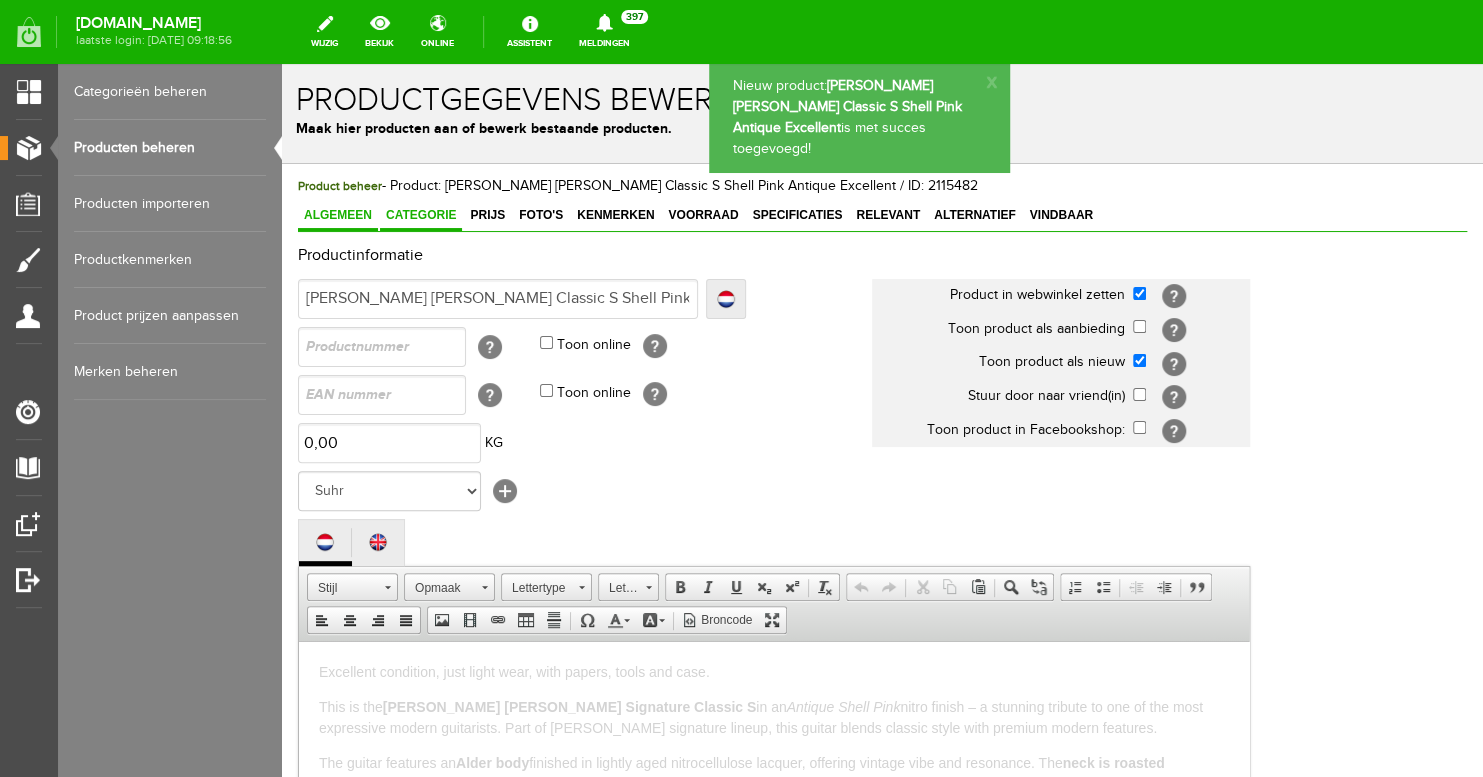 click on "Categorie" at bounding box center [421, 216] 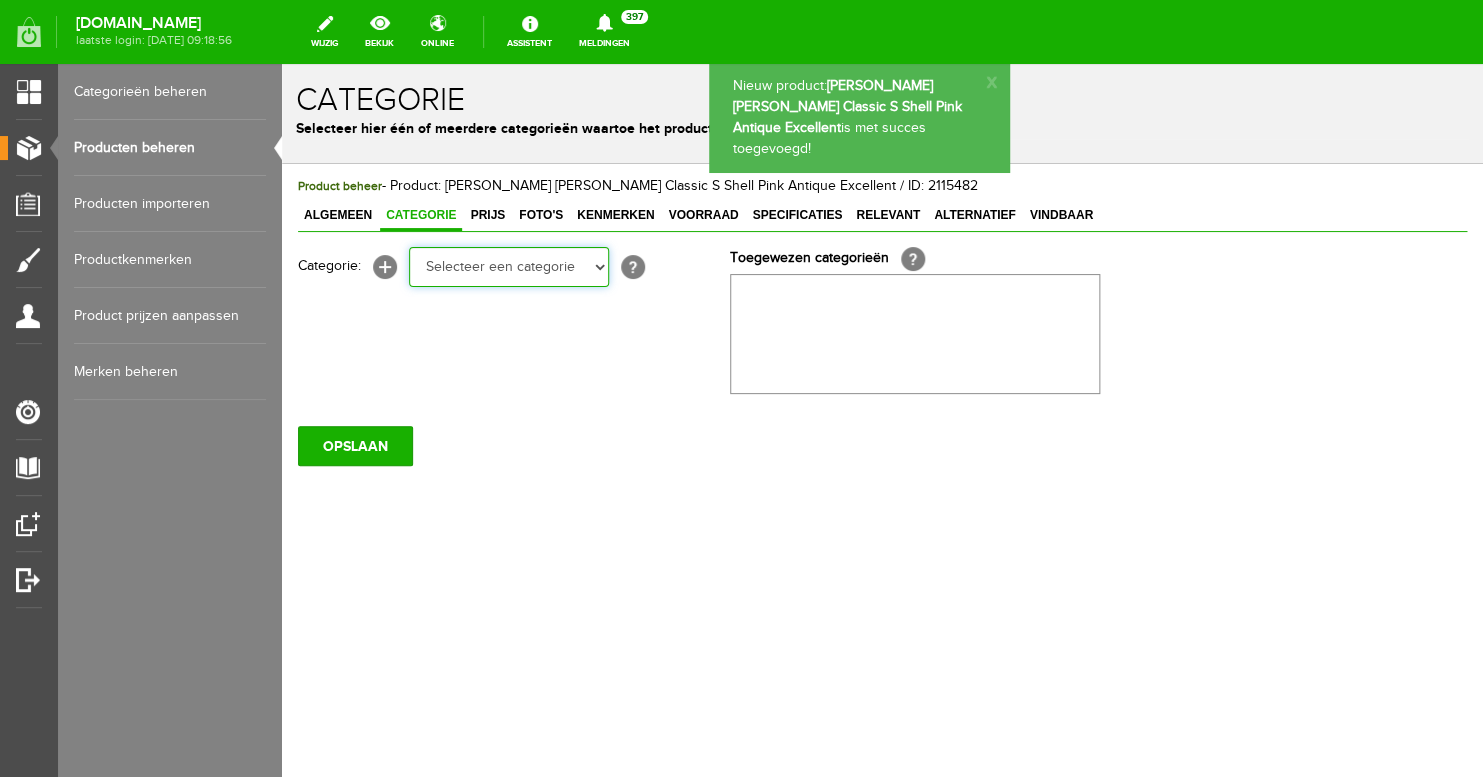 select on "87687" 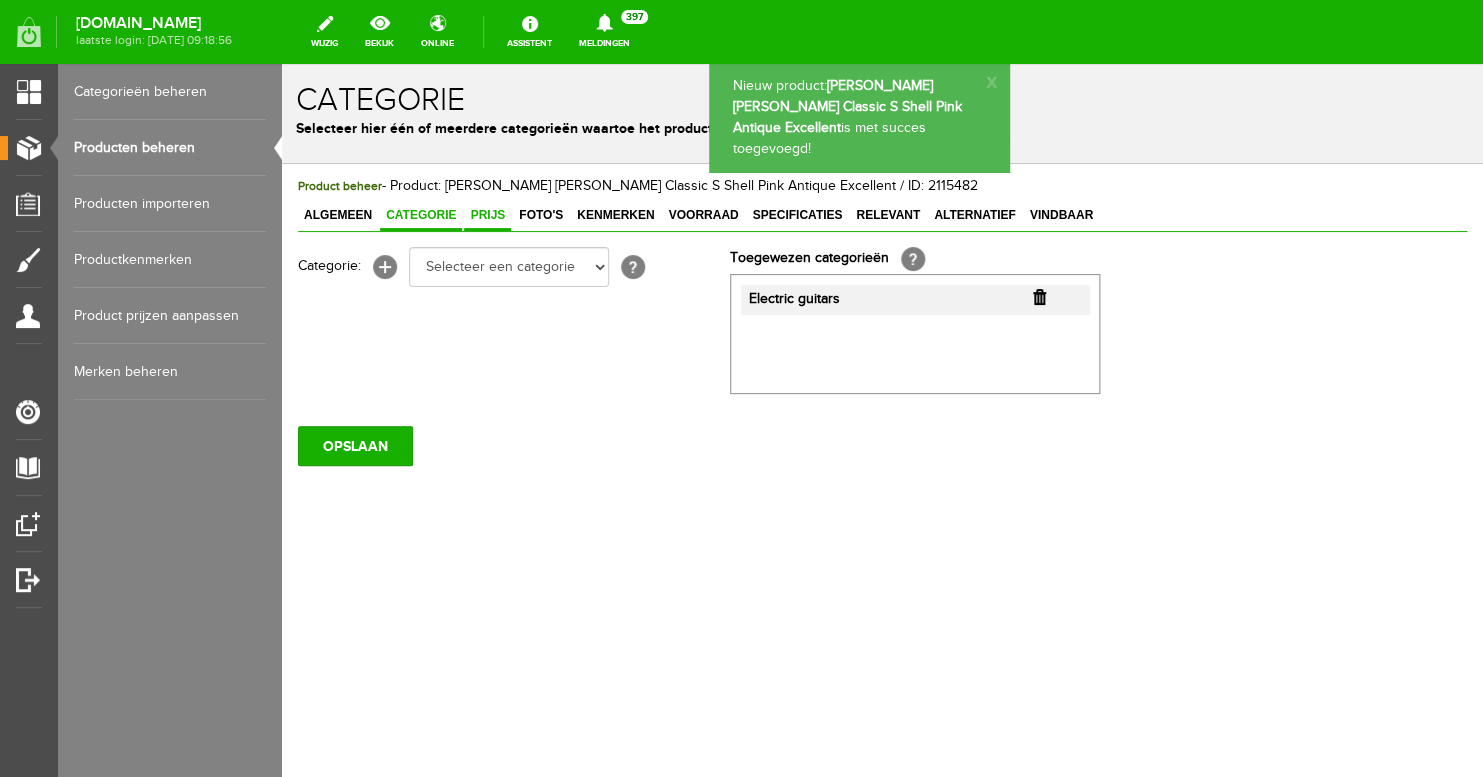 click on "Prijs" at bounding box center (487, 215) 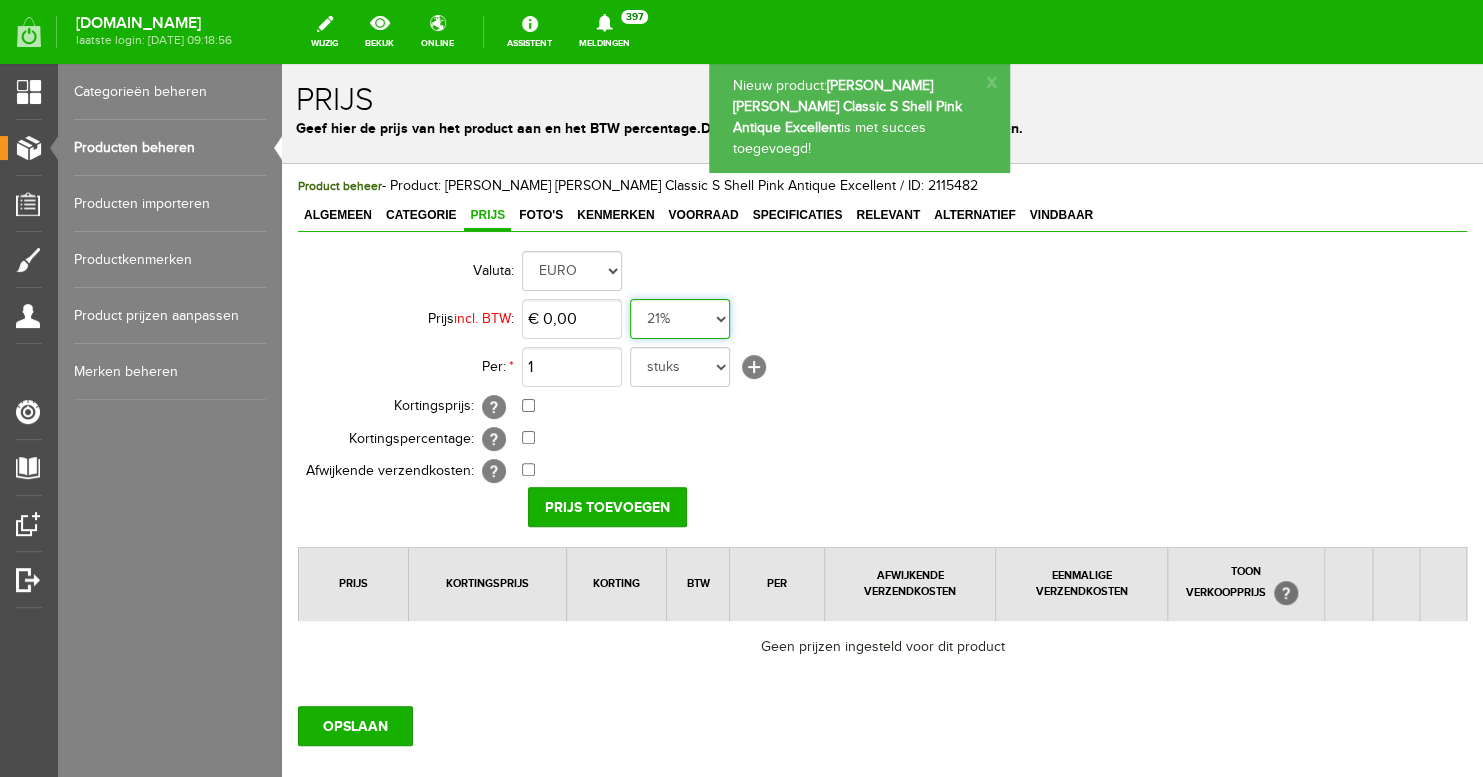 select on "0,00" 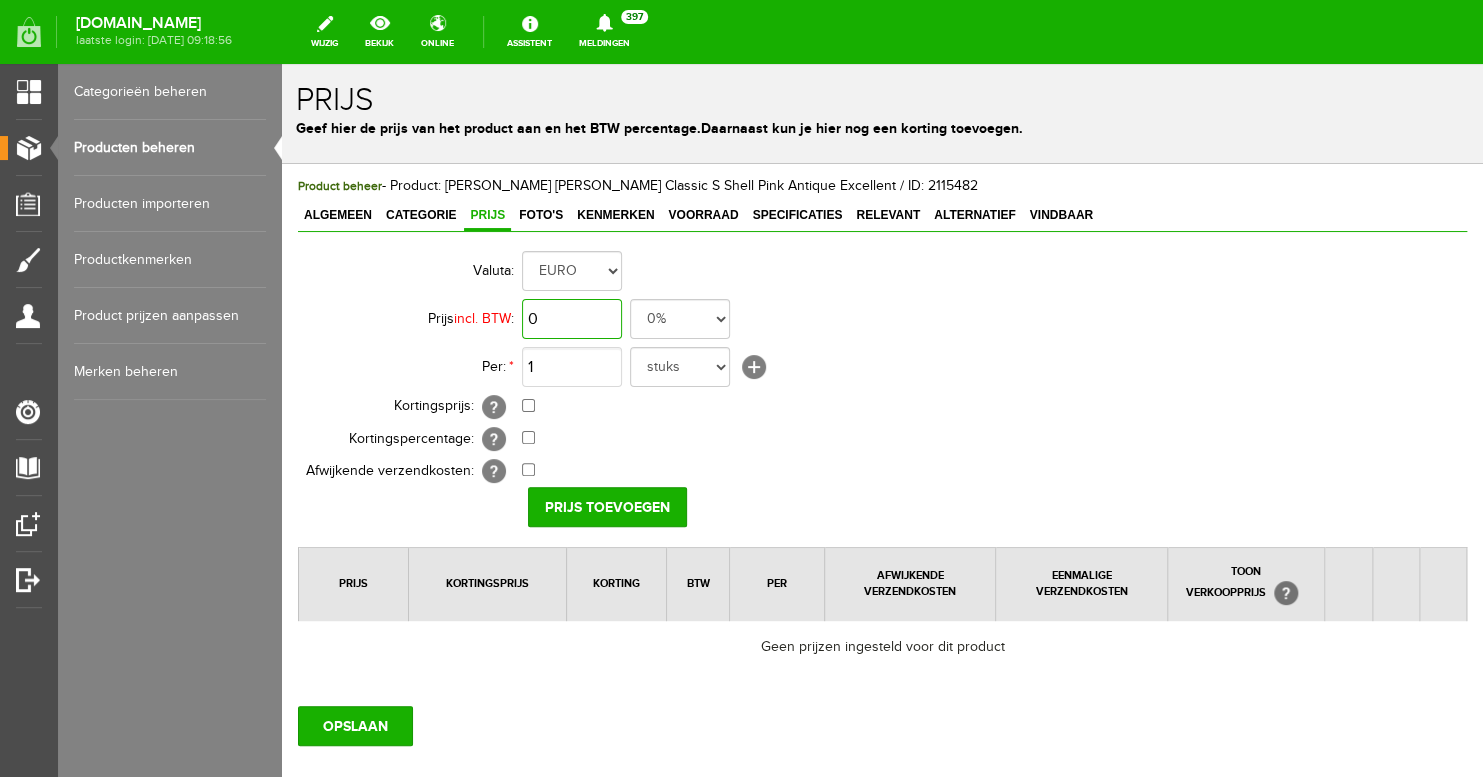 click on "0" at bounding box center [572, 319] 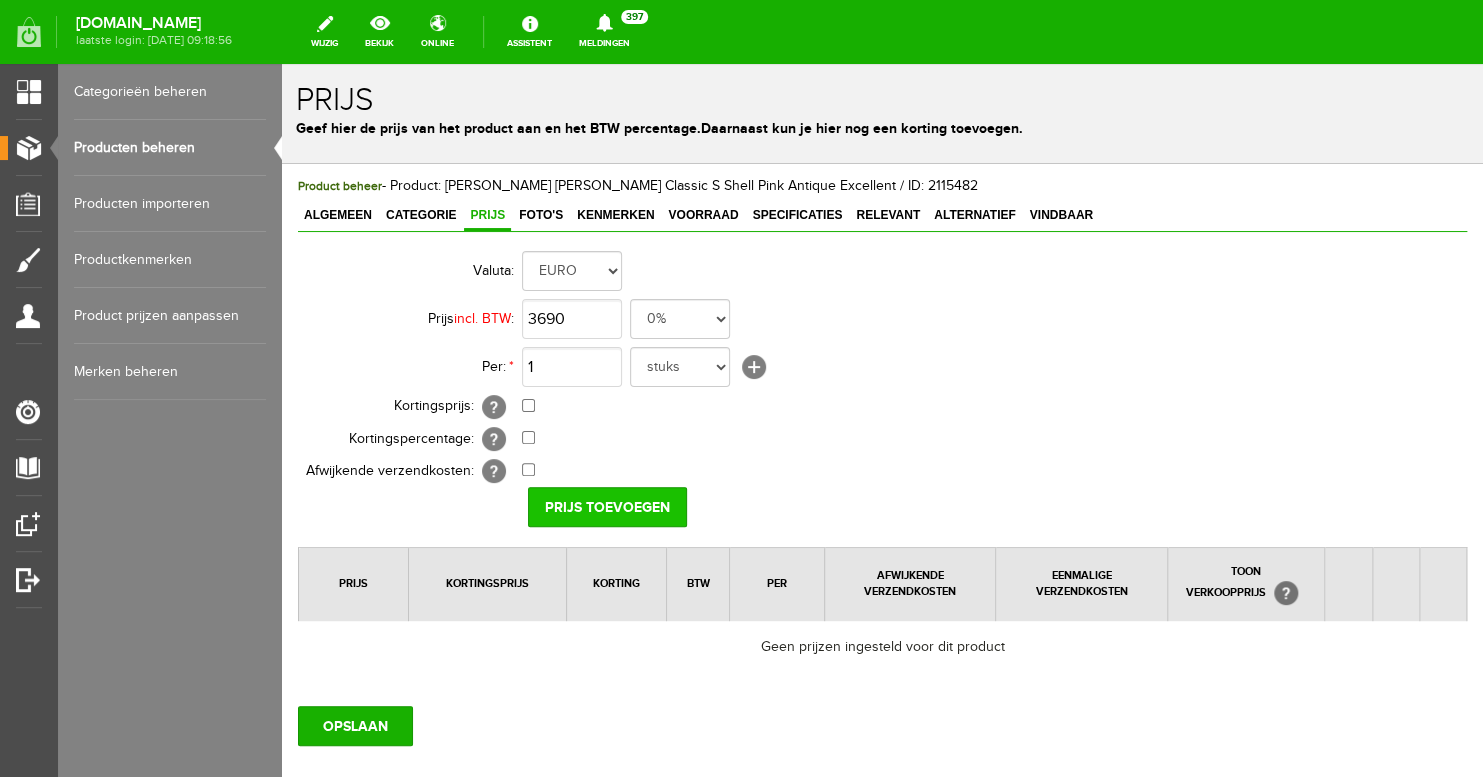 type on "€ 3.690,00" 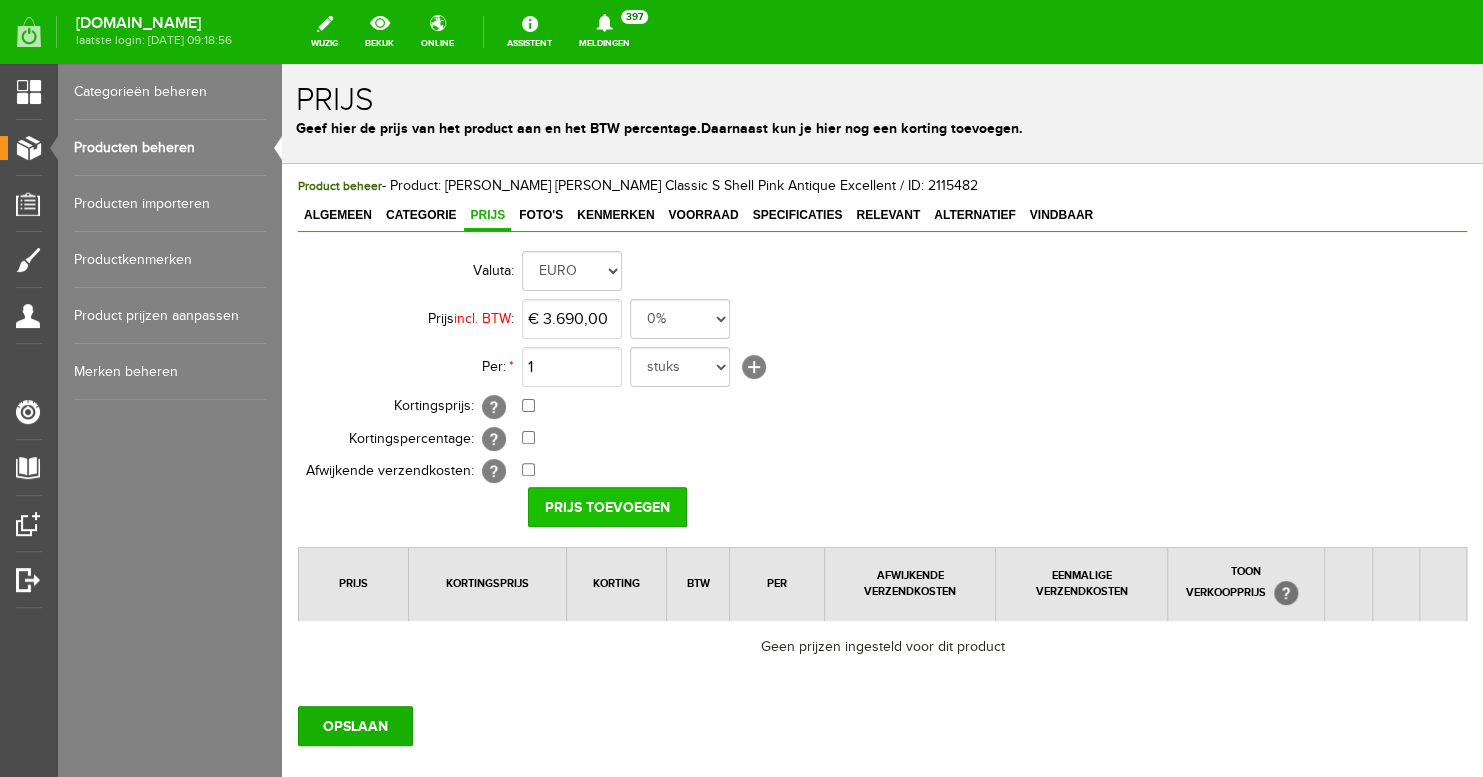 click on "Prijs toevoegen" at bounding box center [607, 507] 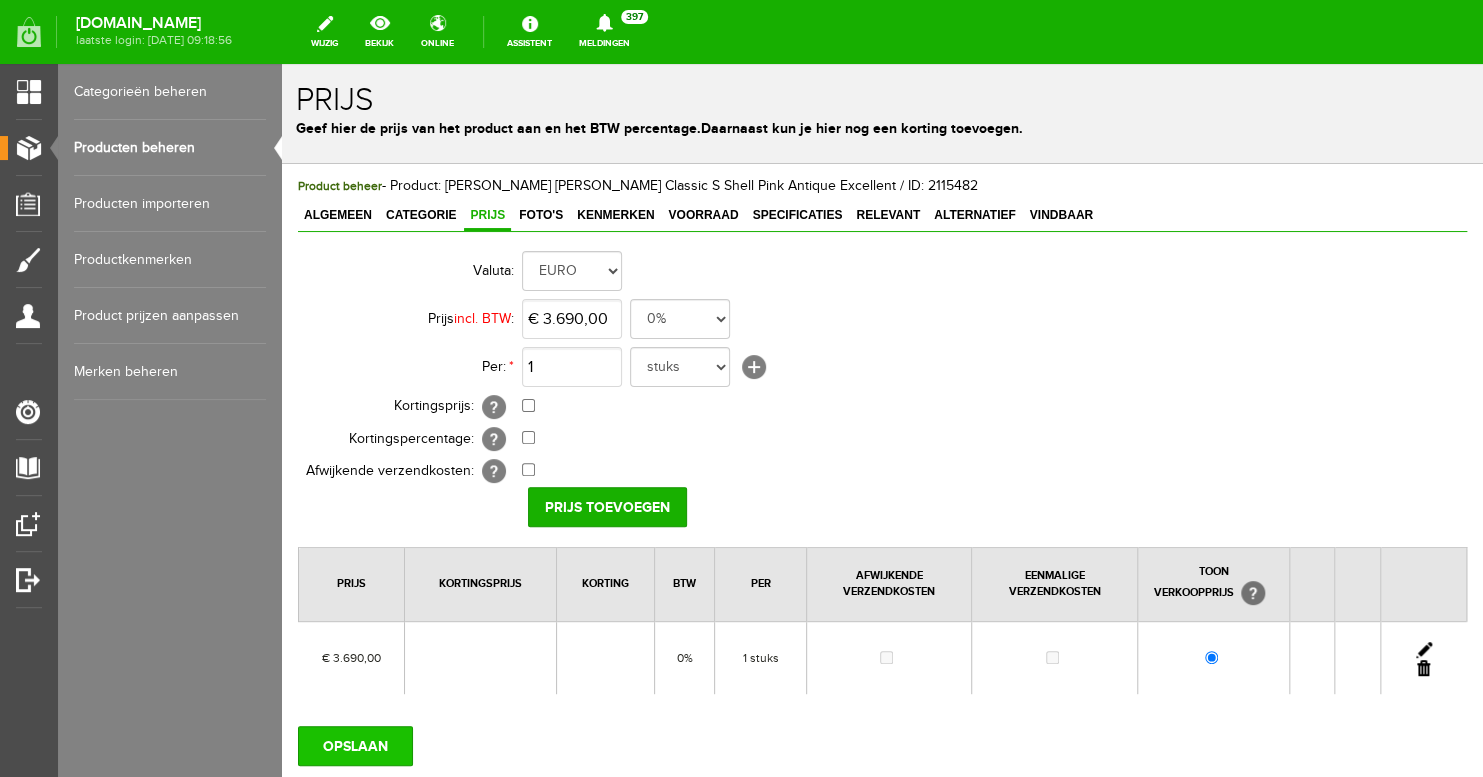 click on "OPSLAAN" at bounding box center (355, 746) 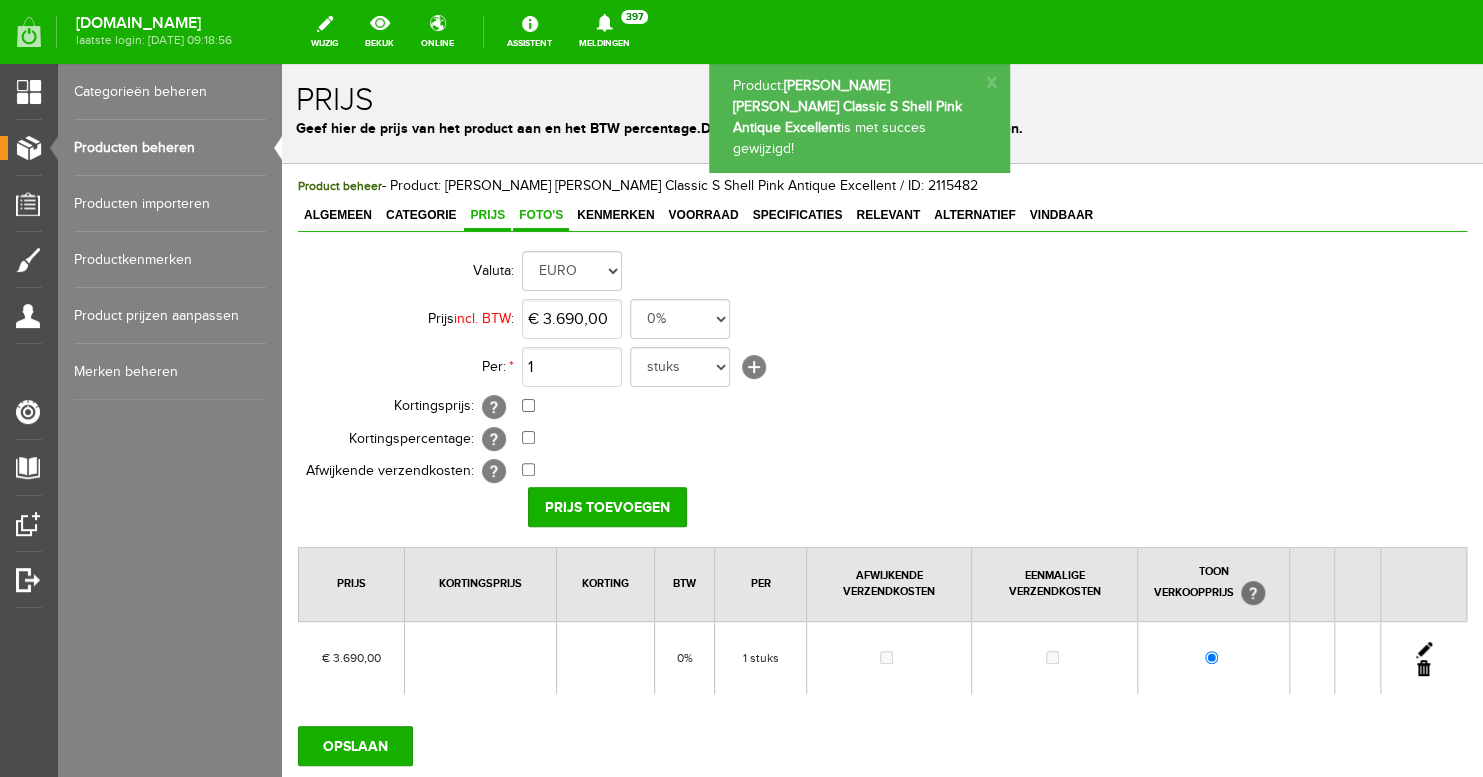 click on "Foto's" at bounding box center [541, 215] 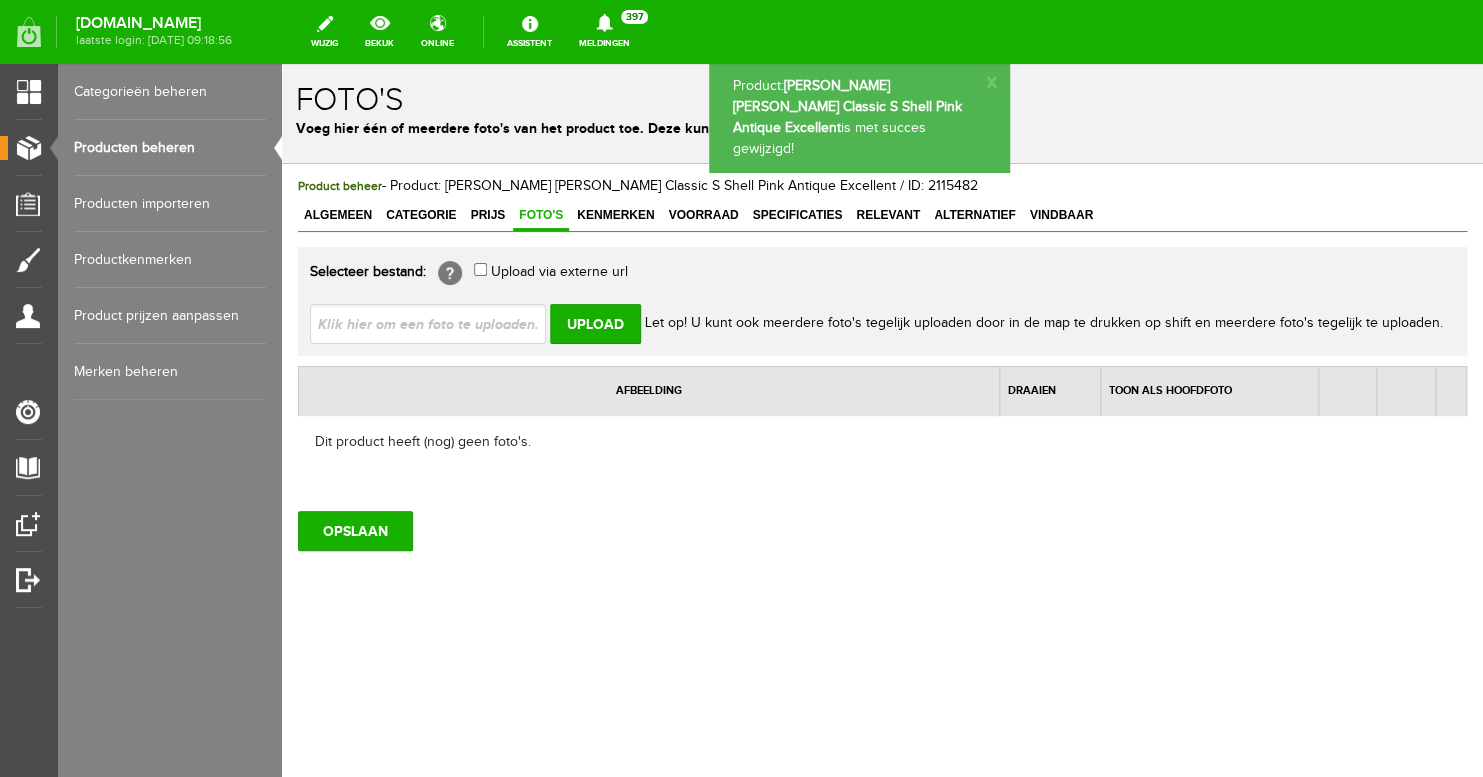 click at bounding box center [436, 323] 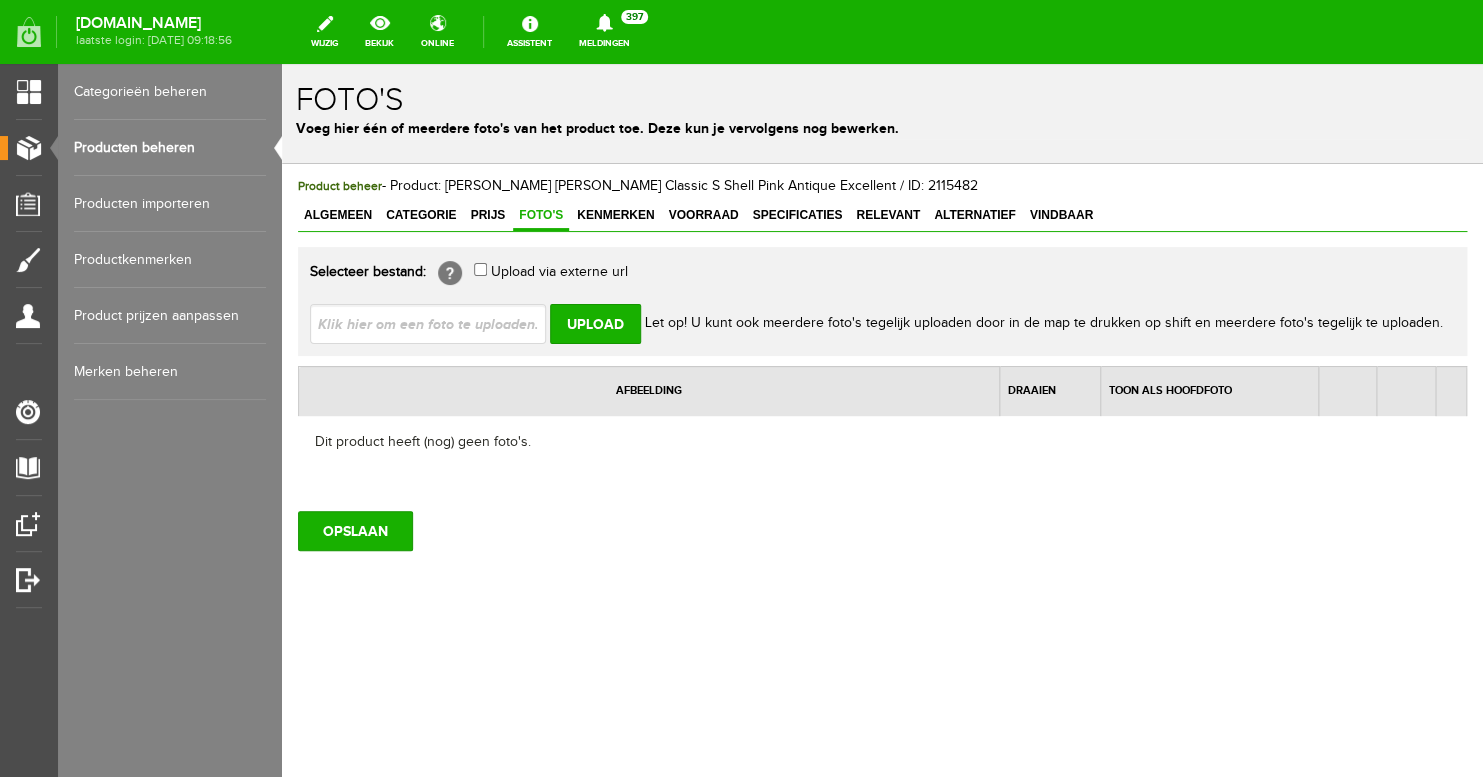 type on "C:\fakepath\IMG_1954.JPG" 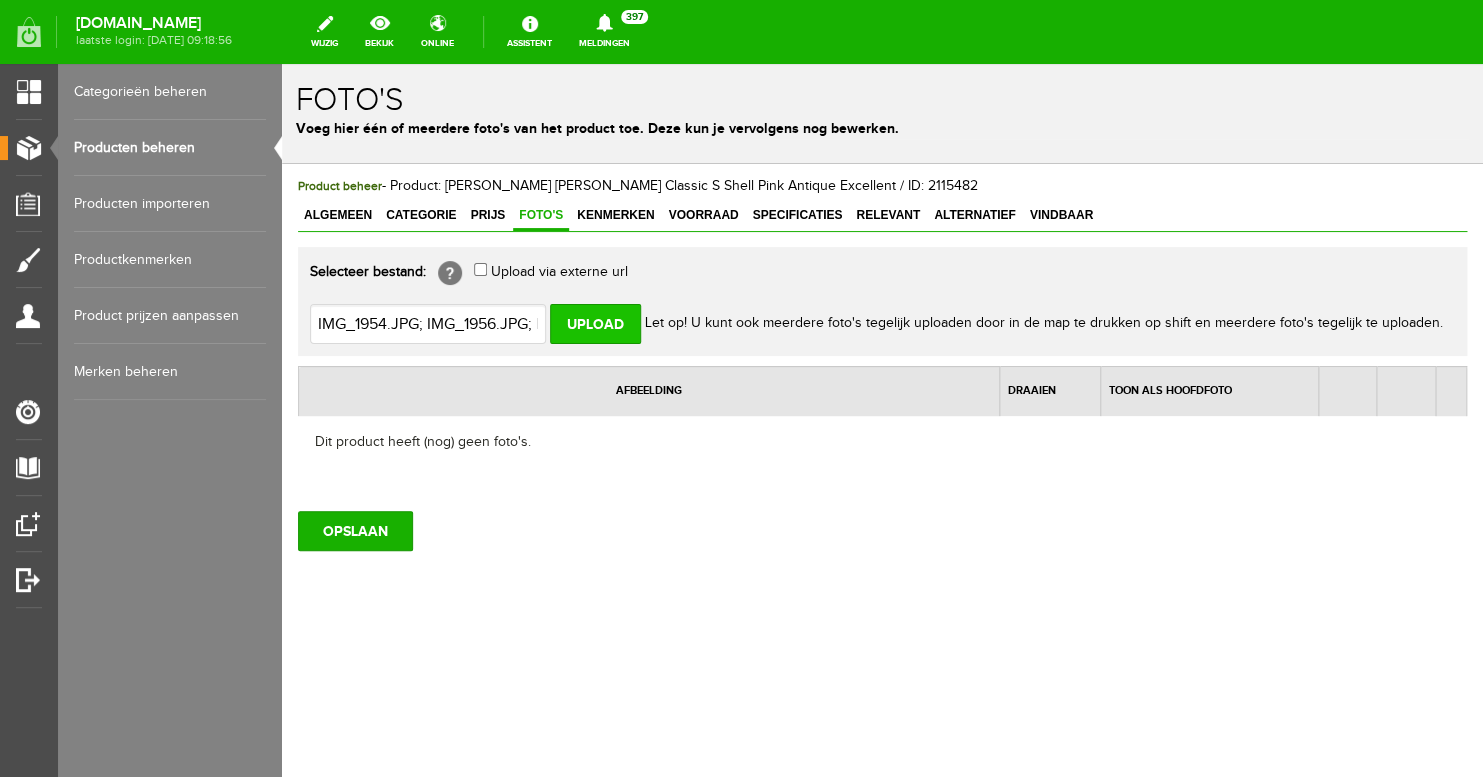 click on "Upload" at bounding box center [595, 324] 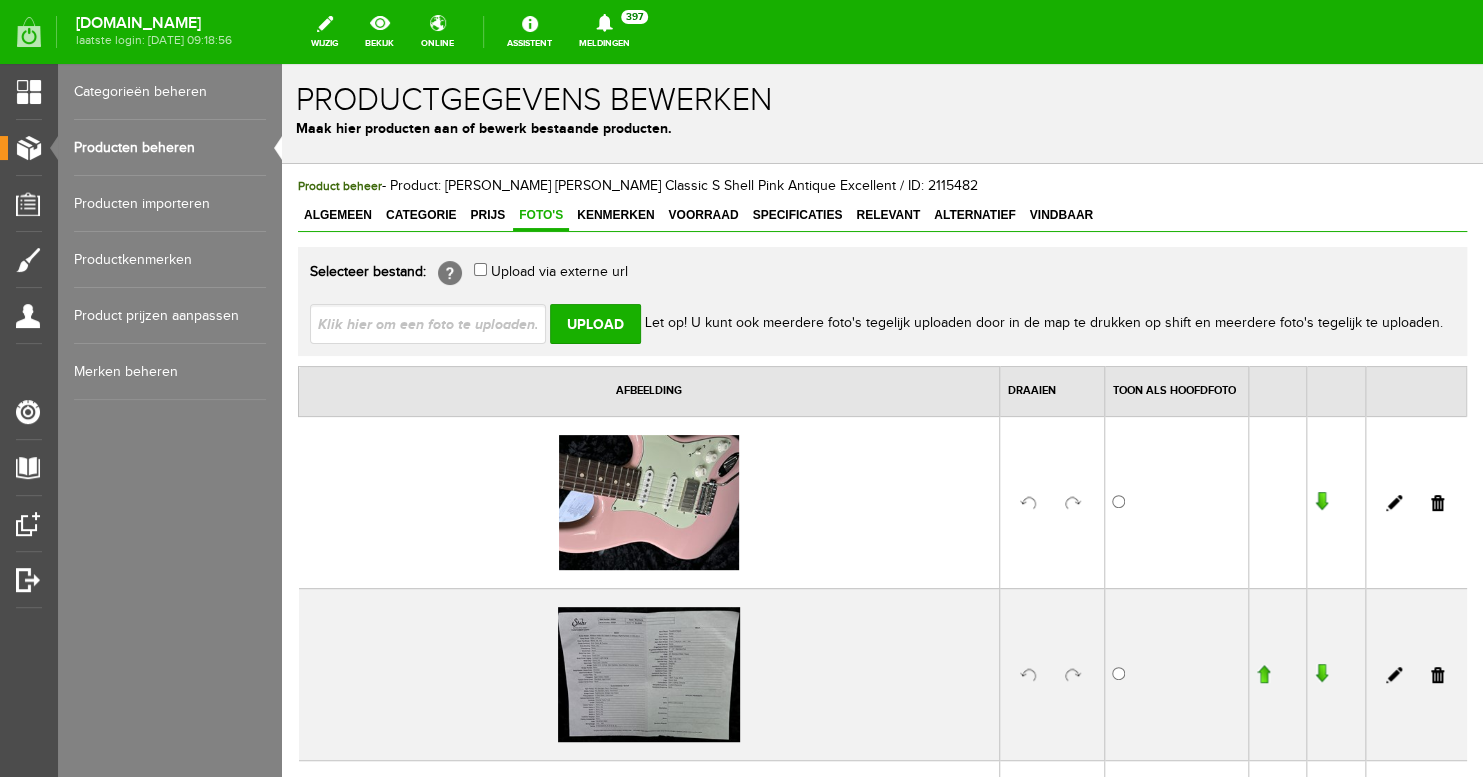 scroll, scrollTop: 0, scrollLeft: 0, axis: both 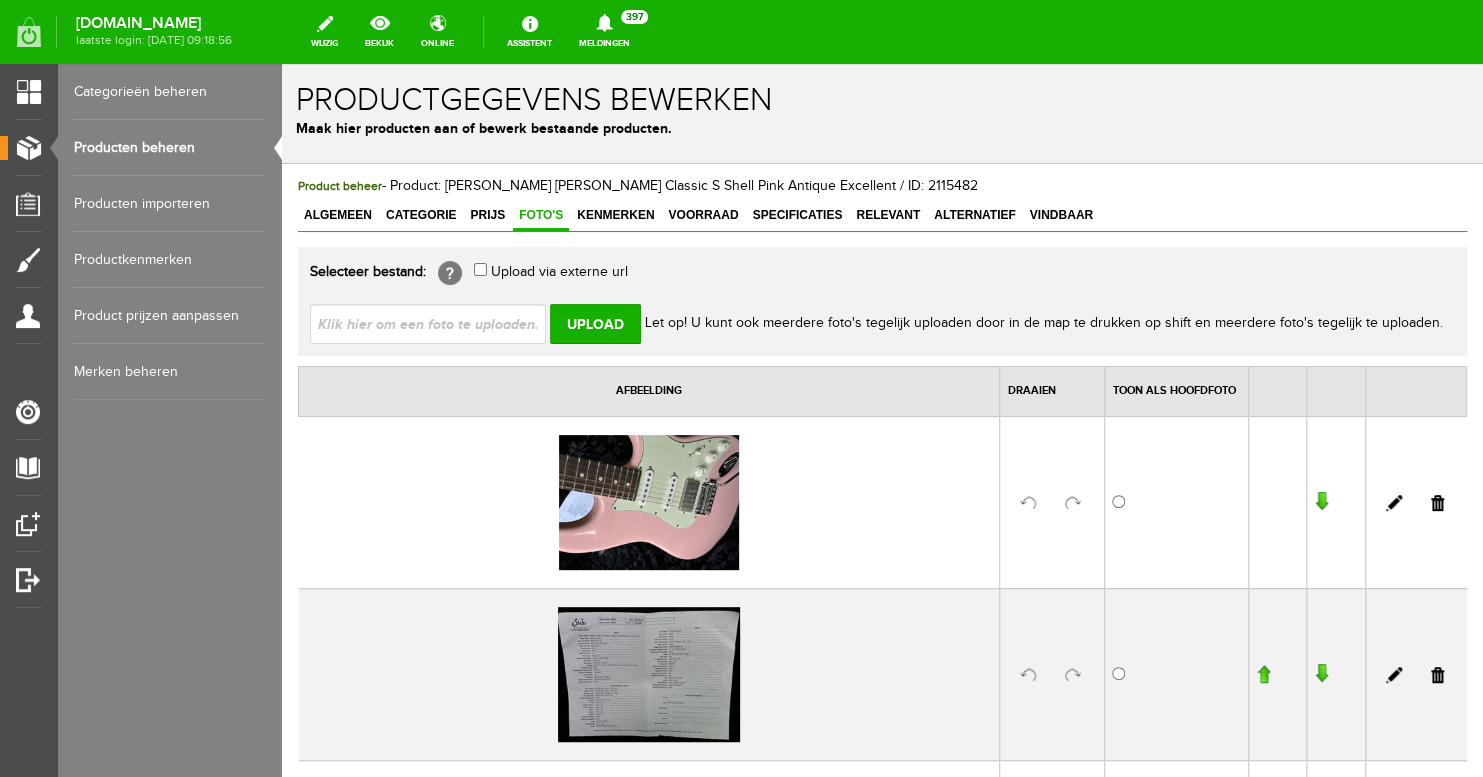 click at bounding box center (1051, 502) 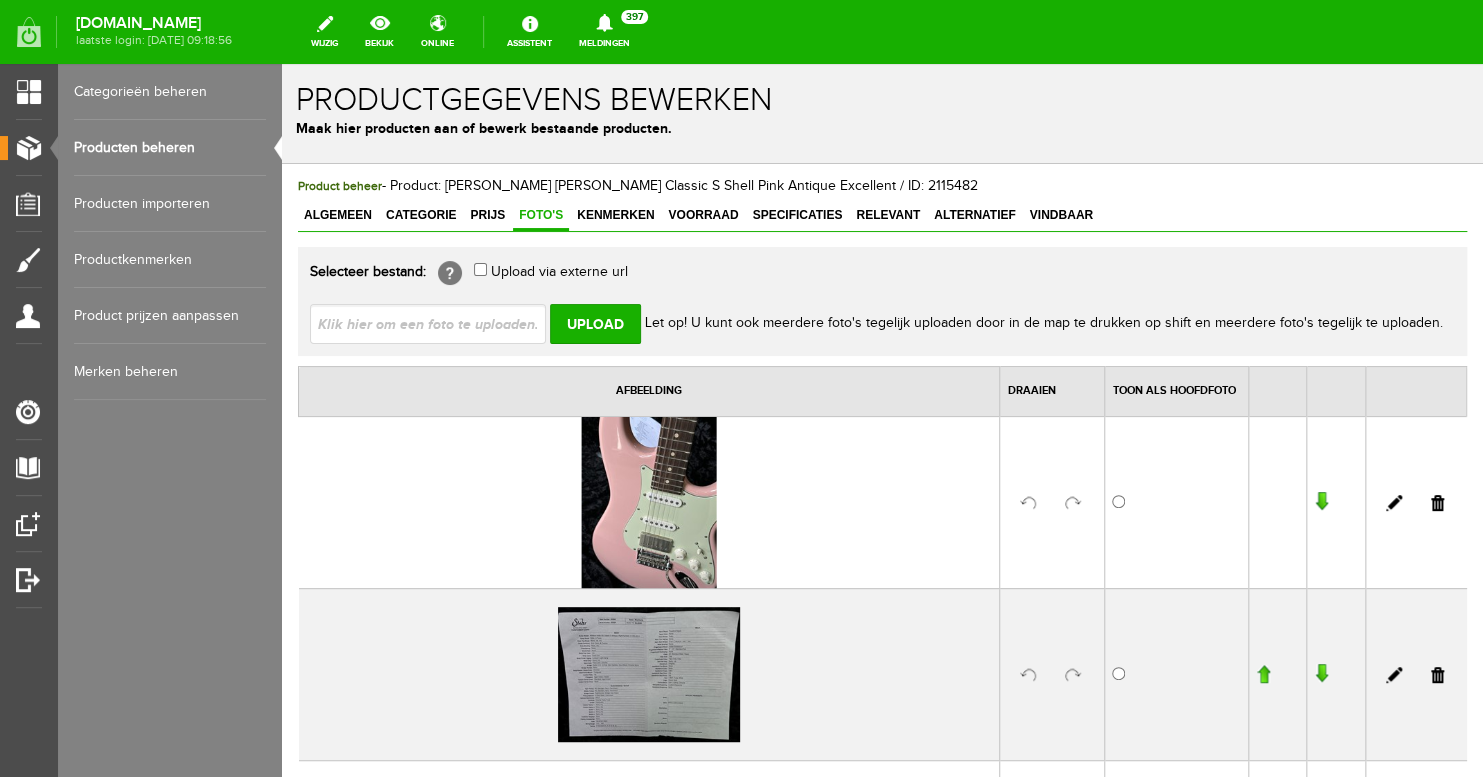 click at bounding box center [436, 323] 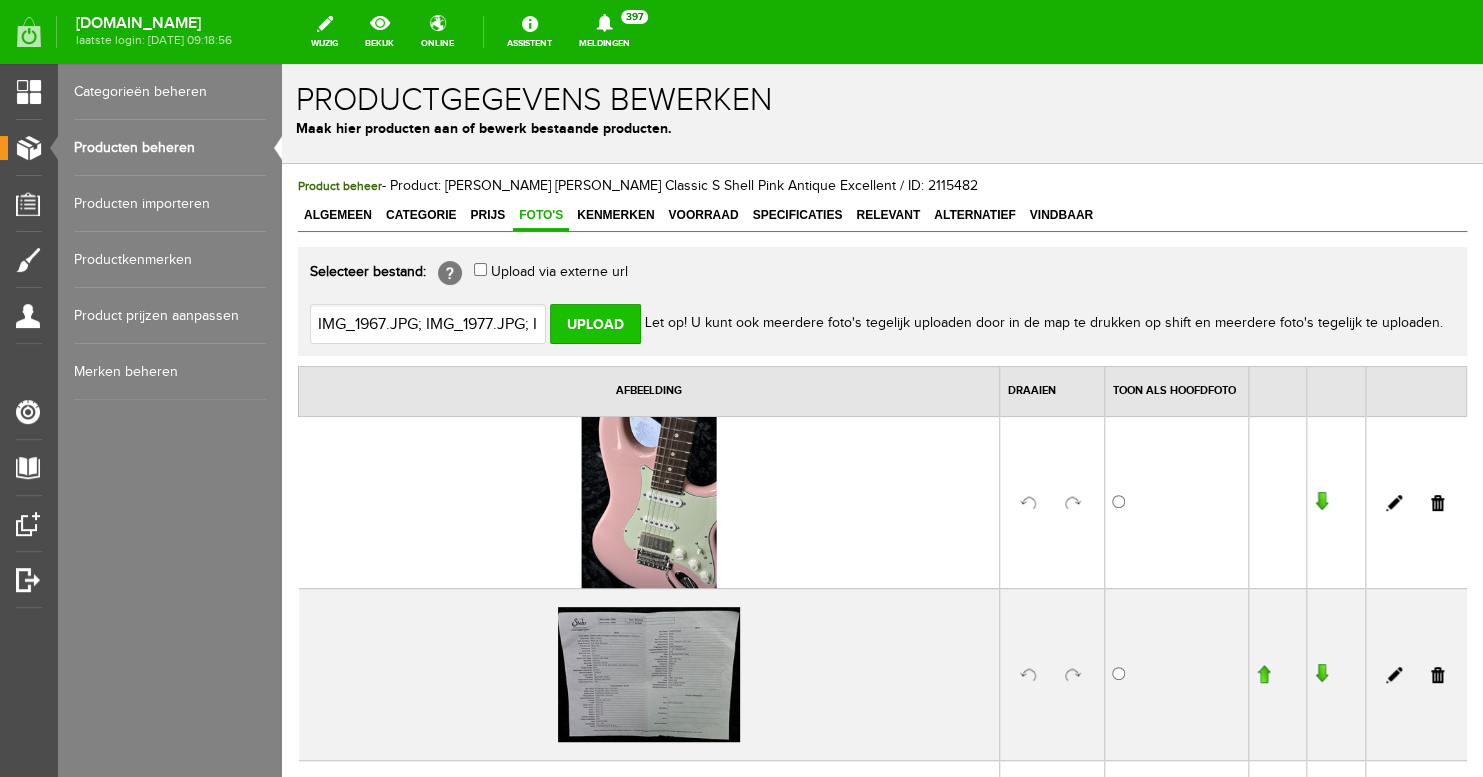 click on "Upload" at bounding box center (595, 324) 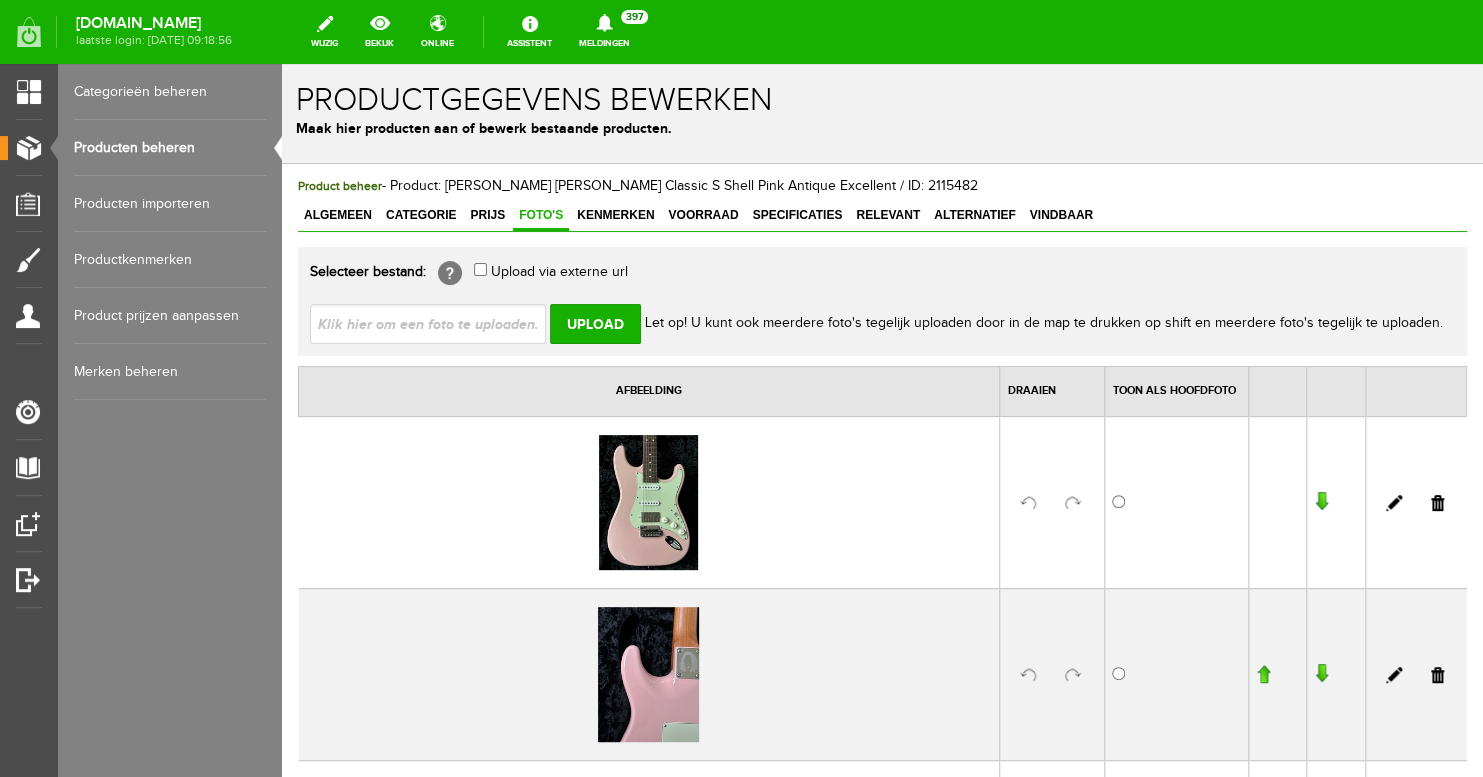 scroll, scrollTop: 0, scrollLeft: 0, axis: both 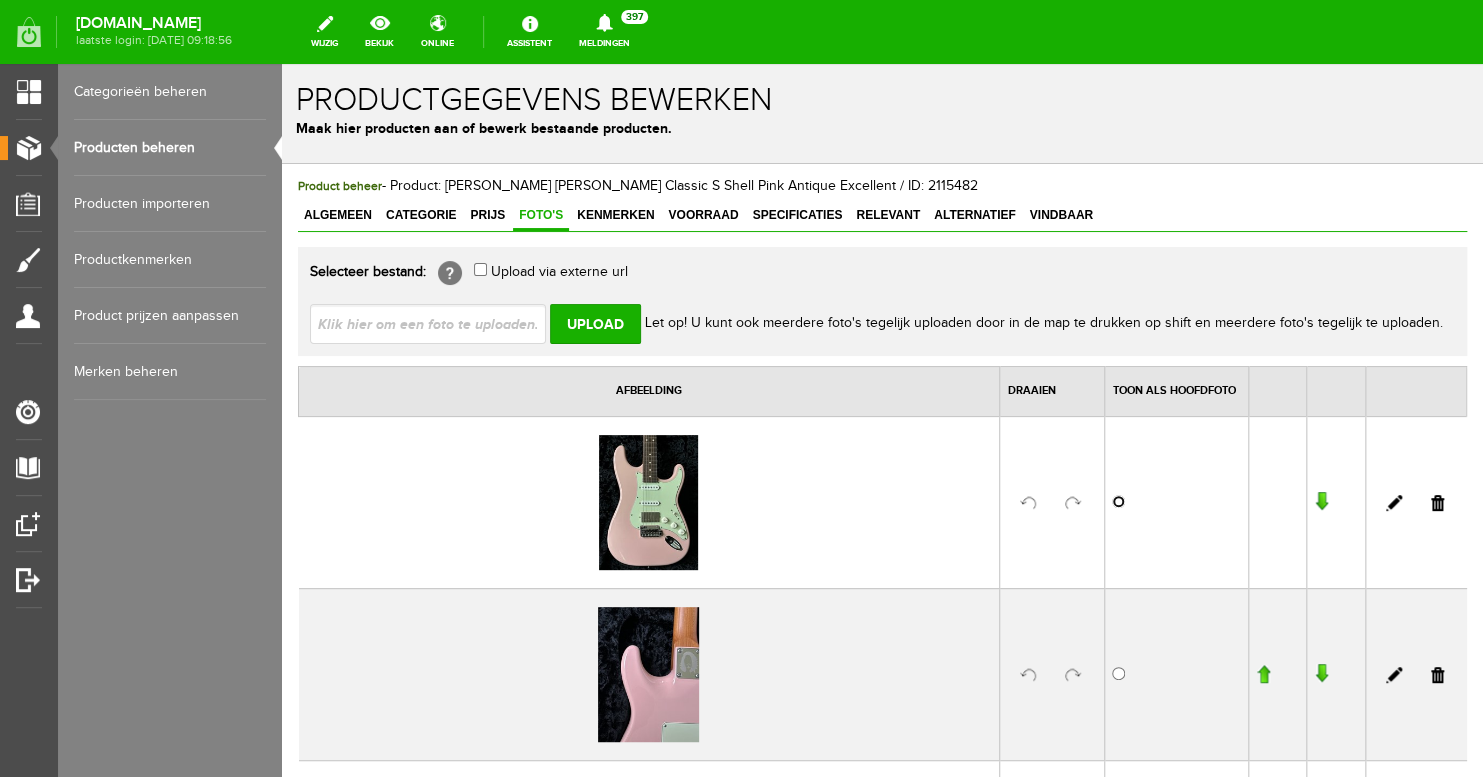 click at bounding box center [1118, 501] 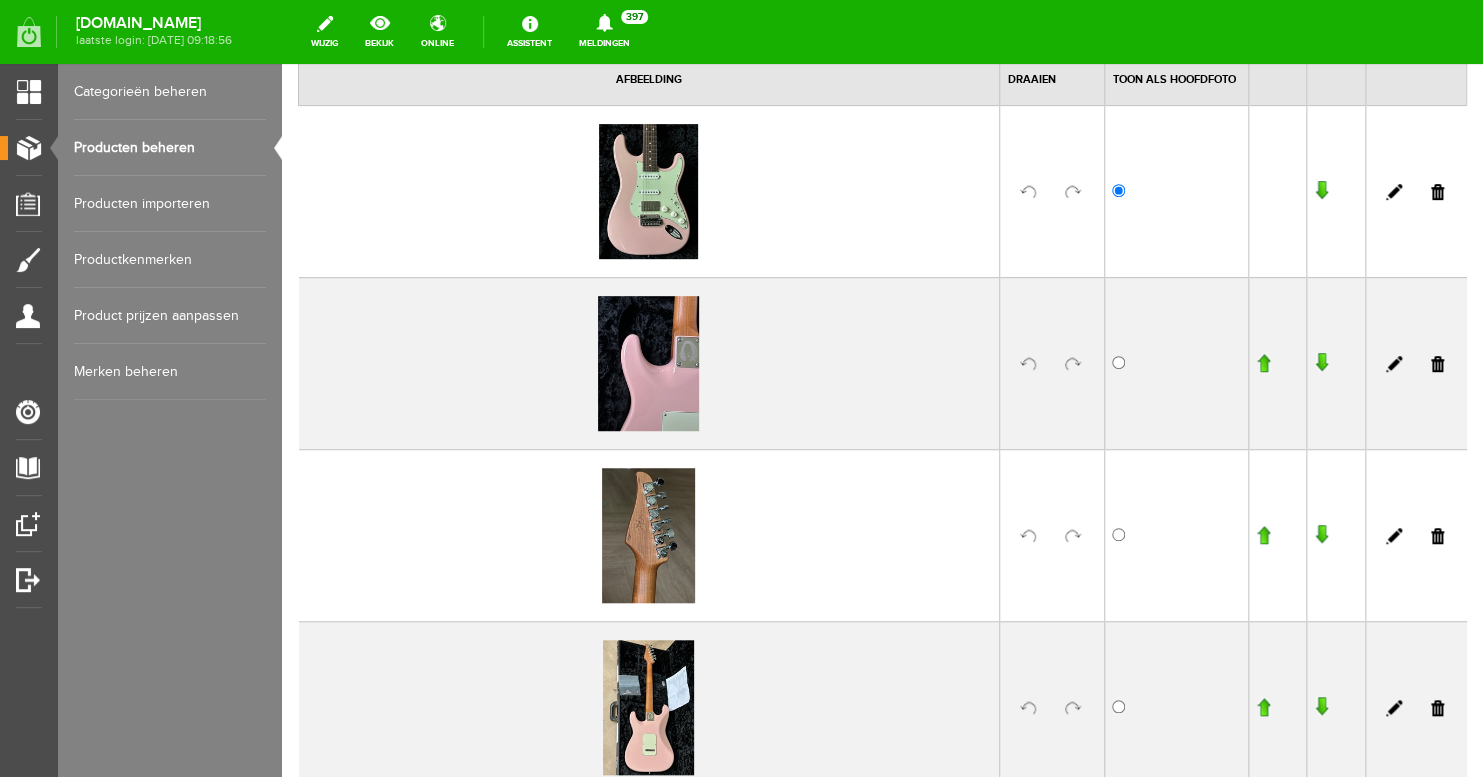 scroll, scrollTop: 320, scrollLeft: 0, axis: vertical 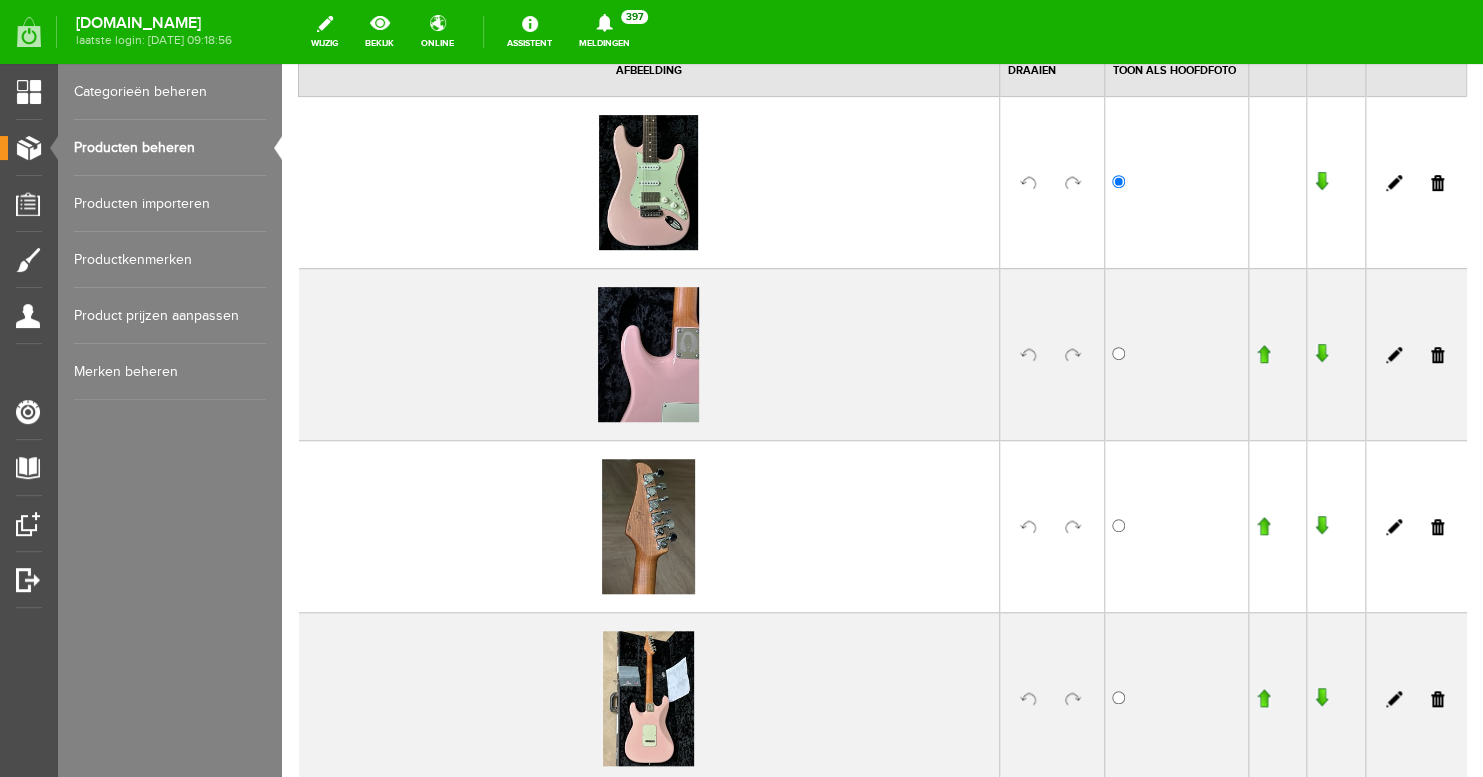 click at bounding box center (1263, 526) 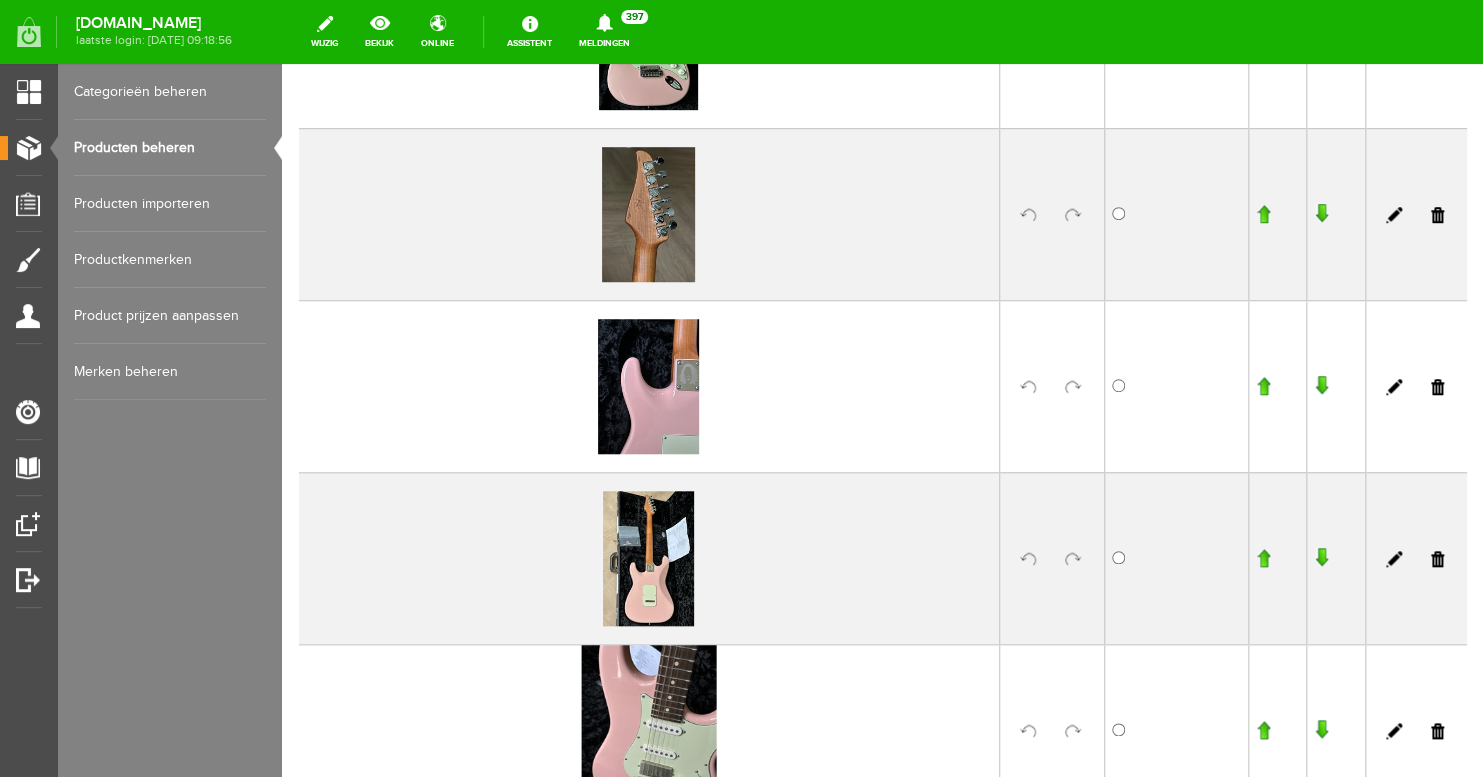 scroll, scrollTop: 608, scrollLeft: 0, axis: vertical 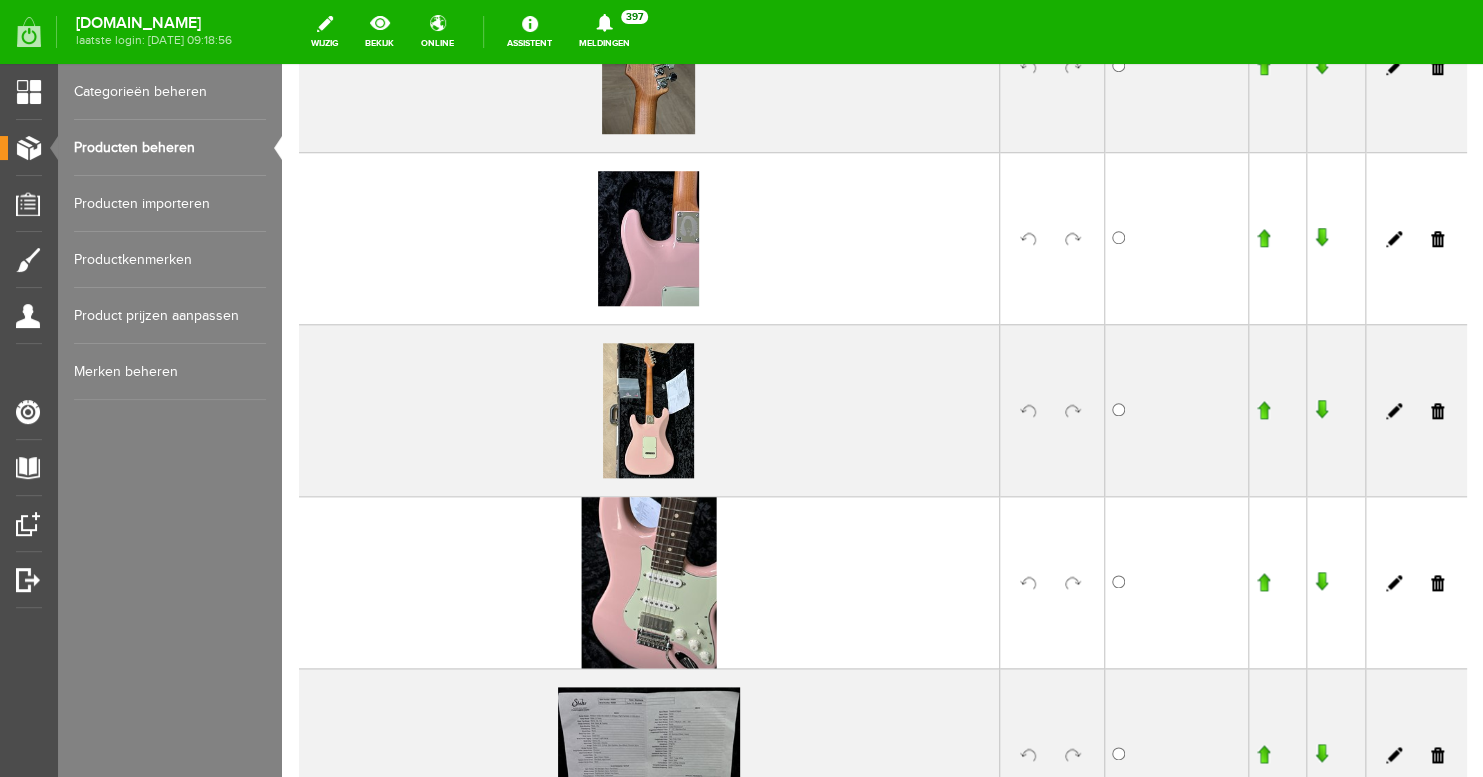 click at bounding box center (1263, 582) 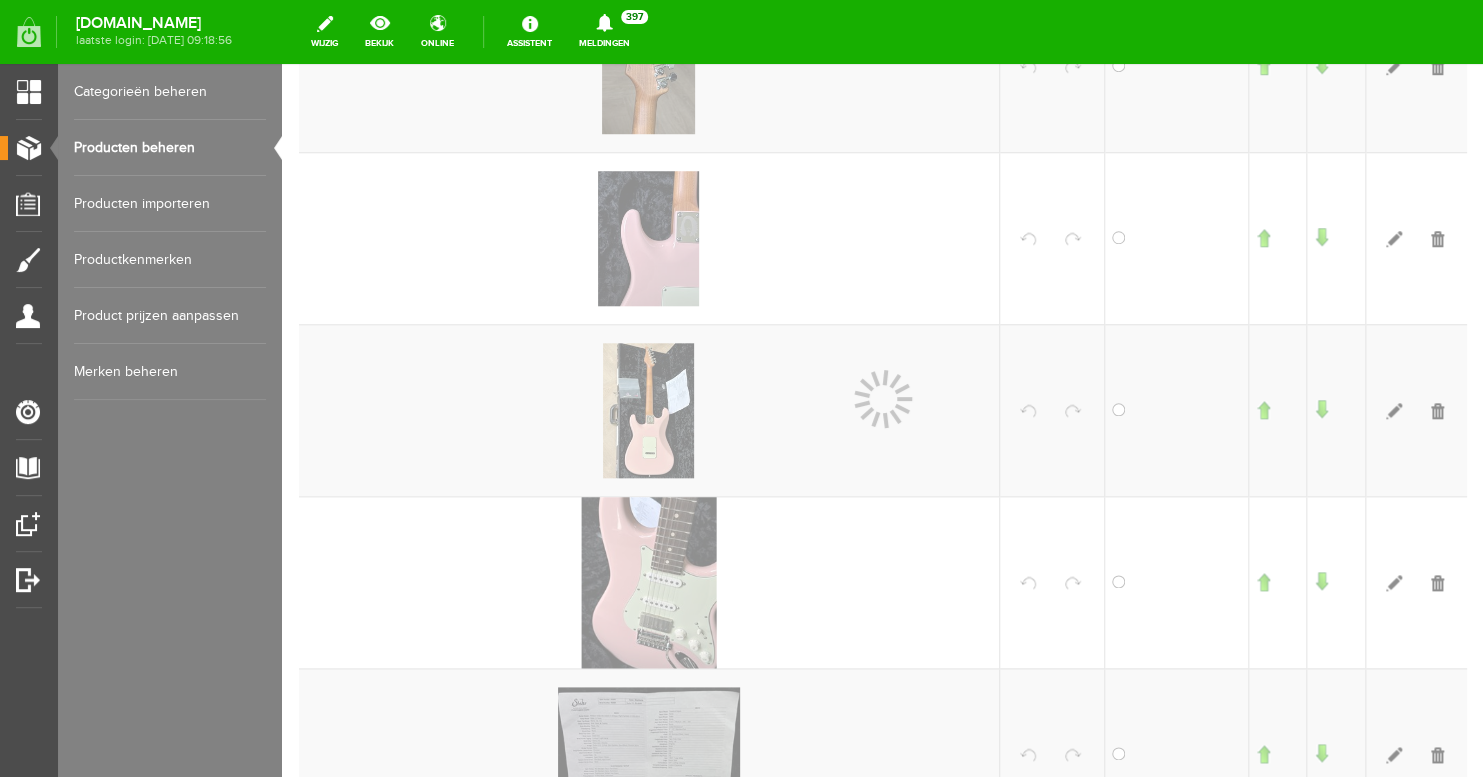 scroll, scrollTop: 609, scrollLeft: 0, axis: vertical 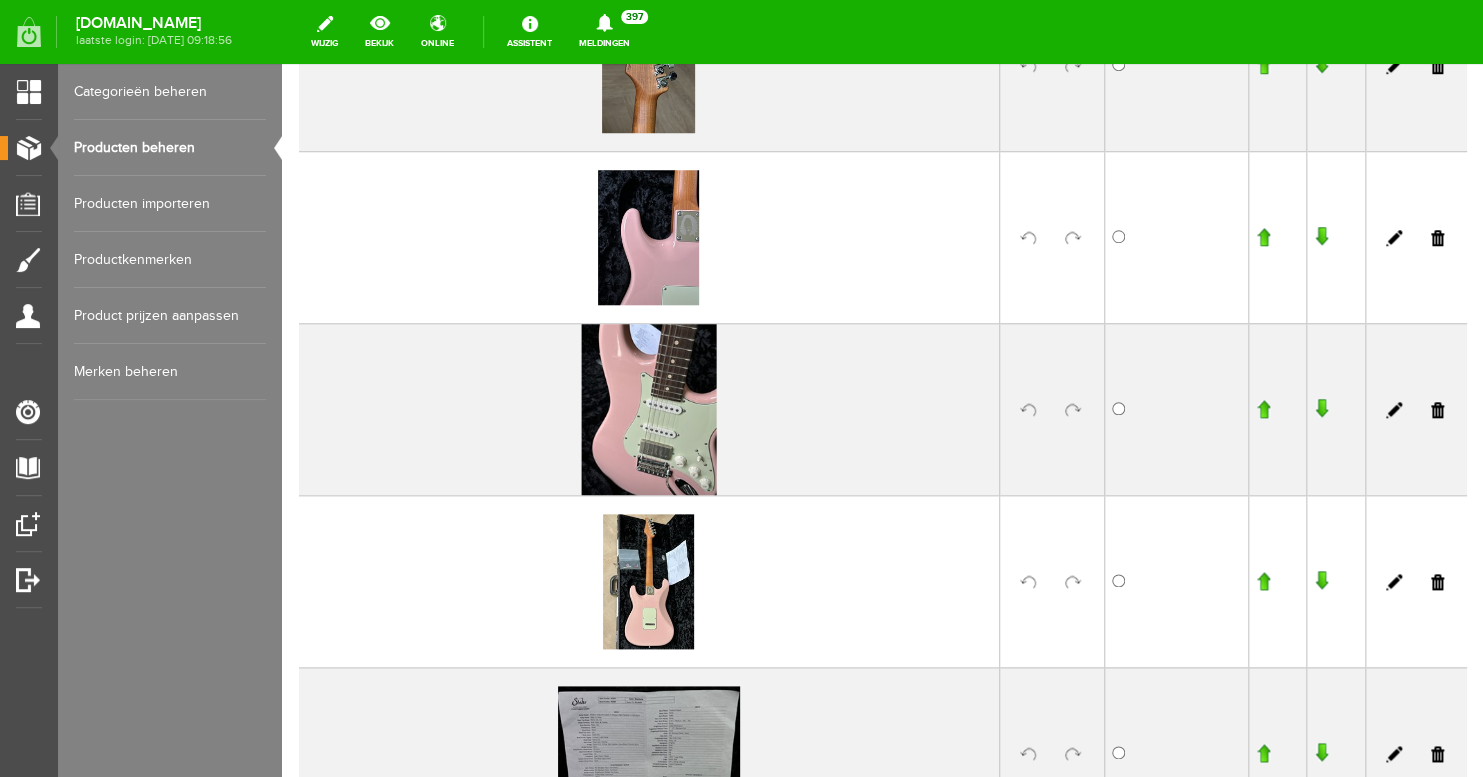 click at bounding box center [1263, 409] 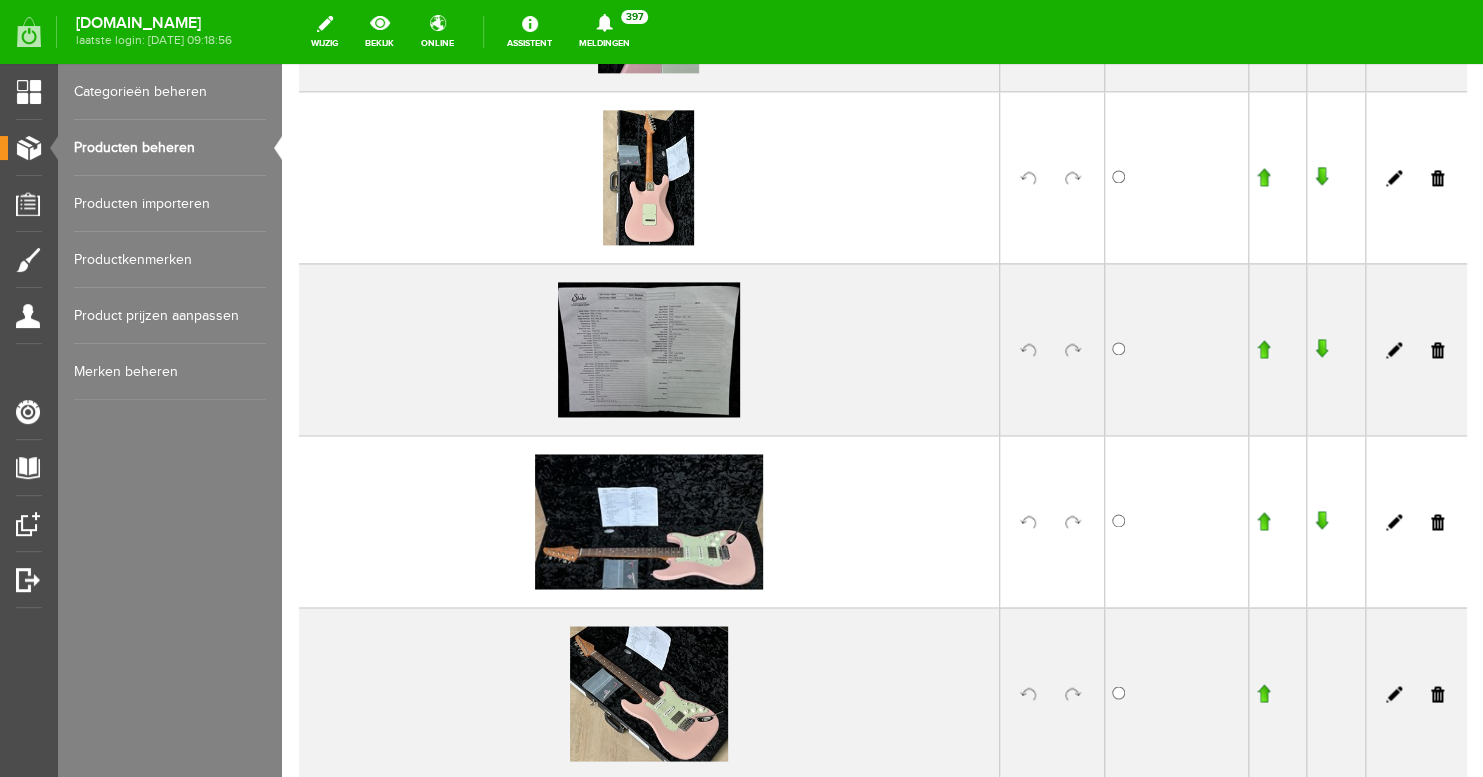 scroll, scrollTop: 1025, scrollLeft: 0, axis: vertical 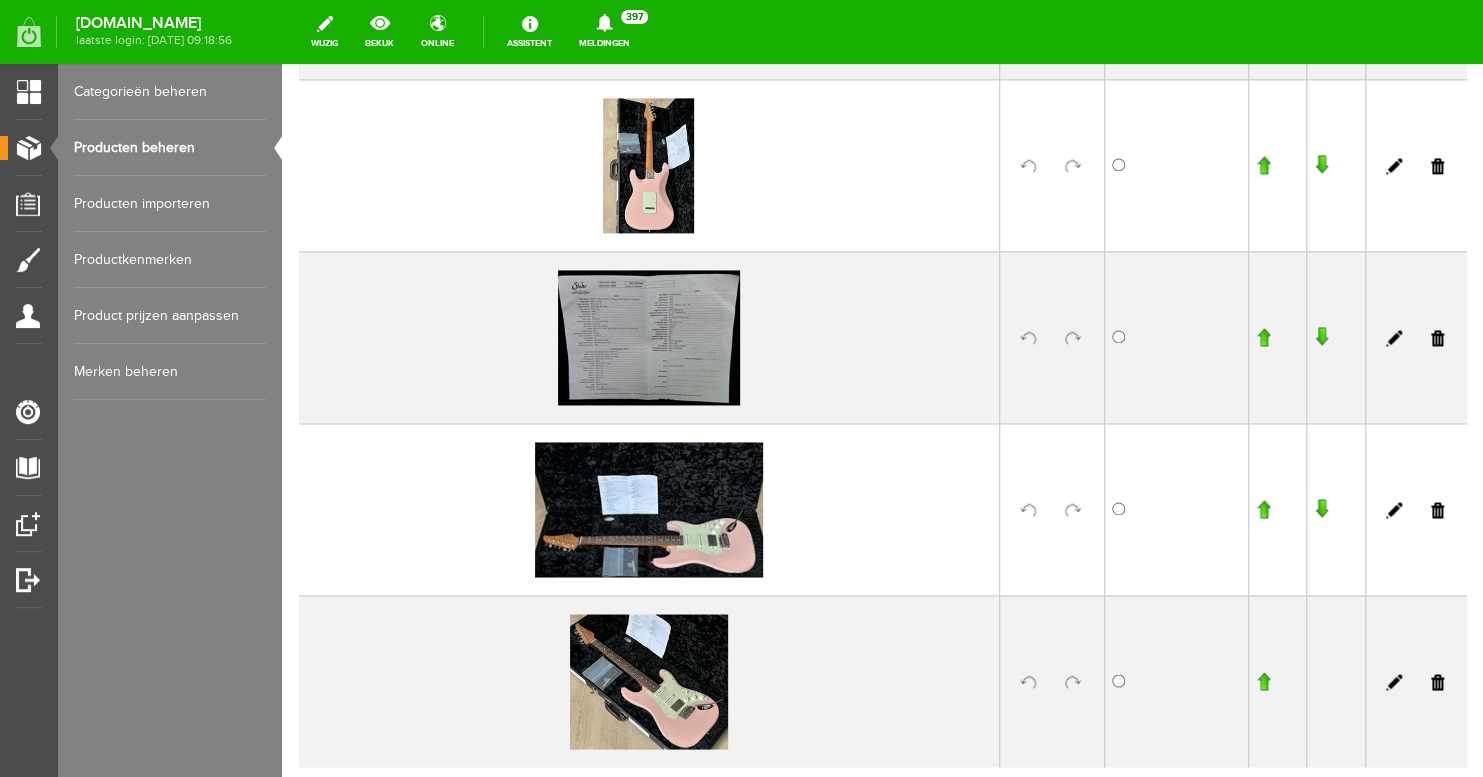 click at bounding box center [1277, 509] 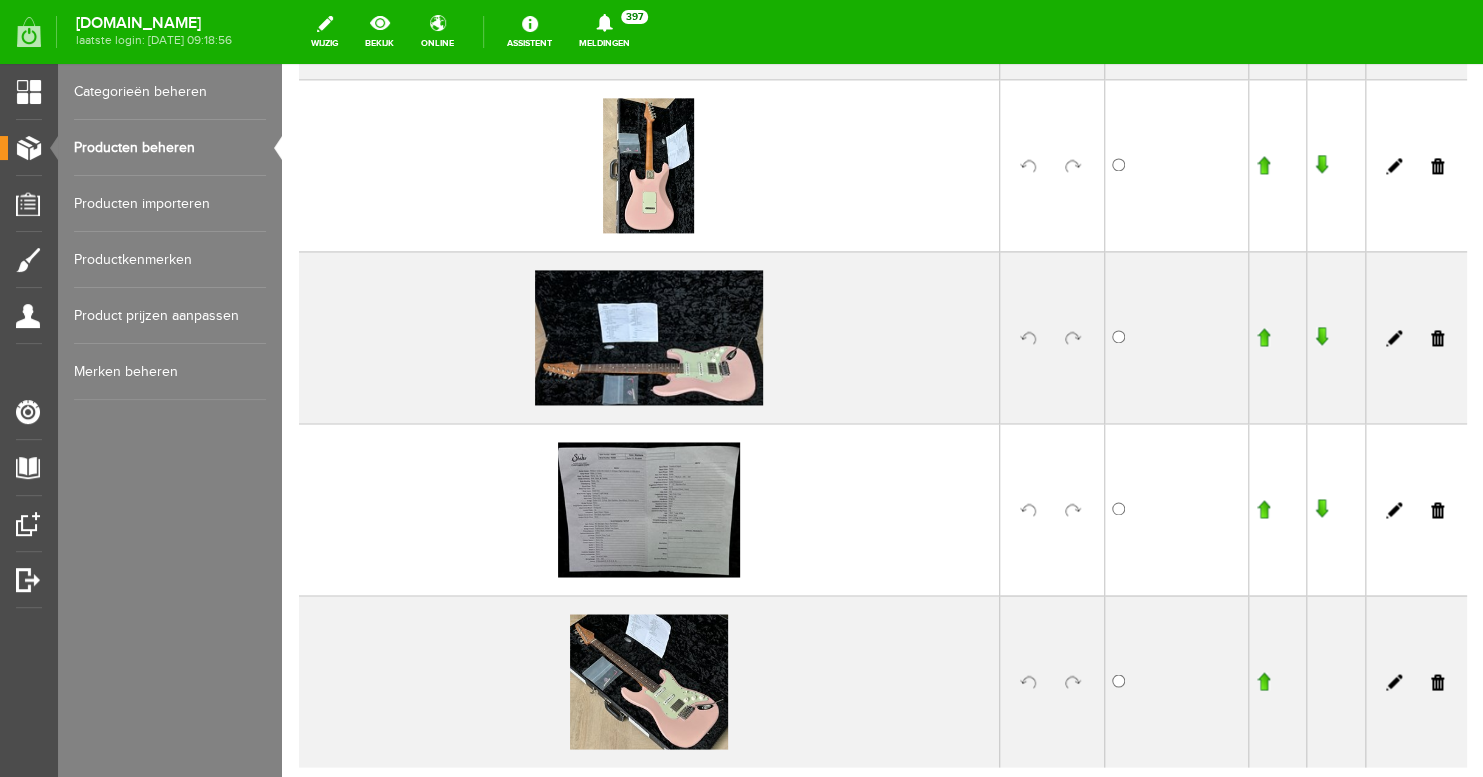 scroll, scrollTop: 1026, scrollLeft: 0, axis: vertical 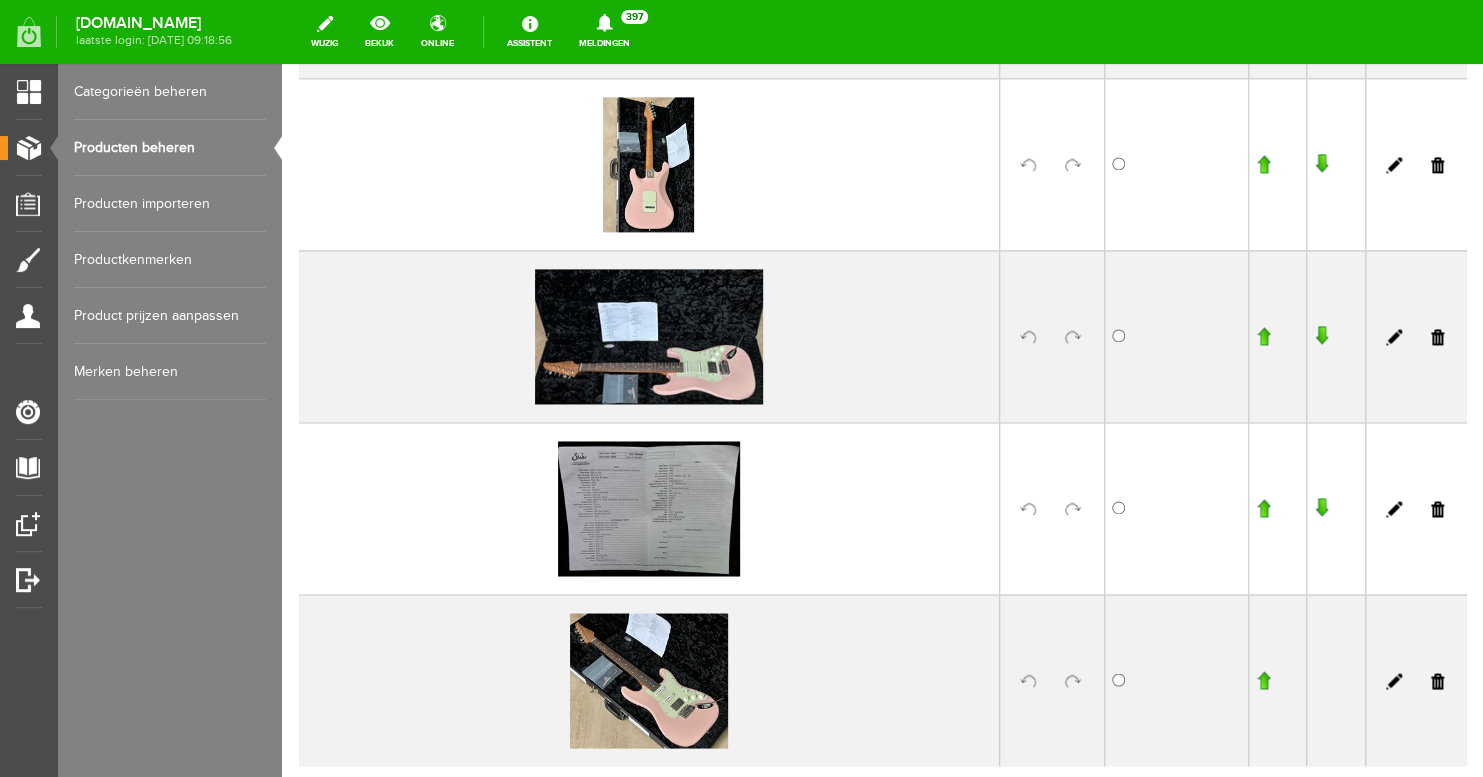 click at bounding box center (1263, 336) 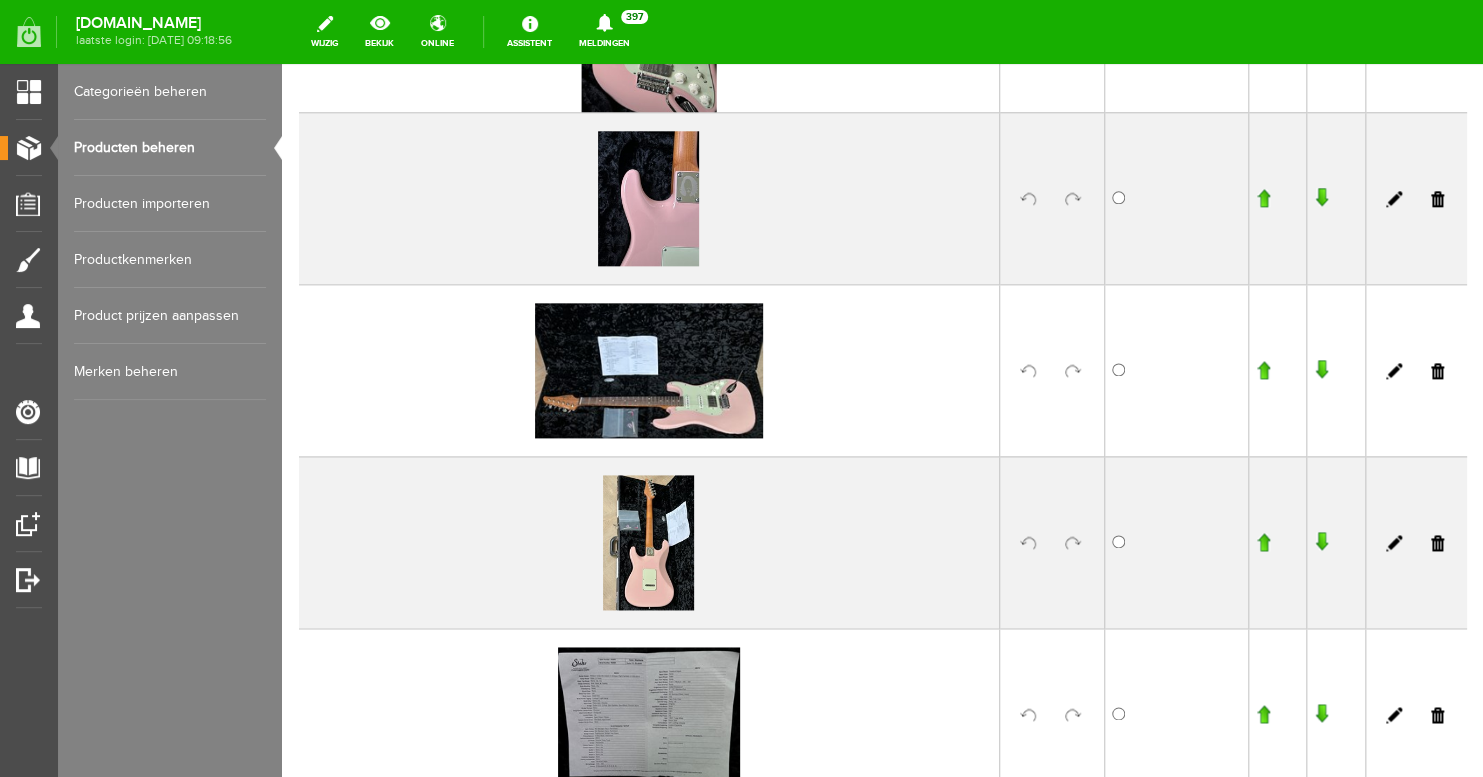 scroll, scrollTop: 819, scrollLeft: 0, axis: vertical 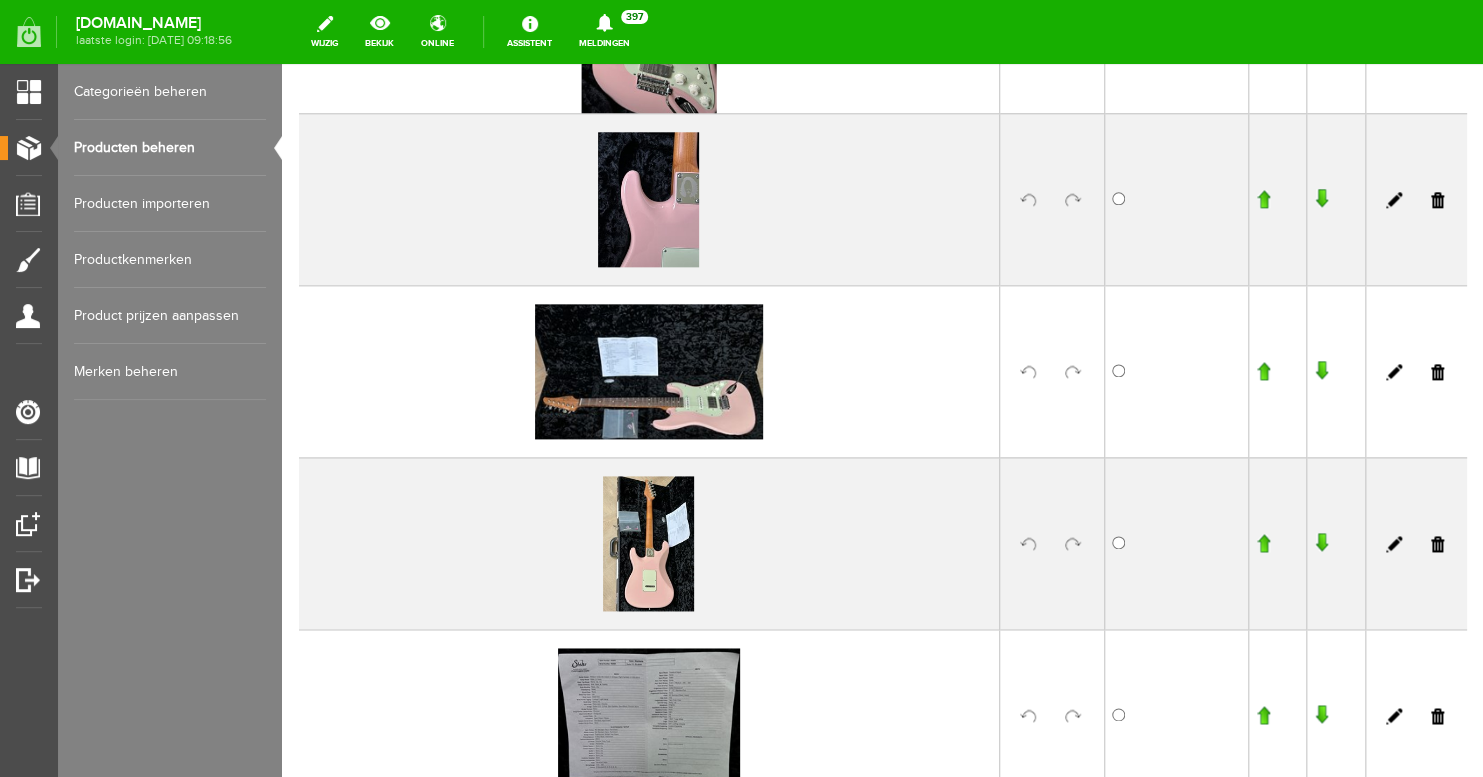 click at bounding box center [1263, 371] 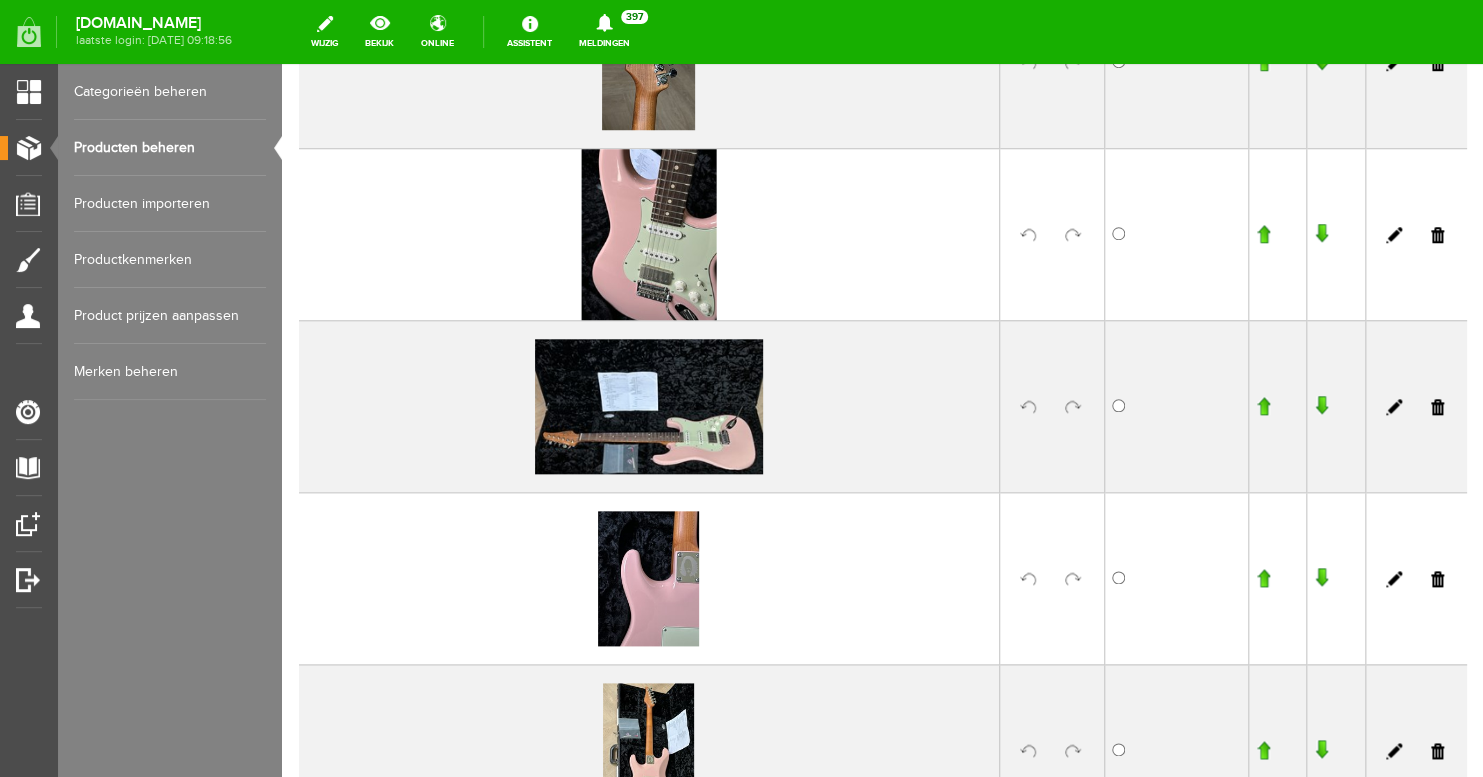 scroll, scrollTop: 515, scrollLeft: 0, axis: vertical 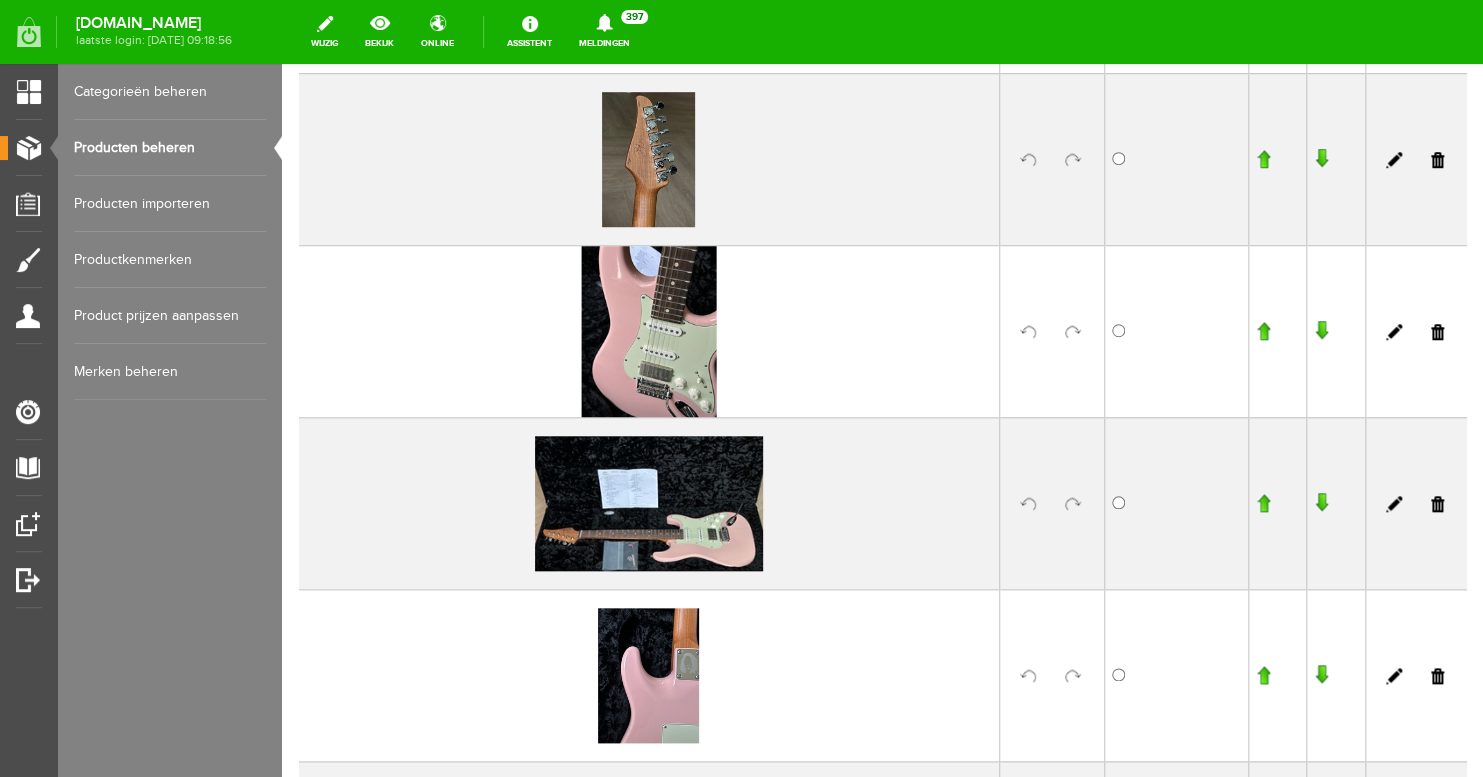 click at bounding box center [1263, 503] 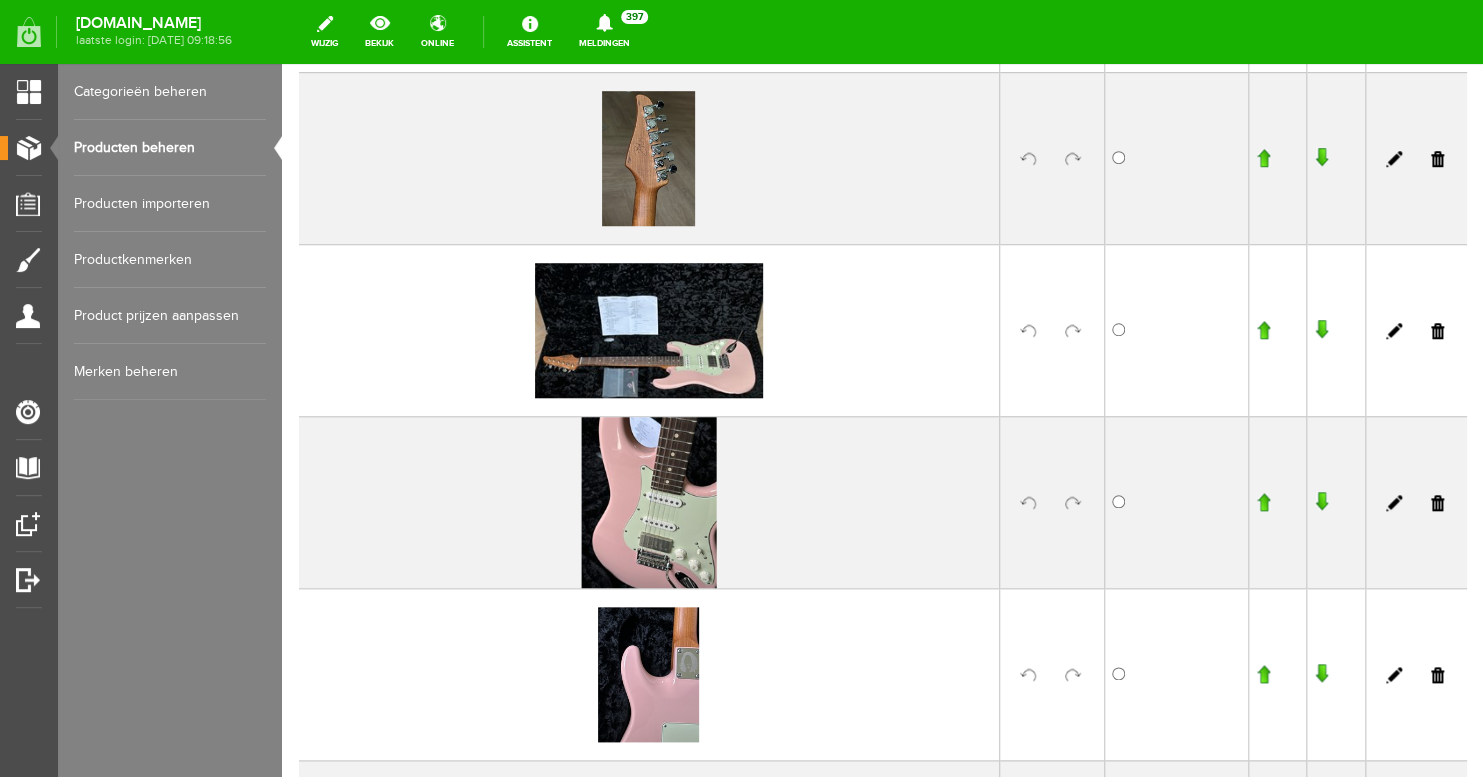 click at bounding box center (1263, 330) 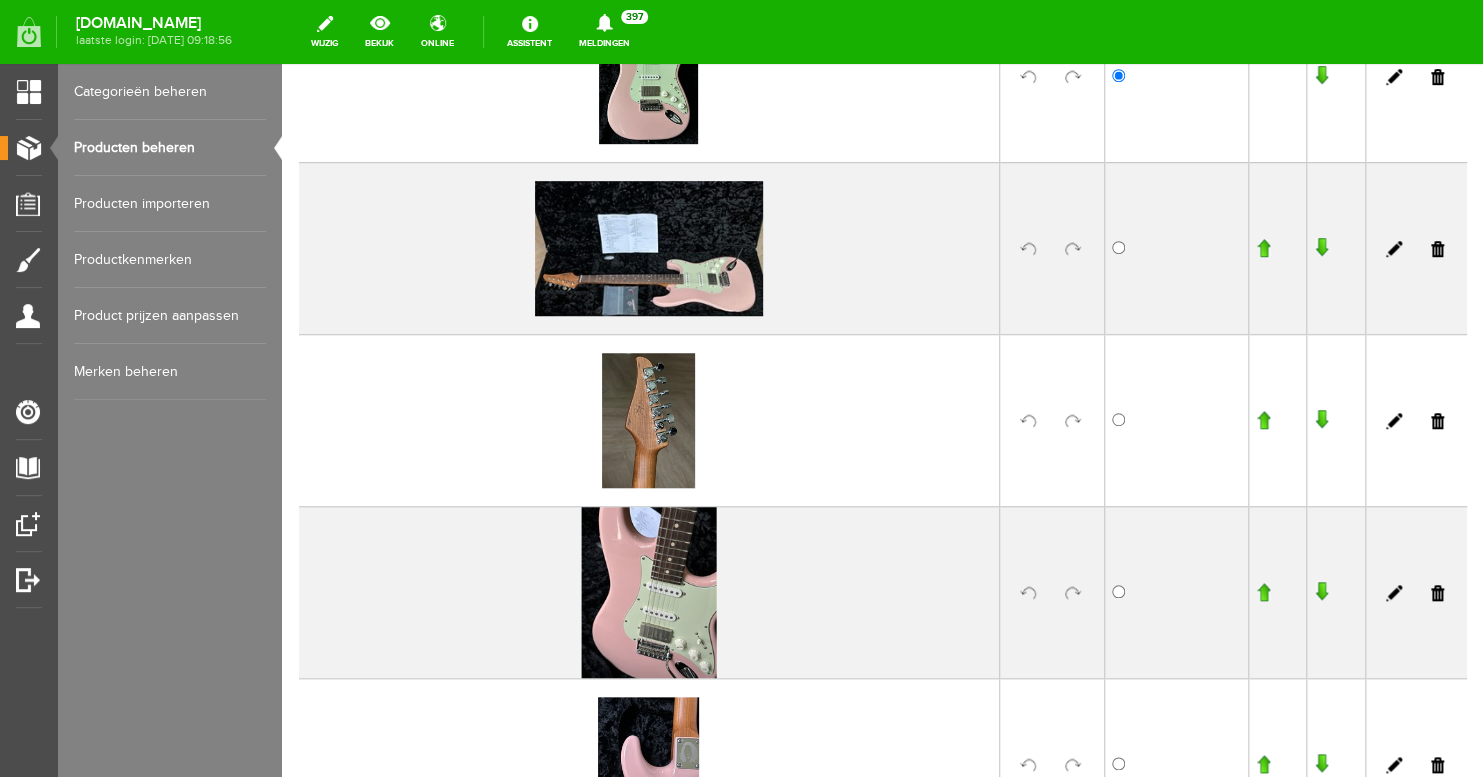 scroll, scrollTop: 388, scrollLeft: 0, axis: vertical 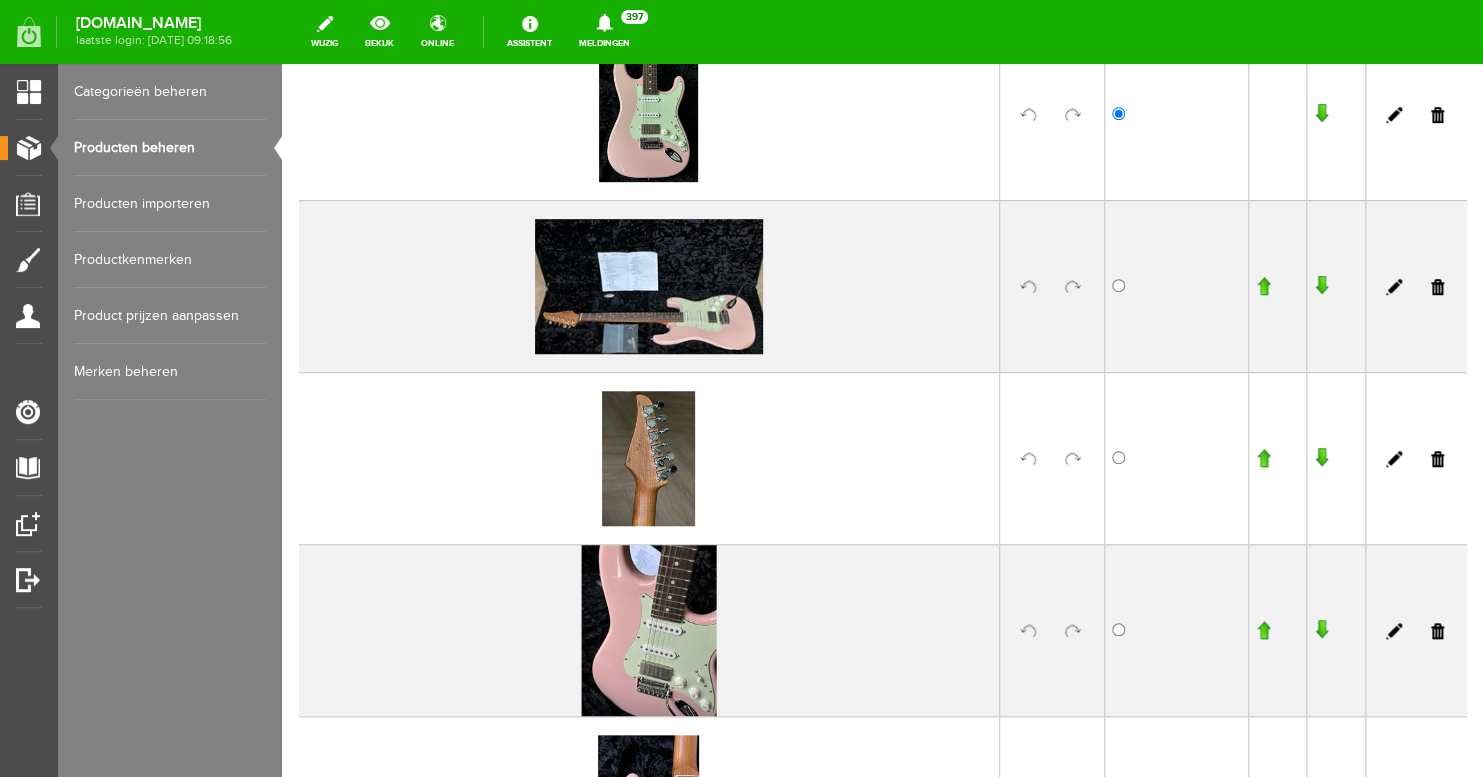 click at bounding box center (1263, 286) 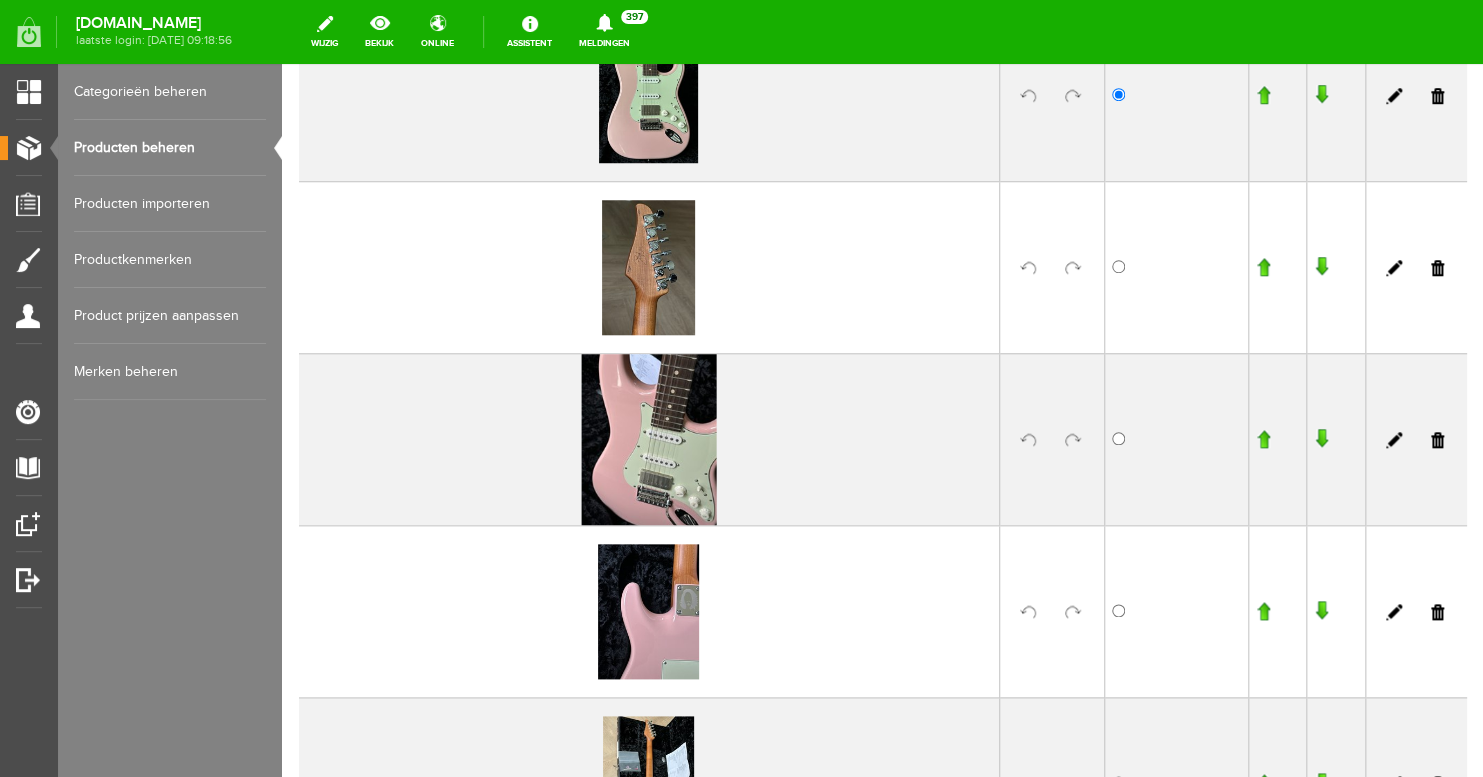 scroll, scrollTop: 613, scrollLeft: 0, axis: vertical 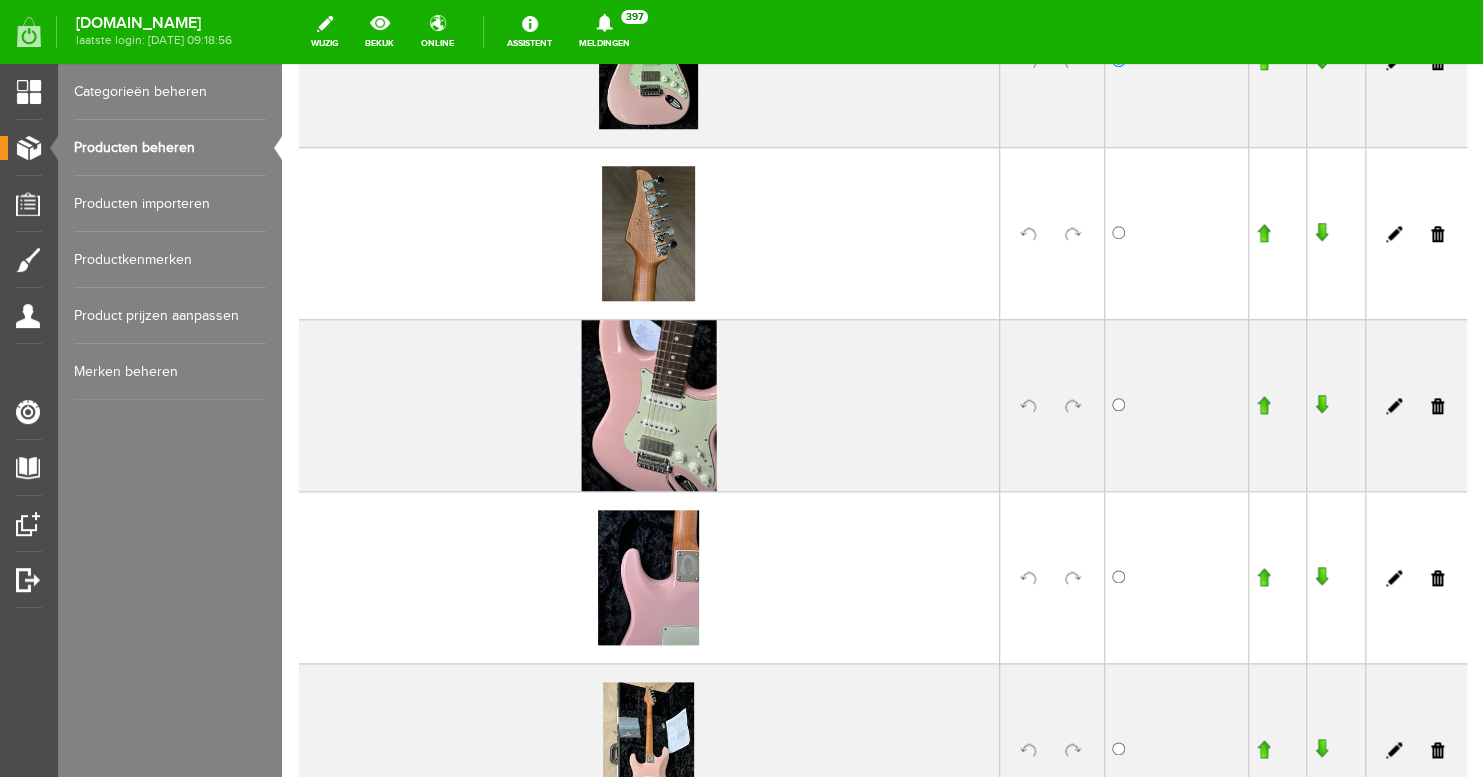 click at bounding box center [1263, 405] 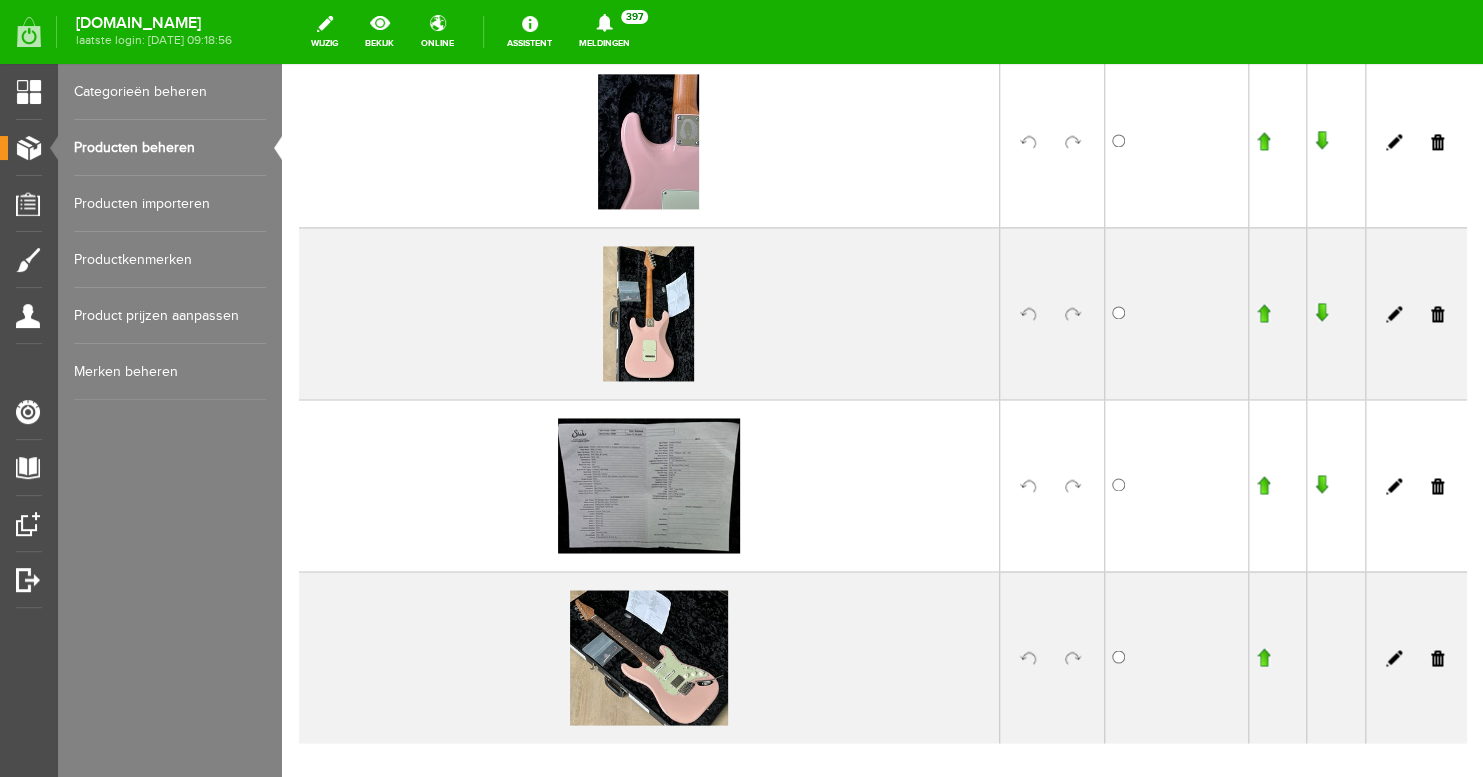 scroll, scrollTop: 1078, scrollLeft: 0, axis: vertical 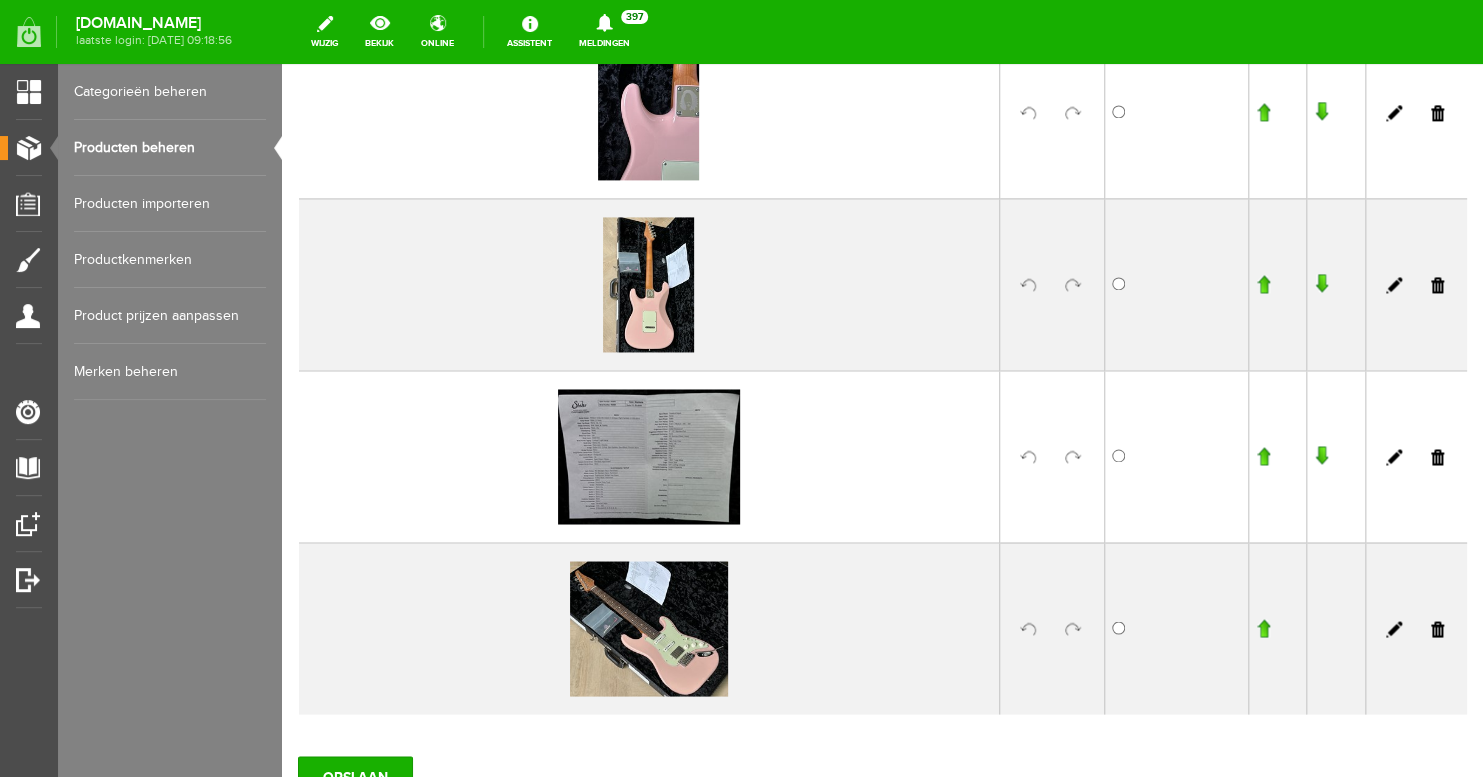 click at bounding box center (1263, 456) 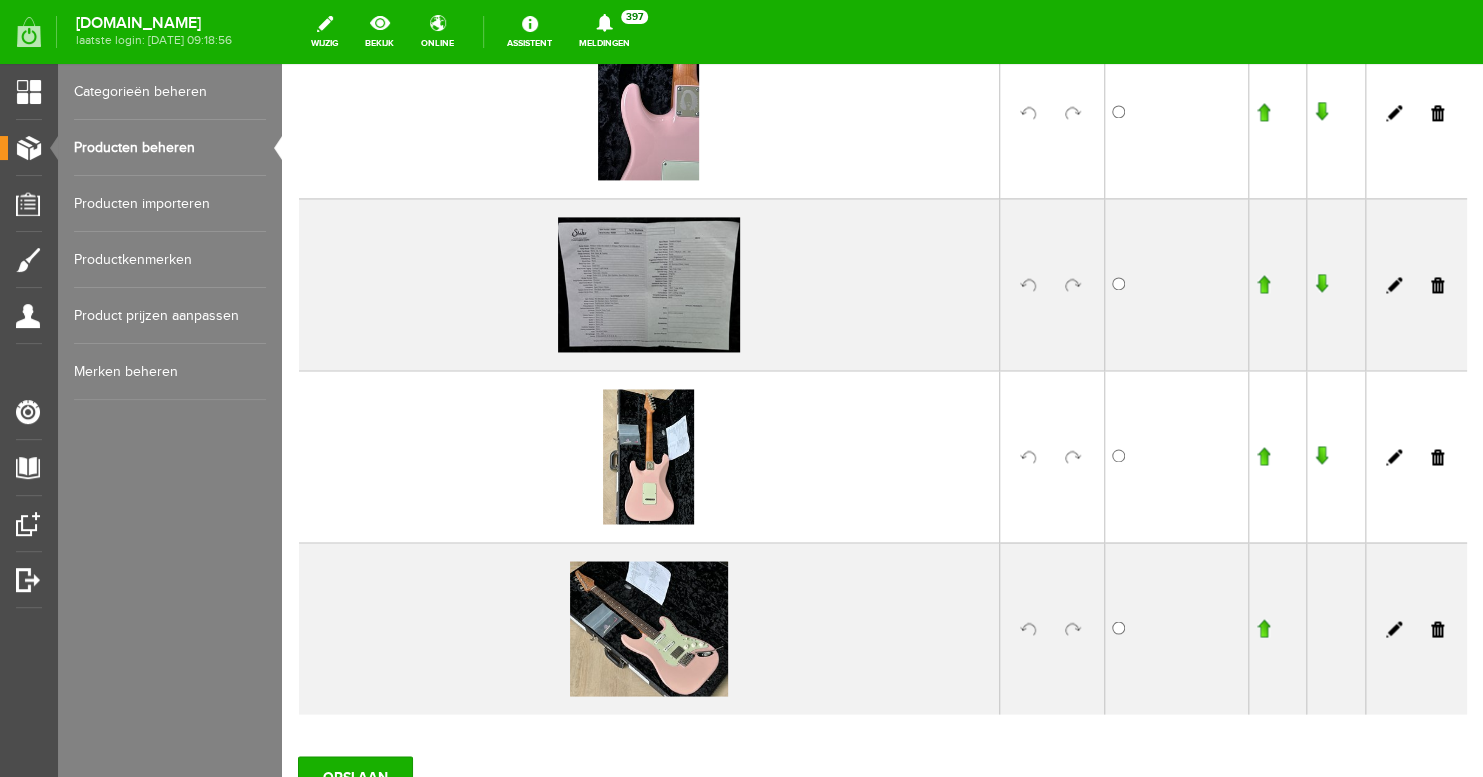 click at bounding box center (1263, 284) 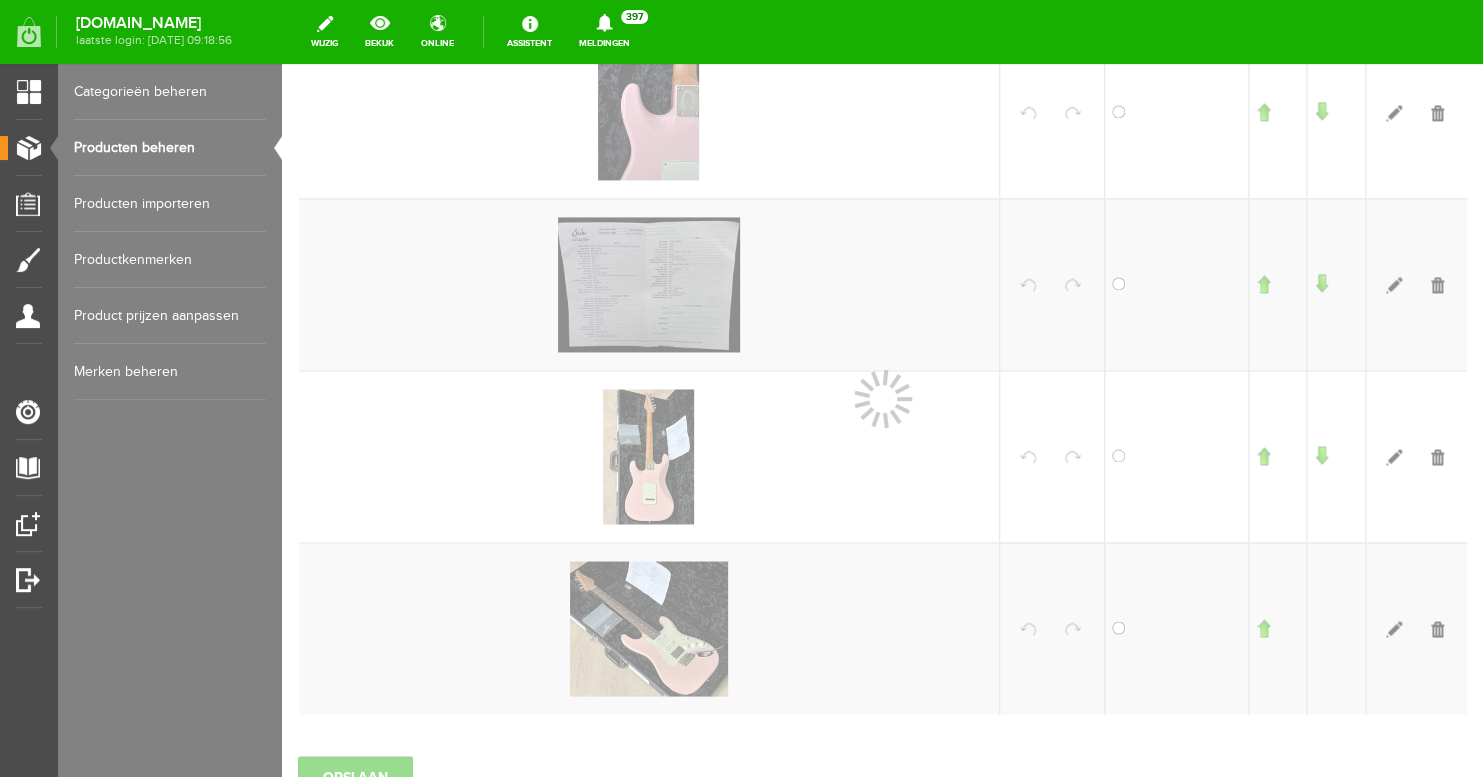scroll, scrollTop: 1079, scrollLeft: 0, axis: vertical 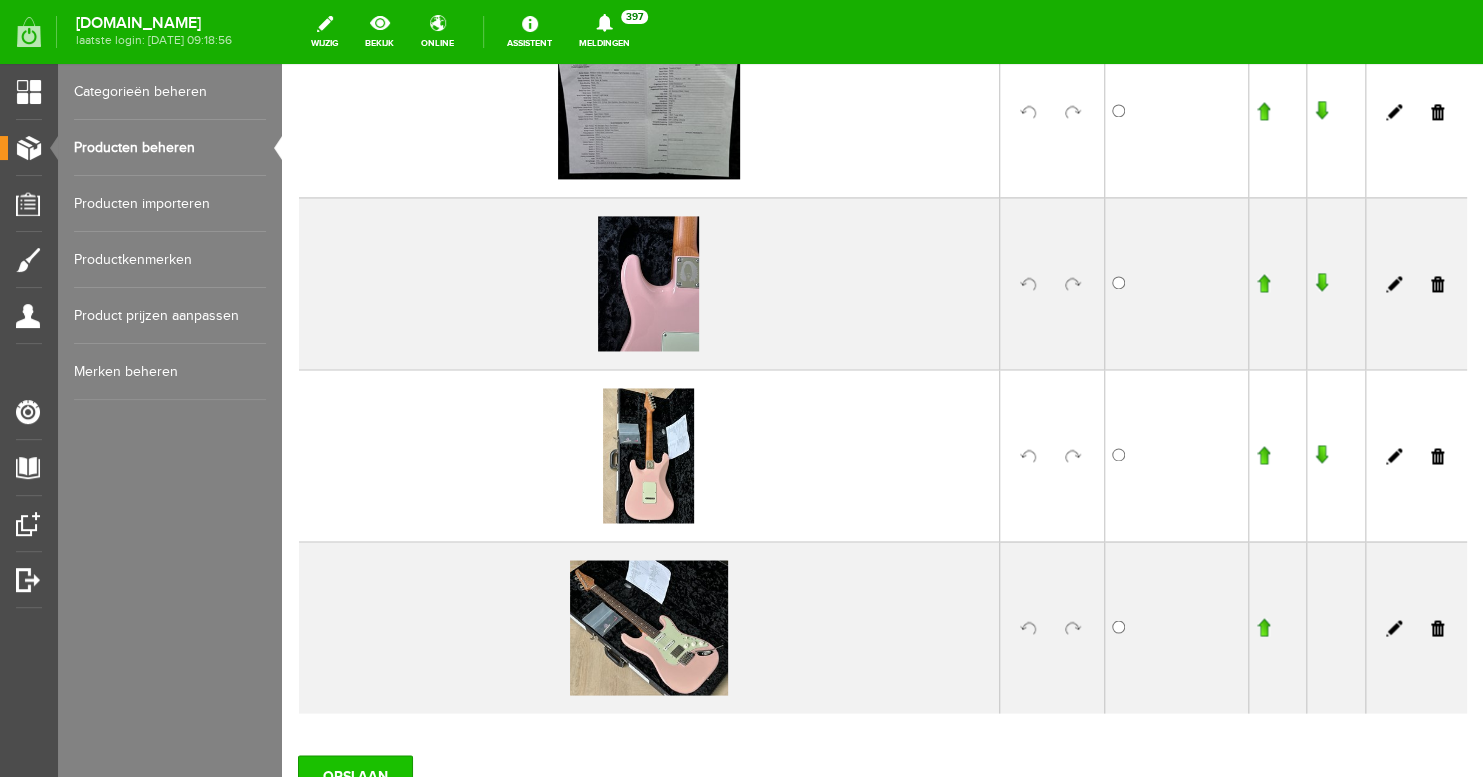 click on "OPSLAAN" at bounding box center [355, 775] 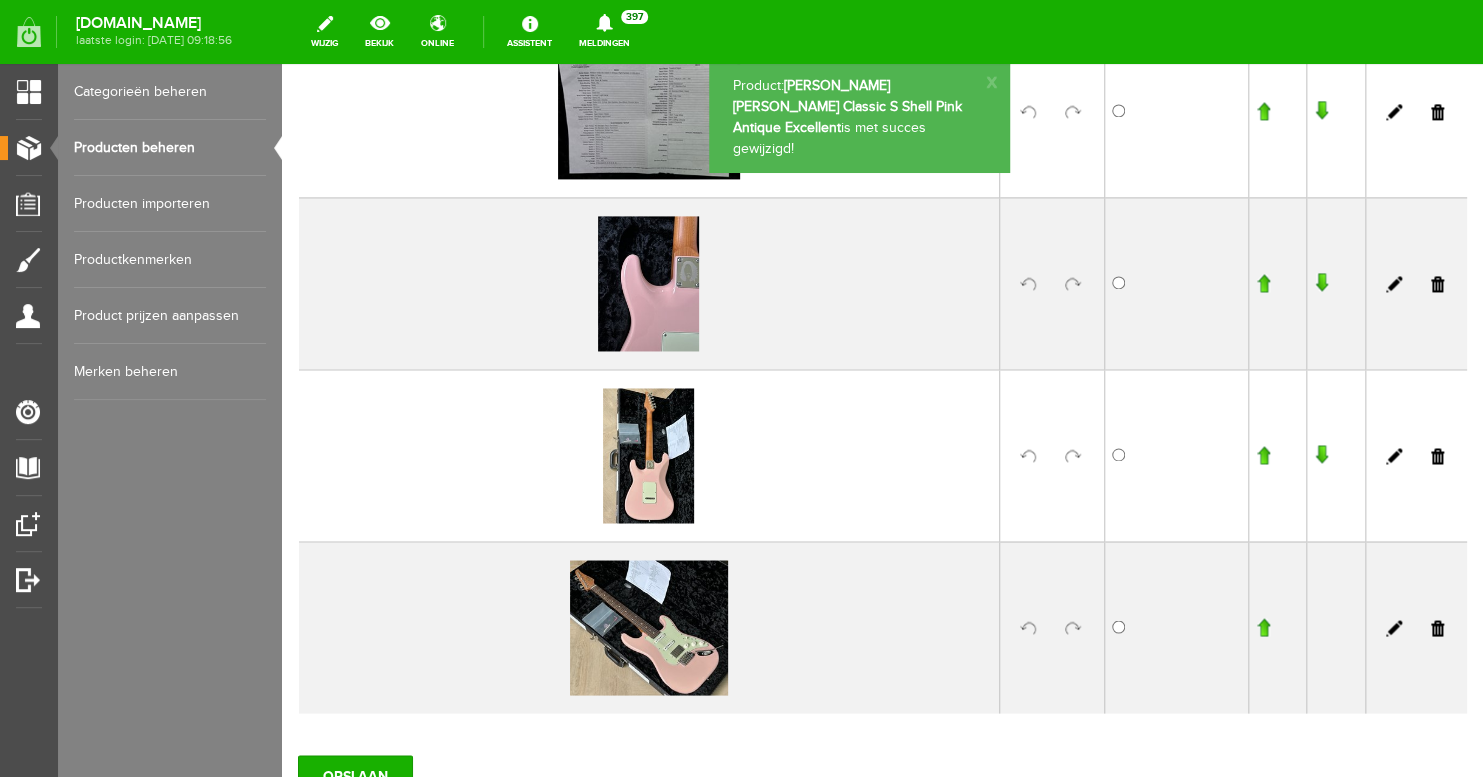scroll, scrollTop: 1192, scrollLeft: 0, axis: vertical 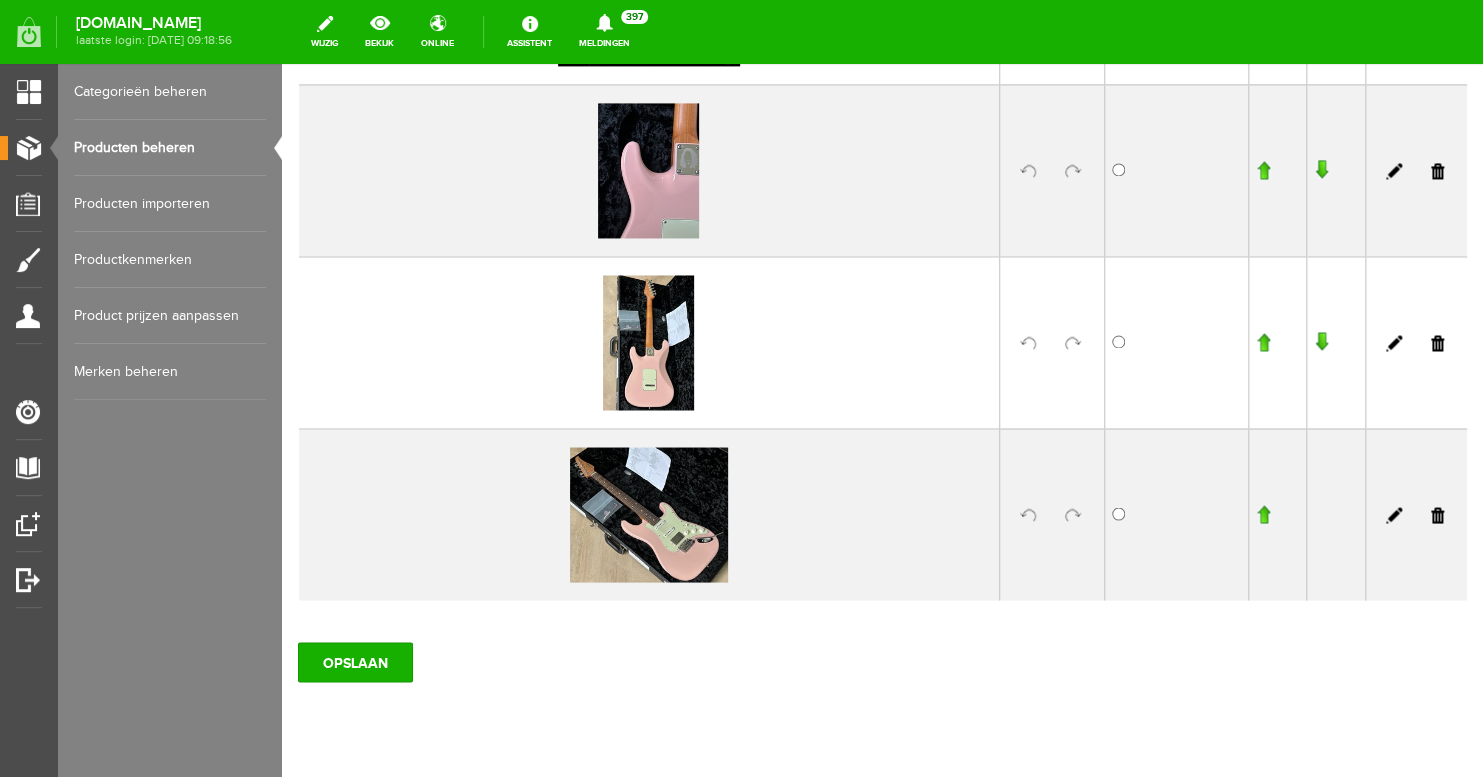 click on "Producten beheren" at bounding box center (170, 148) 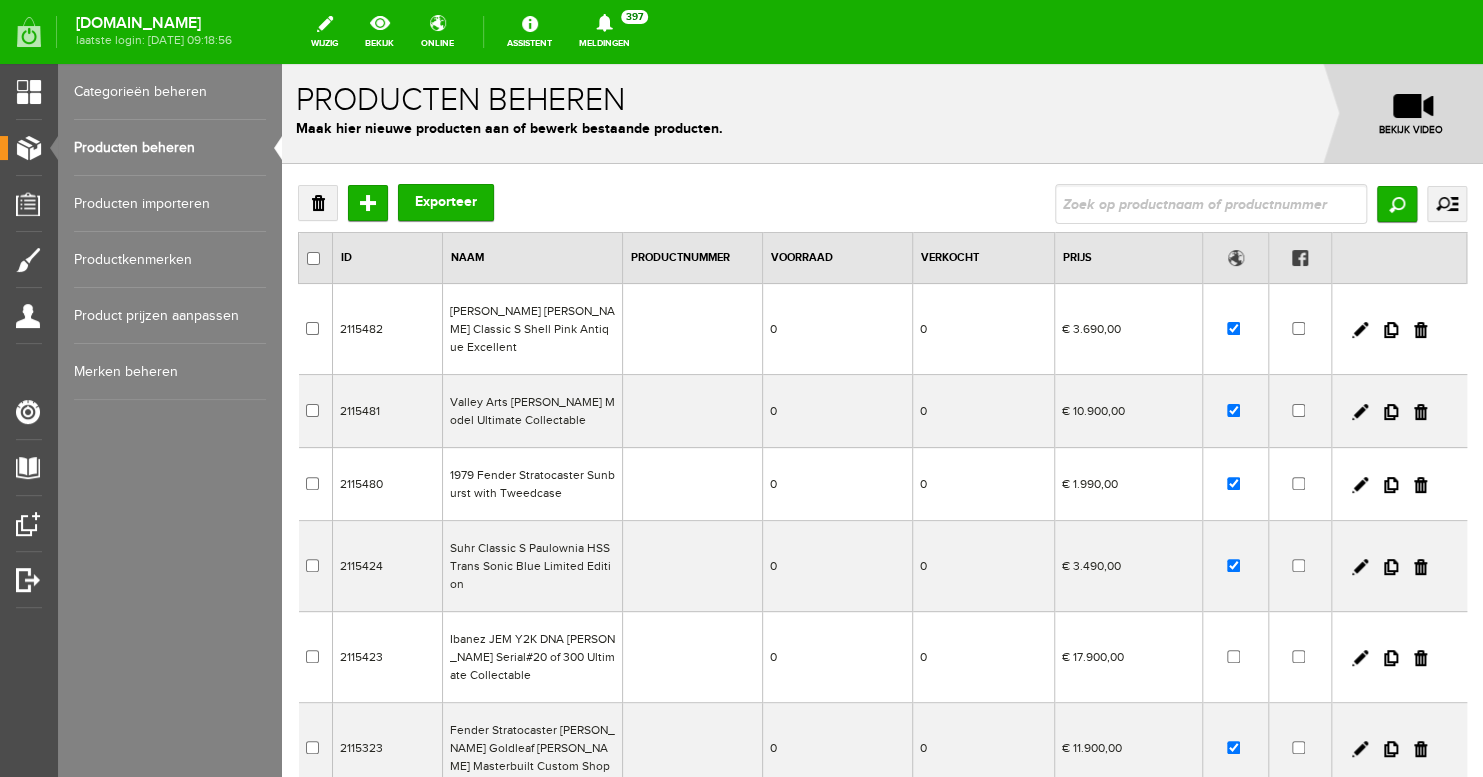 scroll, scrollTop: 0, scrollLeft: 0, axis: both 